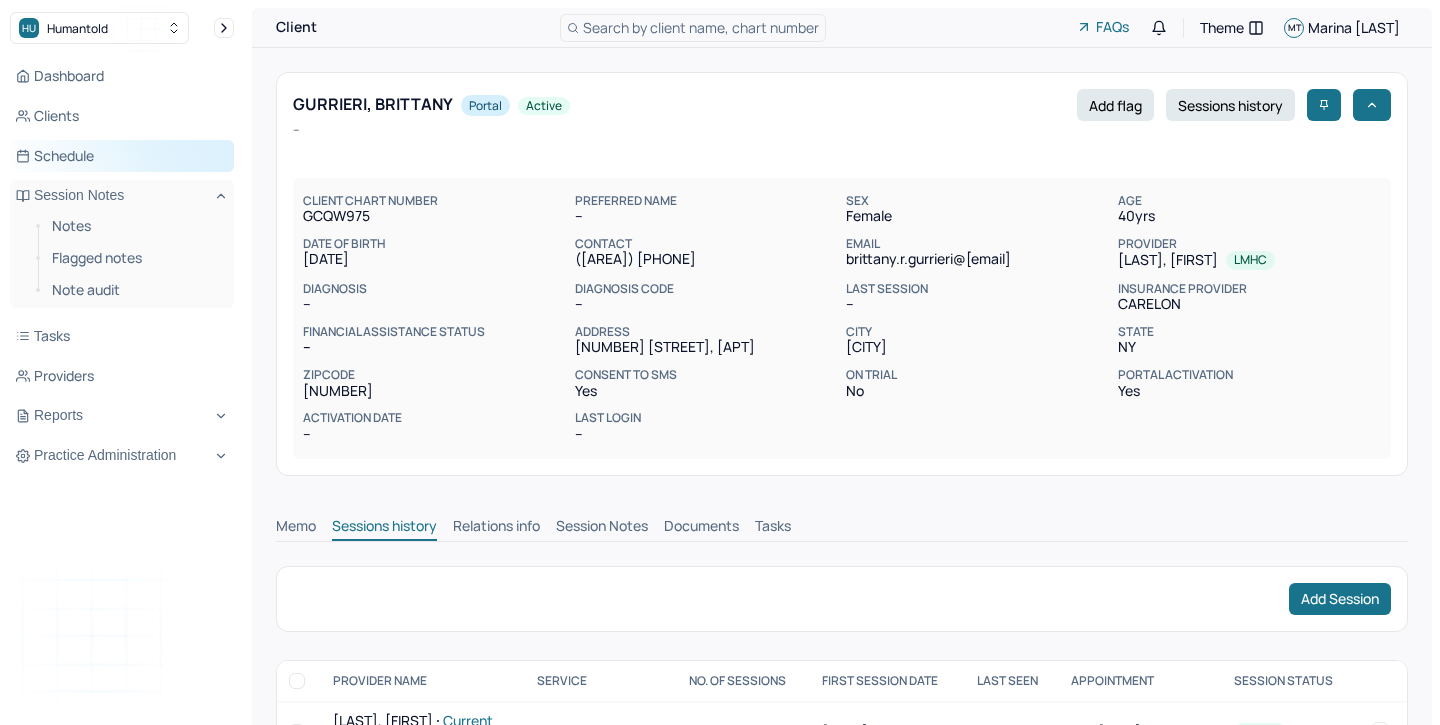 scroll, scrollTop: 70, scrollLeft: 0, axis: vertical 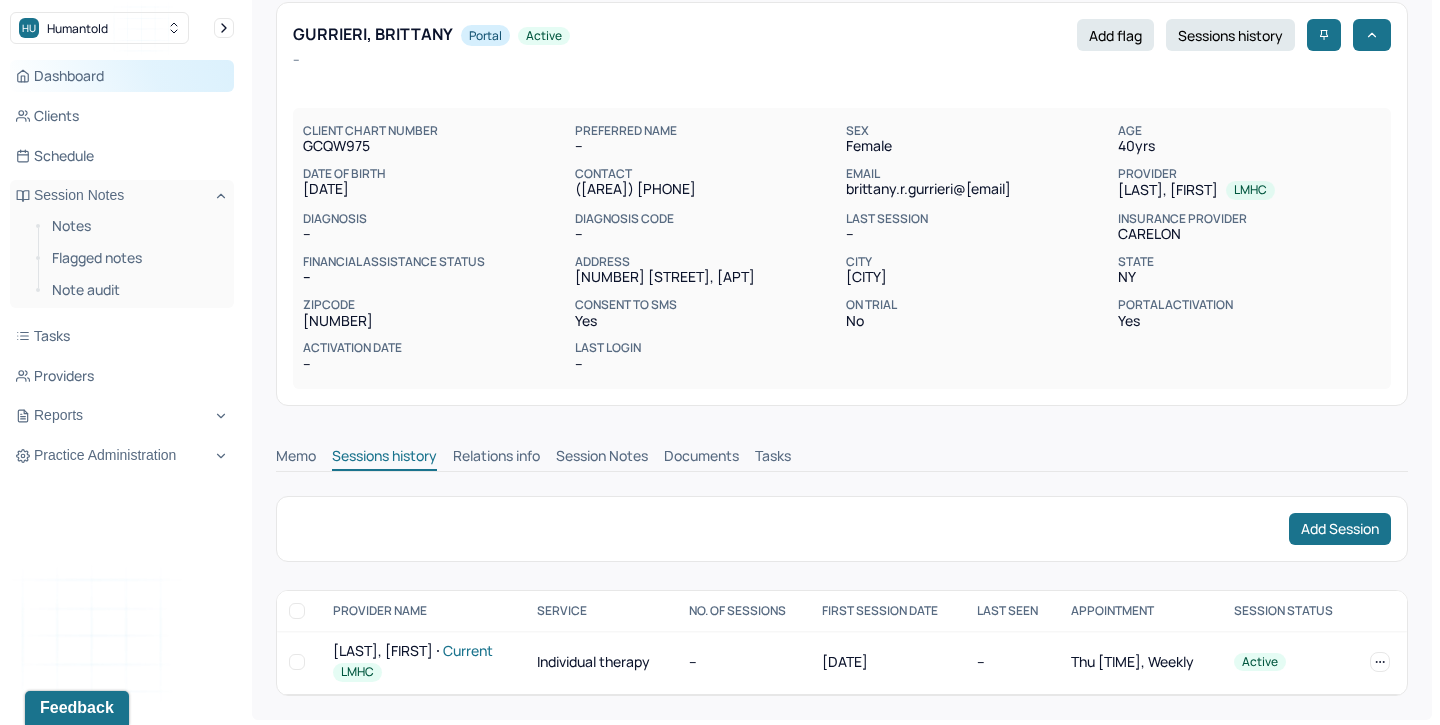click on "Dashboard" at bounding box center (122, 76) 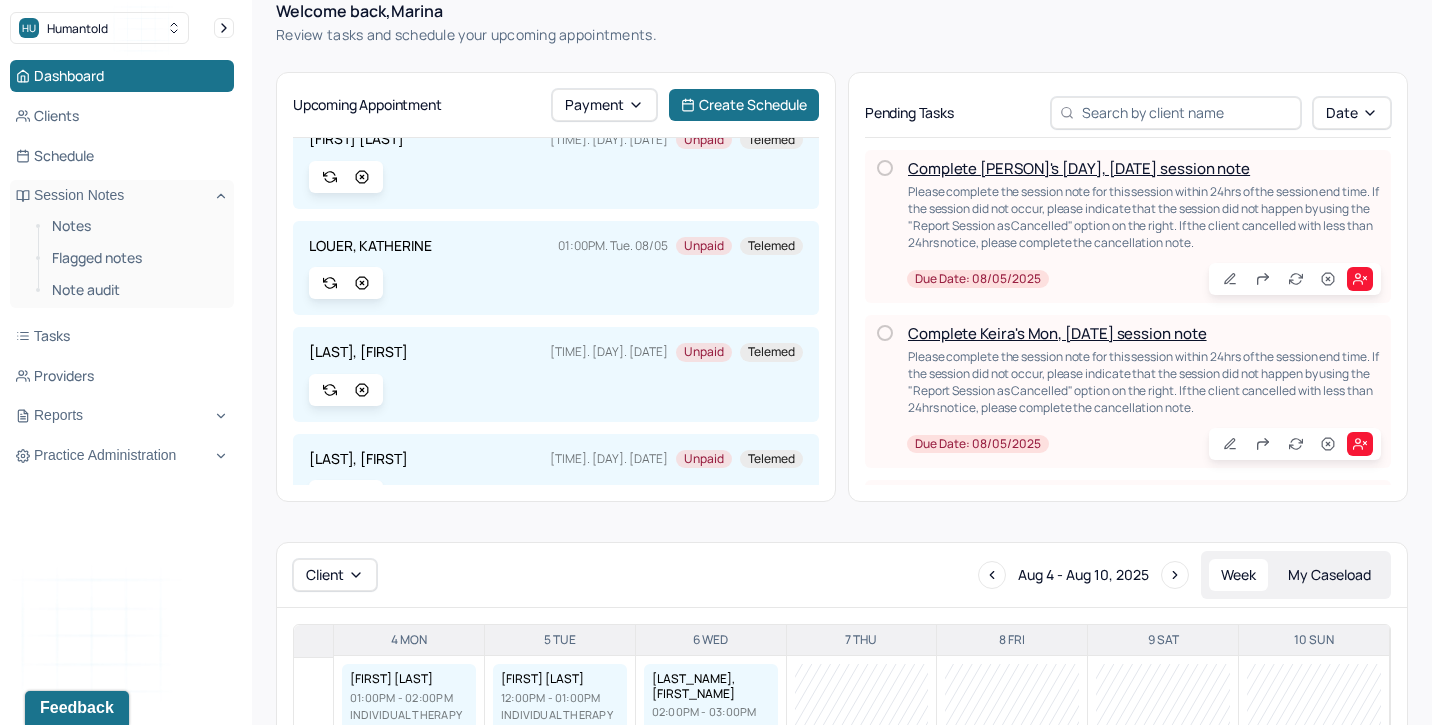 scroll, scrollTop: 0, scrollLeft: 0, axis: both 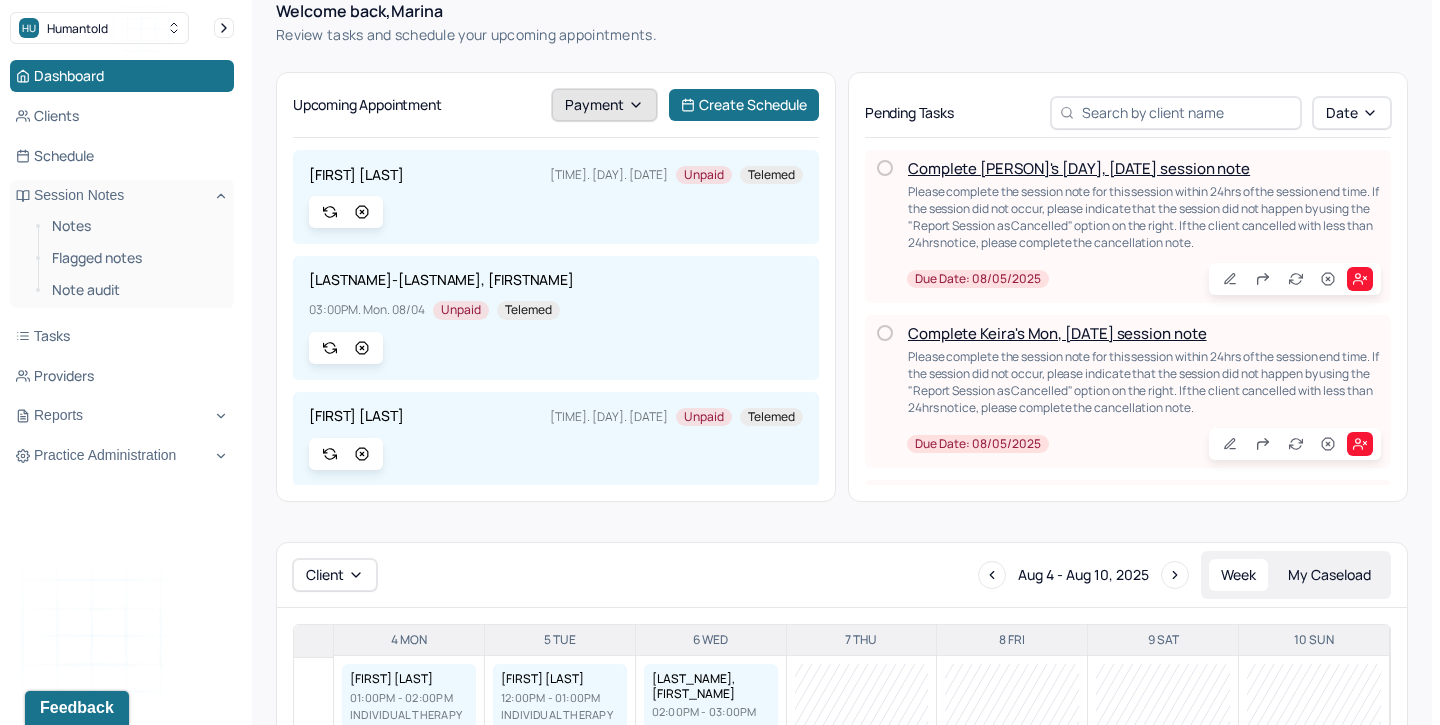 click on "Payment" at bounding box center [604, 105] 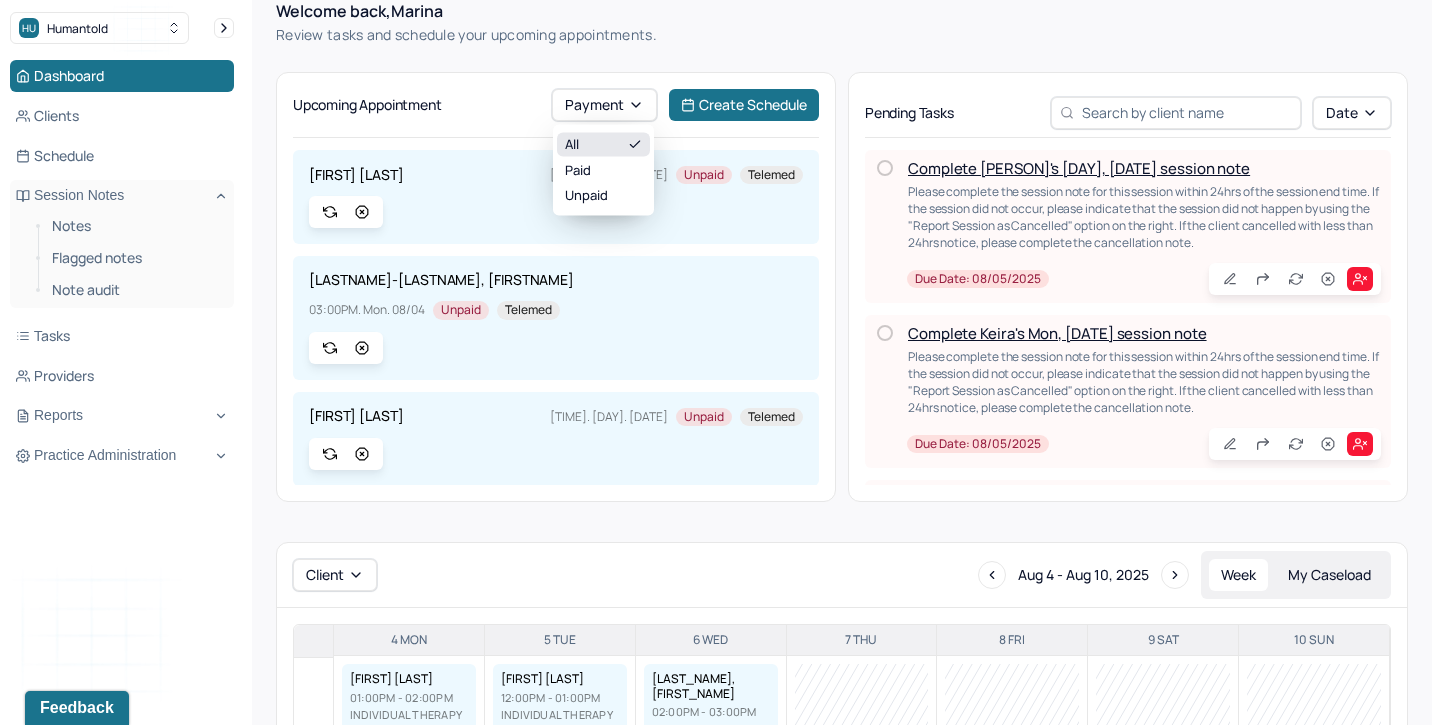 click on "Upcoming Appointment Payment Create Schedule" at bounding box center [556, 113] 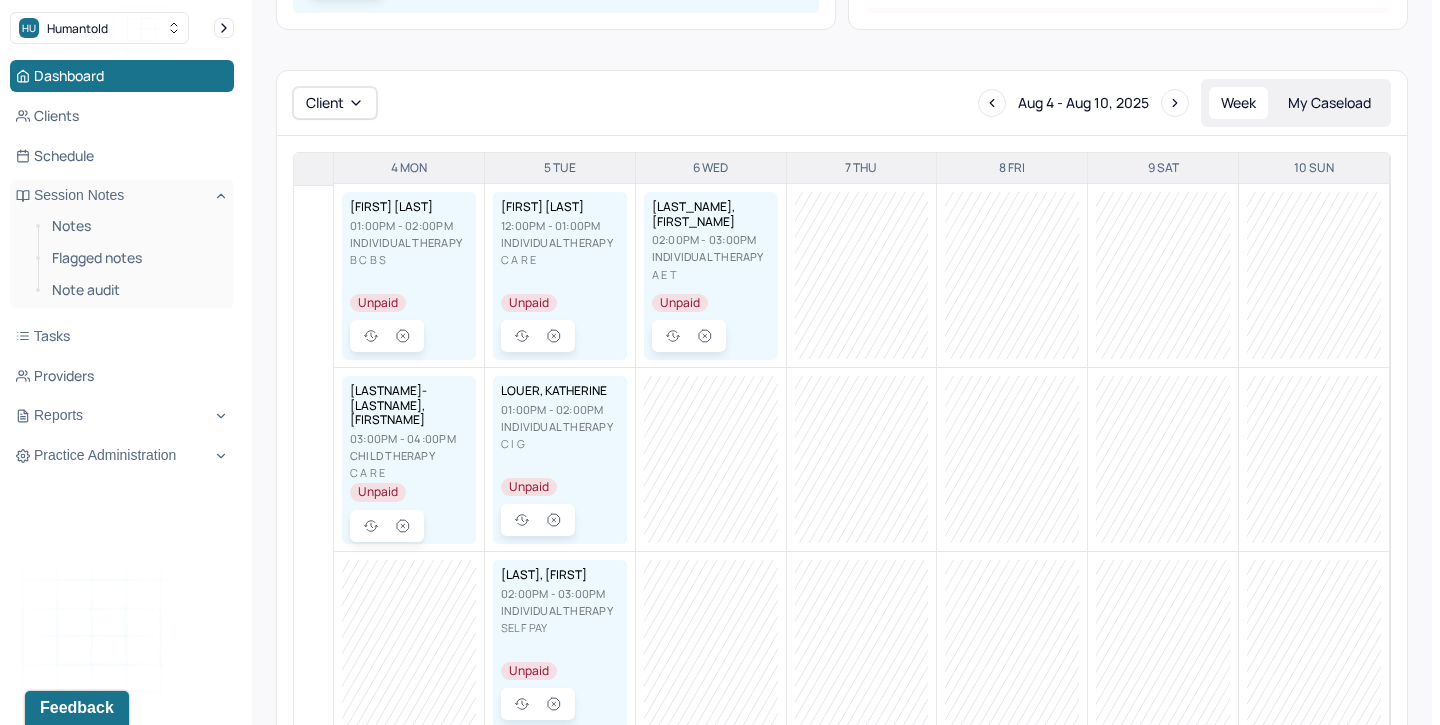 scroll, scrollTop: 545, scrollLeft: 0, axis: vertical 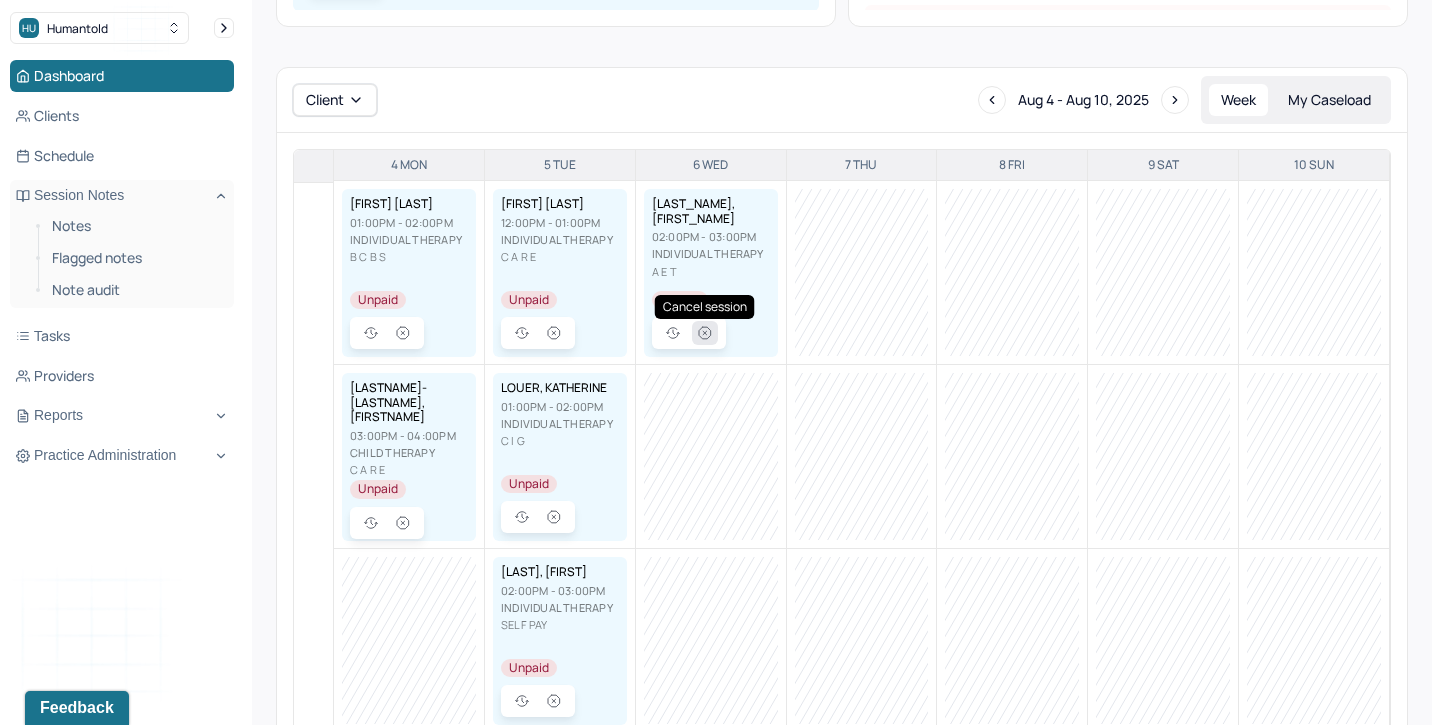 click 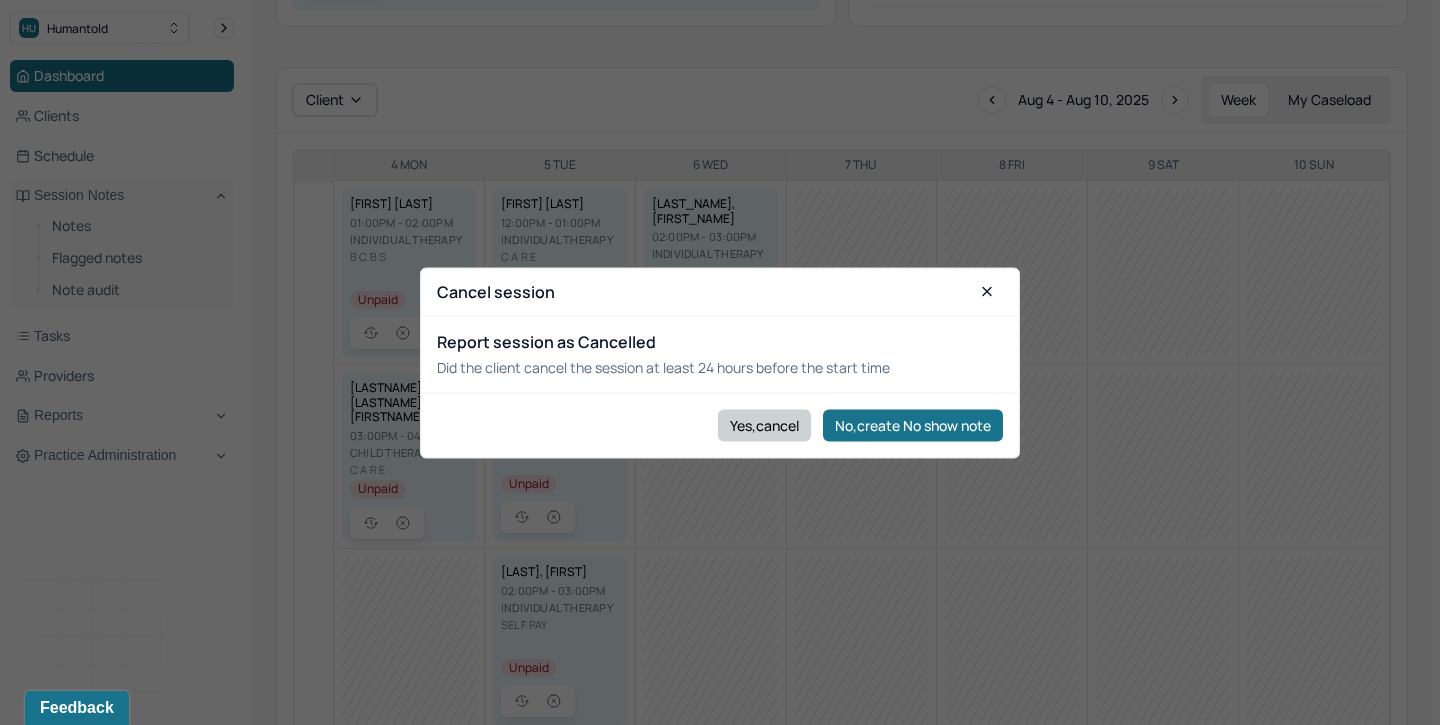 click on "Yes,cancel" at bounding box center [764, 425] 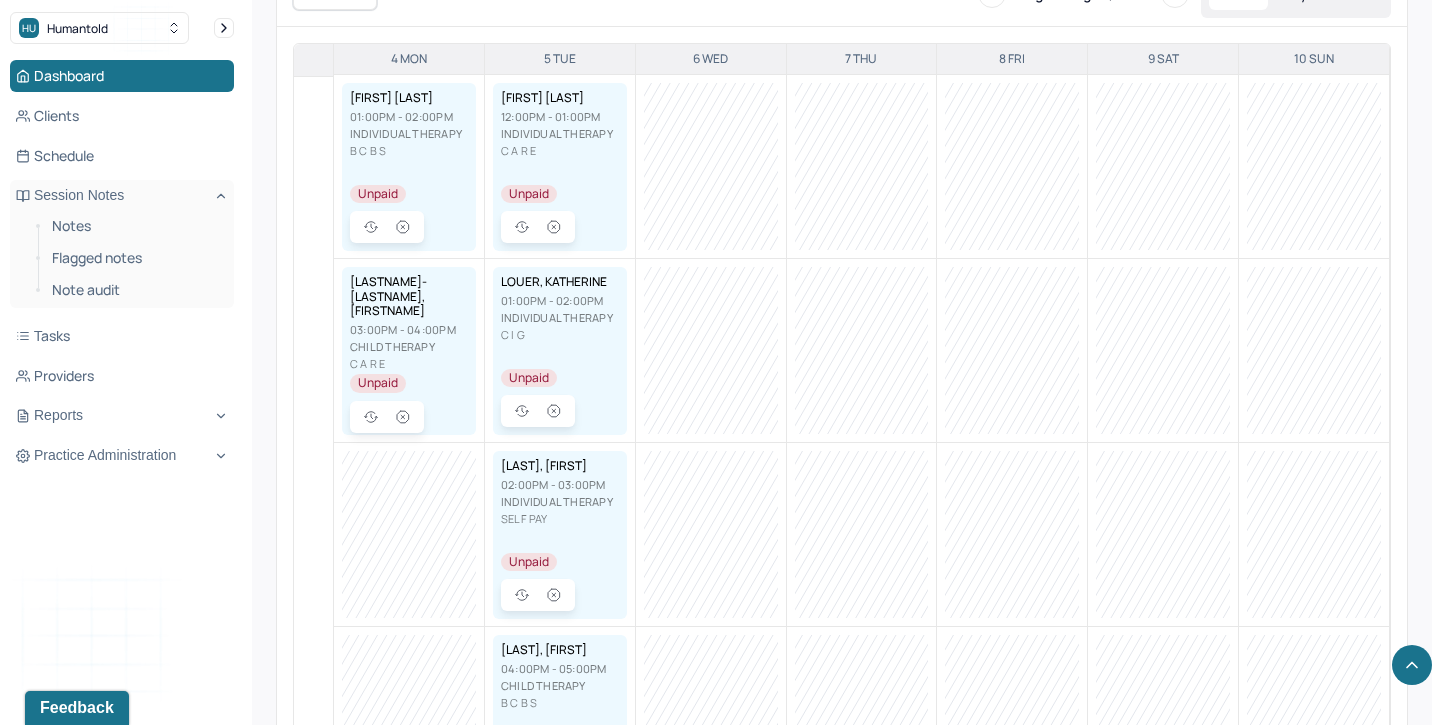 scroll, scrollTop: 655, scrollLeft: 0, axis: vertical 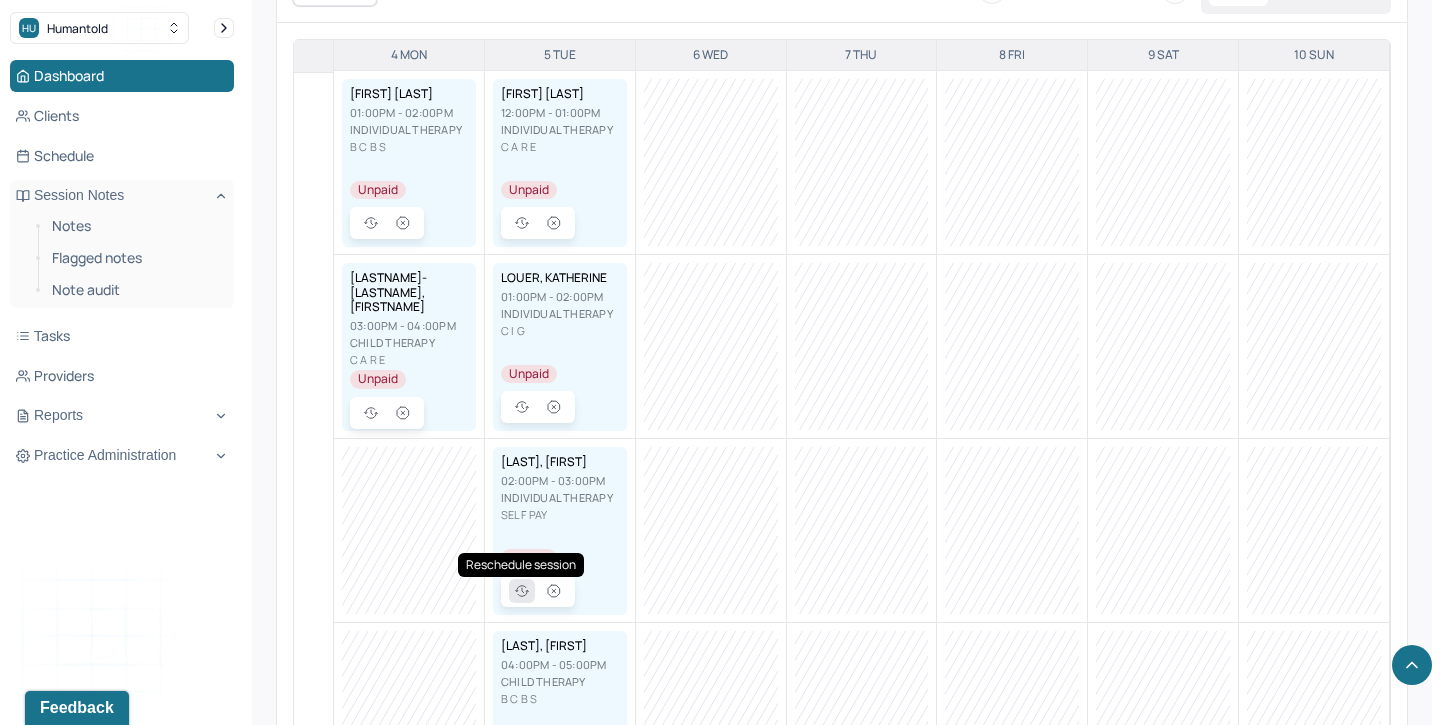 click 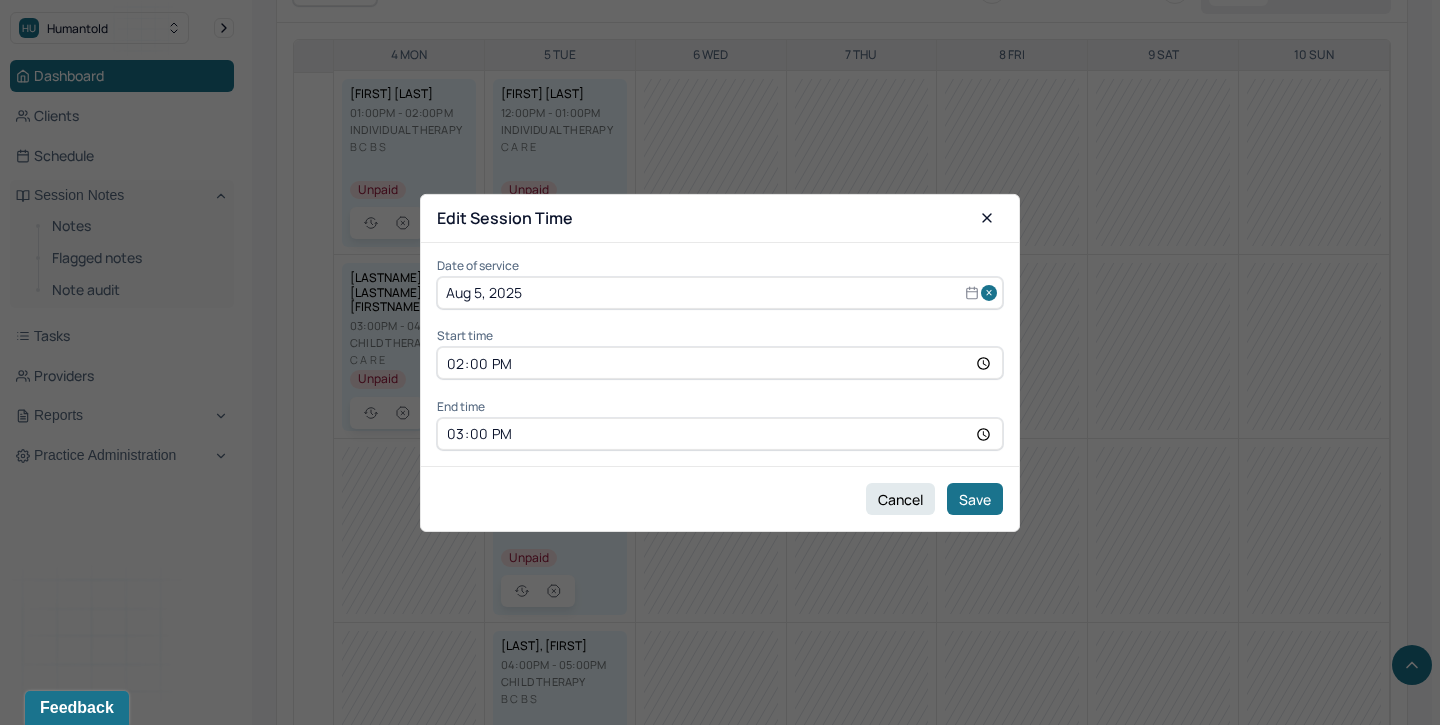 click on "Aug 5, 2025" at bounding box center (720, 293) 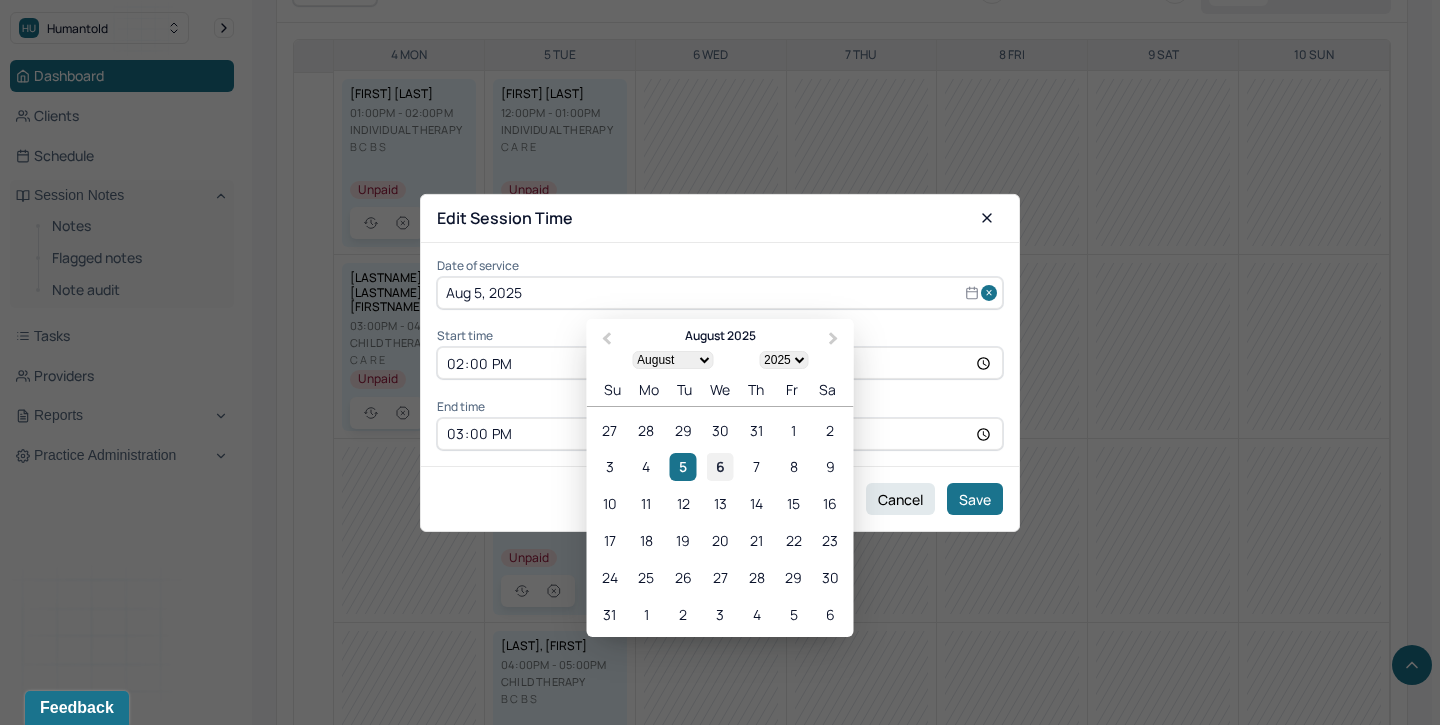 click on "6" at bounding box center [719, 466] 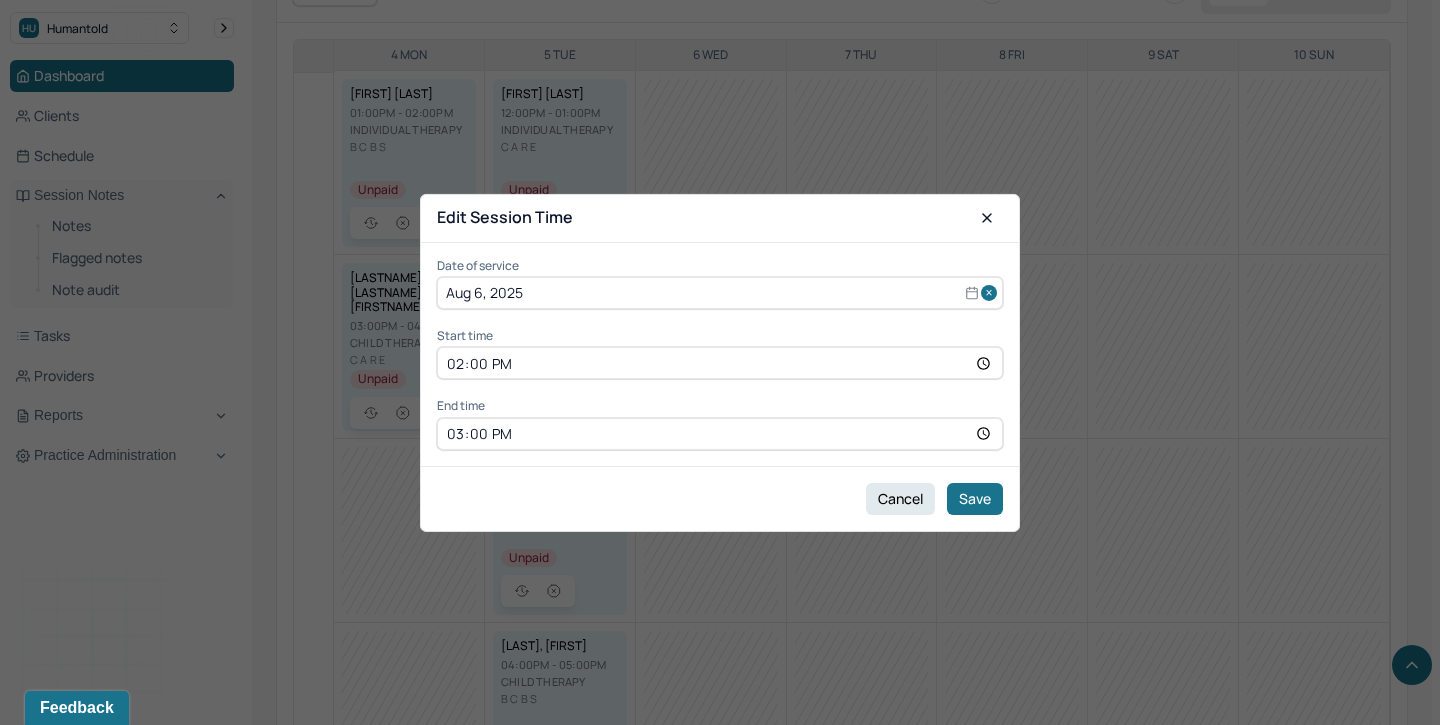 click on "14:00" at bounding box center [720, 363] 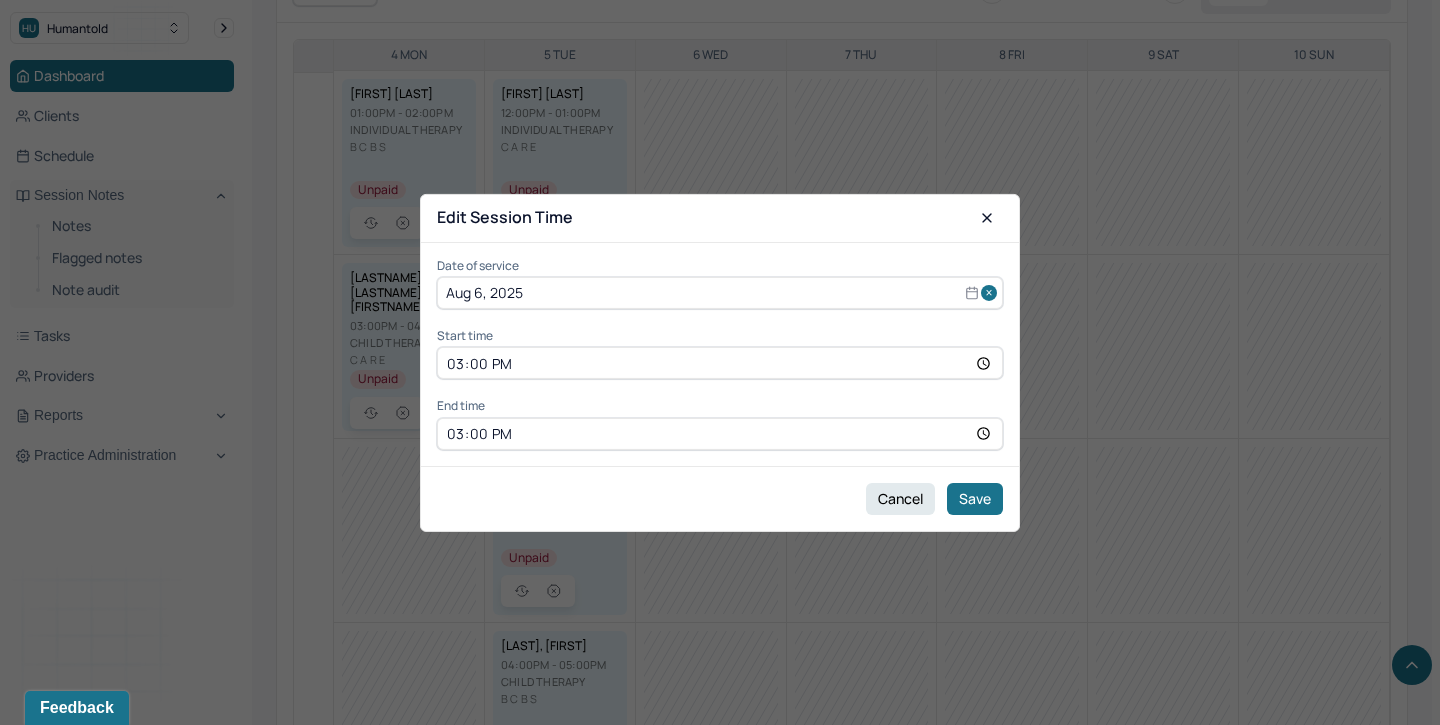 click on "15:00" at bounding box center (720, 434) 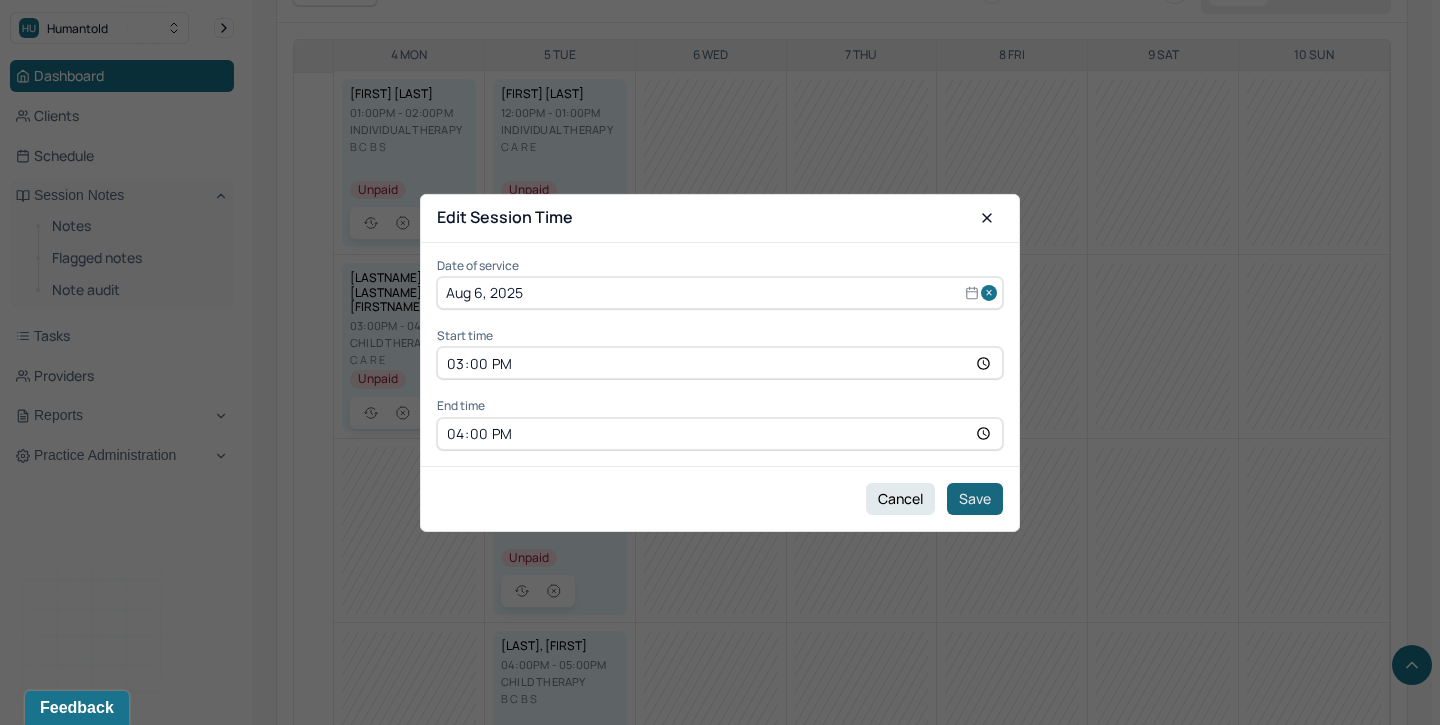 click on "Save" at bounding box center [975, 499] 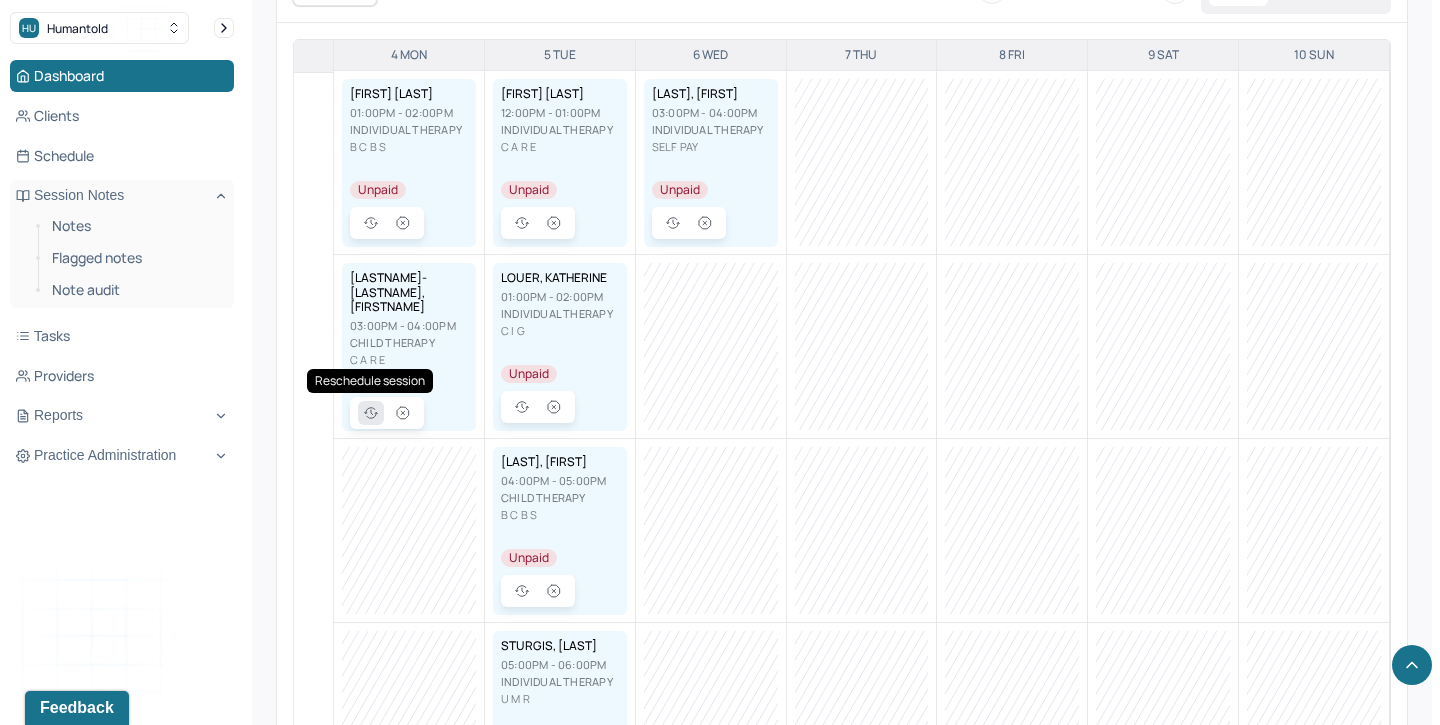 click 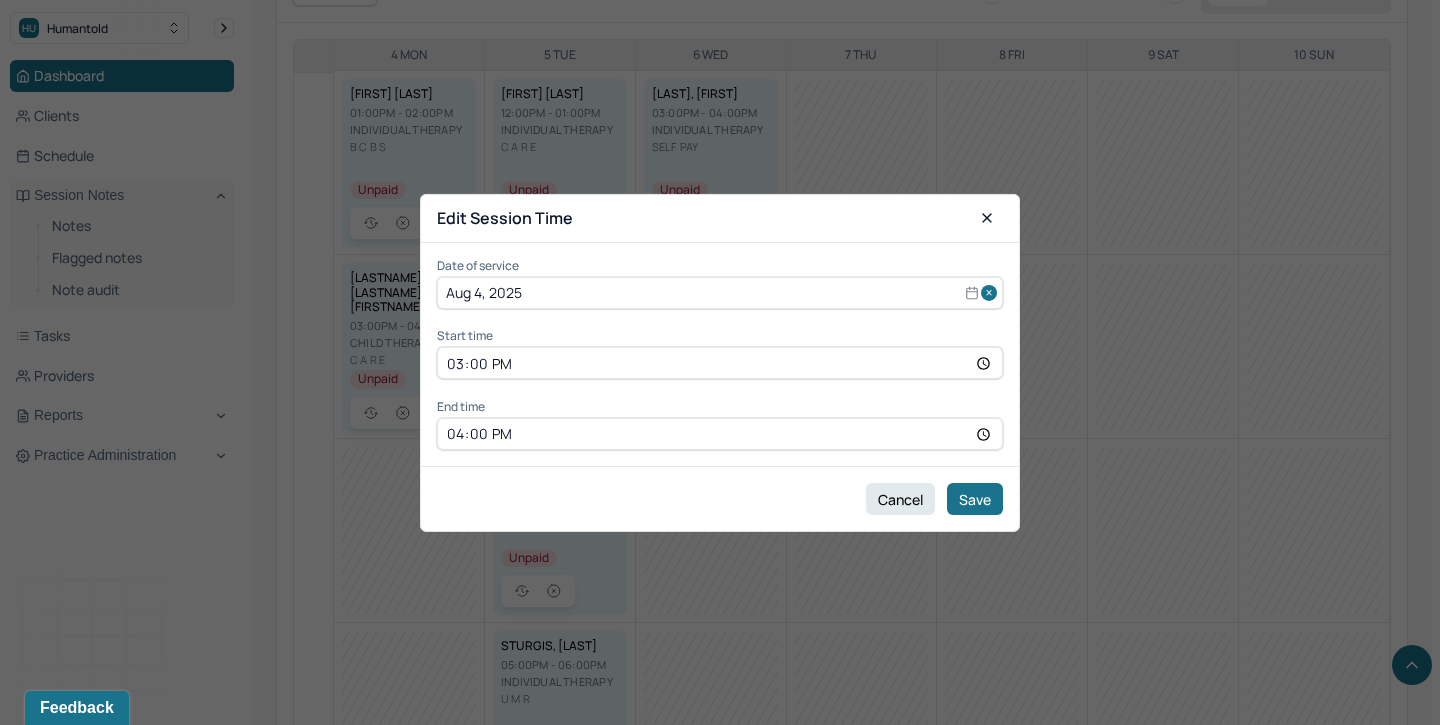 click on "Aug 4, 2025" at bounding box center [720, 293] 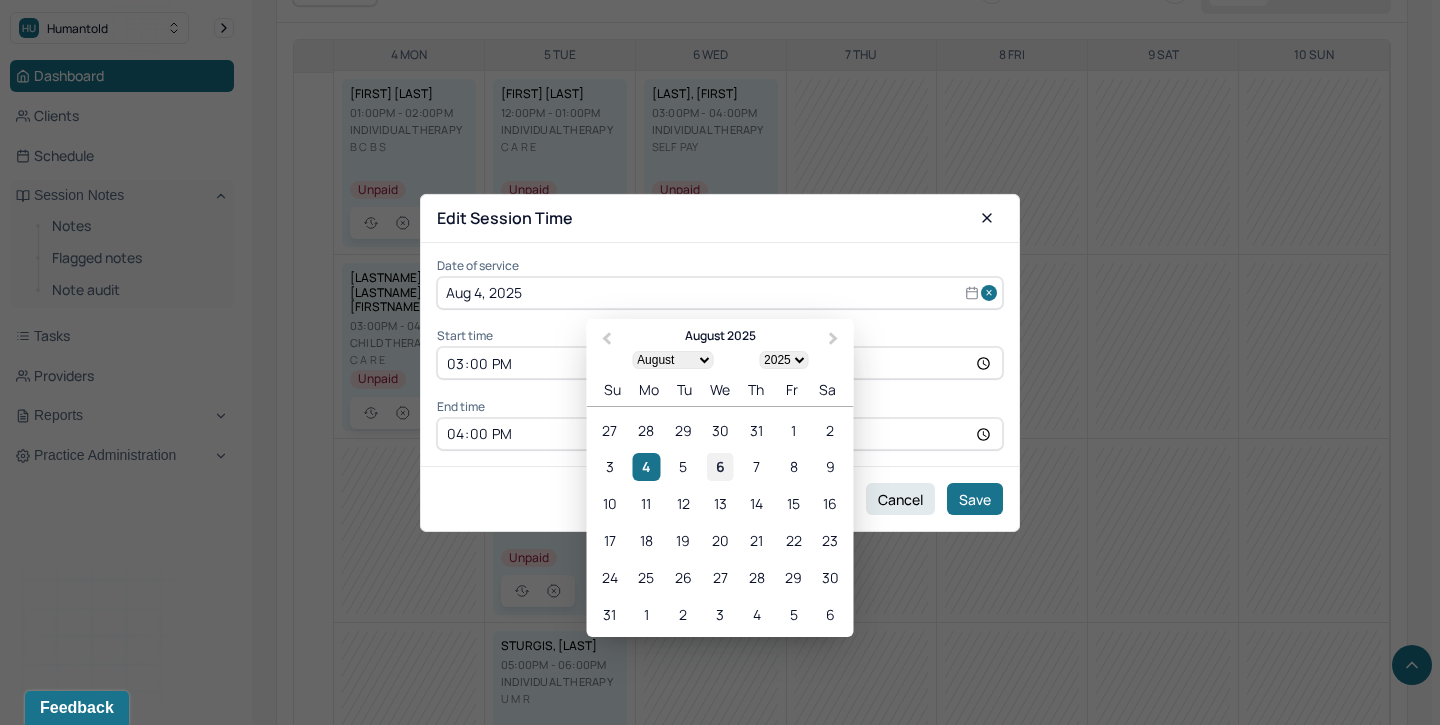 click on "6" at bounding box center [719, 466] 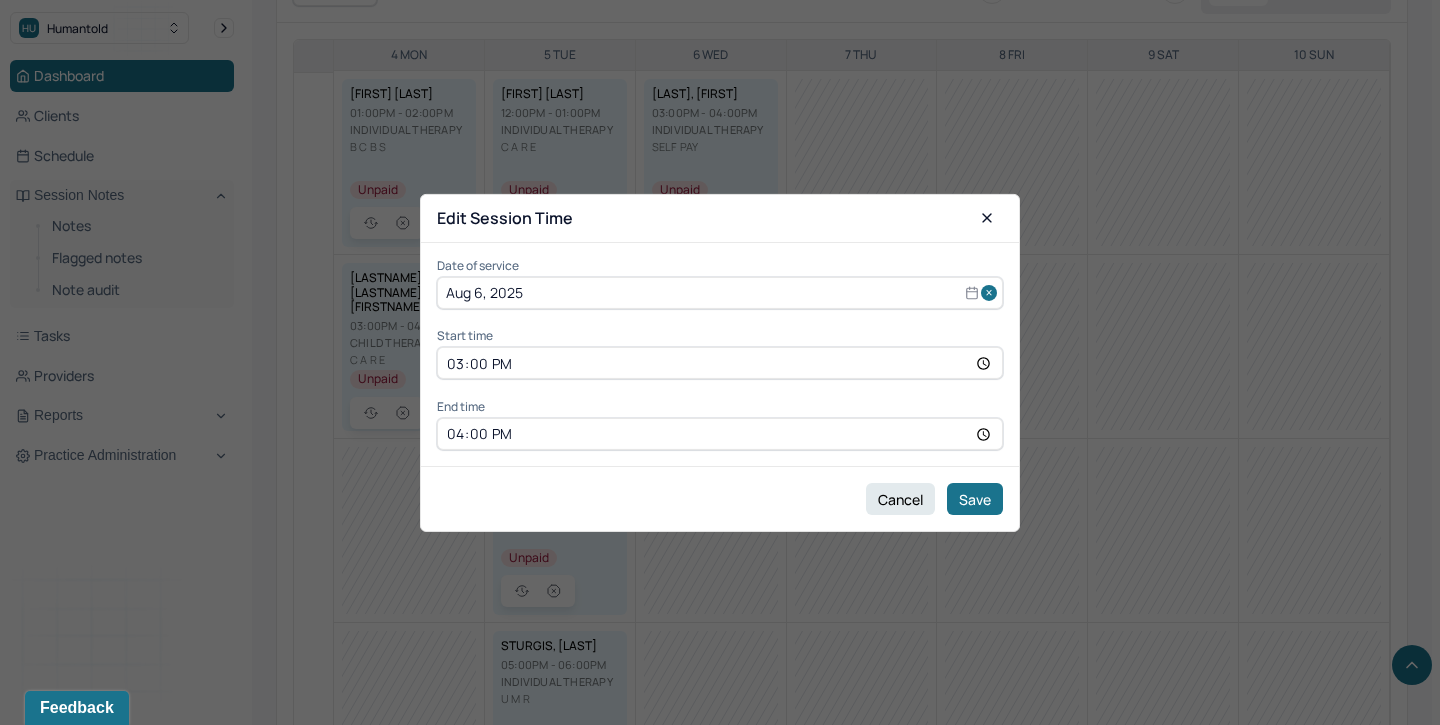 click on "15:00" at bounding box center [720, 363] 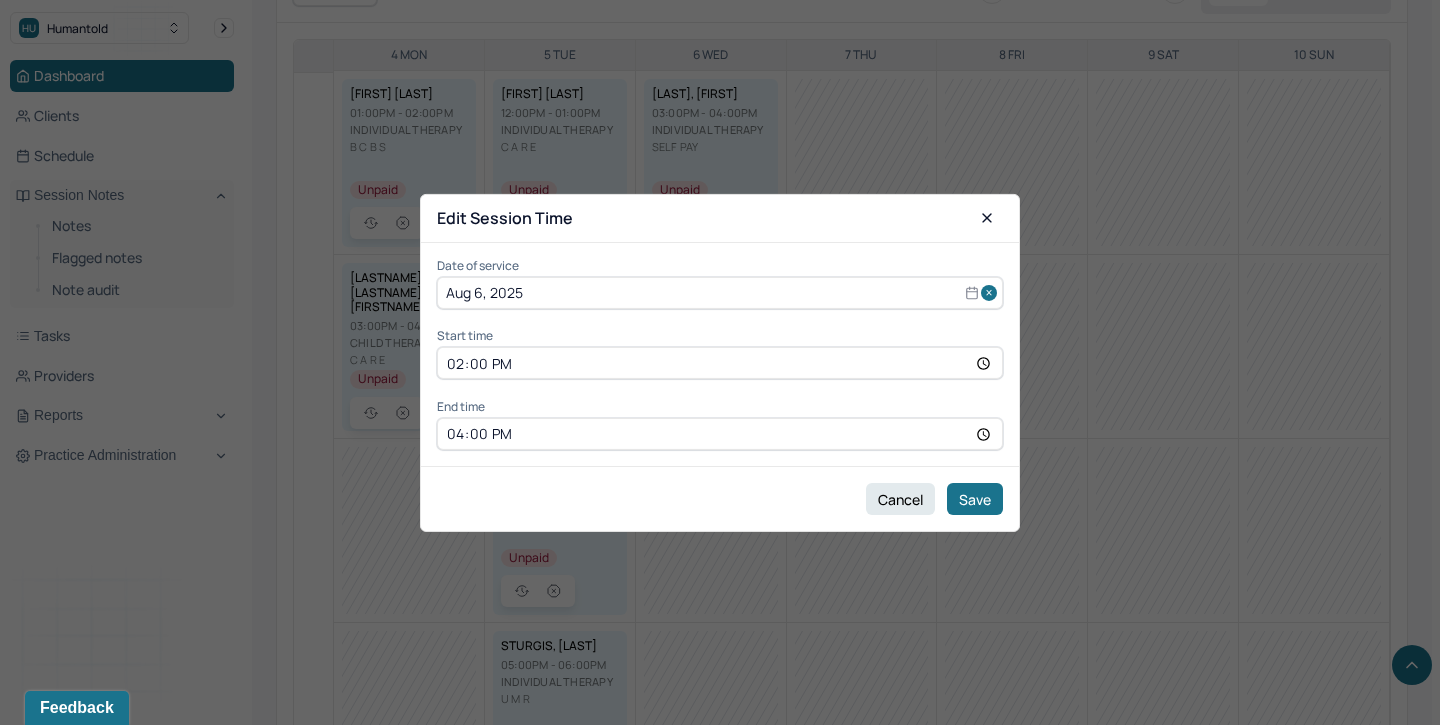 click on "16:00" at bounding box center (720, 434) 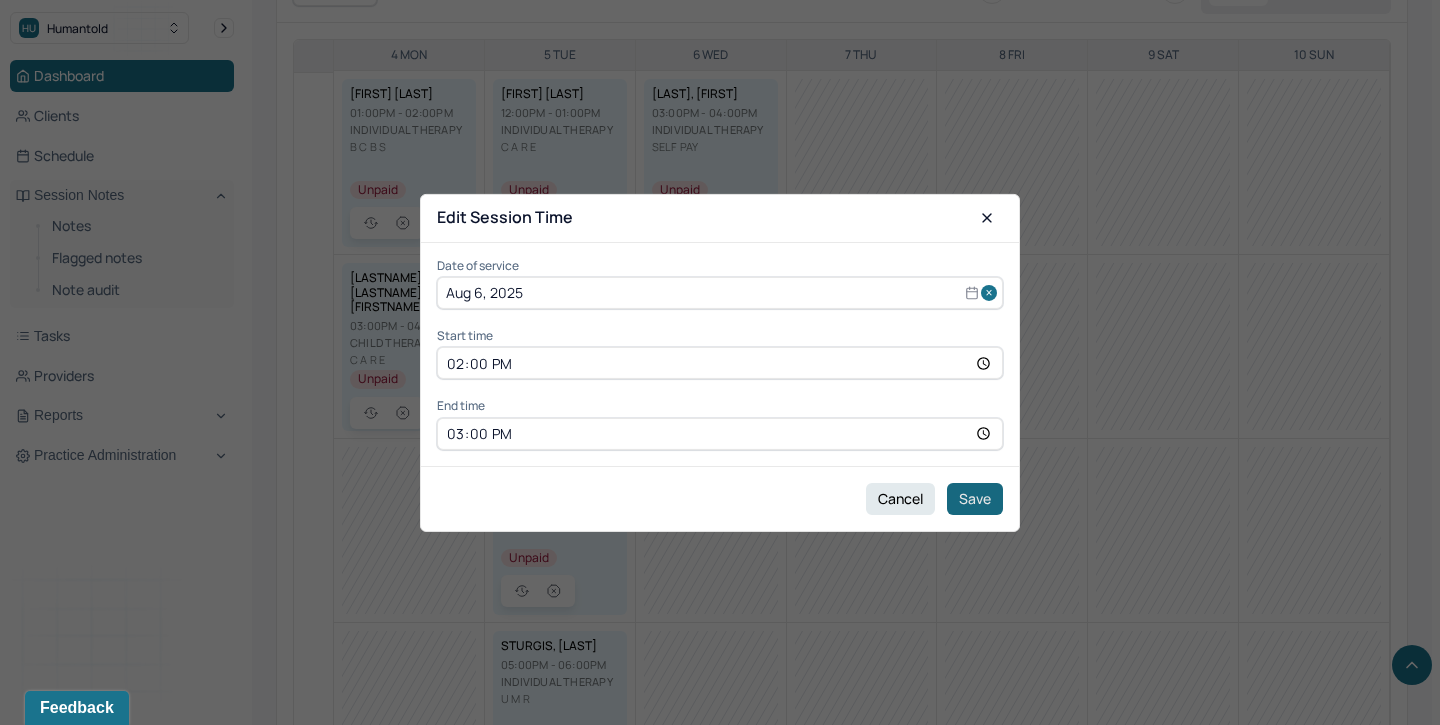 click on "Save" at bounding box center (975, 499) 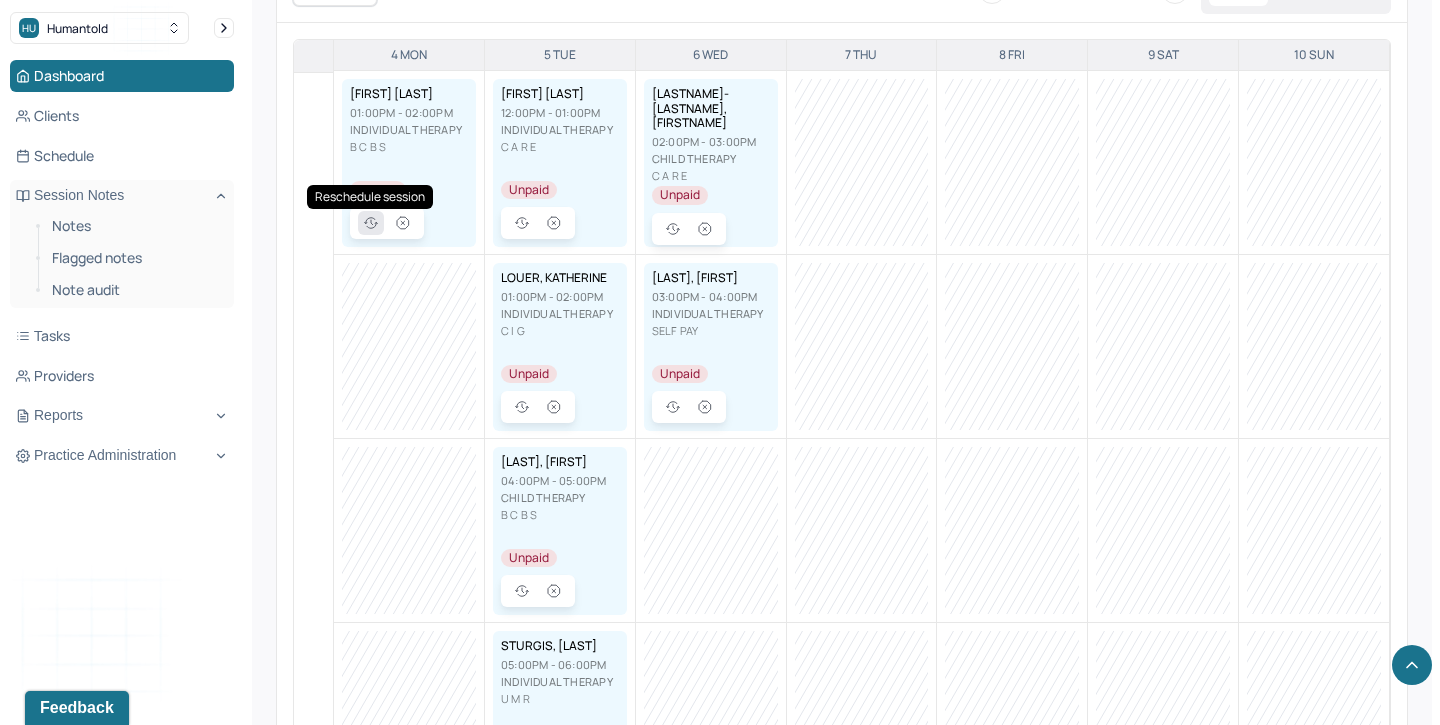 click 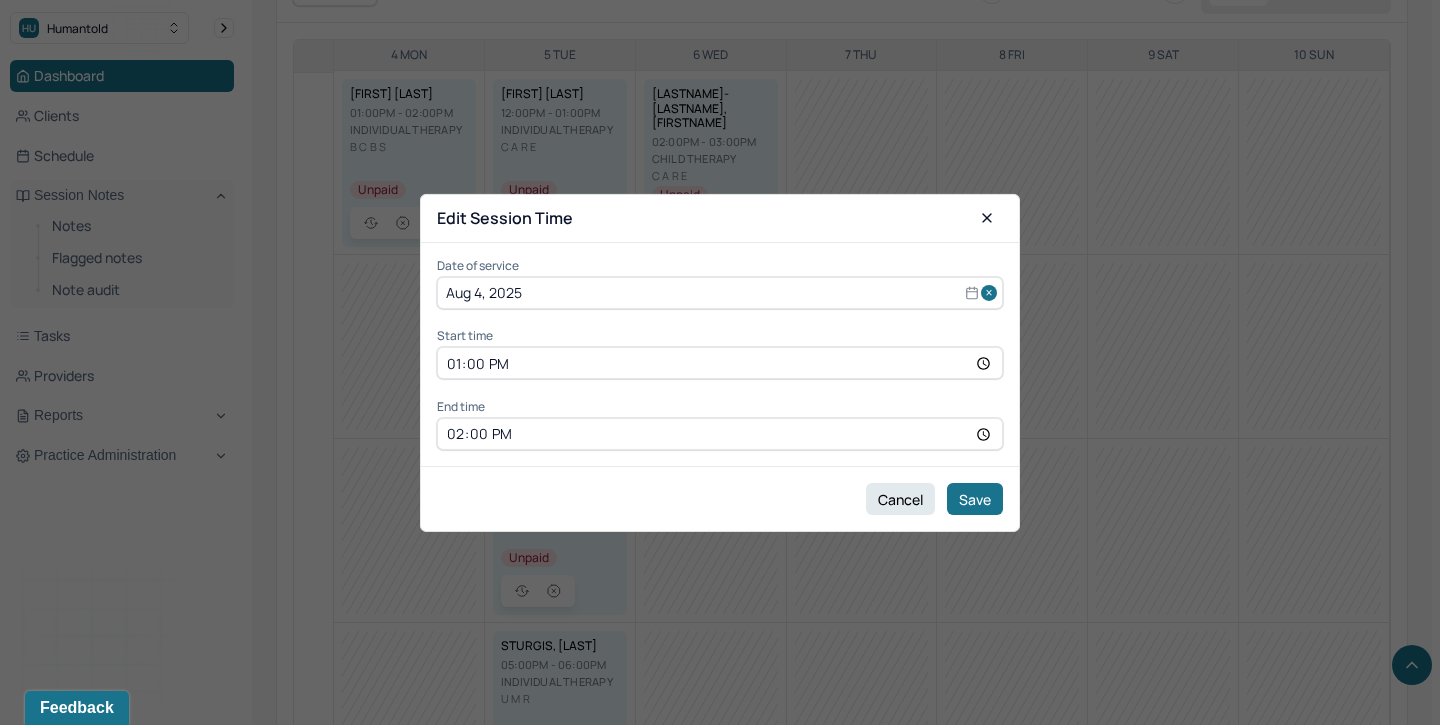 click on "Aug 4, 2025" at bounding box center (720, 293) 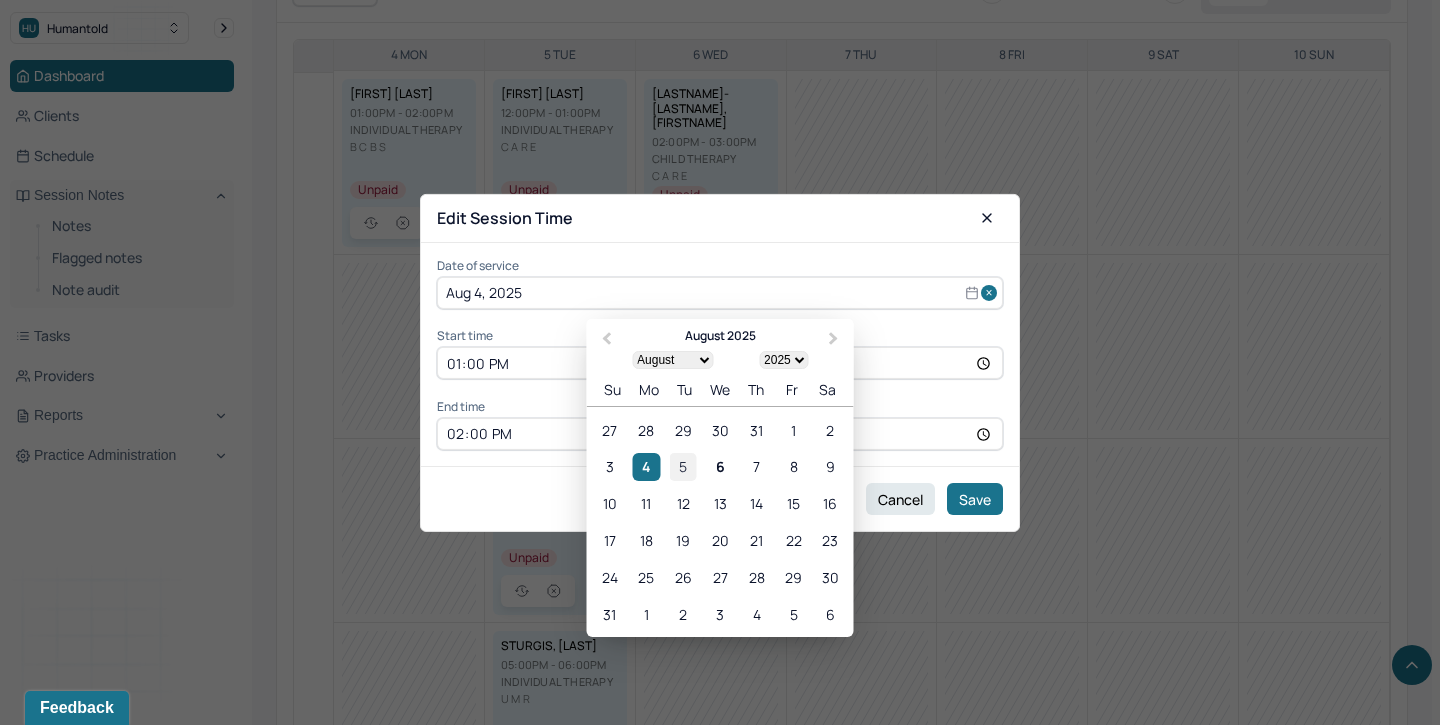 click on "5" at bounding box center [683, 466] 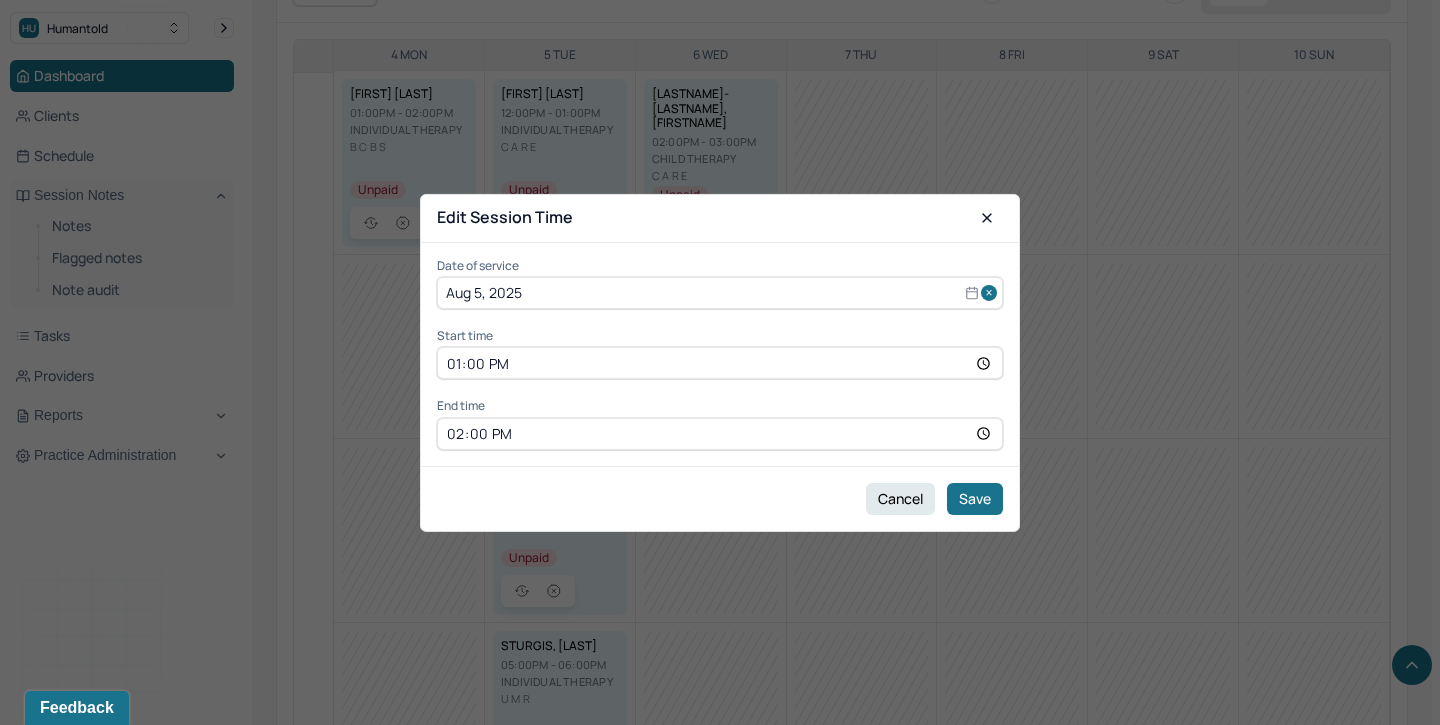 click on "13:00" at bounding box center (720, 363) 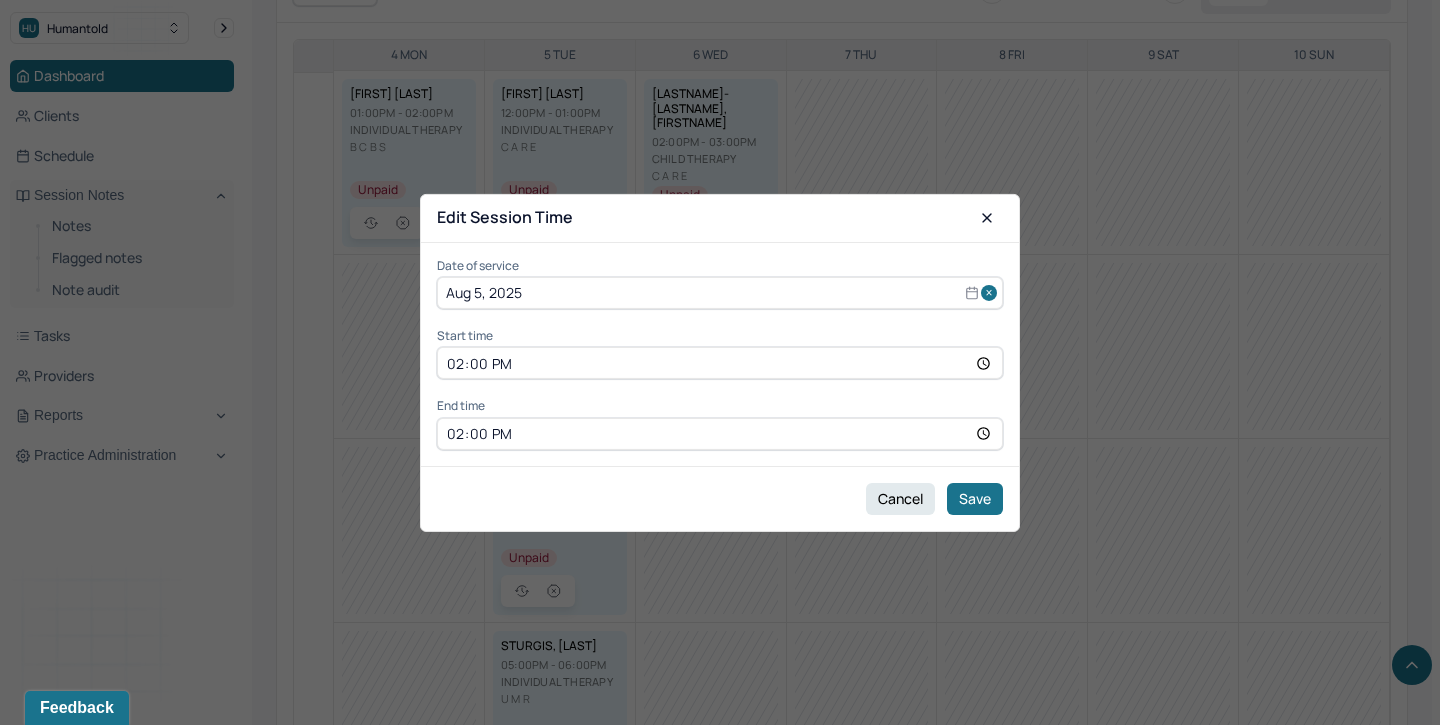 click on "14:00" at bounding box center (720, 434) 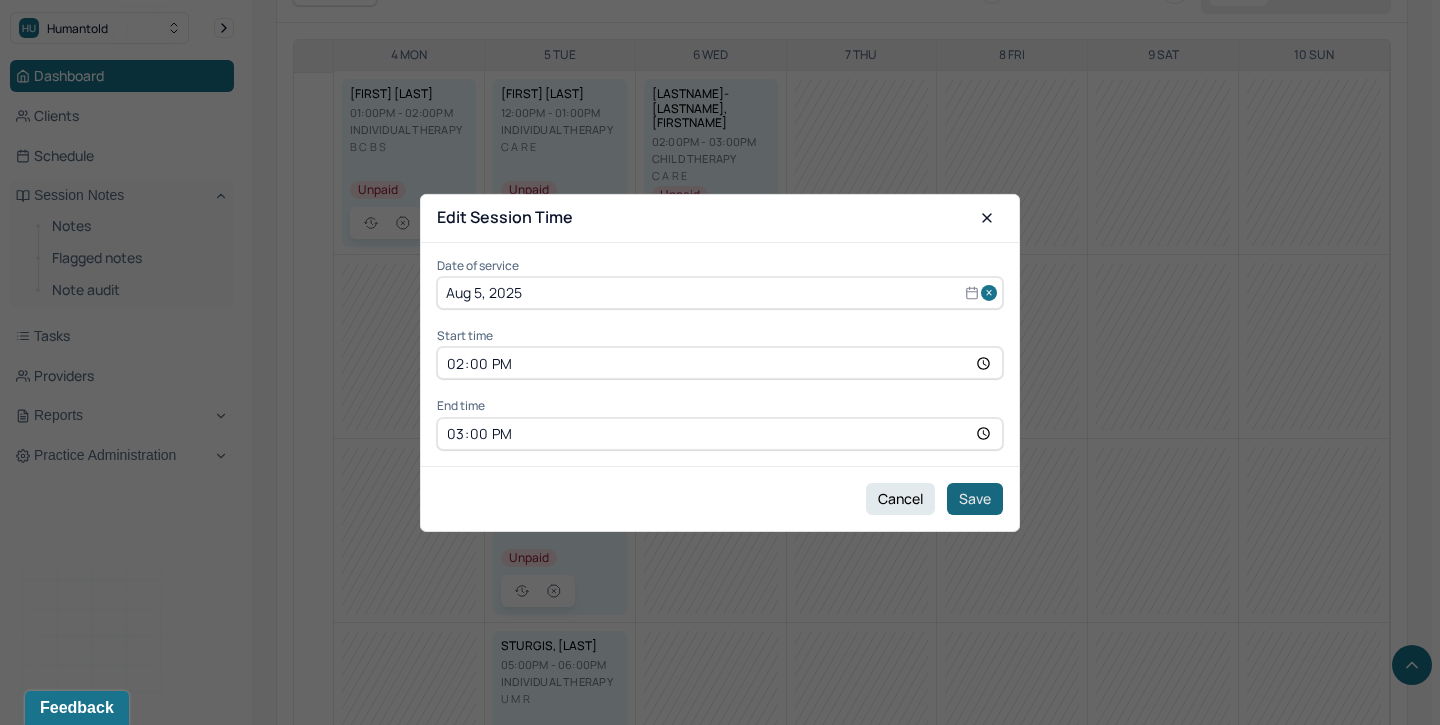 click on "Save" at bounding box center [975, 499] 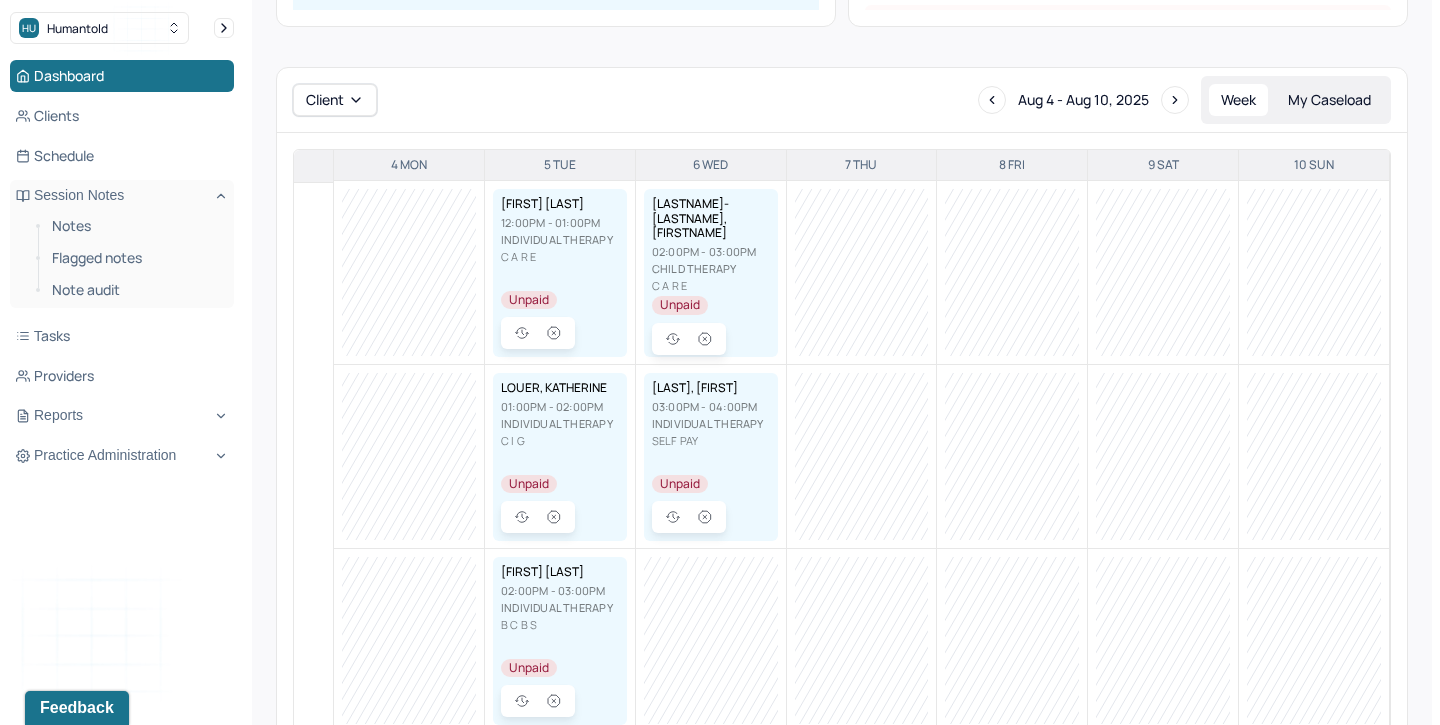 scroll, scrollTop: 542, scrollLeft: 0, axis: vertical 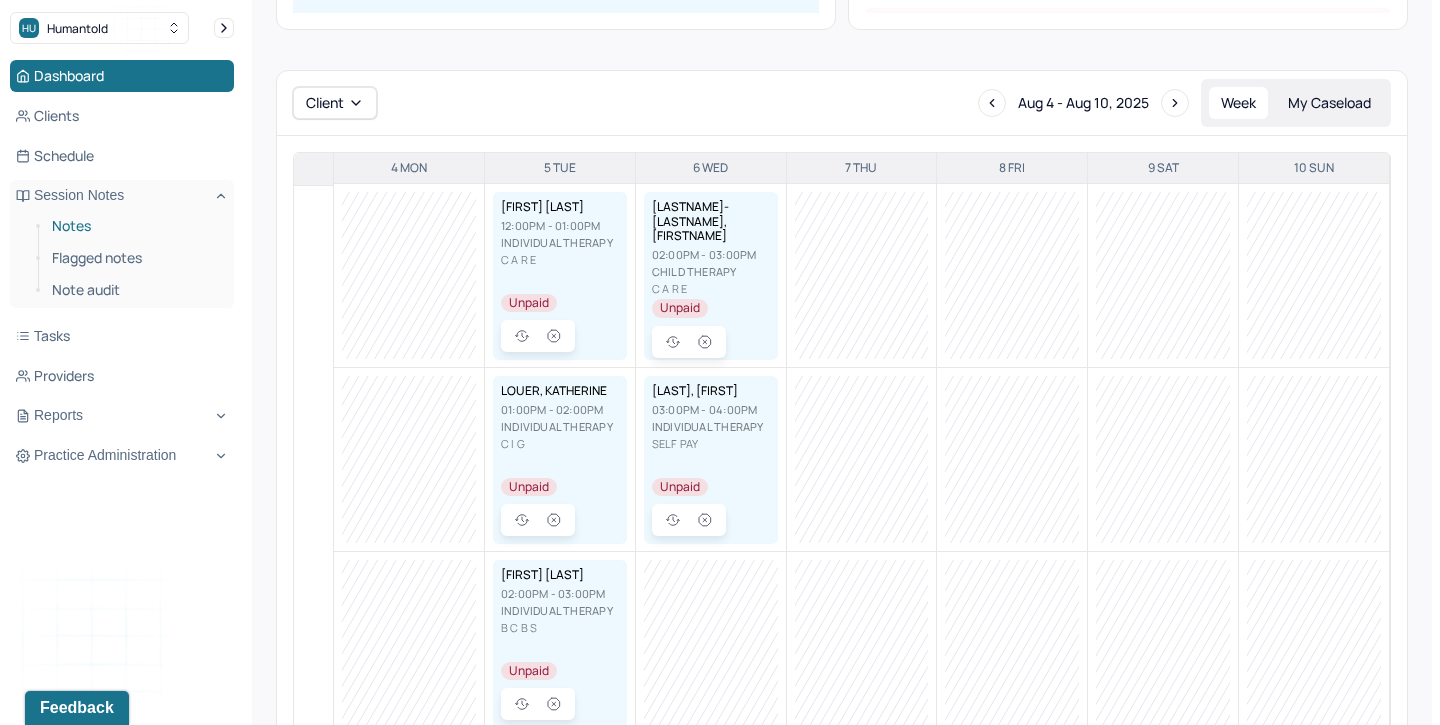 click on "Notes" at bounding box center (135, 226) 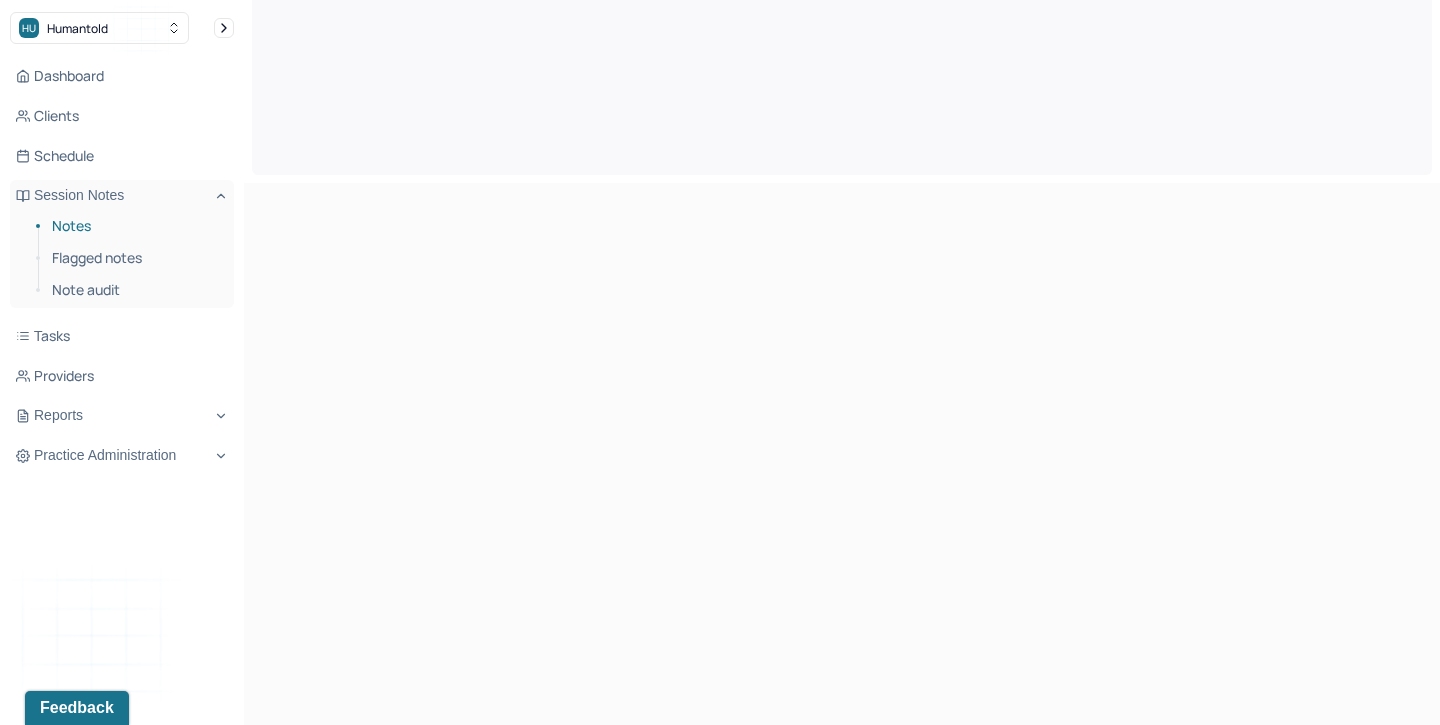scroll, scrollTop: 0, scrollLeft: 0, axis: both 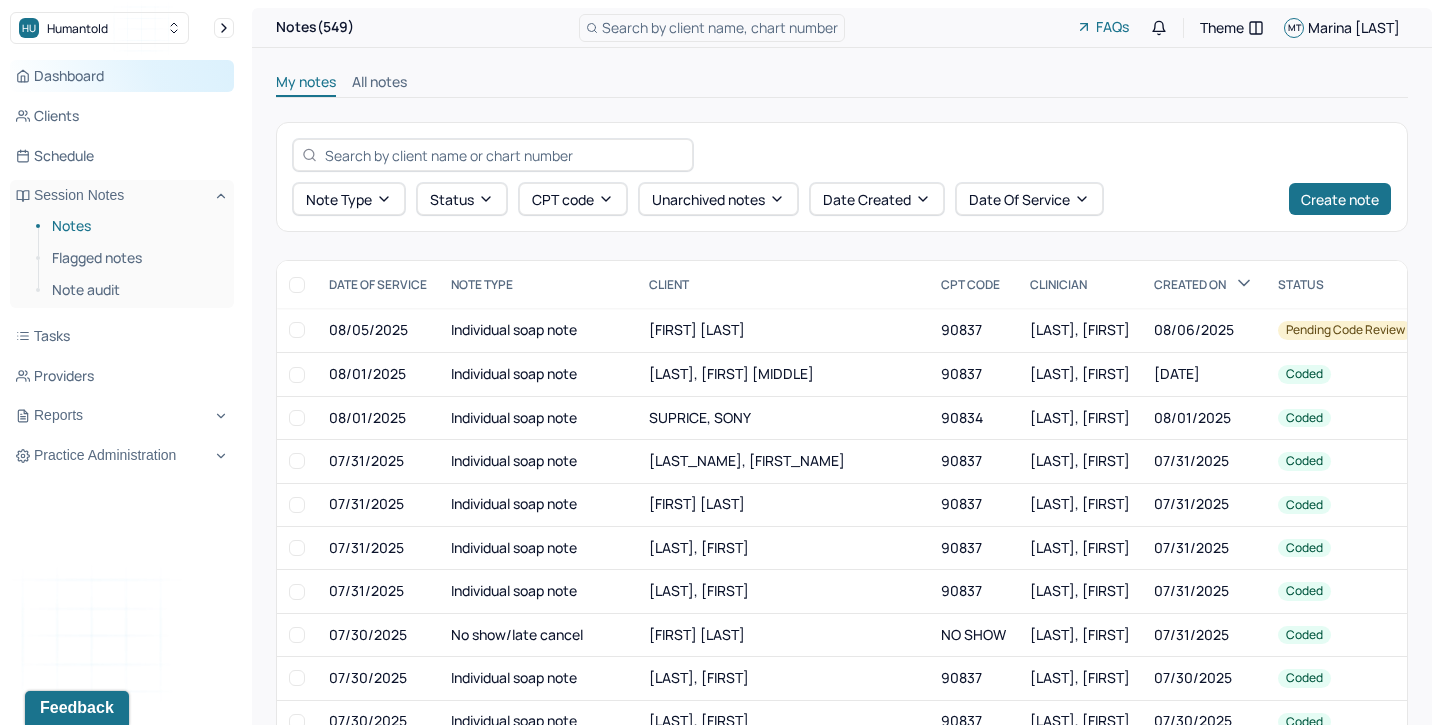 click on "Dashboard" at bounding box center [122, 76] 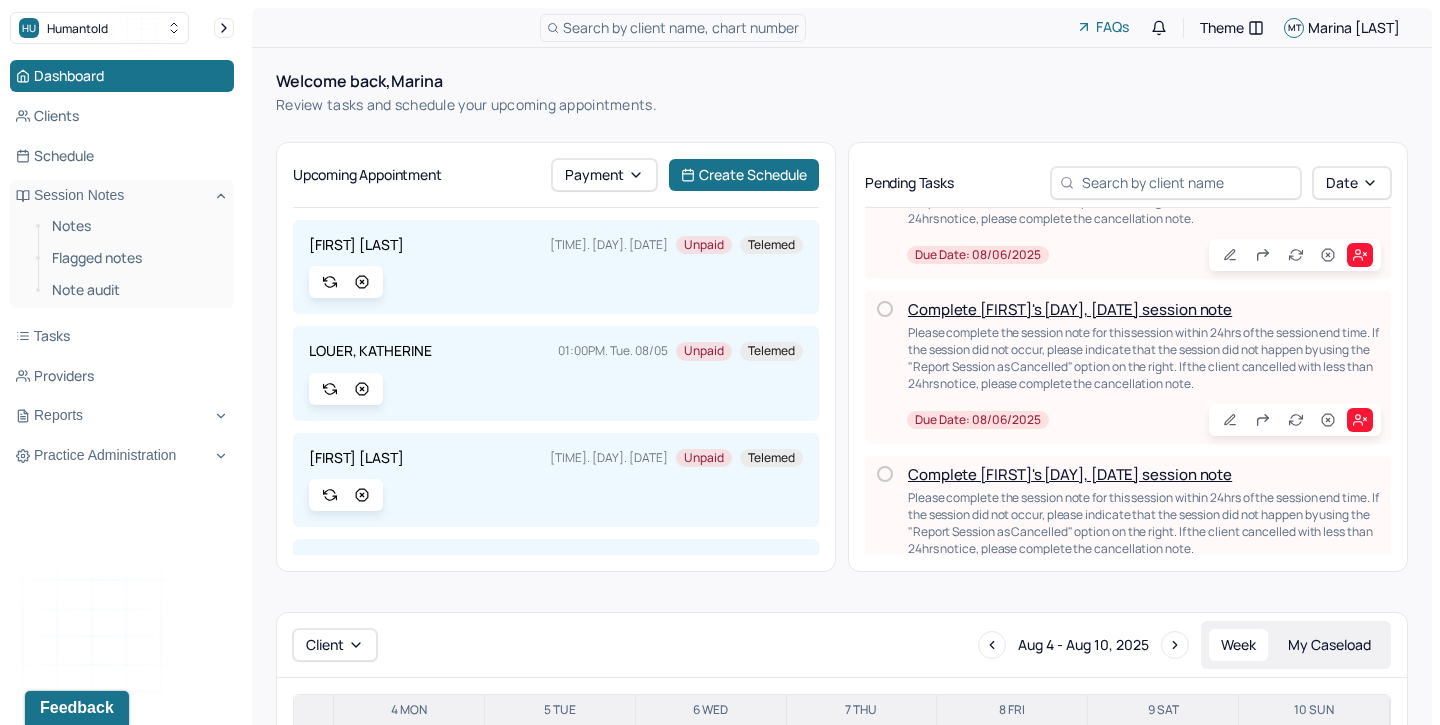 scroll, scrollTop: 578, scrollLeft: 0, axis: vertical 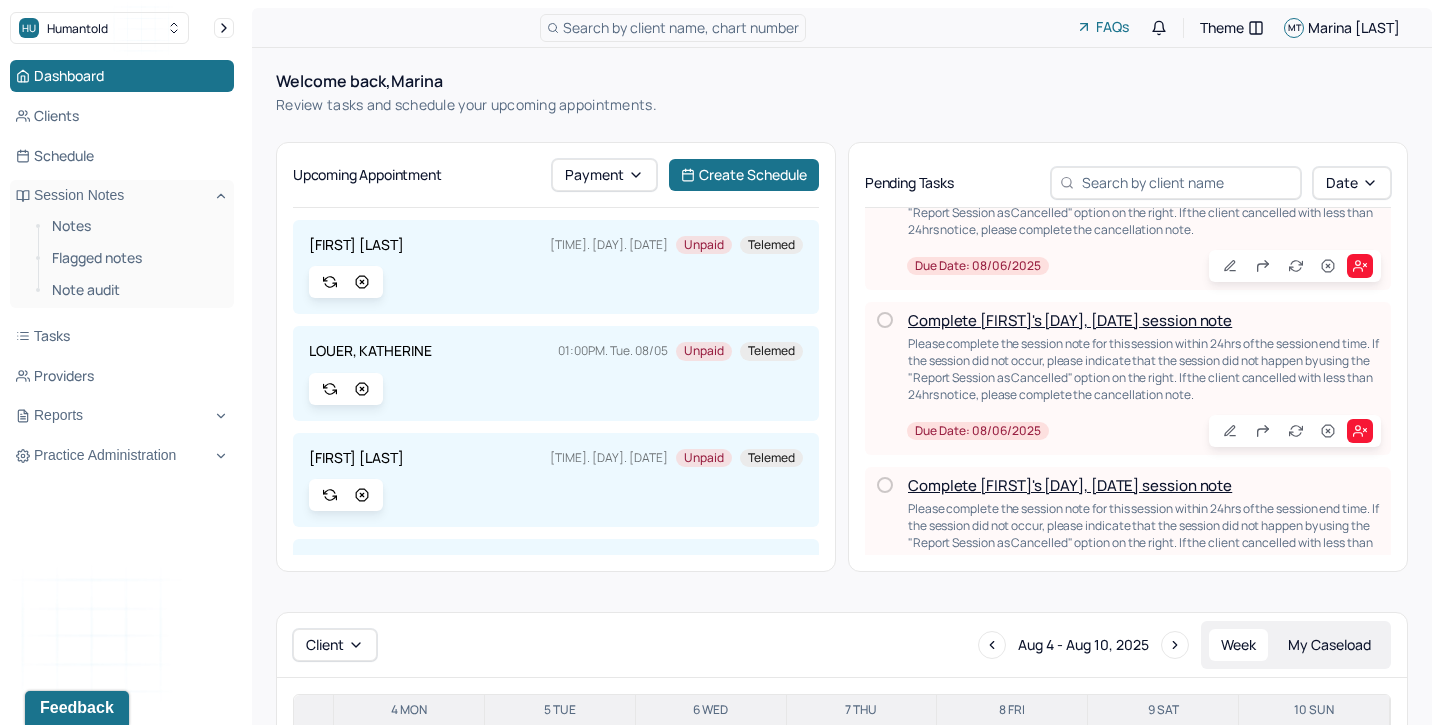 click on "Complete [FIRST]'s [DAY], [DATE] session note" at bounding box center (1070, 320) 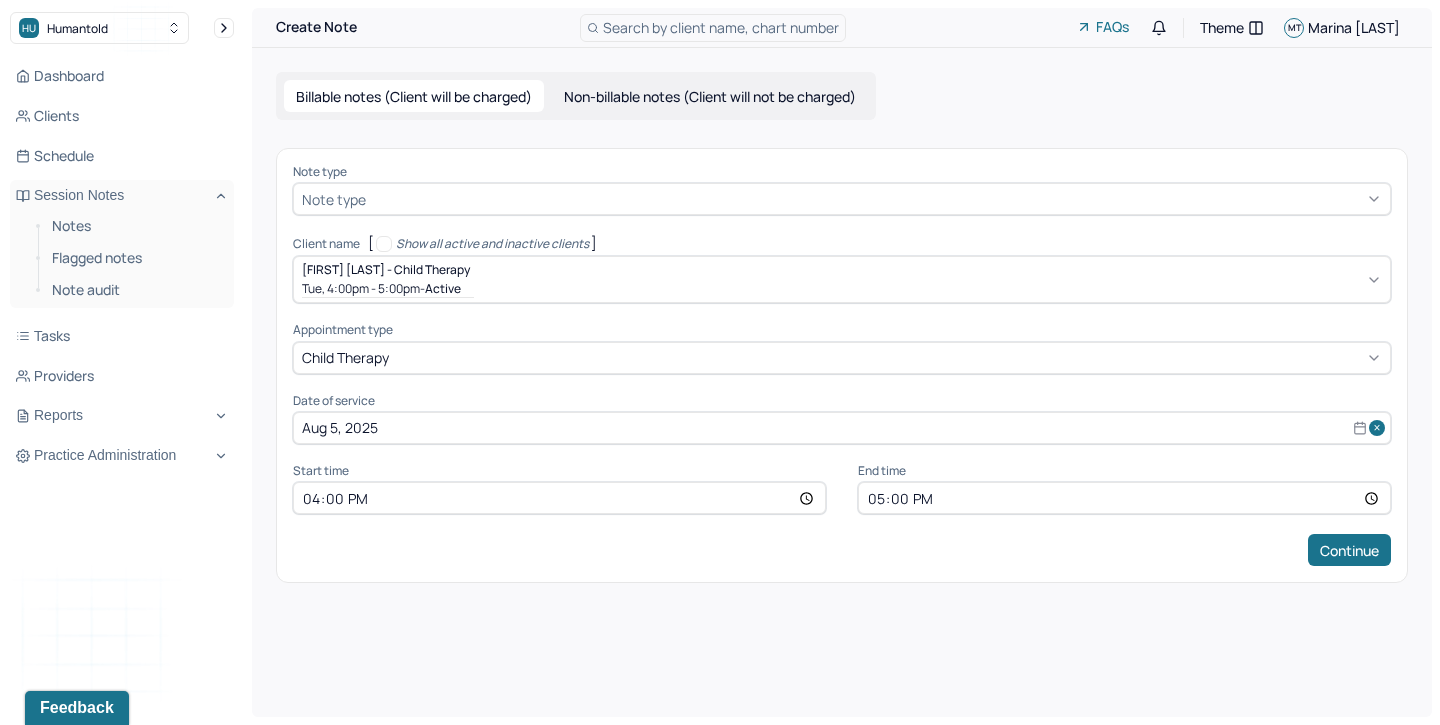 click at bounding box center (876, 199) 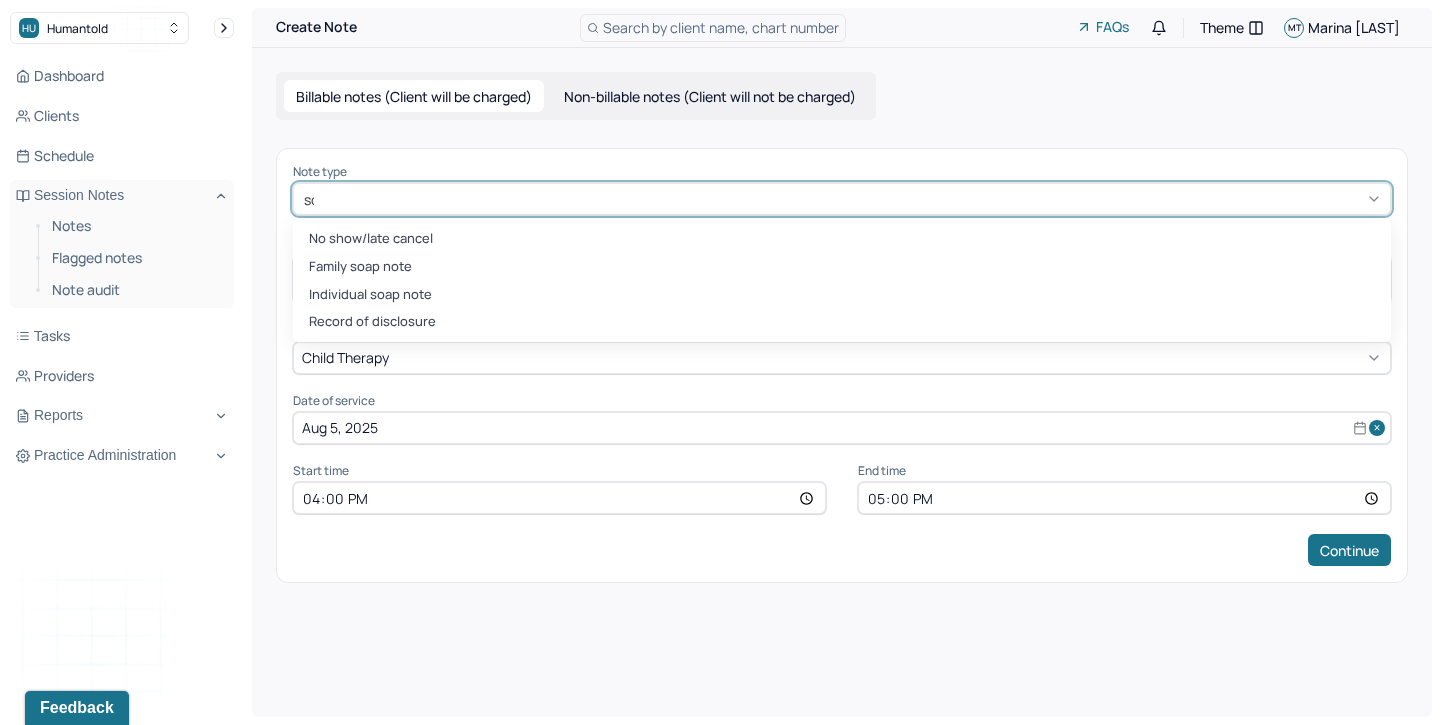 type on "soa" 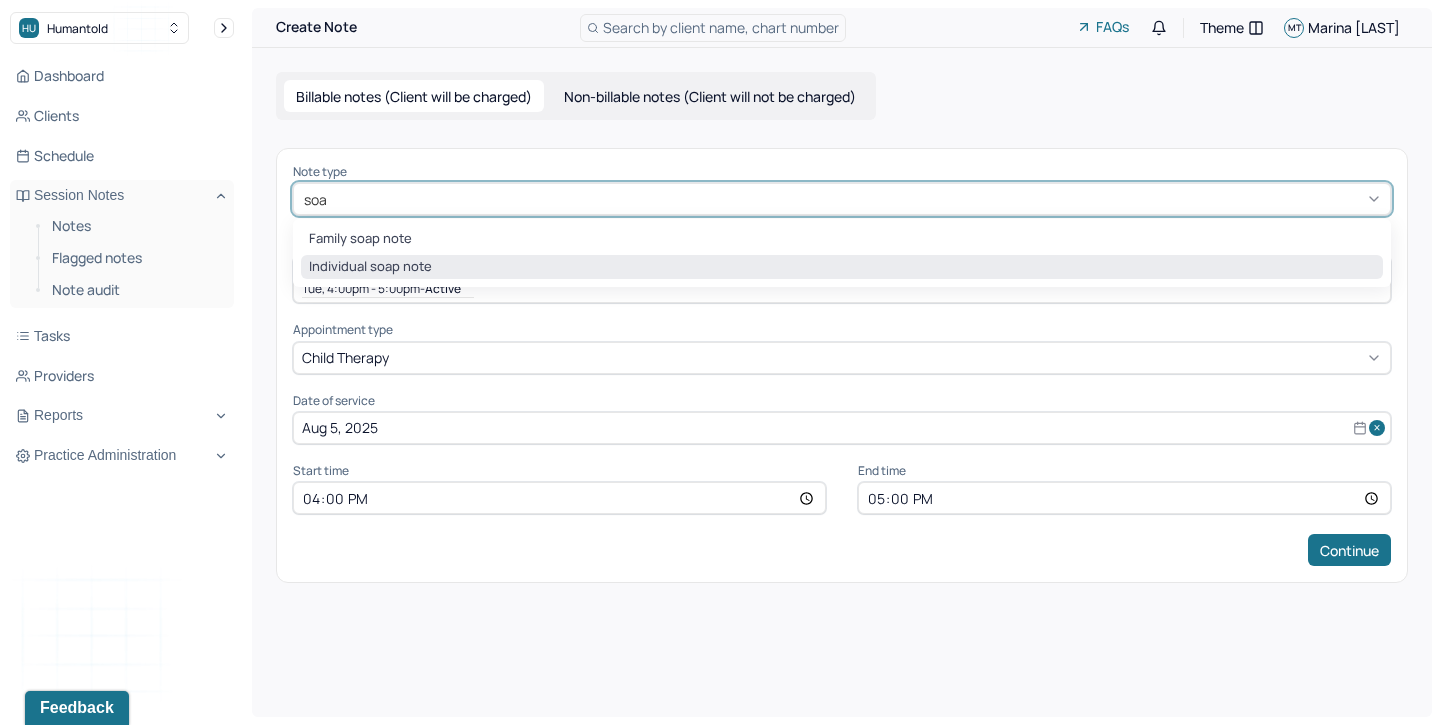 click on "Individual soap note" at bounding box center [842, 267] 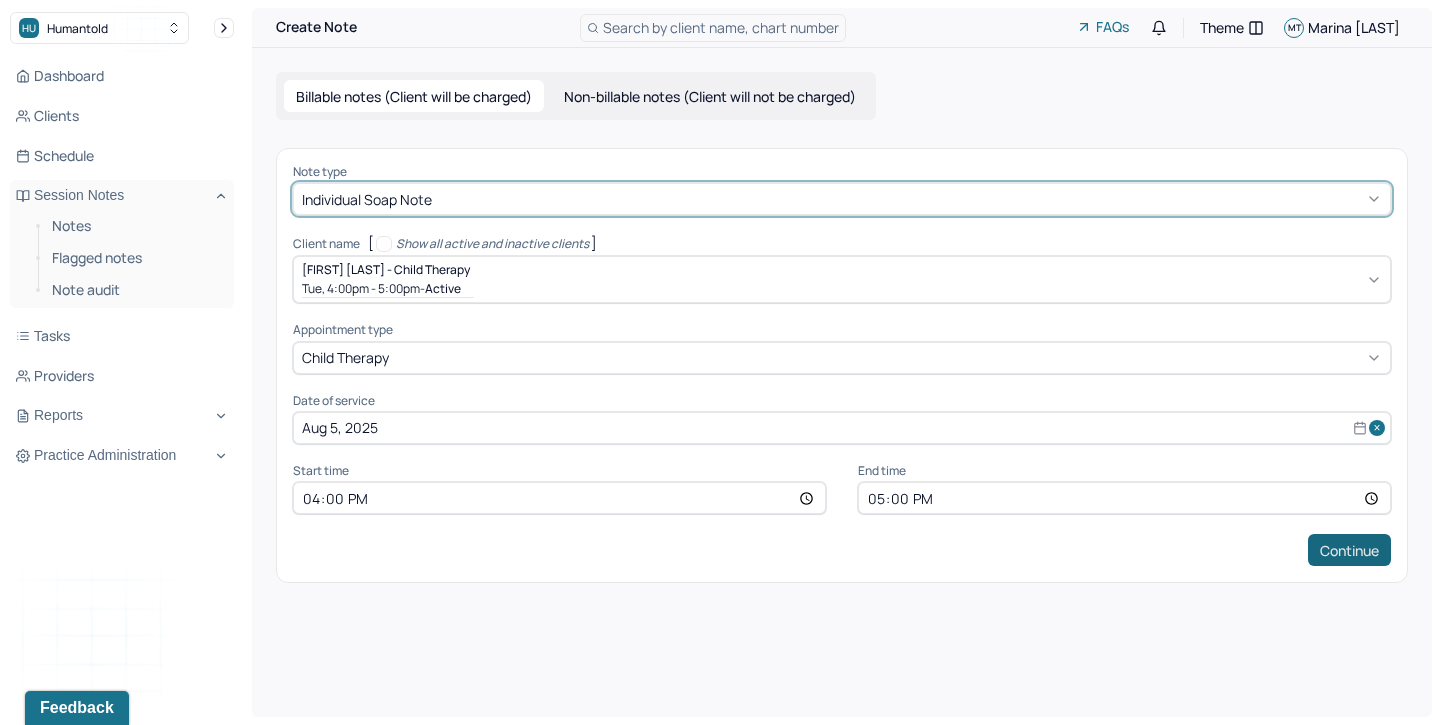 click on "Continue" at bounding box center (1349, 550) 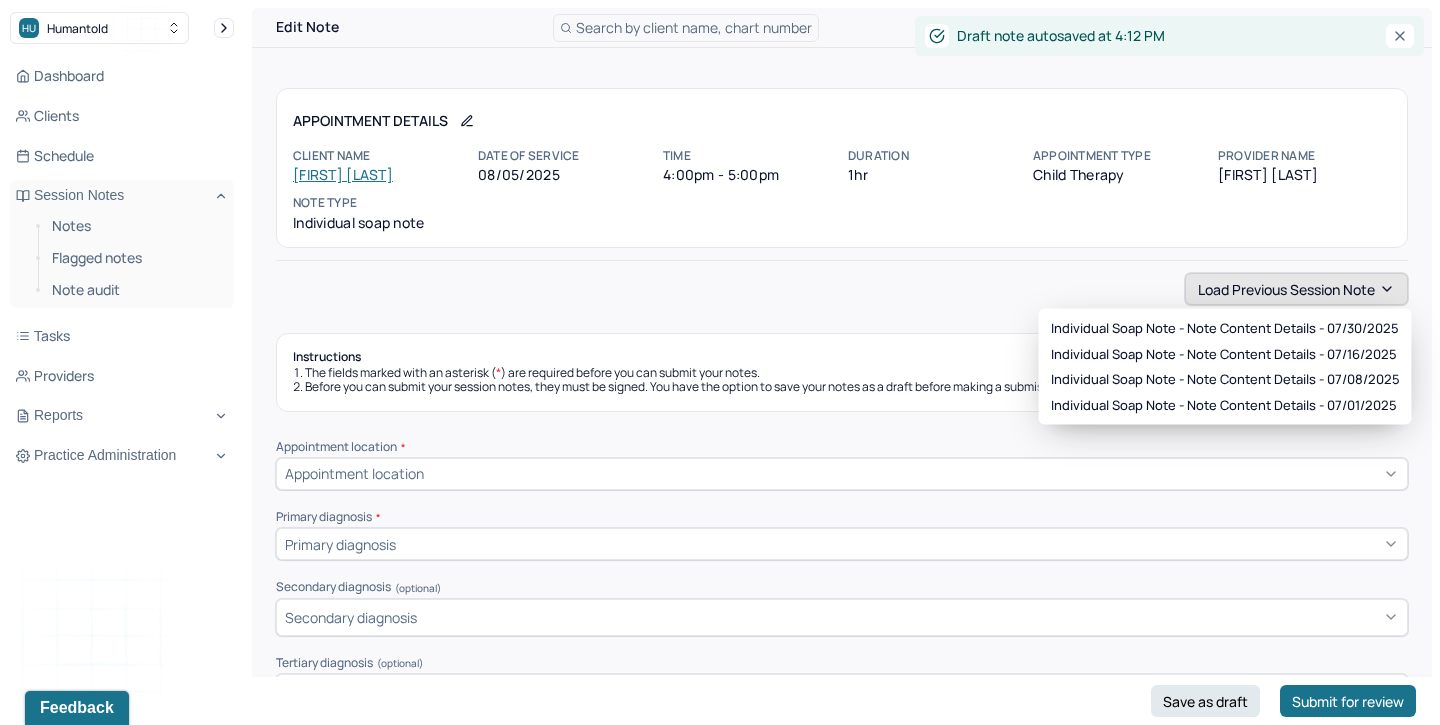 click on "Load previous session note" at bounding box center (1296, 289) 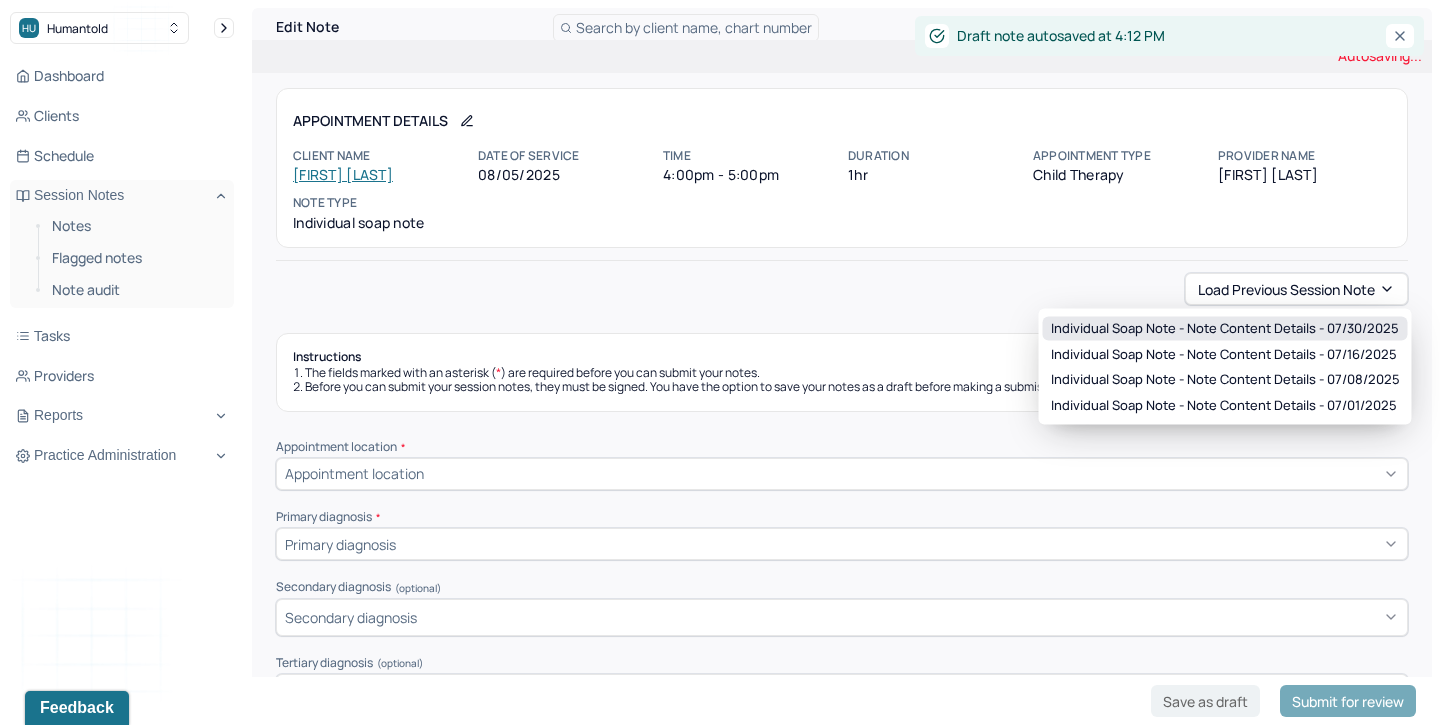 click on "Individual soap note   - Note content Details -   07/30/2025" at bounding box center [1225, 329] 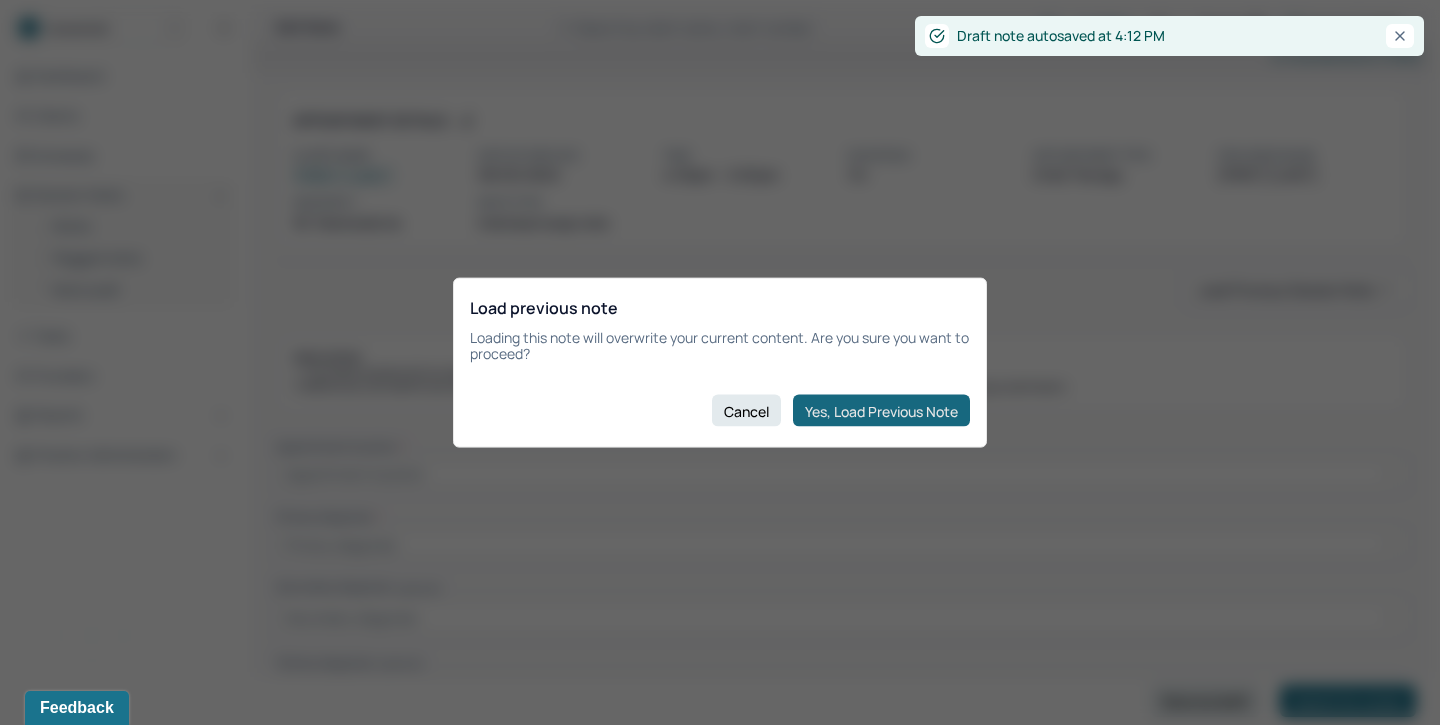 click on "Yes, Load Previous Note" at bounding box center [881, 411] 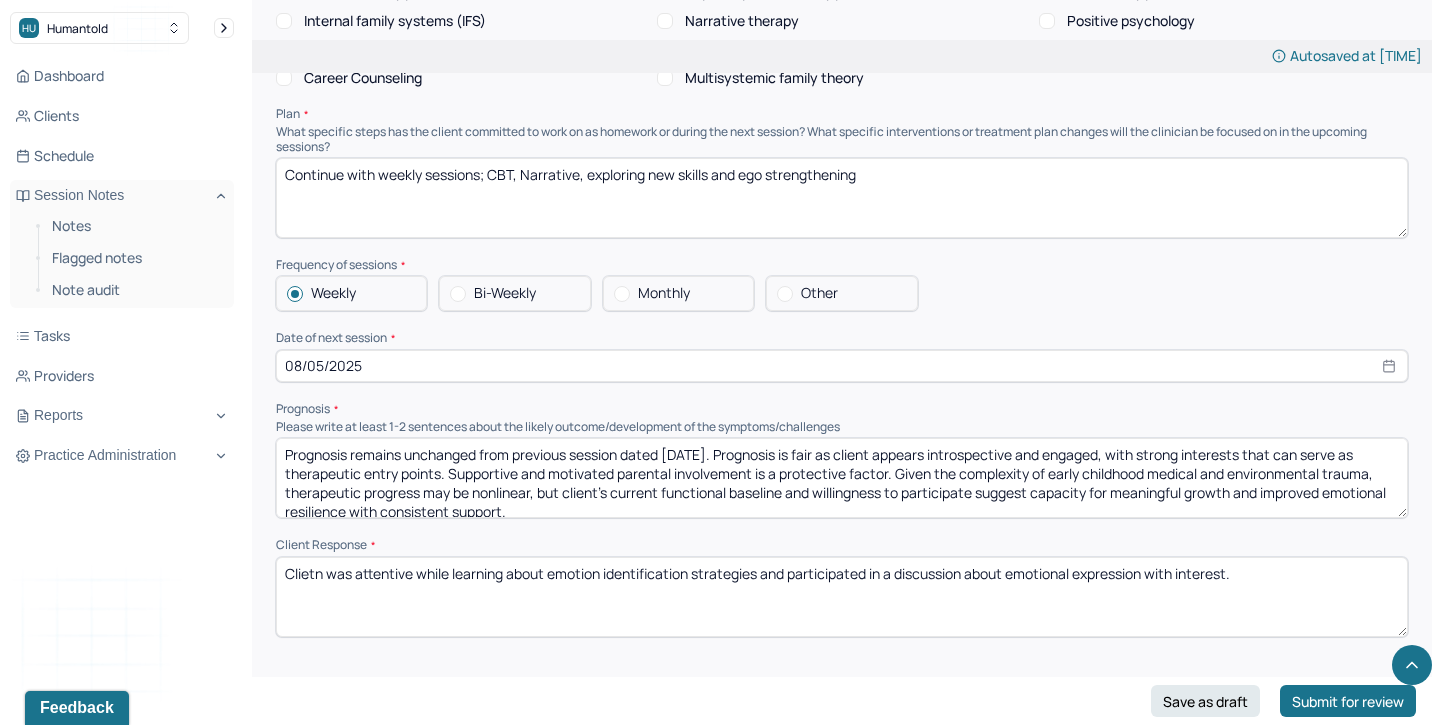 scroll, scrollTop: 2014, scrollLeft: 0, axis: vertical 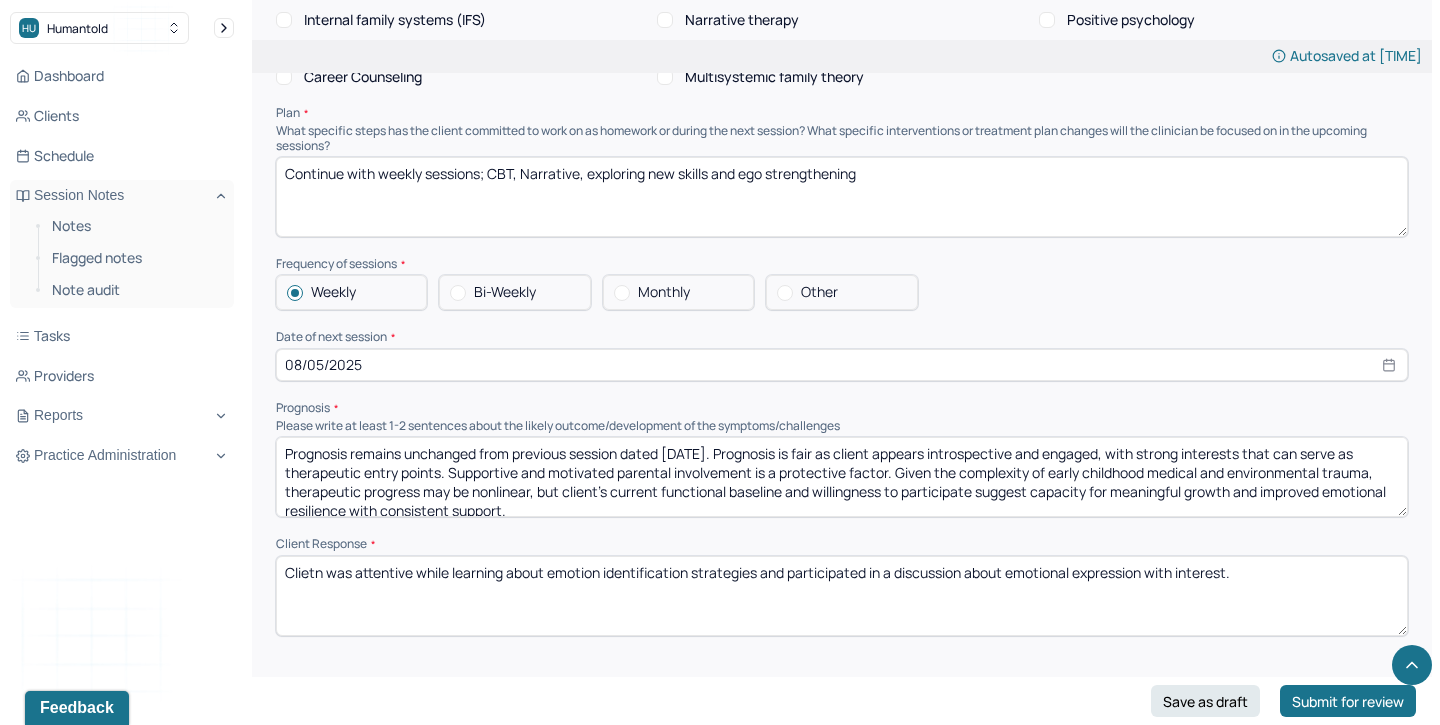 click on "Prognosis remains unchanged from previous session dated [DATE]. Prognosis is fair as client appears introspective and engaged, with strong interests that can serve as therapeutic entry points. Supportive and motivated parental involvement is a protective factor. Given the complexity of early childhood medical and environmental trauma, therapeutic progress may be nonlinear, but client’s current functional baseline and willingness to participate suggest capacity for meaningful growth and improved emotional resilience with consistent support." at bounding box center [842, 477] 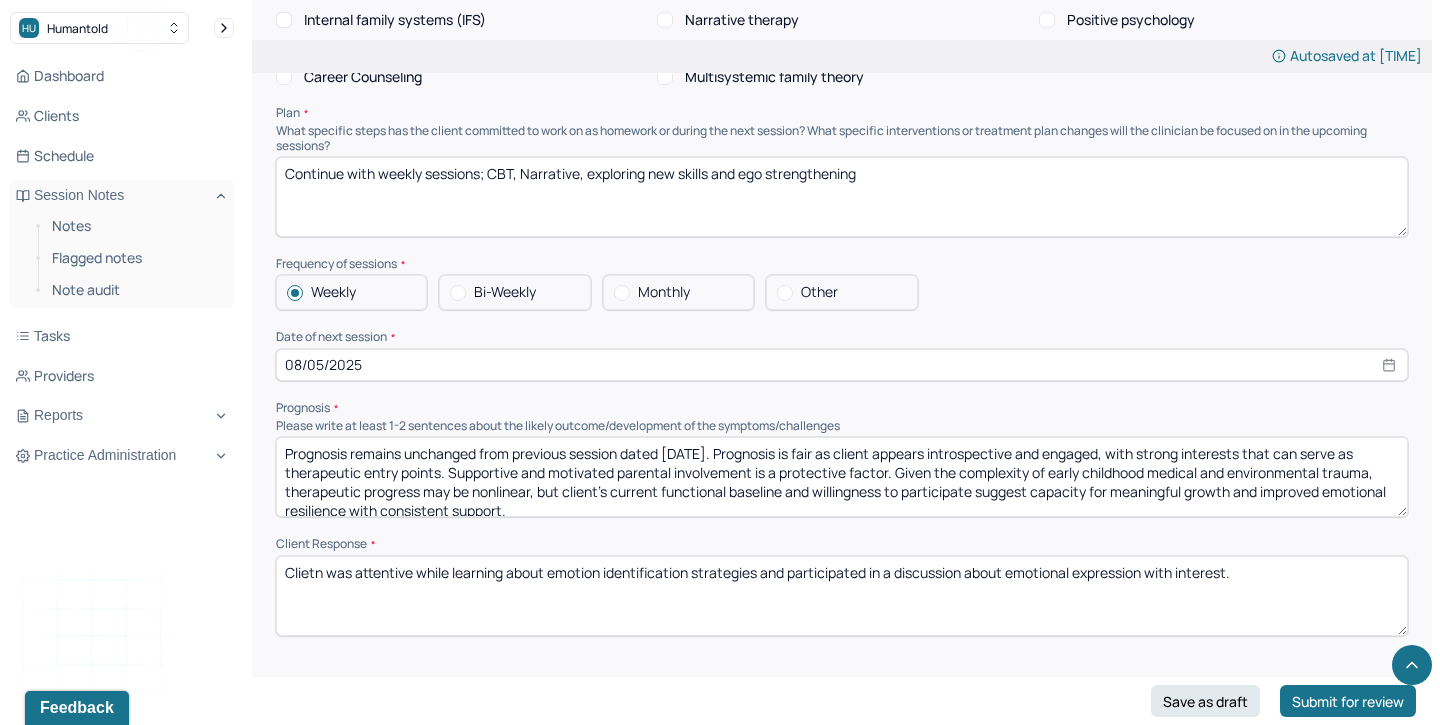 type on "Prognosis remains unchanged from previous session dated [DATE]. Prognosis is fair as client appears introspective and engaged, with strong interests that can serve as therapeutic entry points. Supportive and motivated parental involvement is a protective factor. Given the complexity of early childhood medical and environmental trauma, therapeutic progress may be nonlinear, but client’s current functional baseline and willingness to participate suggest capacity for meaningful growth and improved emotional resilience with consistent support." 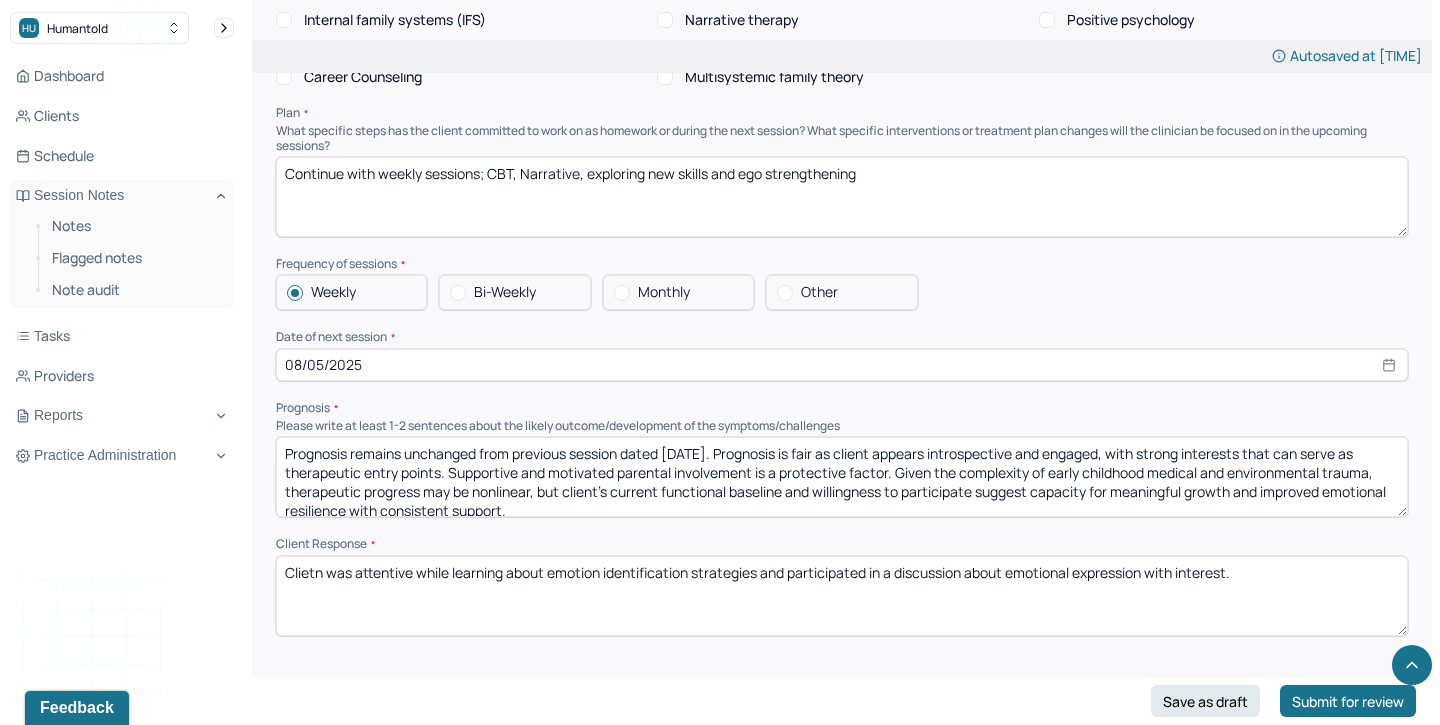 click on "08/05/2025" at bounding box center (842, 365) 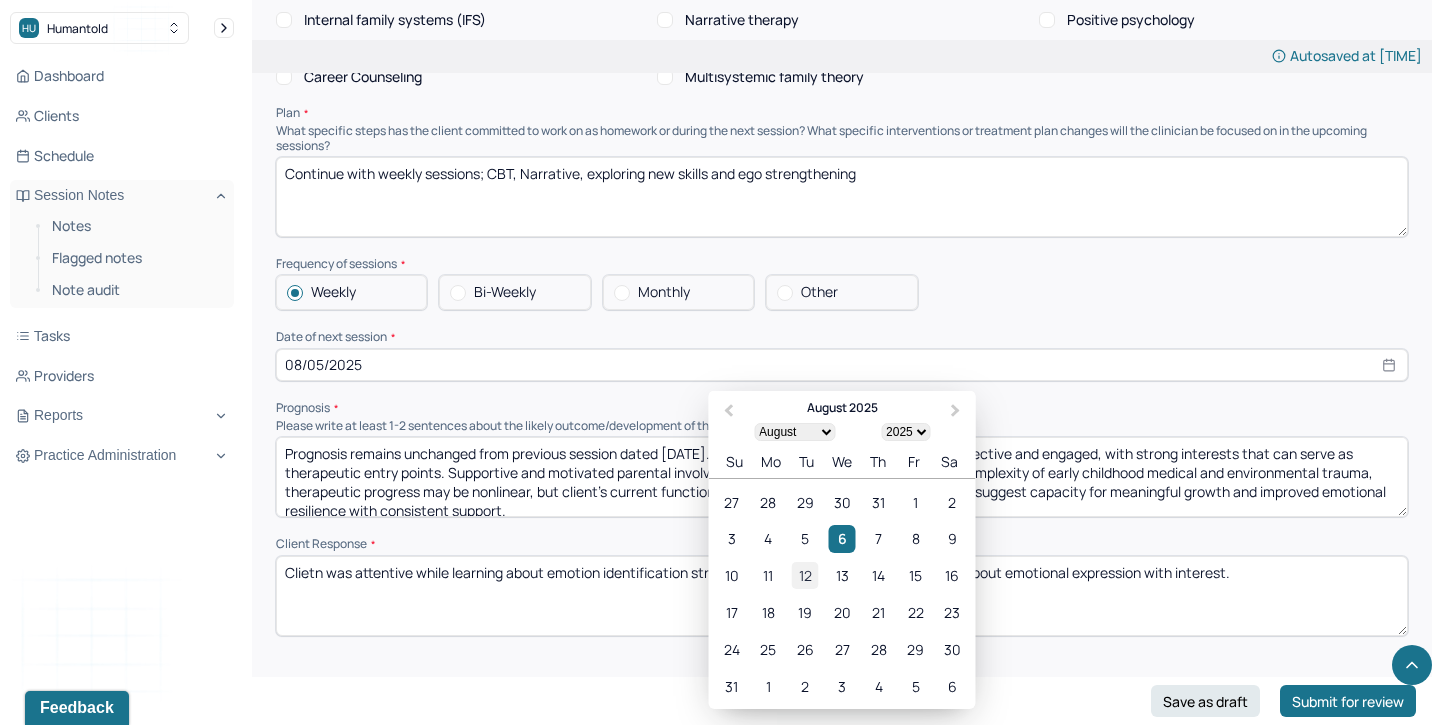 click on "12" at bounding box center [805, 575] 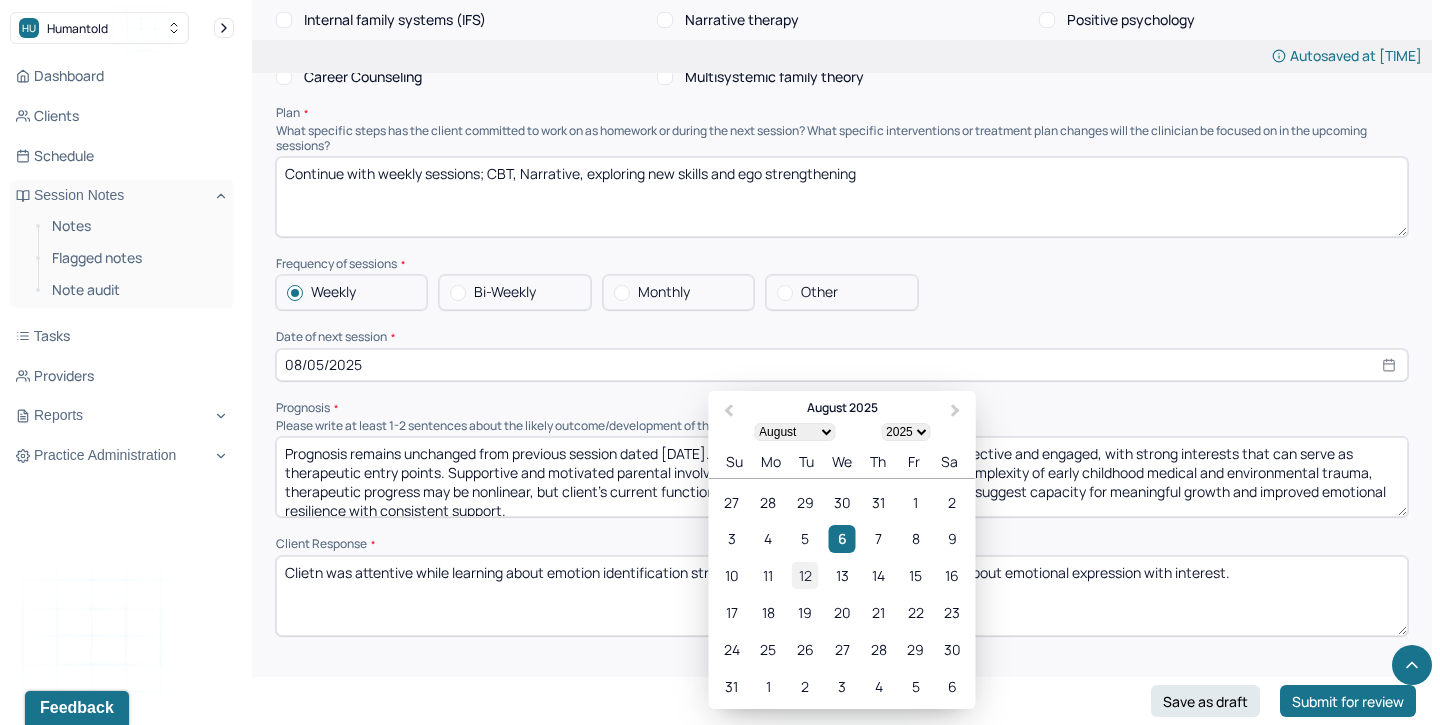 type on "08/12/2025" 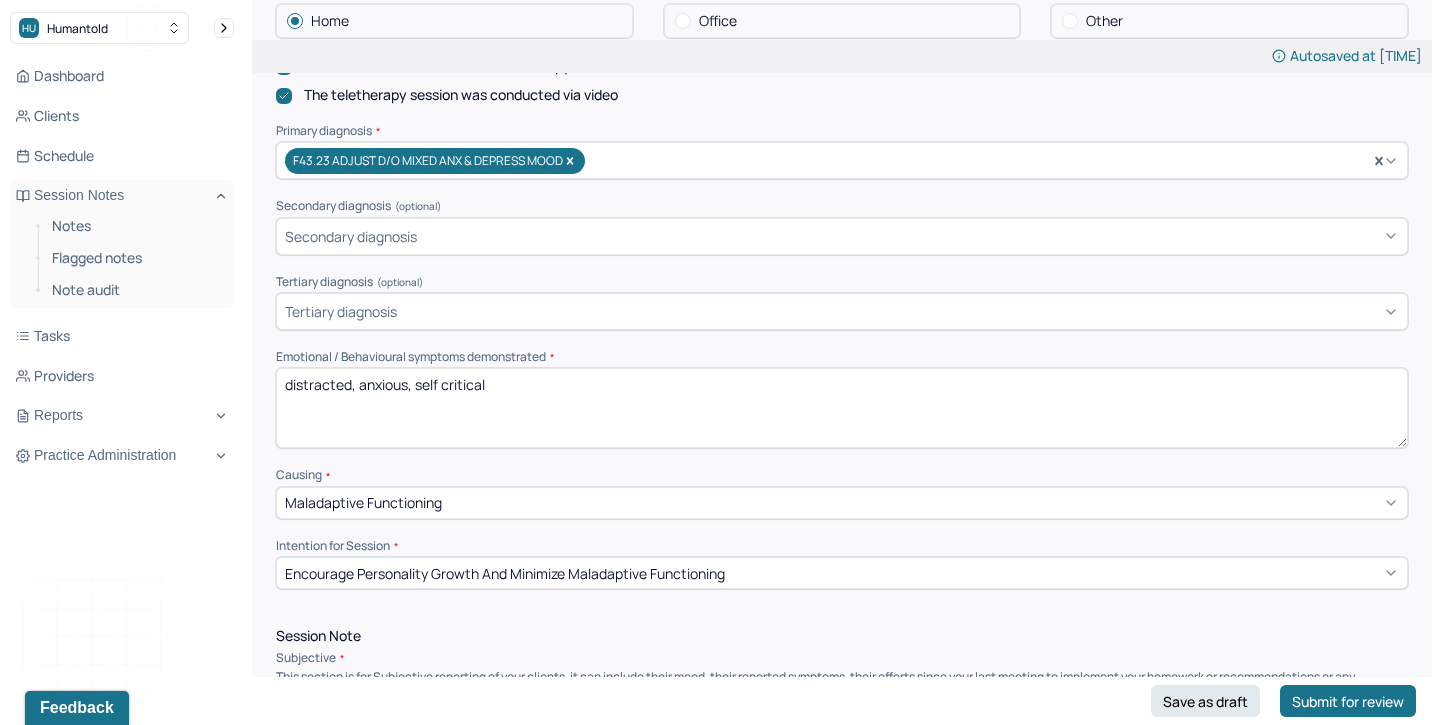 scroll, scrollTop: 600, scrollLeft: 0, axis: vertical 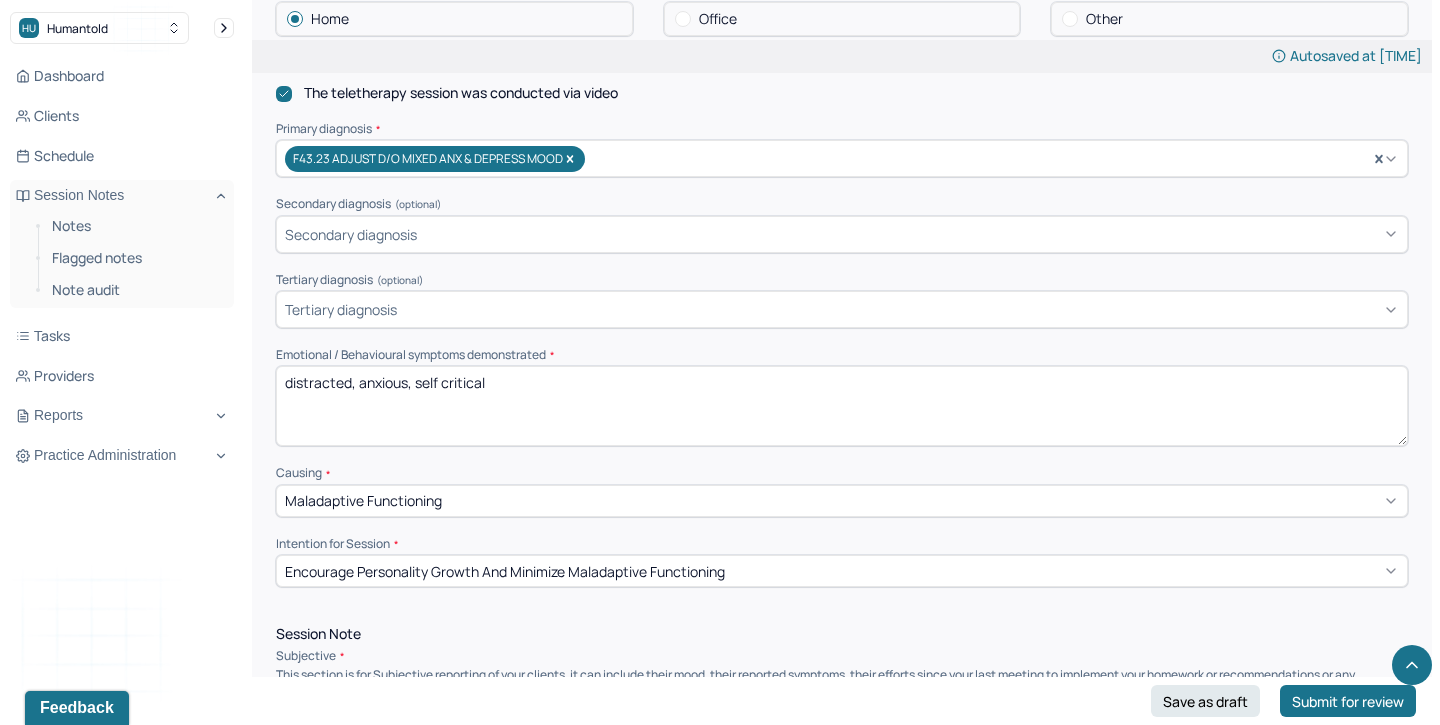 click on "distracted, anxious, self critical" at bounding box center (842, 406) 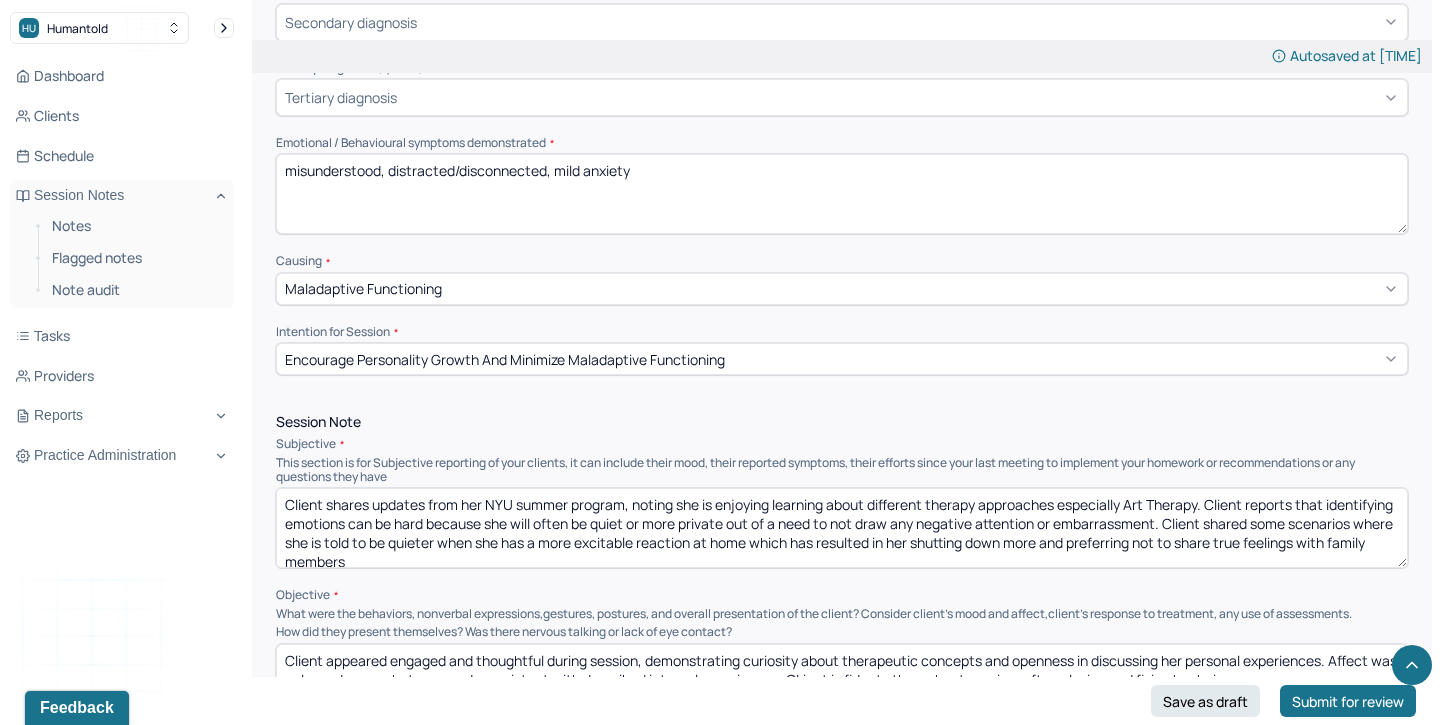 scroll, scrollTop: 838, scrollLeft: 0, axis: vertical 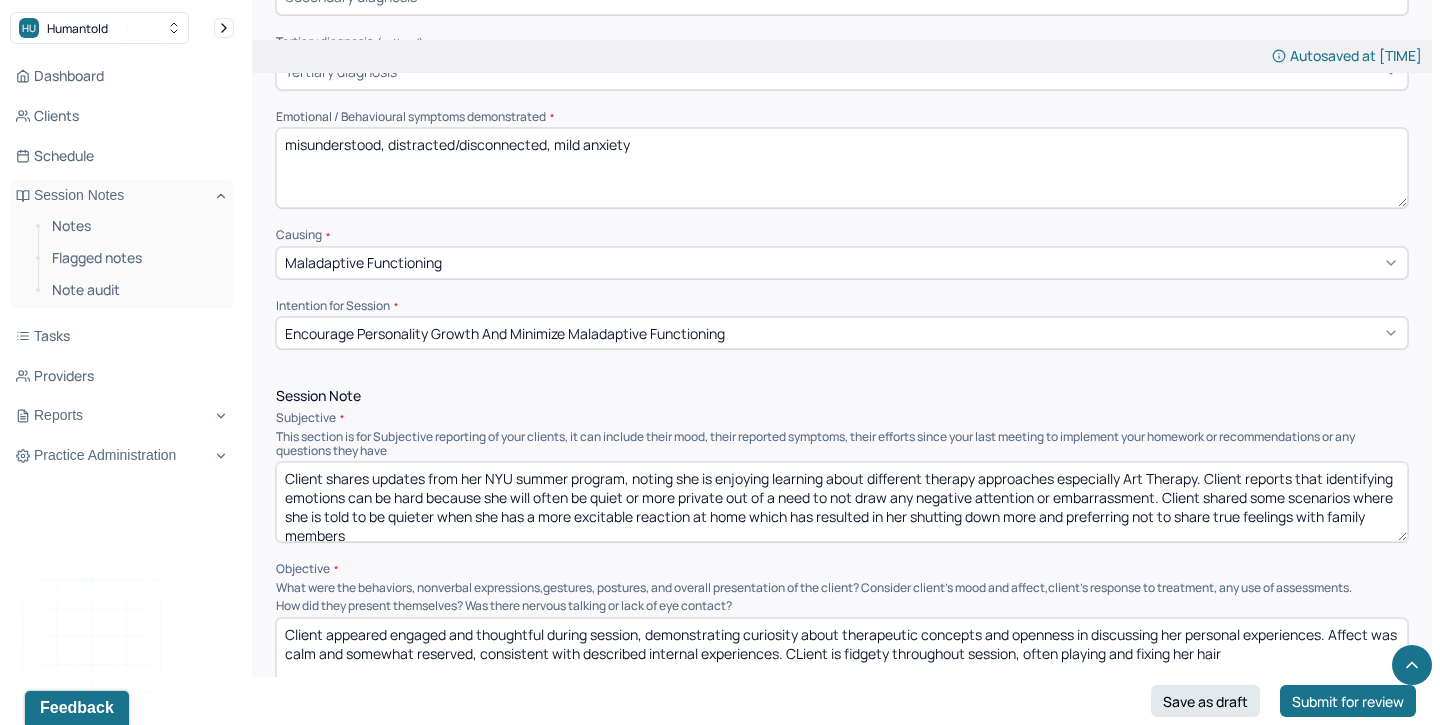 type on "misunderstood, distracted/disconnected, mild anxiety" 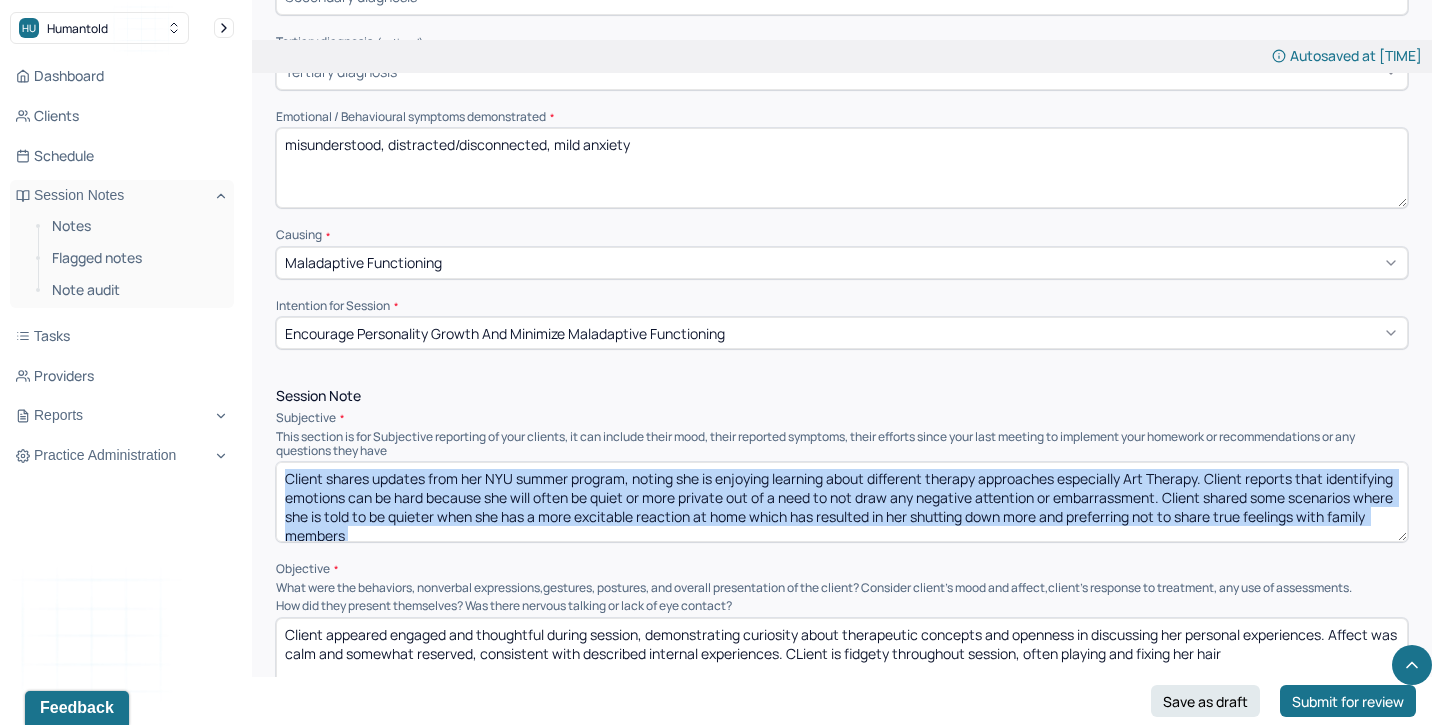 scroll, scrollTop: 9, scrollLeft: 0, axis: vertical 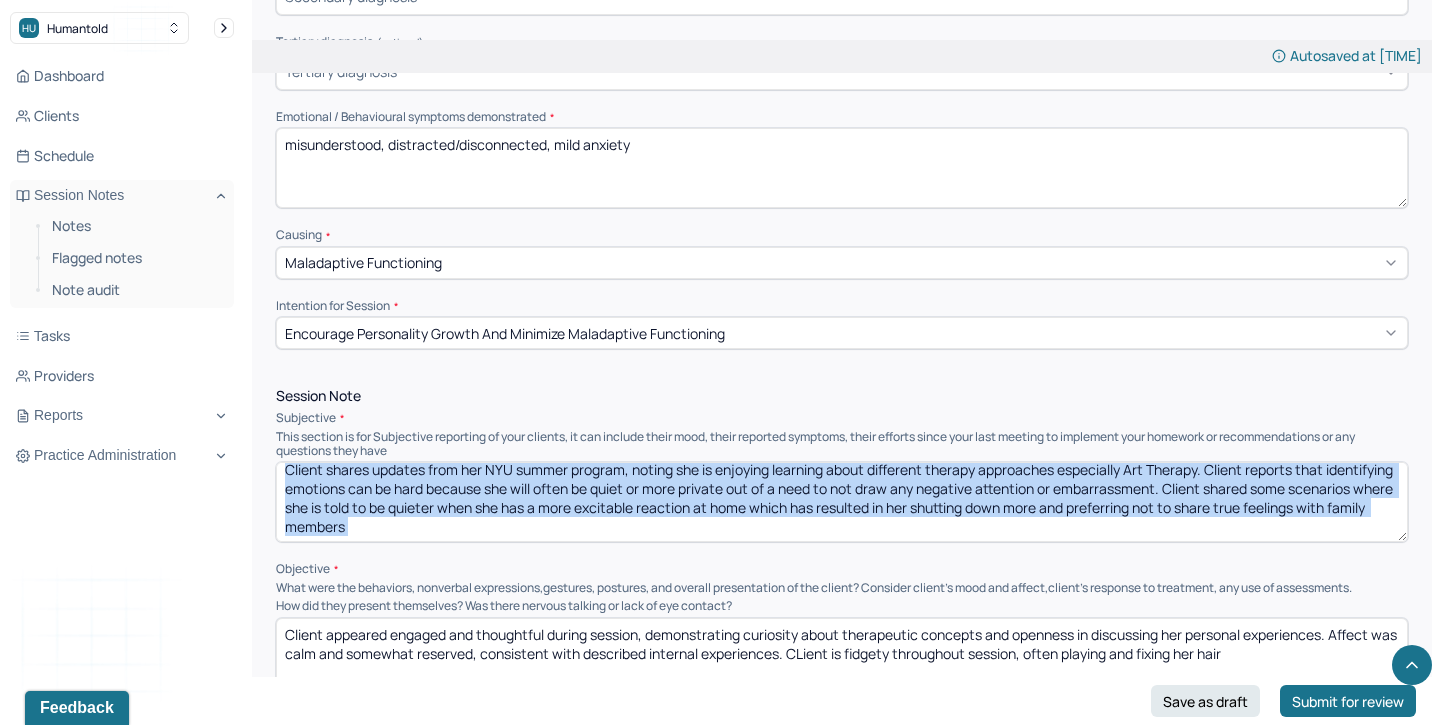 drag, startPoint x: 482, startPoint y: 535, endPoint x: 332, endPoint y: 465, distance: 165.52945 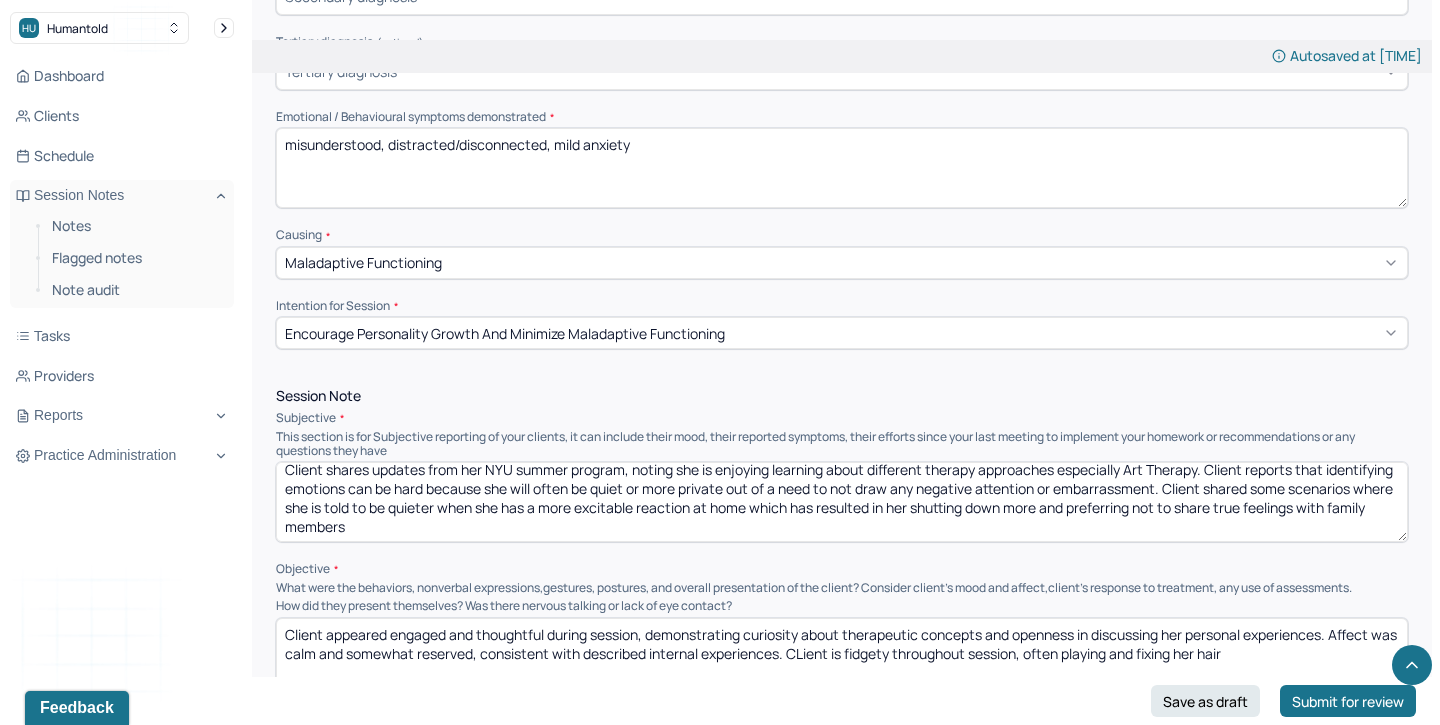 scroll, scrollTop: 0, scrollLeft: 0, axis: both 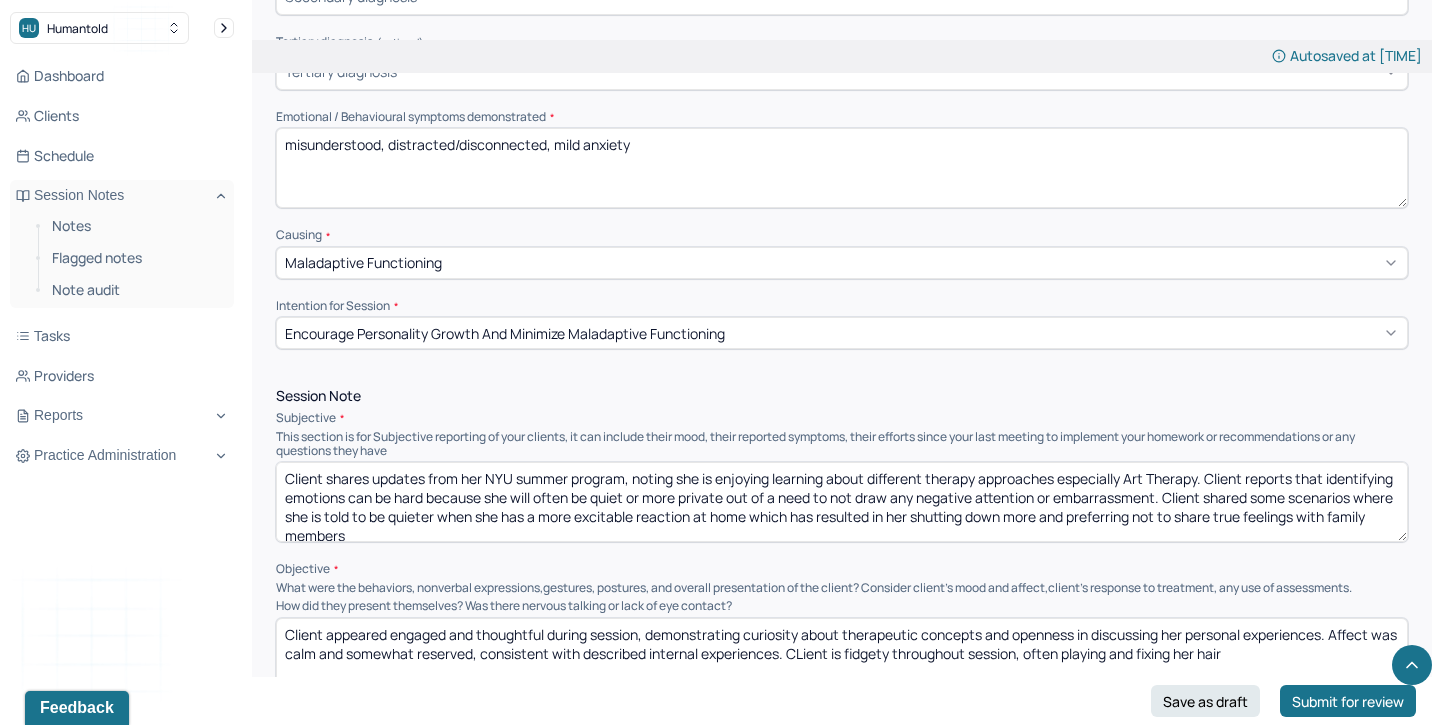 drag, startPoint x: 476, startPoint y: 522, endPoint x: 327, endPoint y: 463, distance: 160.25604 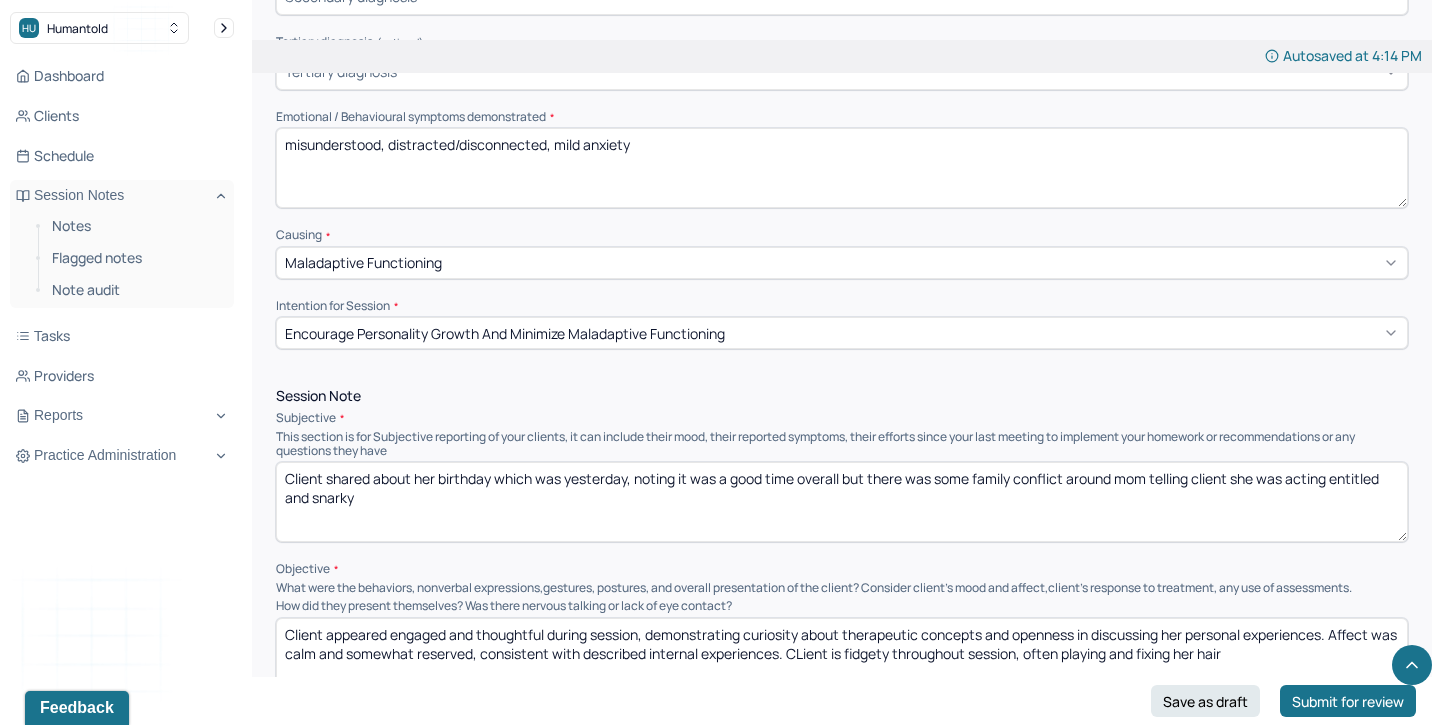 click on "Client shared about her [BIRTHDAY] which was yesterday, noting it was a good time overall but there was some family conflict around mom telling client she was acting entitled and snarky" at bounding box center [842, 502] 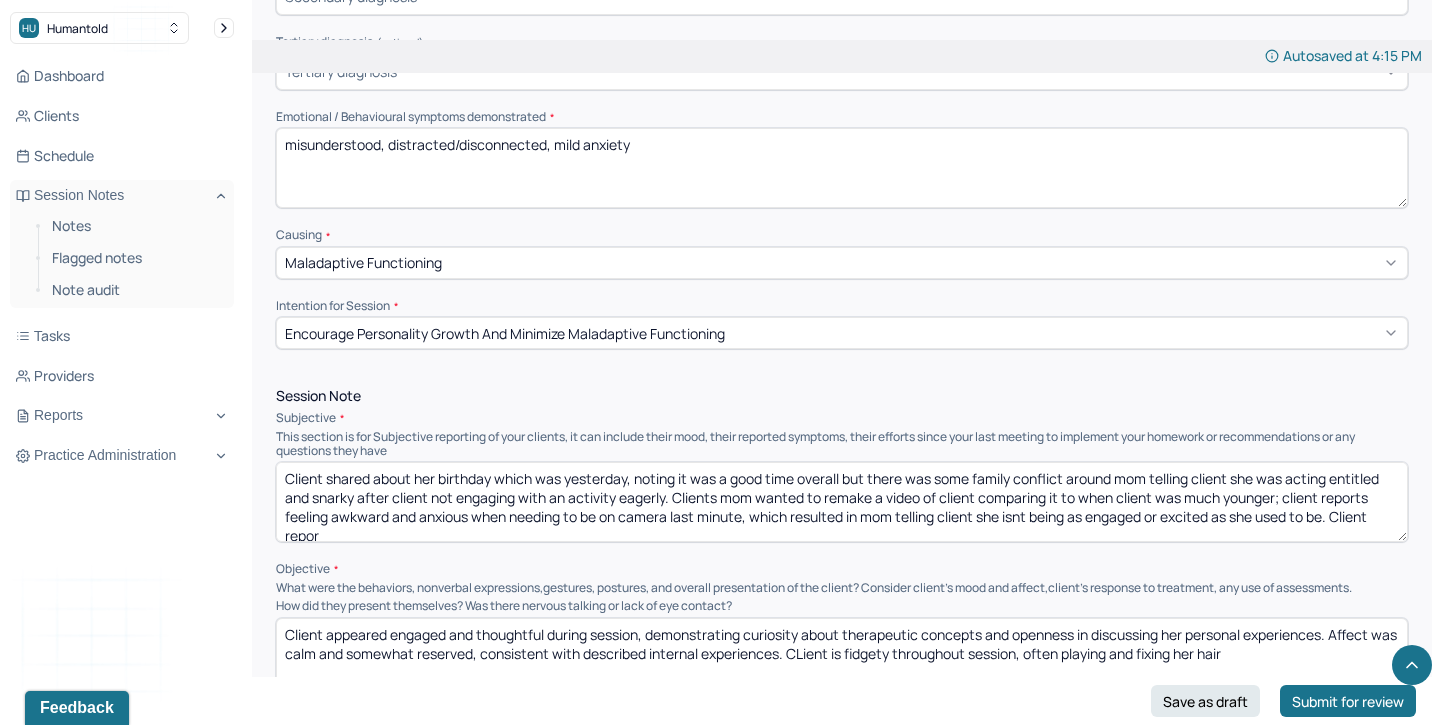 scroll, scrollTop: 3, scrollLeft: 0, axis: vertical 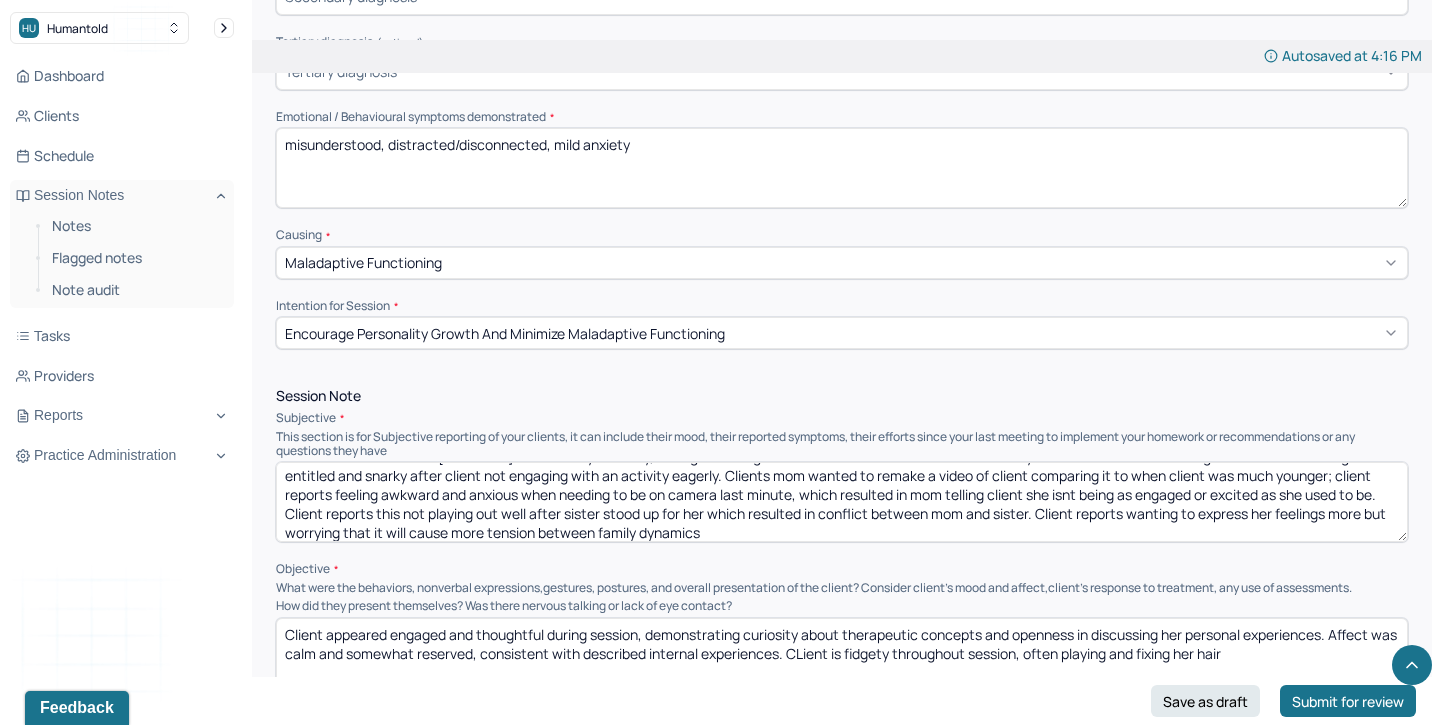 click on "Client shared about her [BIRTHDAY] which was yesterday, noting it was a good time overall but there was some family conflict around mom telling client she was acting entitled and snarky after client not engaging with an activity eagerly. Clients mom wanted to remake a video of client comparing it to when client was much younger; client reports feeling awkward and anxious when needing to be on camera last minute, which resulted in mom telling client she isnt being as engaged or excited as she used to be. Client reports this not playing out well after sister stood up for her which resulted in conflcit between mom and sister. Client reports wanting to express her feelings more but worrying that it will cause more tension between family dynamics" at bounding box center (842, 502) 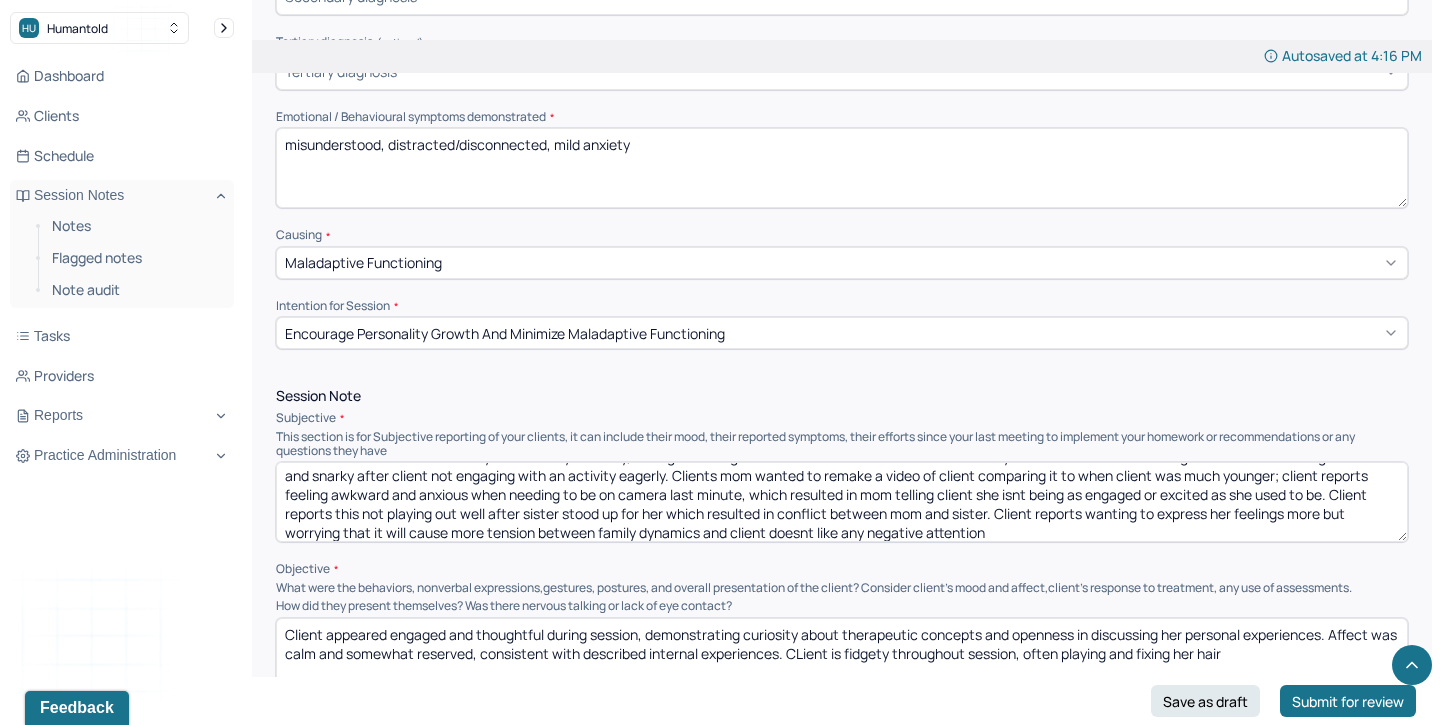 click on "Client shared about her [BIRTHDAY] which was yesterday, noting it was a good time overall but there was some family conflict around mom telling client she was acting entitled and snarky after client not engaging with an activity eagerly. Clients mom wanted to remake a video of client comparing it to when client was much younger; client reports feeling awkward and anxious when needing to be on camera last minute, which resulted in mom telling client she isnt being as engaged or excited as she used to be. Client reports this not playing out well after sister stood up for her which resulted in conflcit between mom and sister. Client reports wanting to express her feelings more but worrying that it will cause more tension between family dynamics" at bounding box center (842, 502) 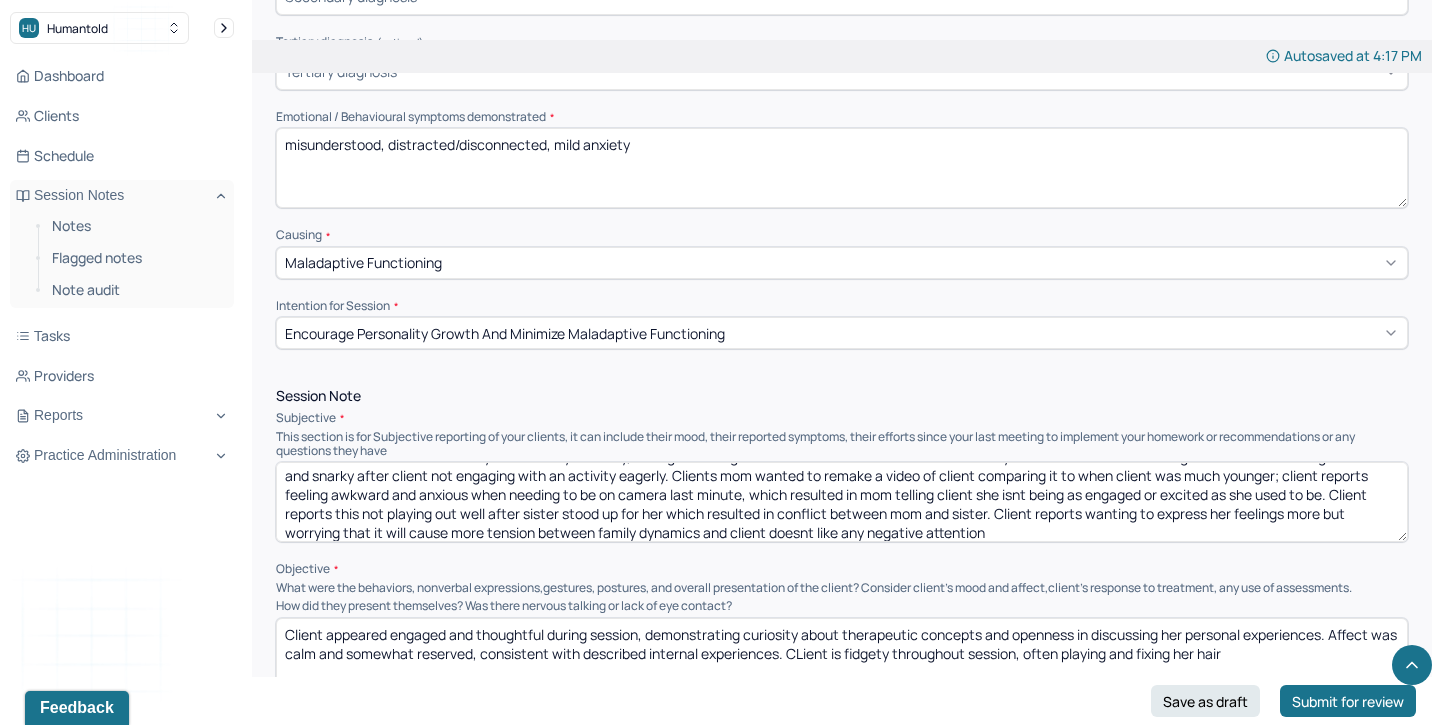 type on "Client shared about her birthday which was yesterday, noting it was a good time overall but there was some family conflict around mom telling client she was acting entitled and snarky after client not engaging with an activity eagerly. Clients mom wanted to remake a video of client comparing it to when client was much younger; client reports feeling awkward and anxious when needing to be on camera last minute, which resulted in mom telling client she isnt being as engaged or excited as she used to be. Client reports this not playing out well after sister stood up for her which resulted in conflict between mom and sister. Client reports wanting to express her feelings more but worrying that it will cause more tension between family dynamics and client doesnt like any negative attention" 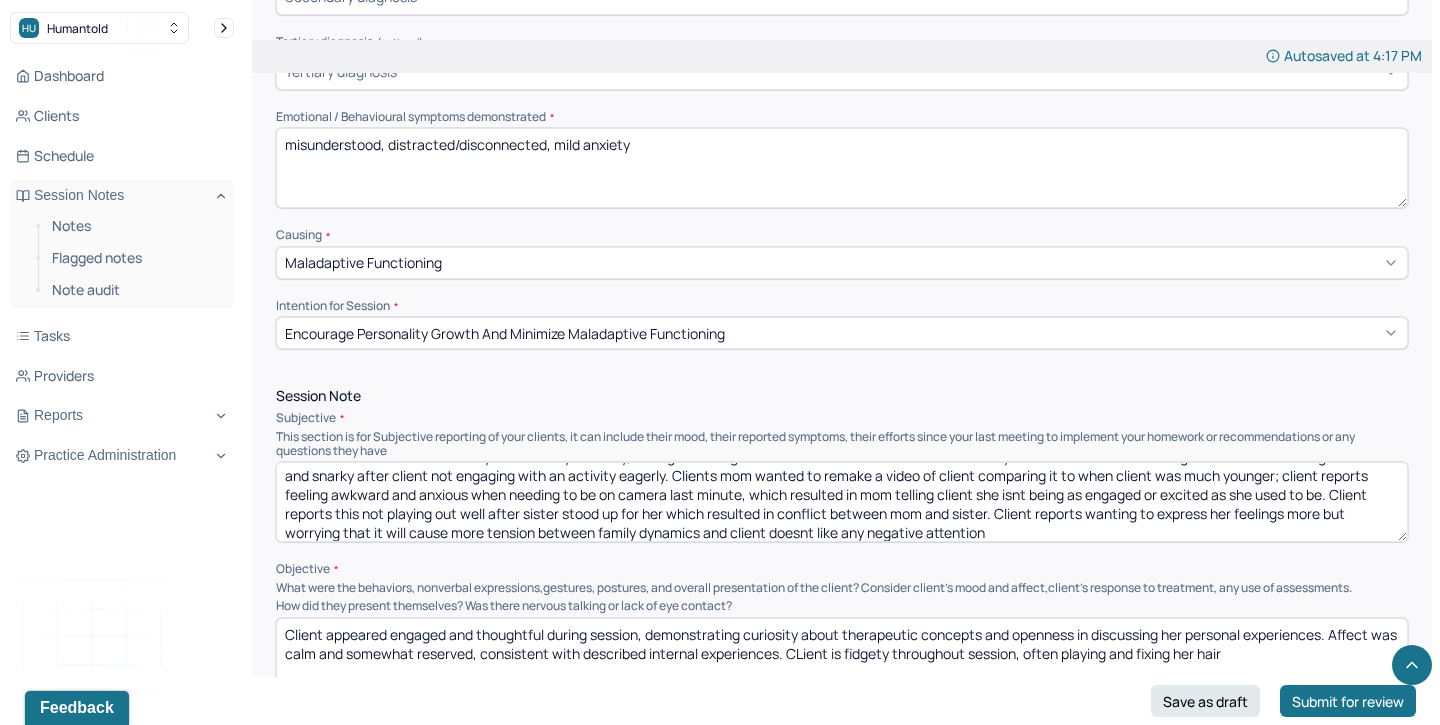 scroll, scrollTop: 941, scrollLeft: 0, axis: vertical 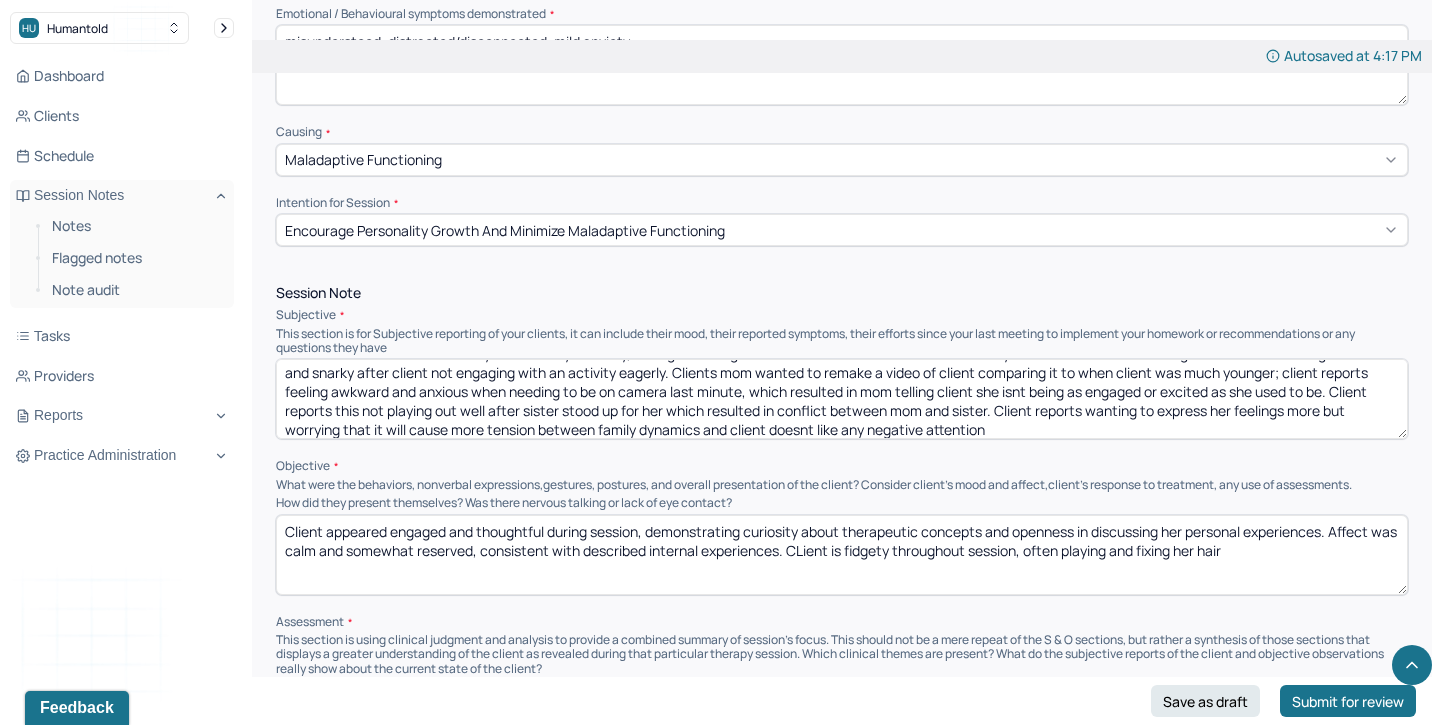 click on "Client appeared engaged and thoughtful during session, demonstrating curiosity about therapeutic concepts and openness in discussing her personal experiences. Affect was calm and somewhat reserved, consistent with described internal experiences. CLient is fidgety throughout session, often playing and fixing her hair" at bounding box center [842, 555] 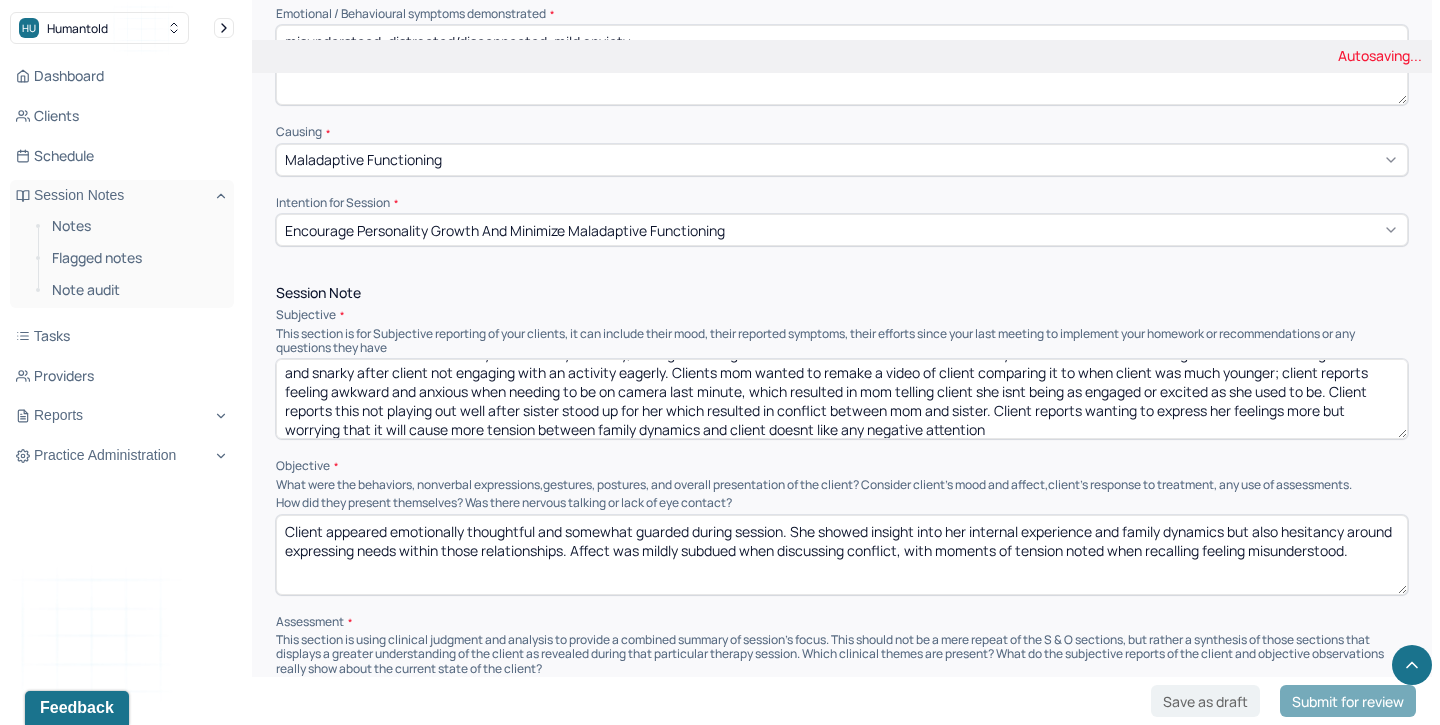 type on "Client appeared emotionally thoughtful and somewhat guarded during session. She showed insight into her internal experience and family dynamics but also hesitancy around expressing needs within those relationships. Affect was mildly subdued when discussing conflict, with moments of tension noted when recalling feeling misunderstood." 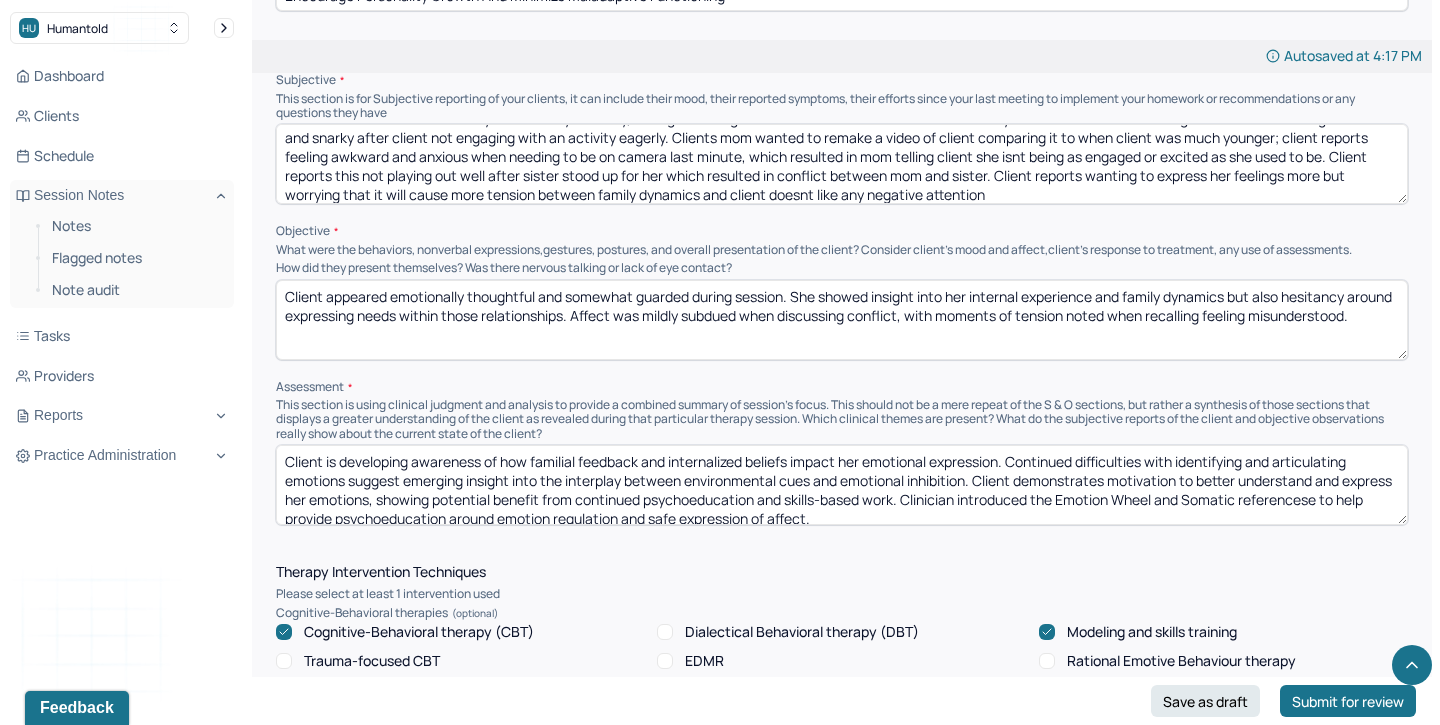 scroll, scrollTop: 1182, scrollLeft: 0, axis: vertical 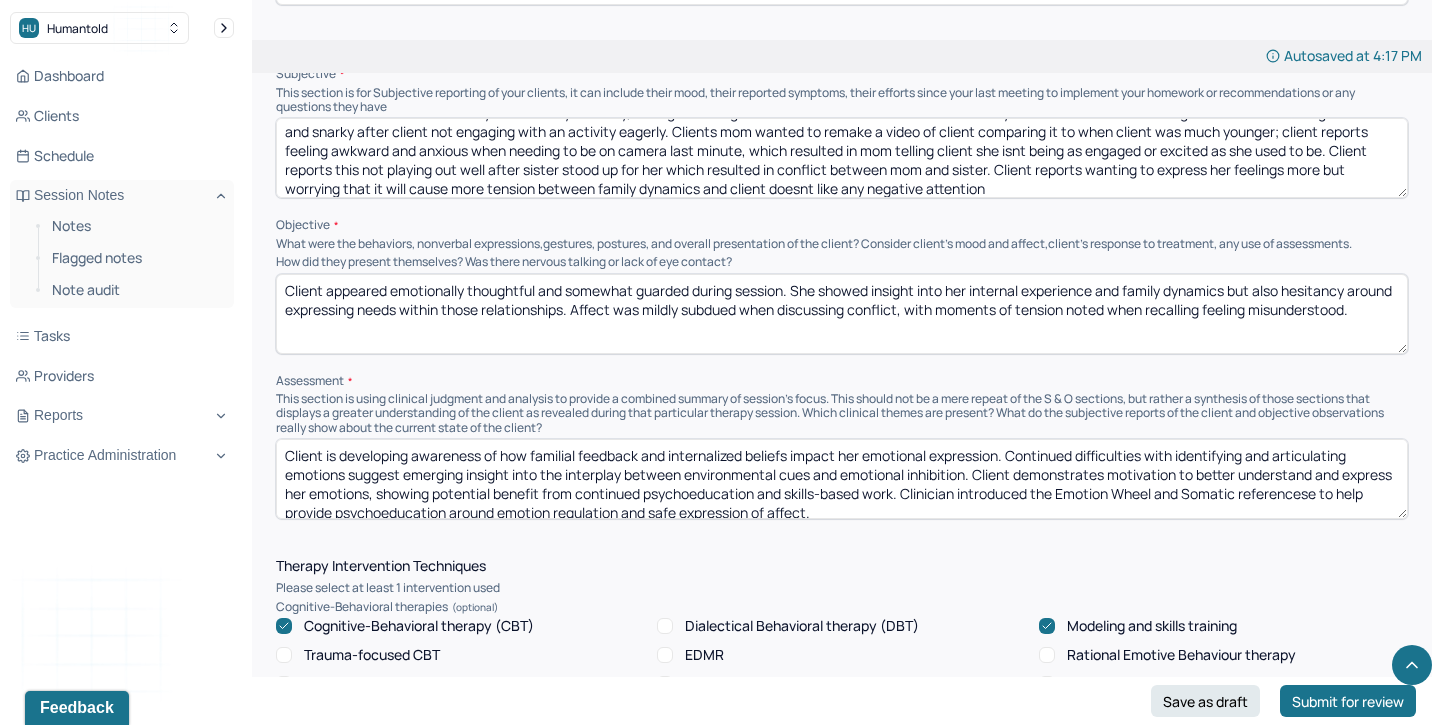 click on "Client is developing awareness of how familial feedback and internalized beliefs impact her emotional expression. Continued difficulties with identifying and articulating emotions suggest emerging insight into the interplay between environmental cues and emotional inhibition. Client demonstrates motivation to better understand and express her emotions, showing potential benefit from continued psychoeducation and skills-based work. Clinician introduced the Emotion Wheel and Somatic referencese to help provide psychoeducation around emotion regulation and safe expression of affect." at bounding box center (842, 479) 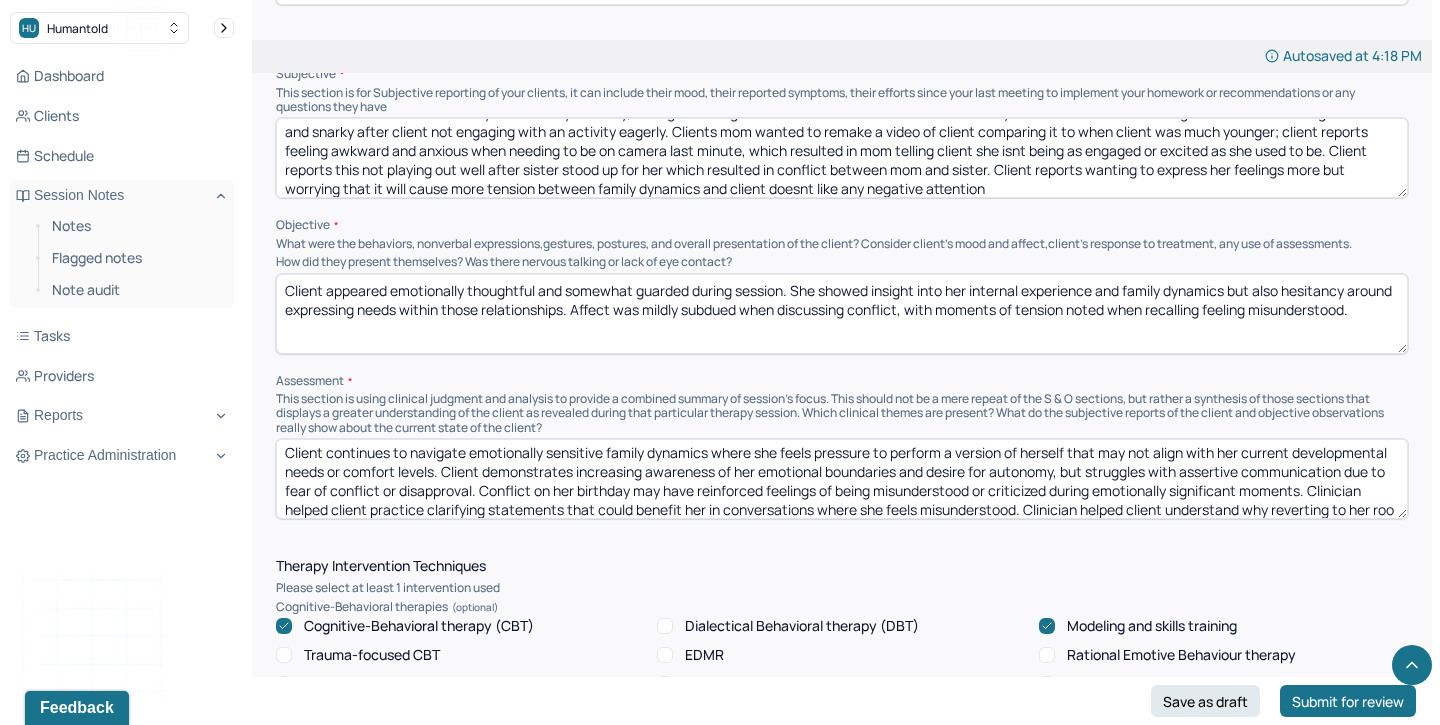 scroll, scrollTop: 22, scrollLeft: 0, axis: vertical 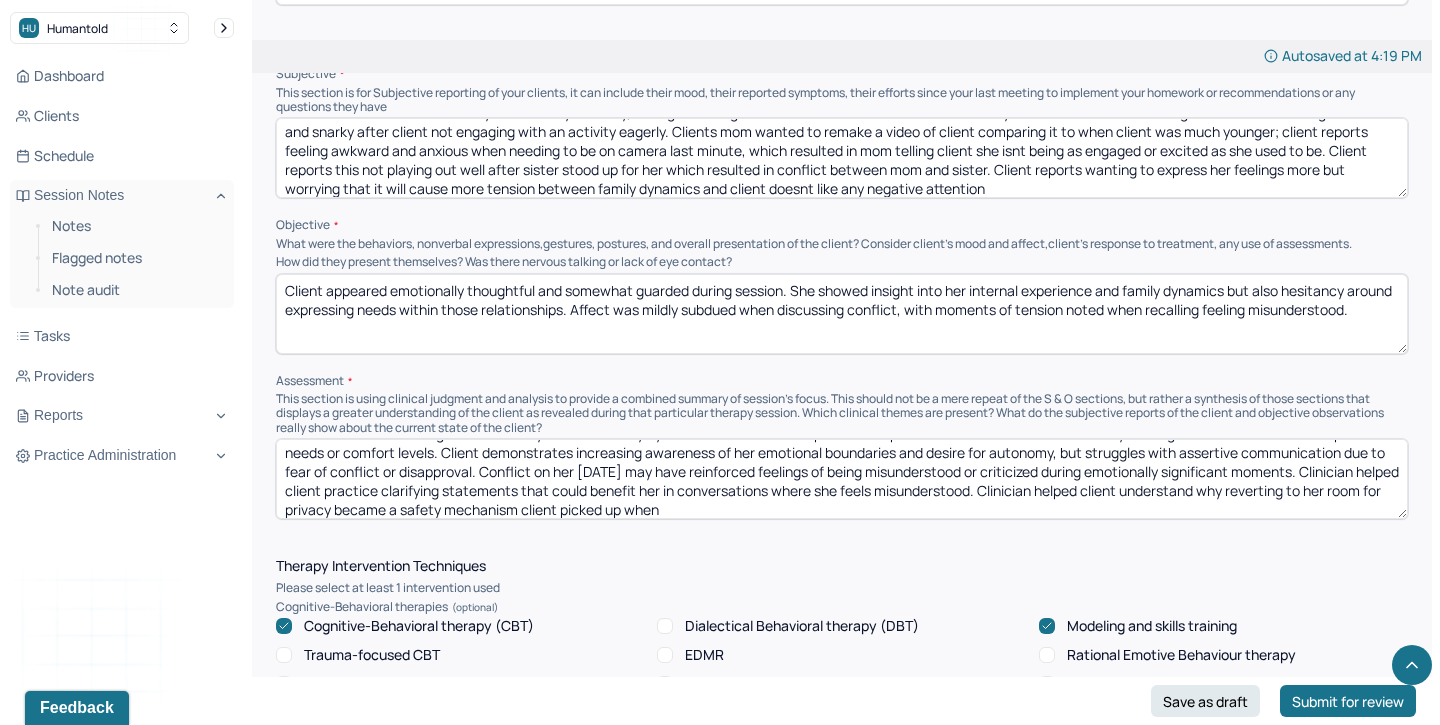 click on "Client continues to navigate emotionally sensitive family dynamics where she feels pressure to perform a version of herself that may not align with her current developmental needs or comfort levels. Client demonstrates increasing awareness of her emotional boundaries and desire for autonomy, but struggles with assertive communication due to fear of conflict or disapproval. Conflict on her [DATE] may have reinforced feelings of being misunderstood or criticized during emotionally significant moments. Clinician helped client practice clarifying statements that could benefit her in conversations where she feels misunderstood. Clinician helped client understand why reverting to her room for privacy became a safety mechanism client picked up when" at bounding box center (842, 479) 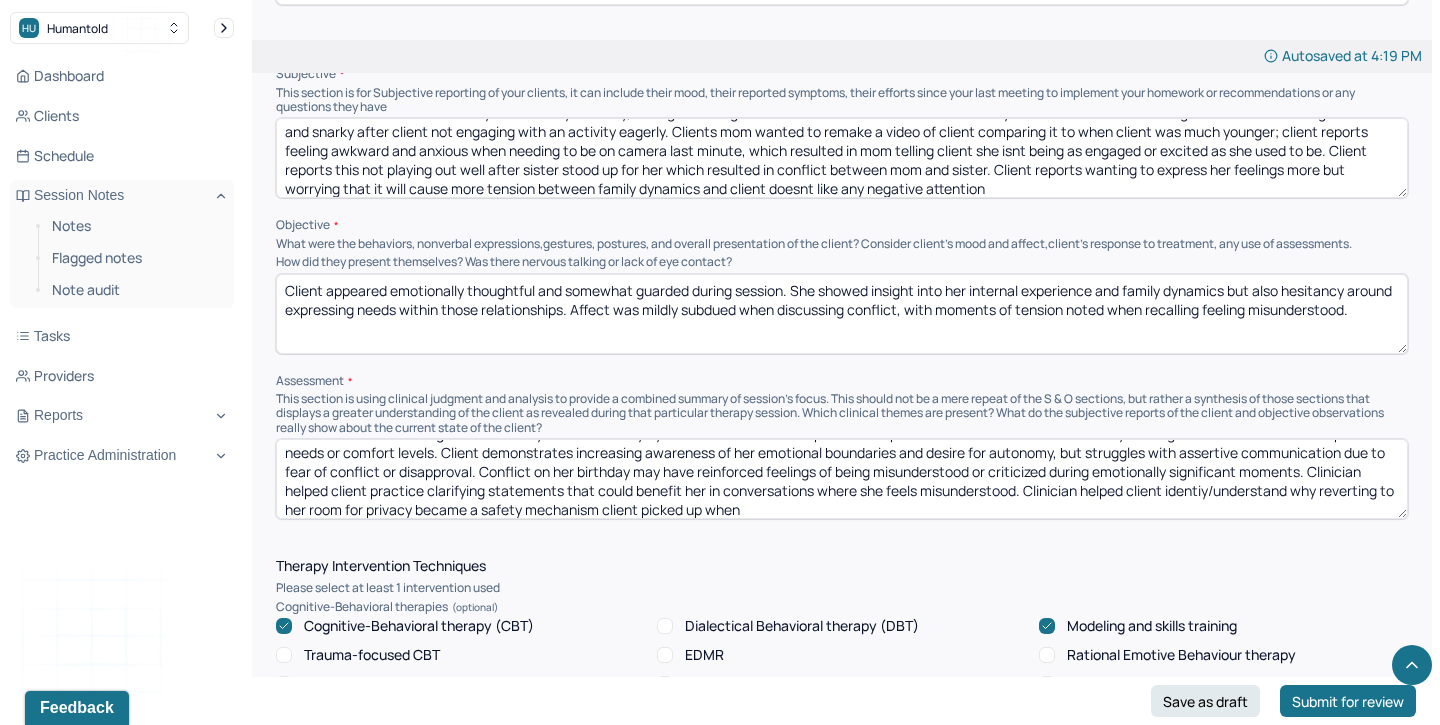 click on "Client continues to navigate emotionally sensitive family dynamics where she feels pressure to perform a version of herself that may not align with her current developmental needs or comfort levels. Client demonstrates increasing awareness of her emotional boundaries and desire for autonomy, but struggles with assertive communication due to fear of conflict or disapproval. Conflict on her [DATE] may have reinforced feelings of being misunderstood or criticized during emotionally significant moments. Clinician helped client practice clarifying statements that could benefit her in conversations where she feels misunderstood. Clinician helped client understand why reverting to her room for privacy became a safety mechanism client picked up when" at bounding box center [842, 479] 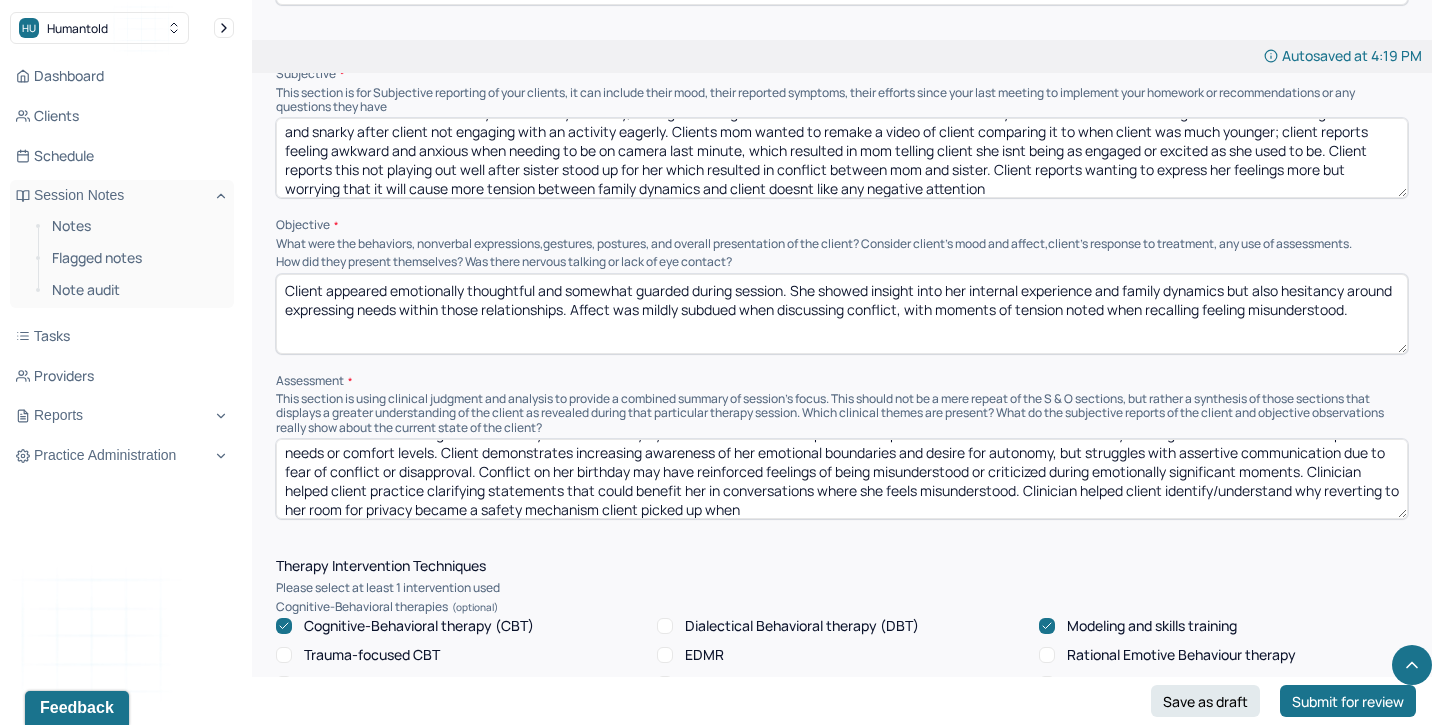 click on "Client continues to navigate emotionally sensitive family dynamics where she feels pressure to perform a version of herself that may not align with her current developmental needs or comfort levels. Client demonstrates increasing awareness of her emotional boundaries and desire for autonomy, but struggles with assertive communication due to fear of conflict or disapproval. Conflict on her birthday may have reinforced feelings of being misunderstood or criticized during emotionally significant moments. Clinician helped client practice clarifying statements that could benefit her in conversations where she feels misunderstood. Clinician helped client identiy/understand why reverting to her room for privacy became a safety mechanism client picked up when" at bounding box center [842, 479] 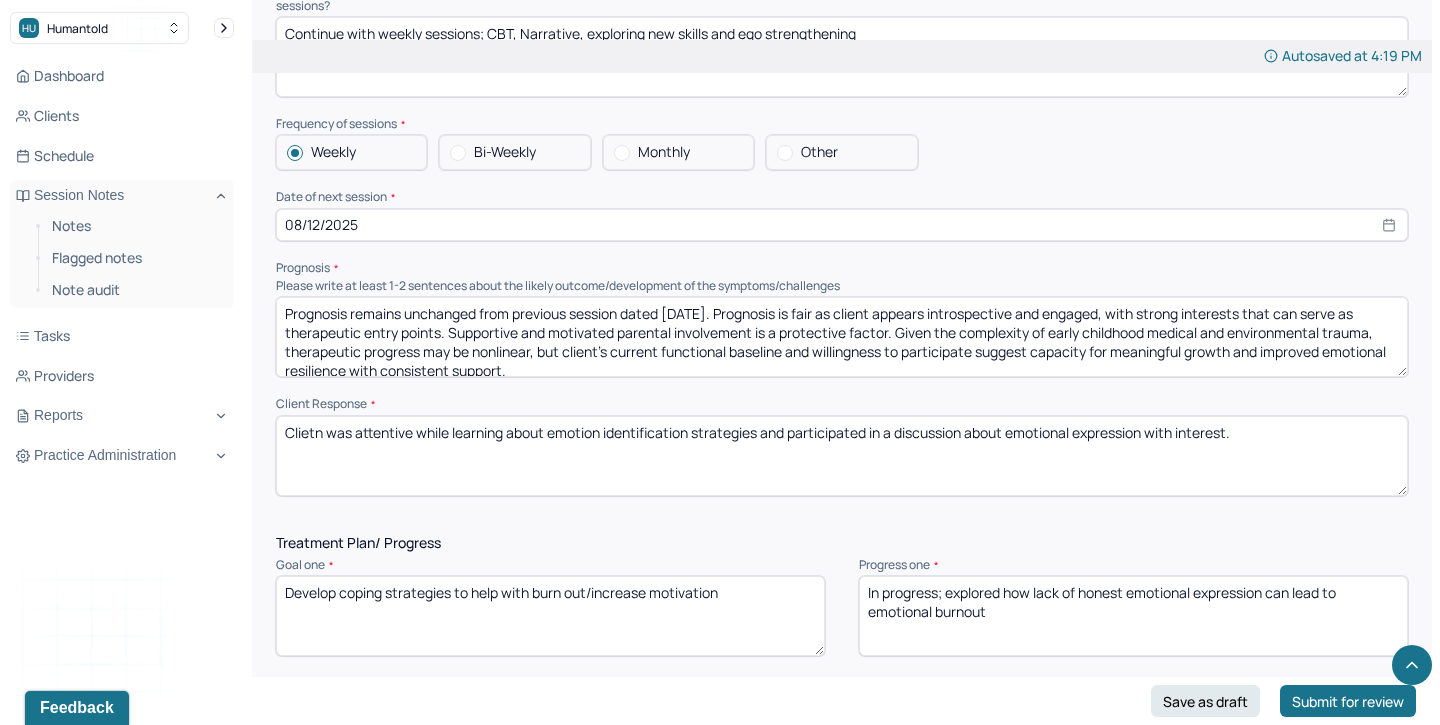 scroll, scrollTop: 2157, scrollLeft: 0, axis: vertical 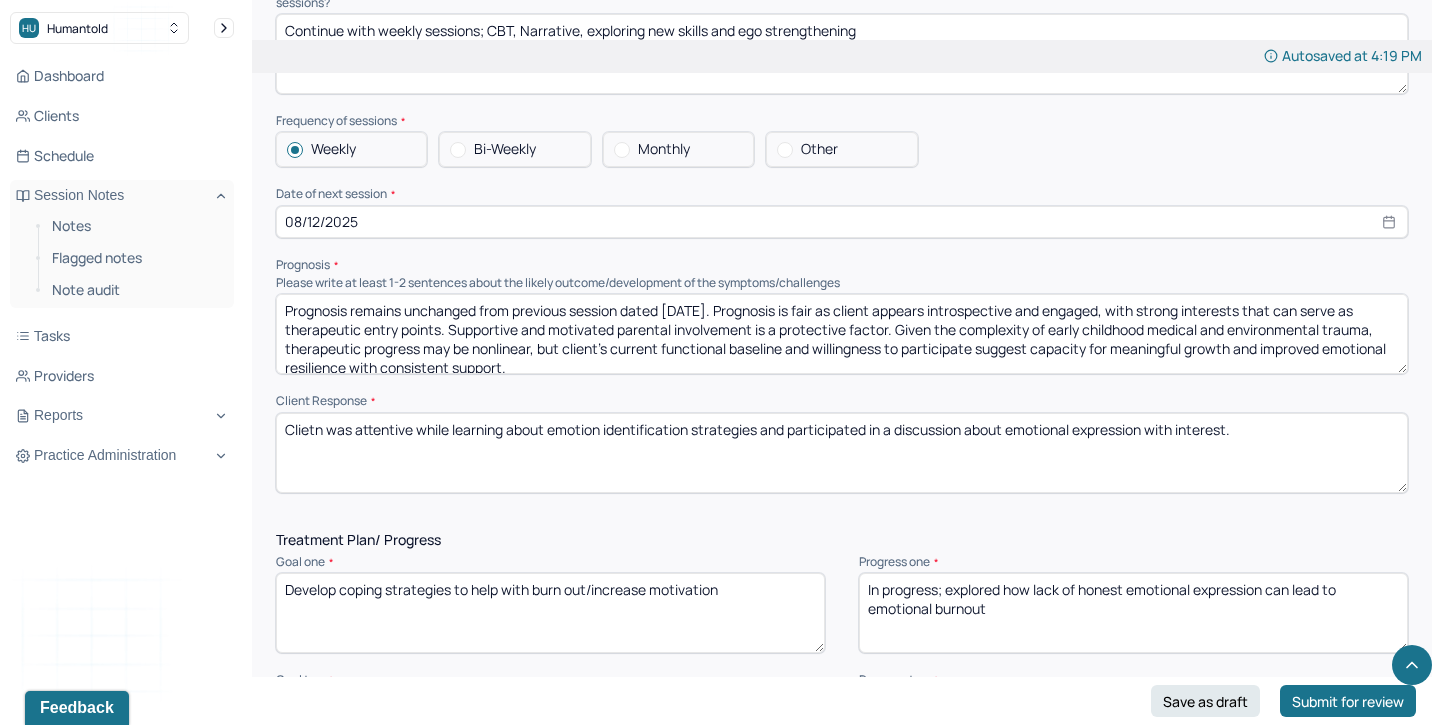 type on "Client continues to navigate emotionally sensitive family dynamics where she feels pressure to perform a version of herself that may not align with her current developmental needs or comfort levels. Client demonstrates increasing awareness of her emotional boundaries and desire for autonomy, but struggles with assertive communication due to fear of conflict or disapproval. Conflict on her [BIRTHDAY] may have reinforced feelings of being misunderstood or criticized during emotionally significant moments. Clinician helped client practice clarifying statements that could benefit her in conversations where she feels misunderstood. Clinician helped client identify/understand why reverting to her room for privacy became a safety mechanism client picked up when when she was younger" 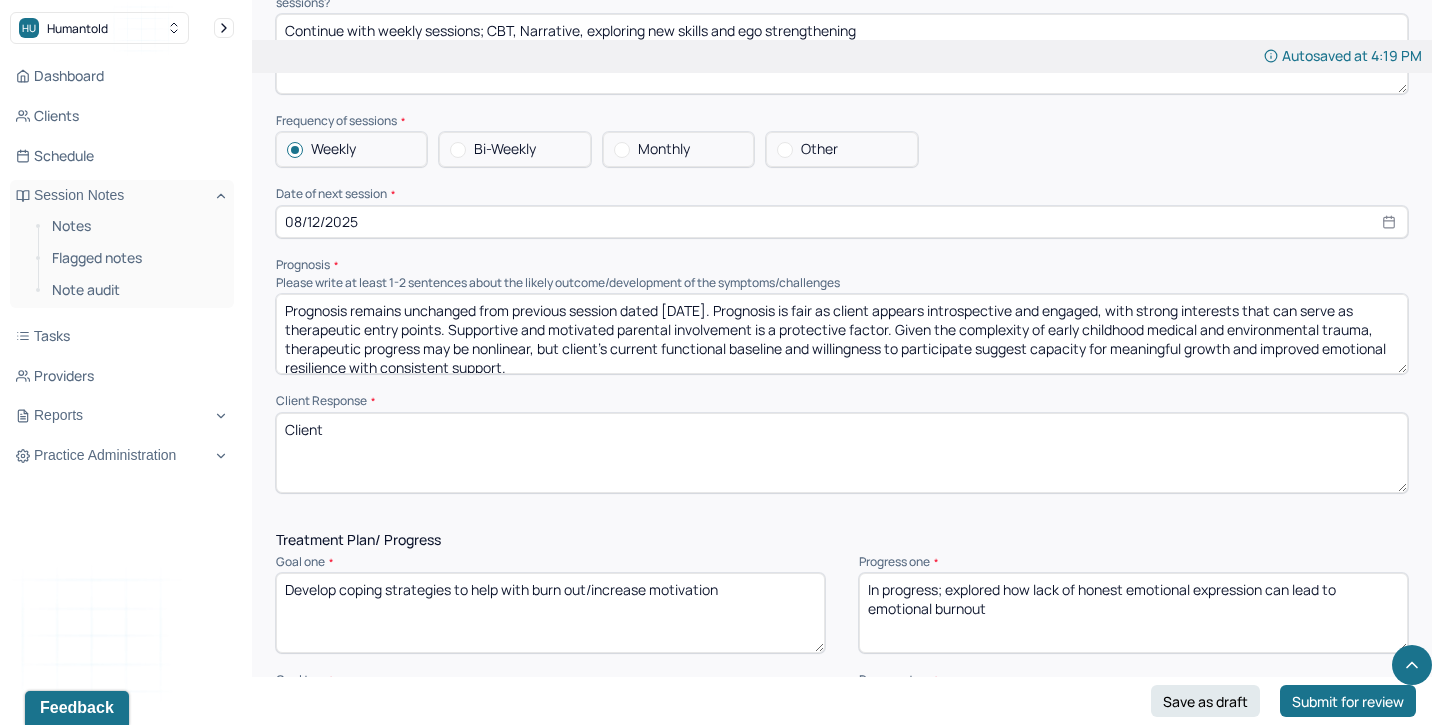 click on "Clietn" at bounding box center (842, 453) 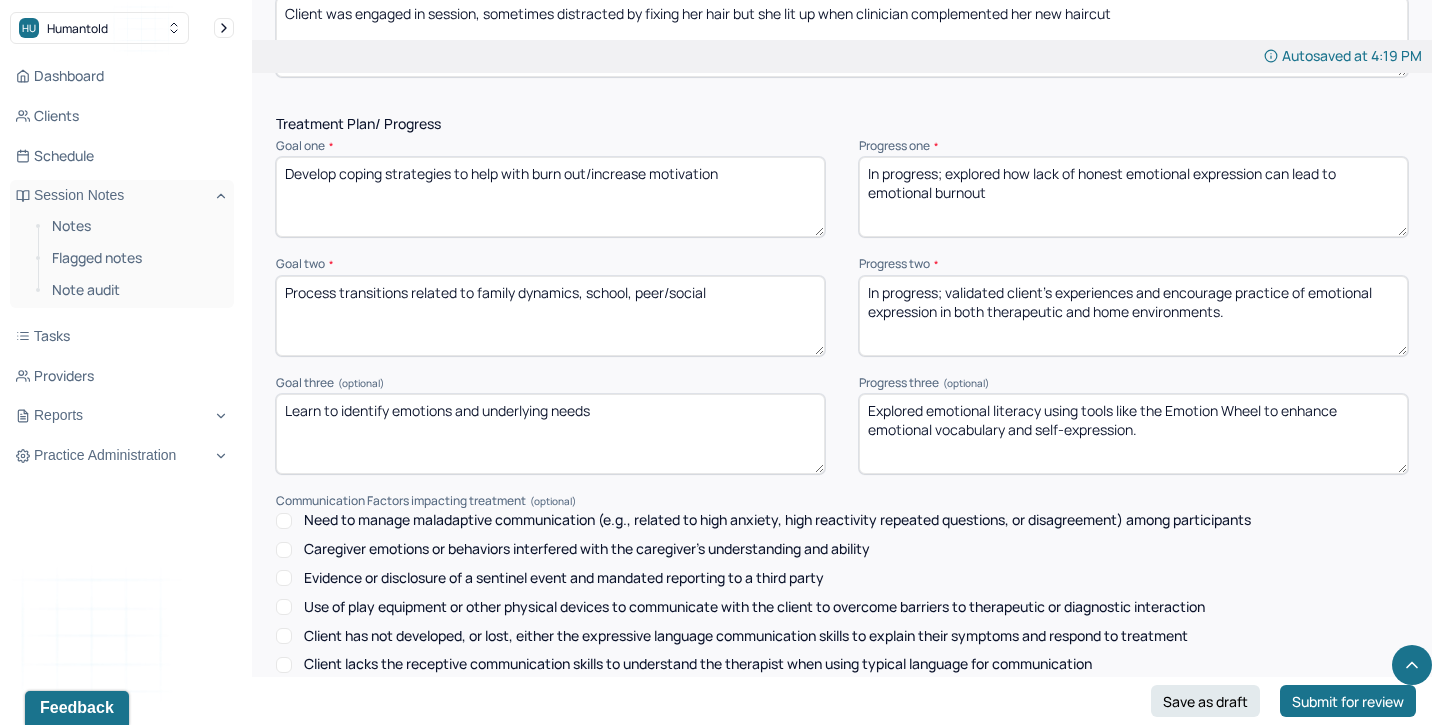 scroll, scrollTop: 2575, scrollLeft: 0, axis: vertical 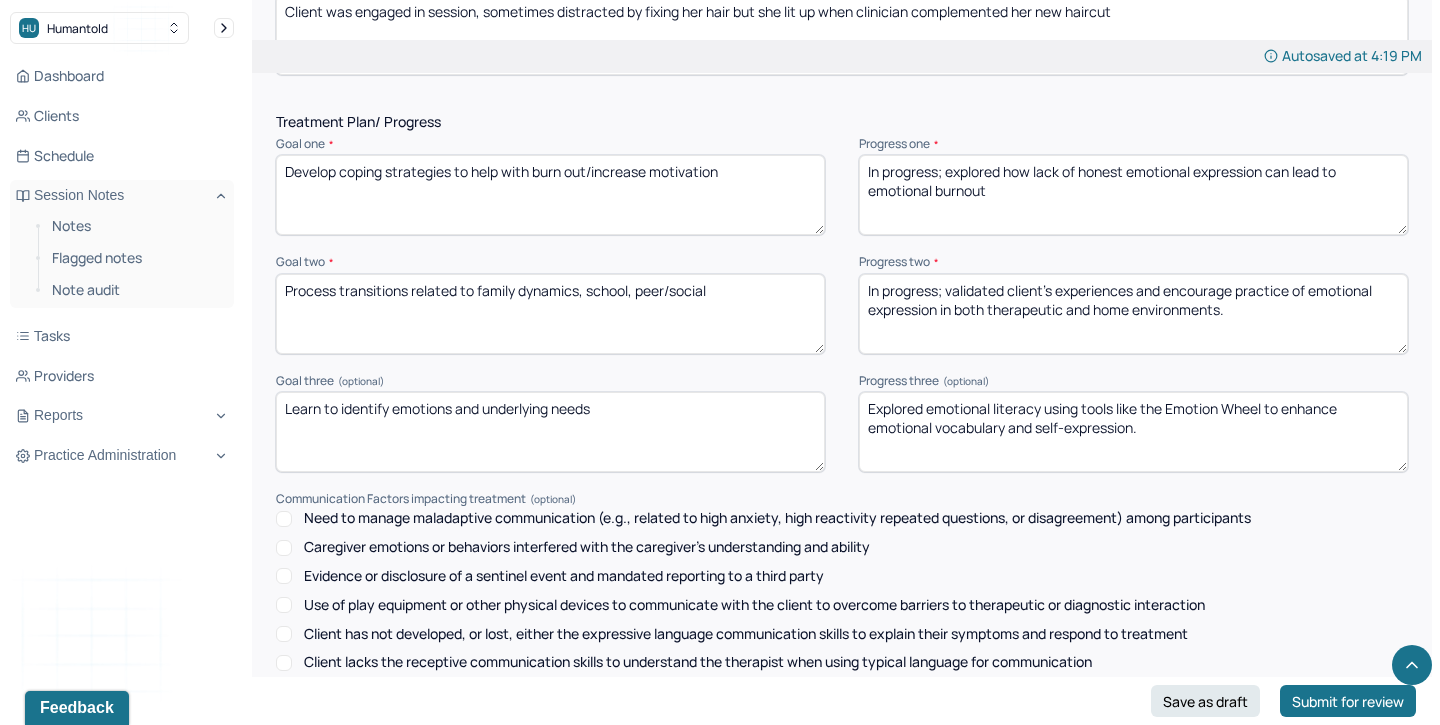 type on "Client was engaged in session, sometimes distracted by fixing her hair but she lit up when clinician complemented her new haircut" 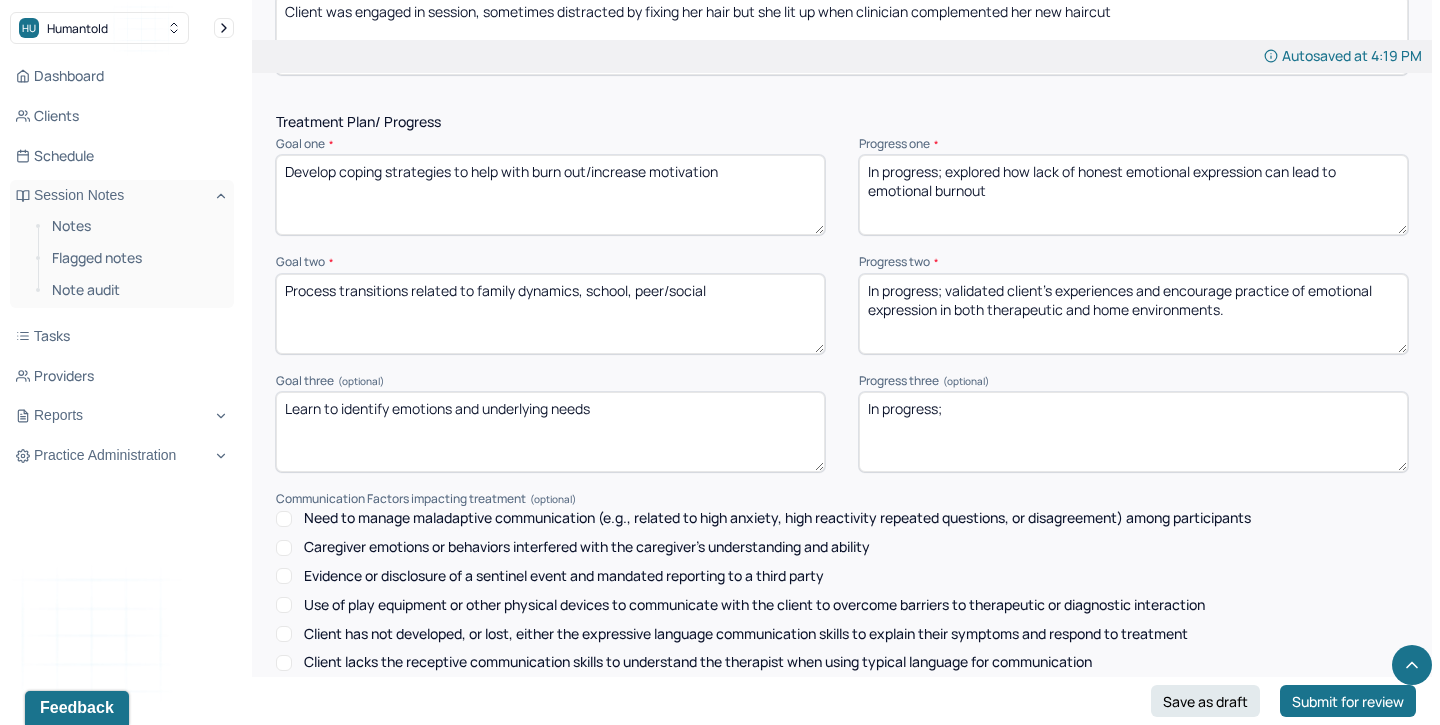 paste on "Normalize client’s emotional development and shifting comfort levels in family interactions." 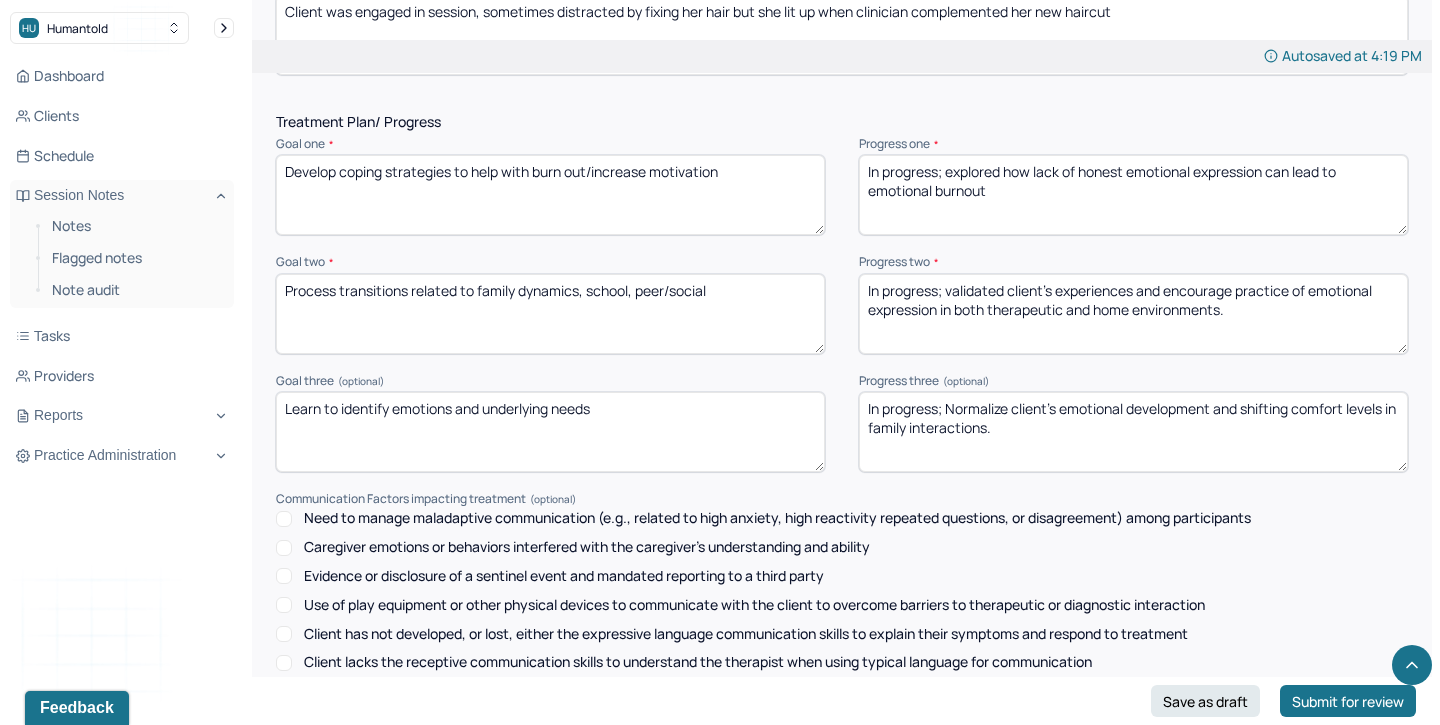 scroll, scrollTop: 3, scrollLeft: 0, axis: vertical 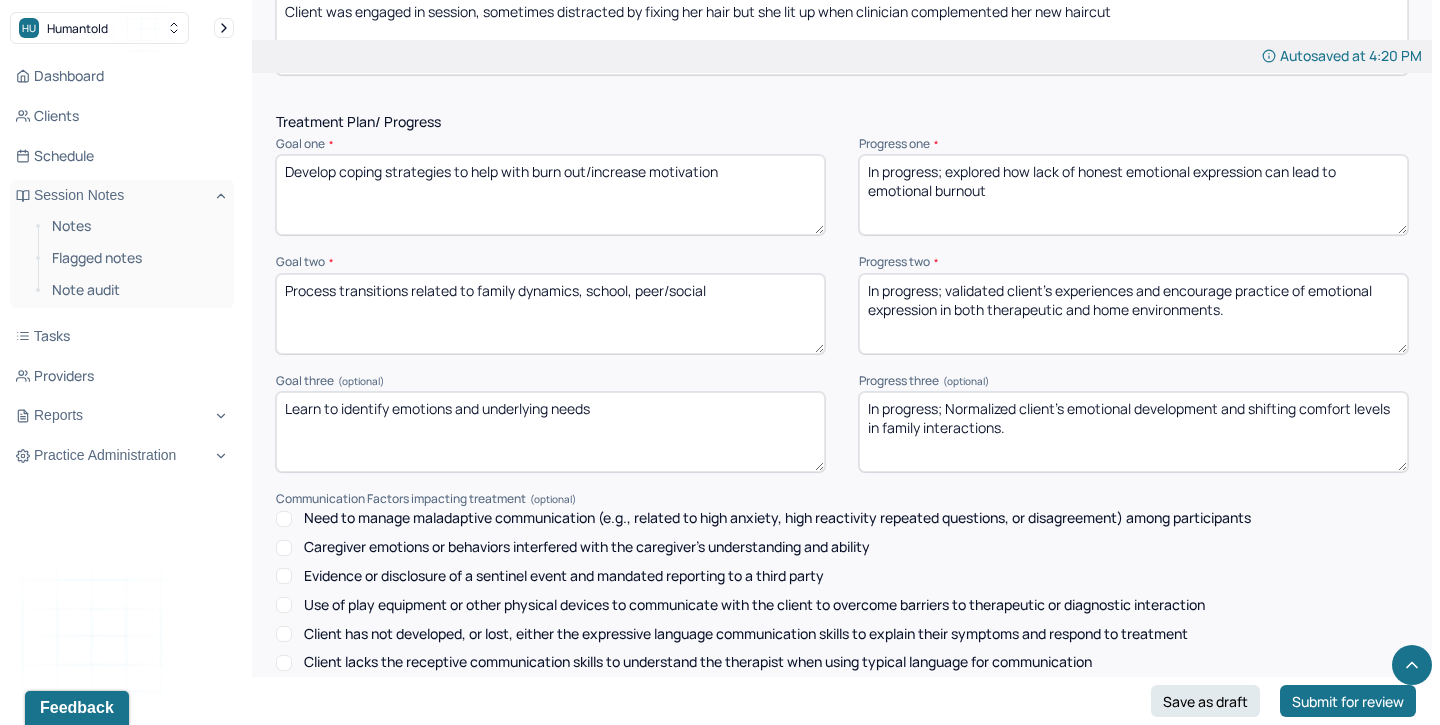 type on "In progress; Normalized client’s emotional development and shifting comfort levels in family interactions." 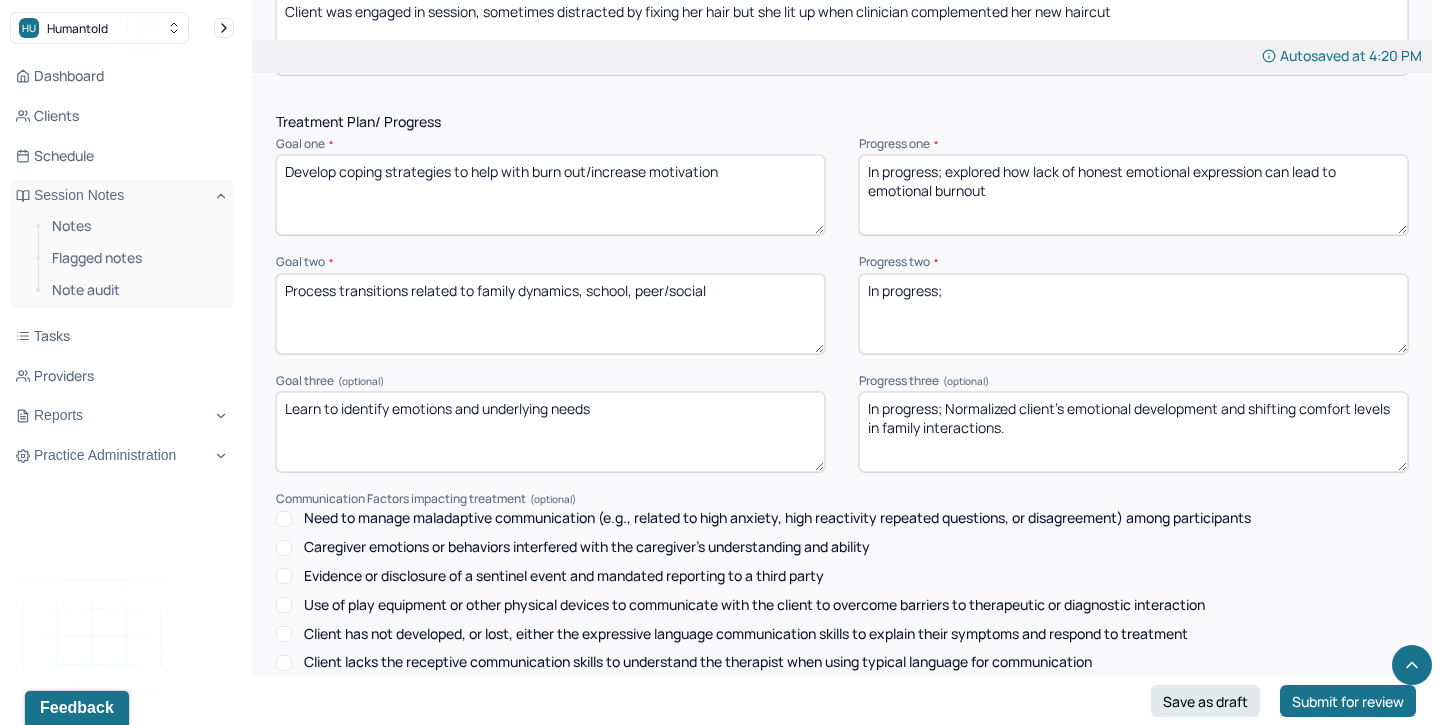 paste on "Support client in reflecting on how to maintain connection with family while setting healthy boundaries." 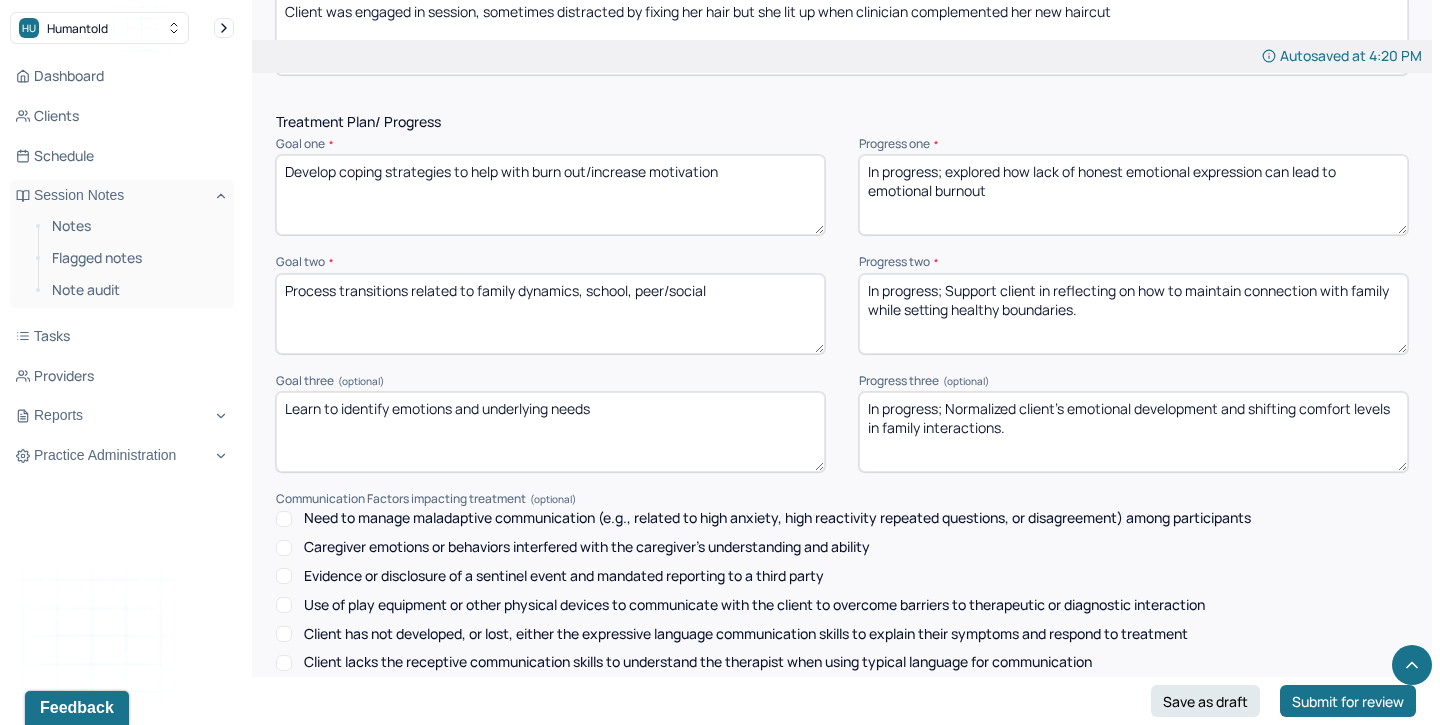 click on "In progress; Support client in reflecting on how to maintain connection with family while setting healthy boundaries." at bounding box center [1133, 314] 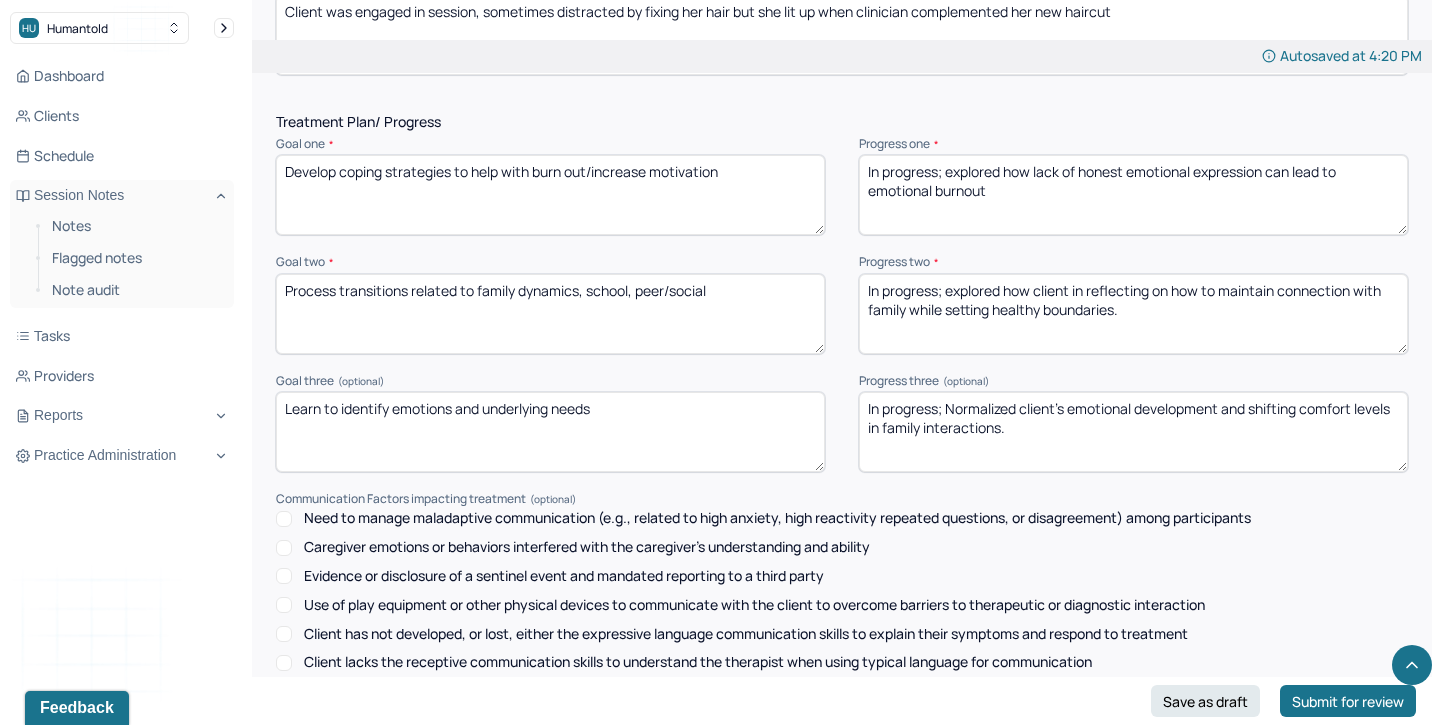click on "In progress; explored how client in reflecting on how to maintain connection with family while setting healthy boundaries." at bounding box center (1133, 314) 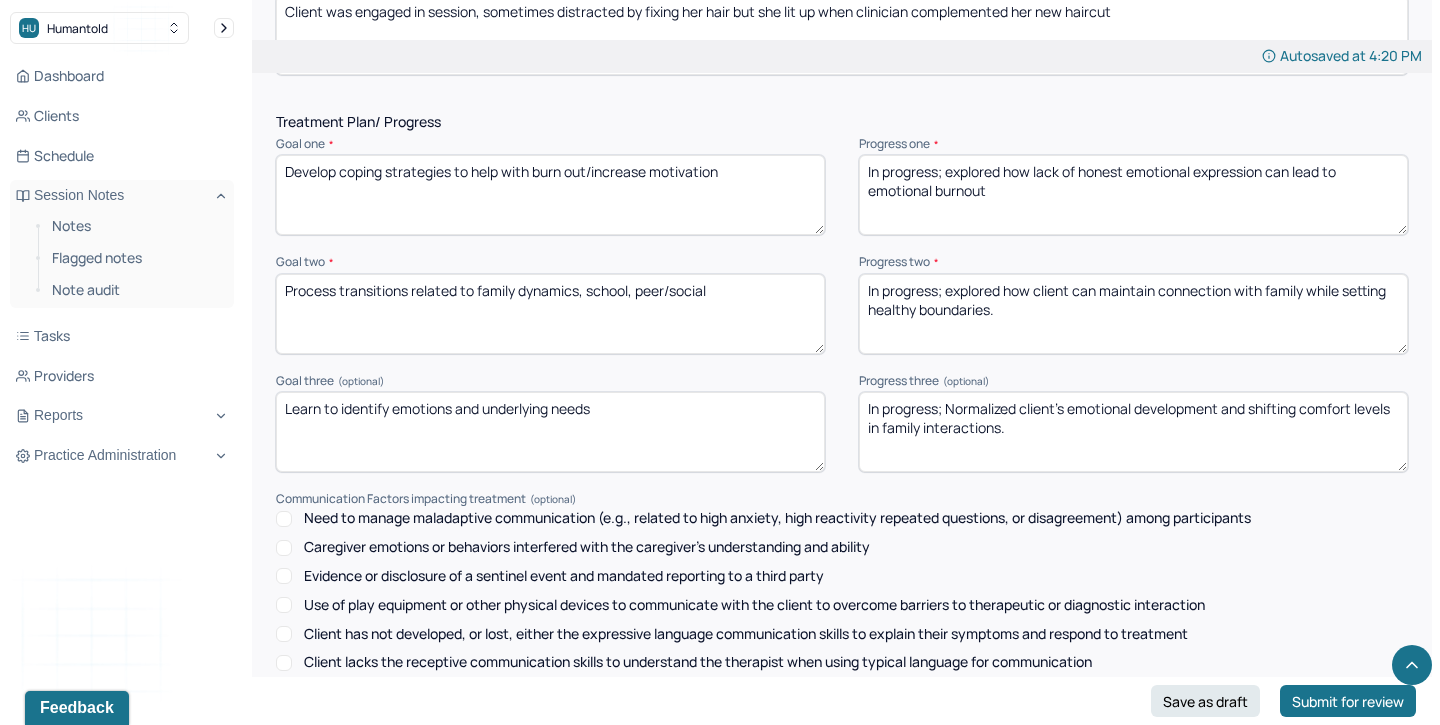 type on "In progress; explored how client can maintain connection with family while setting healthy boundaries." 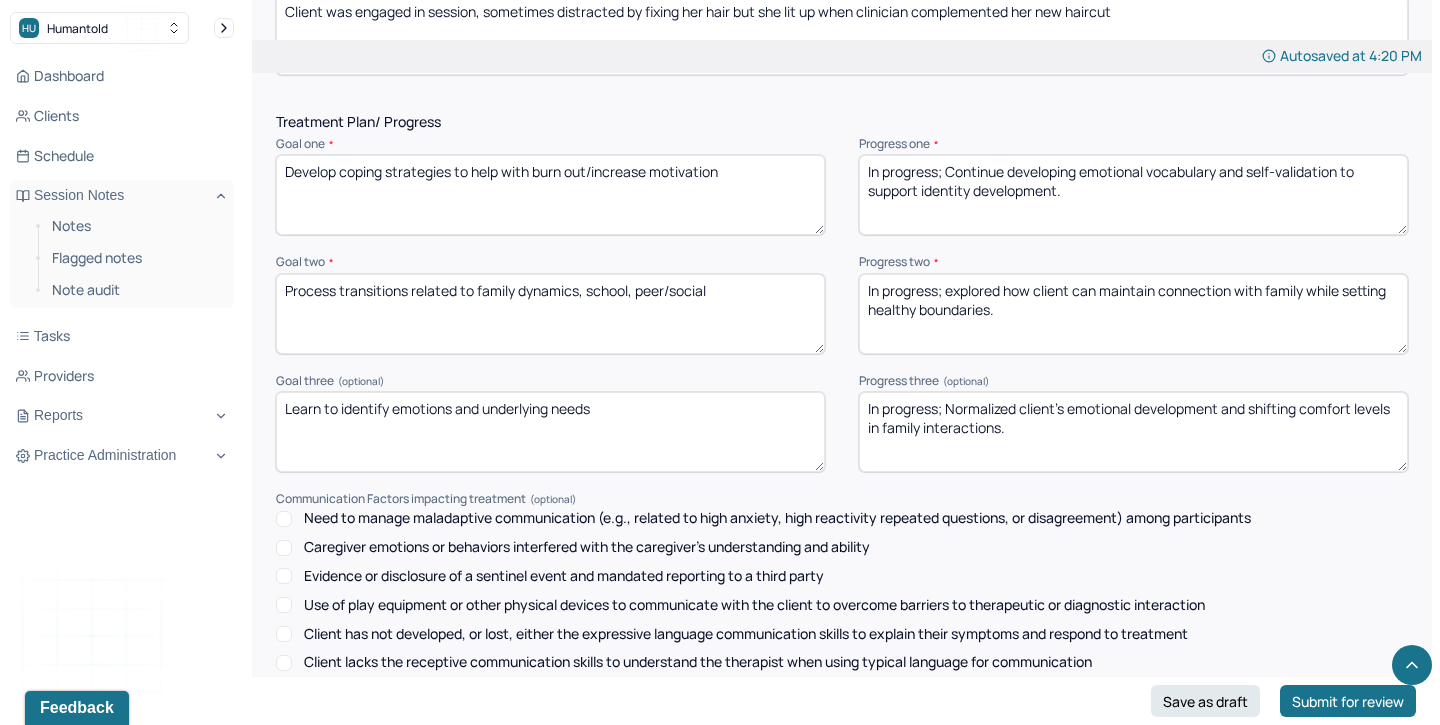 scroll, scrollTop: 3, scrollLeft: 0, axis: vertical 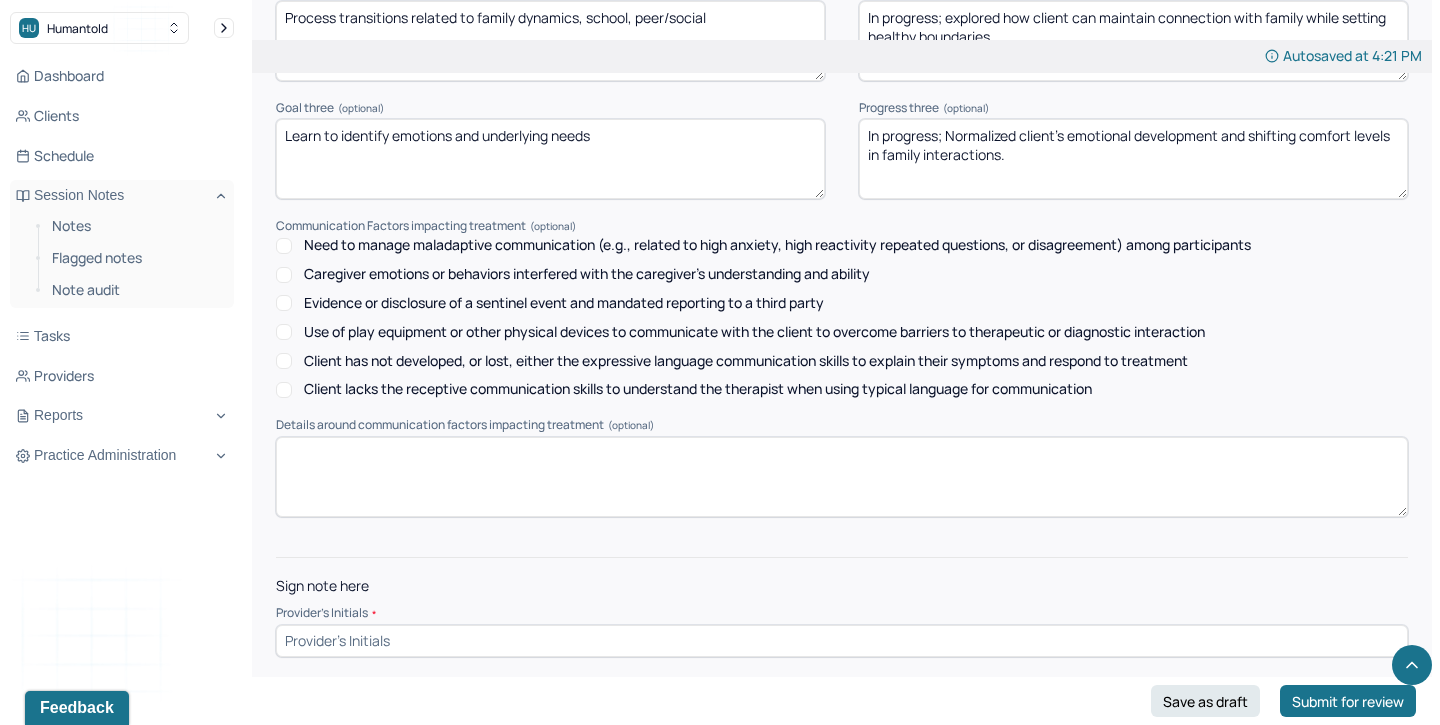 type on "In progress; Continued developing emotional vocabulary and self-validation to support identity development." 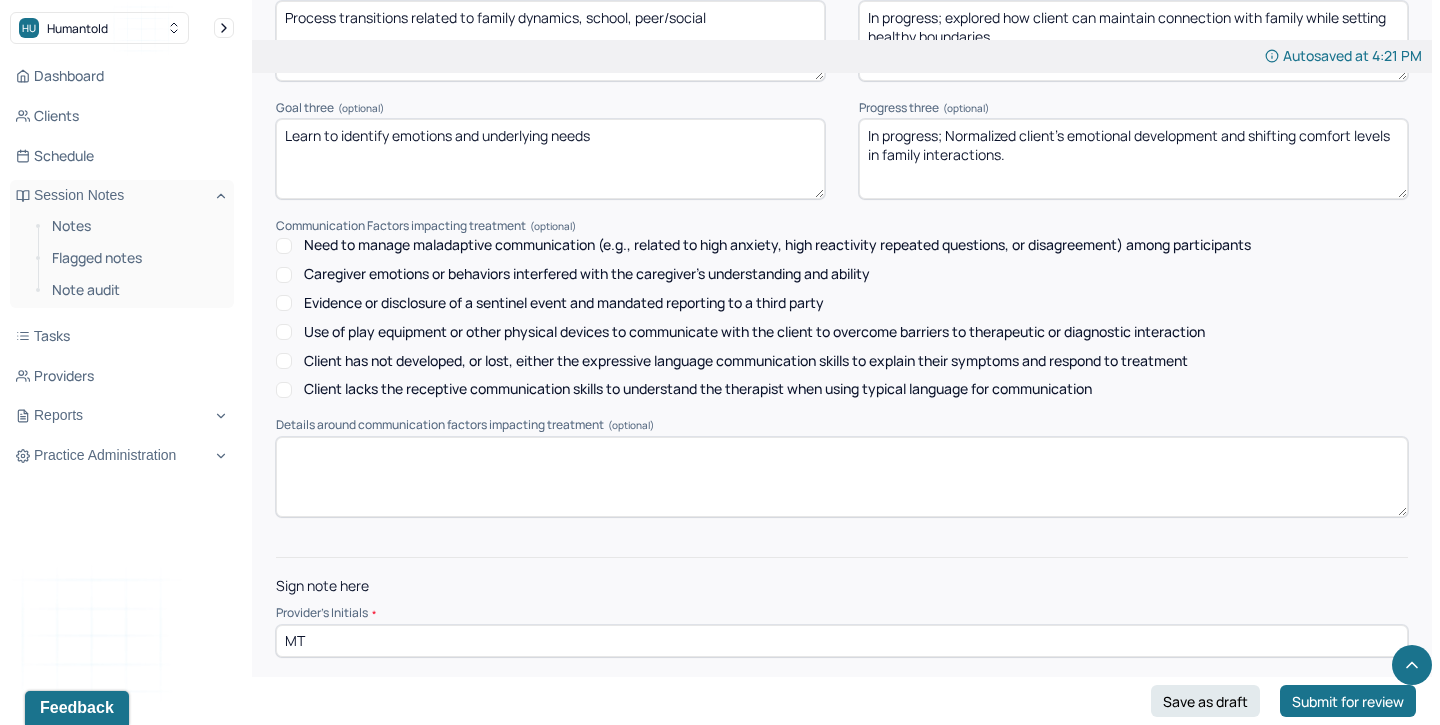 type on "MT" 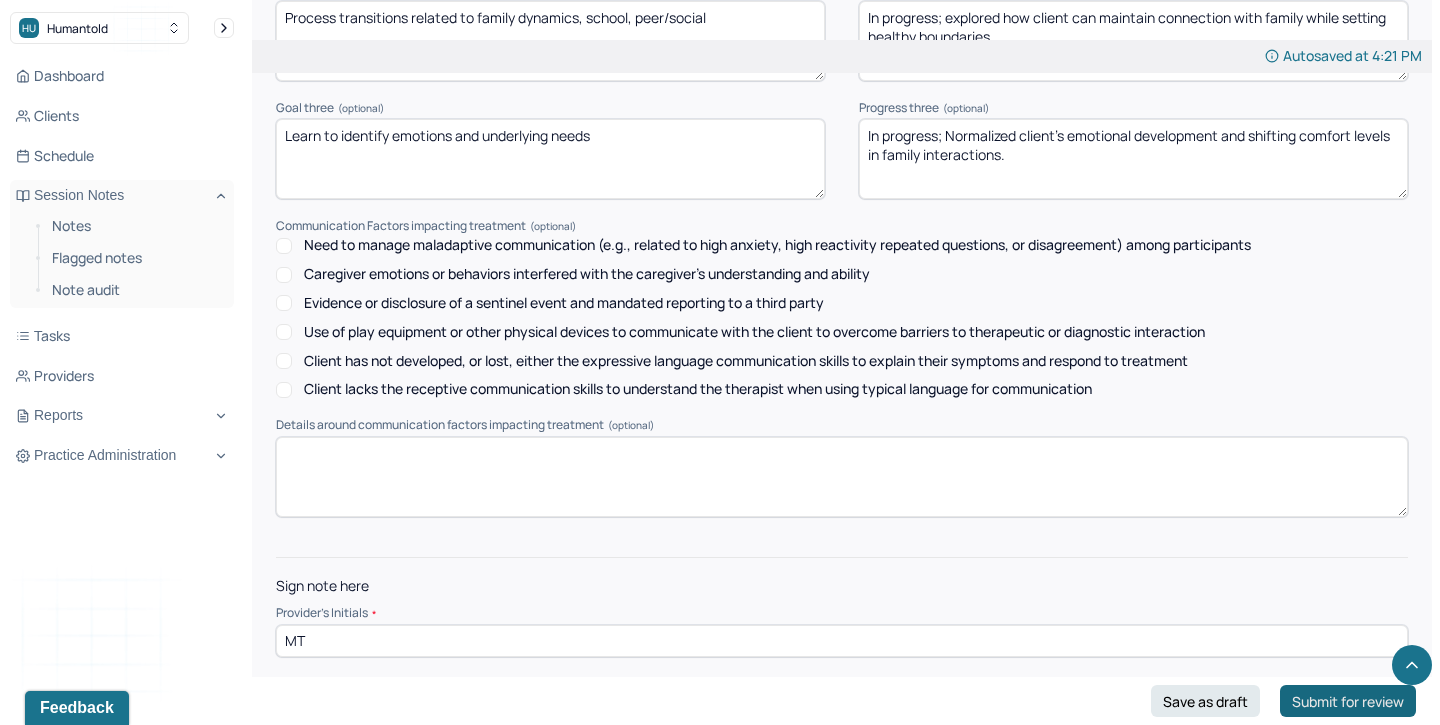 click on "Submit for review" at bounding box center [1348, 701] 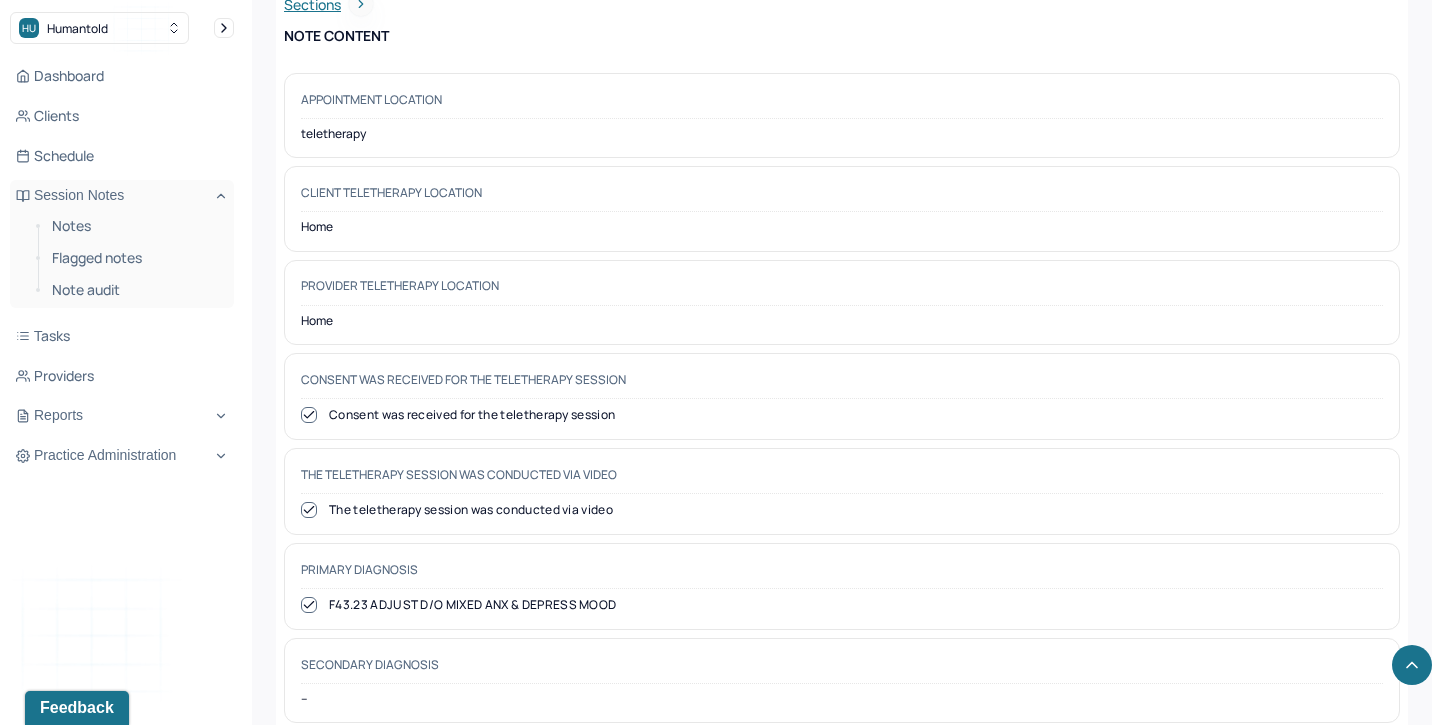 scroll, scrollTop: 0, scrollLeft: 0, axis: both 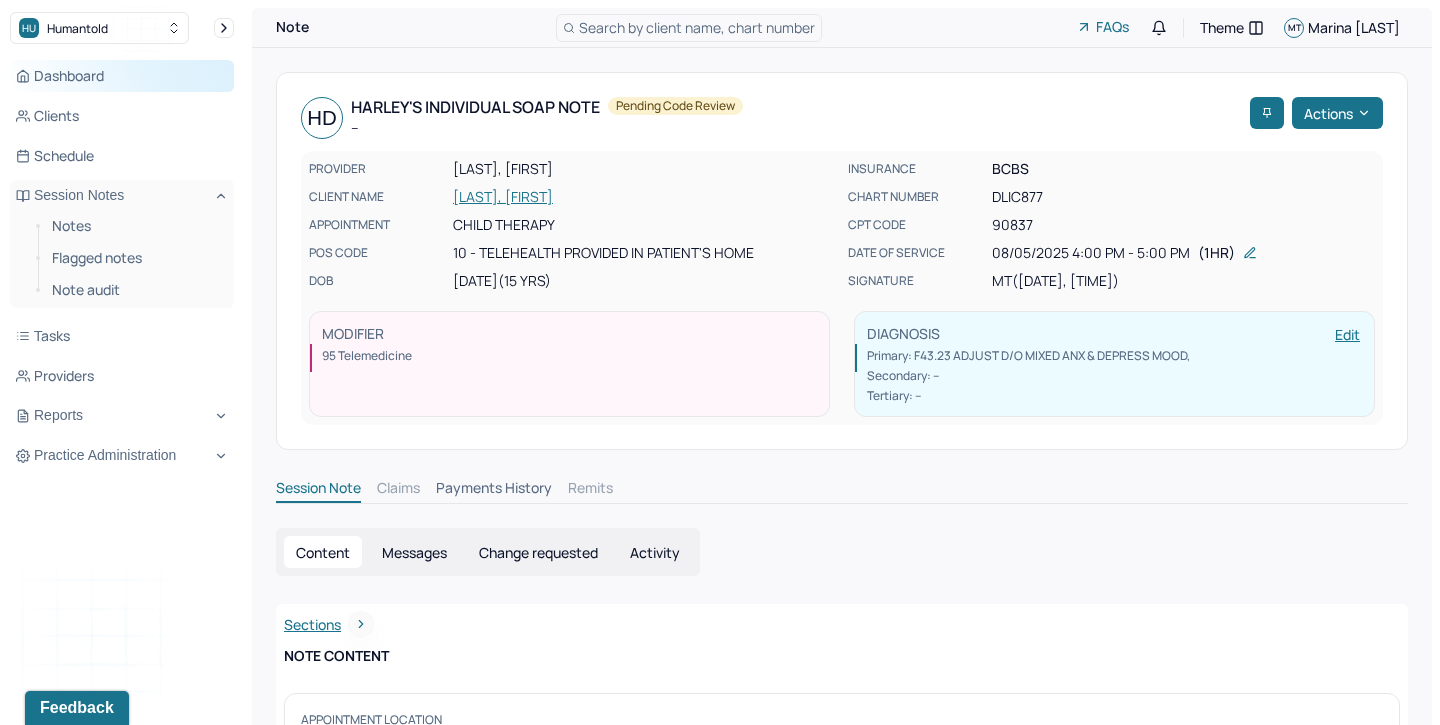 click on "Dashboard" at bounding box center [122, 76] 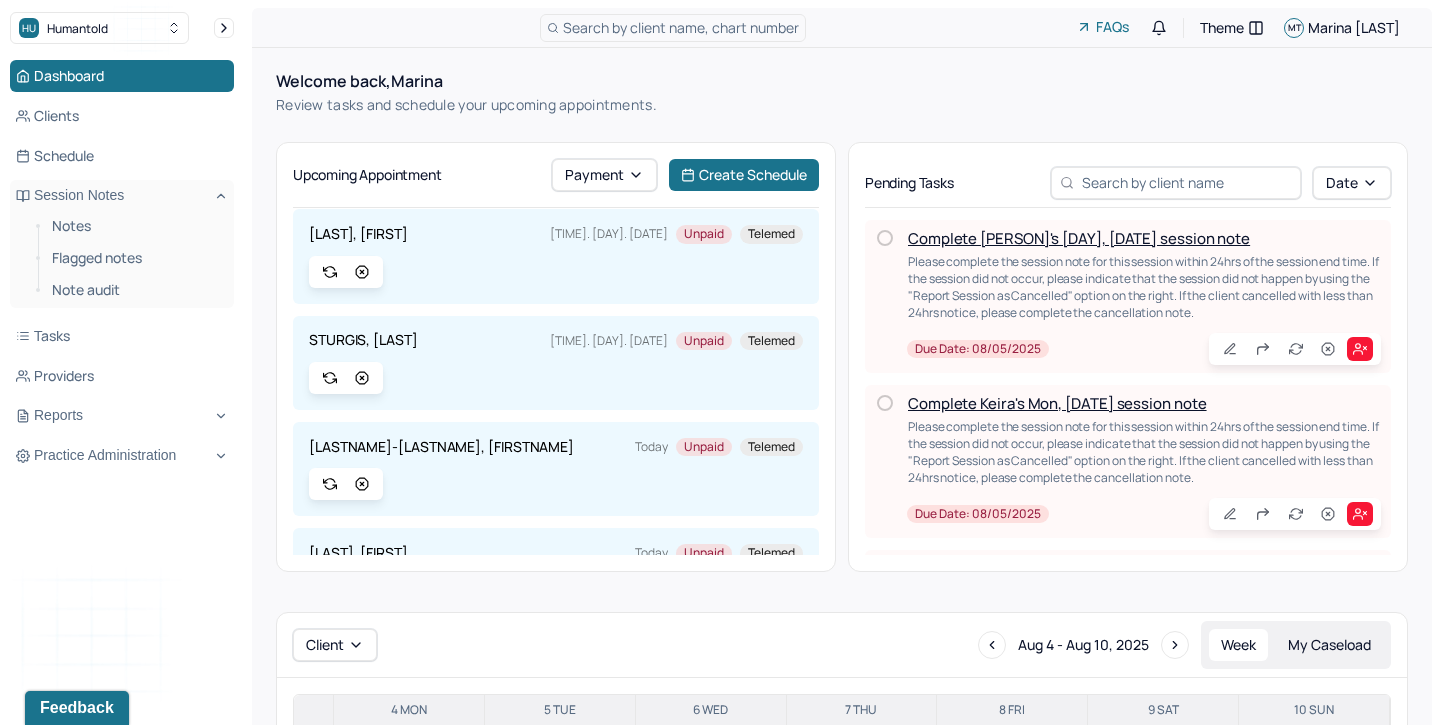 scroll, scrollTop: 409, scrollLeft: 0, axis: vertical 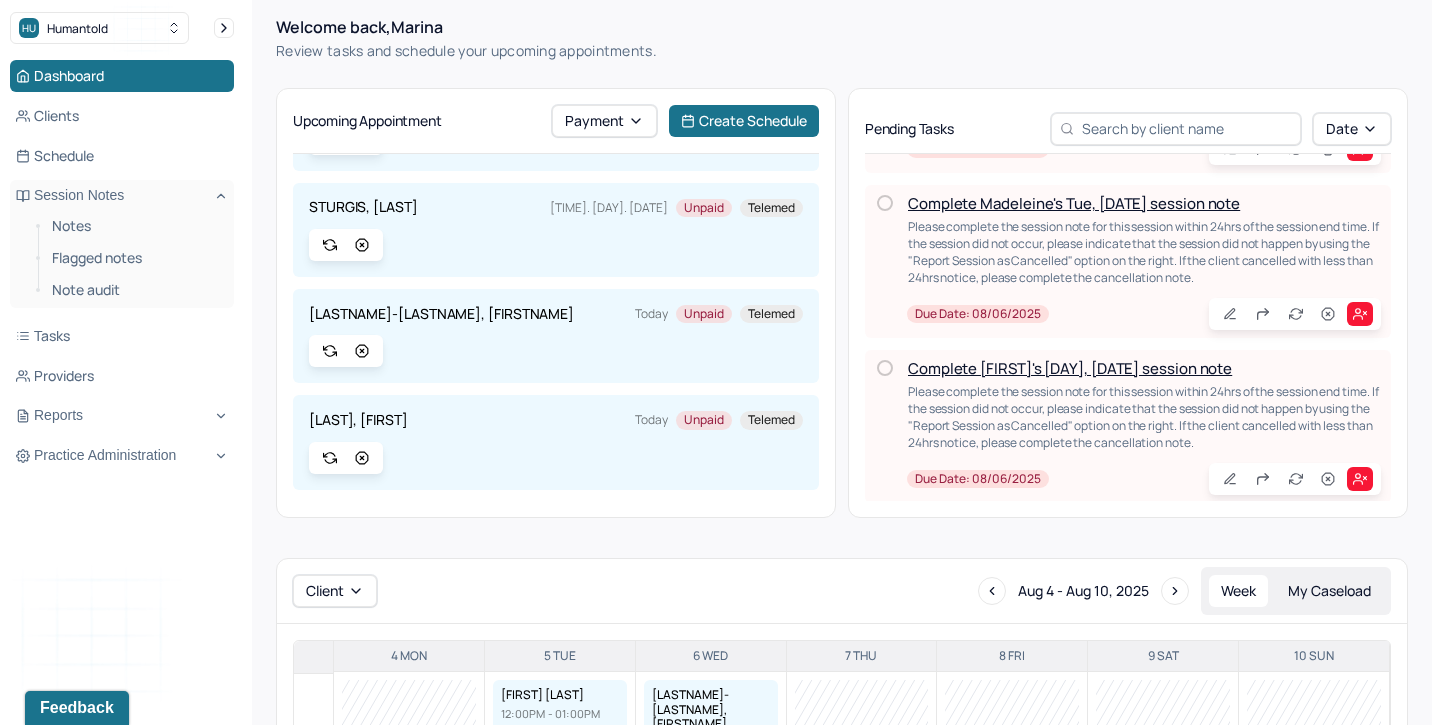 click on "Complete [FIRST]'s [DAY], [DATE] session note" at bounding box center (1070, 368) 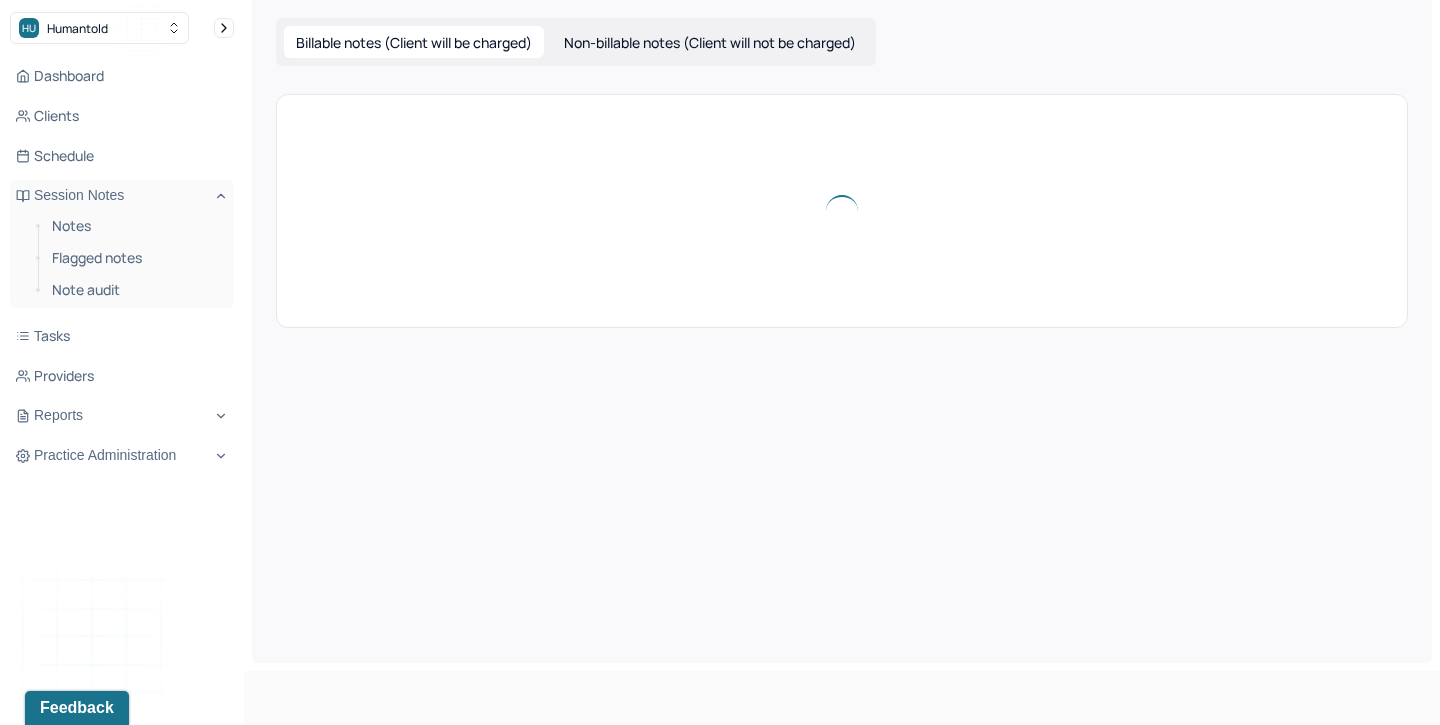 scroll, scrollTop: 0, scrollLeft: 0, axis: both 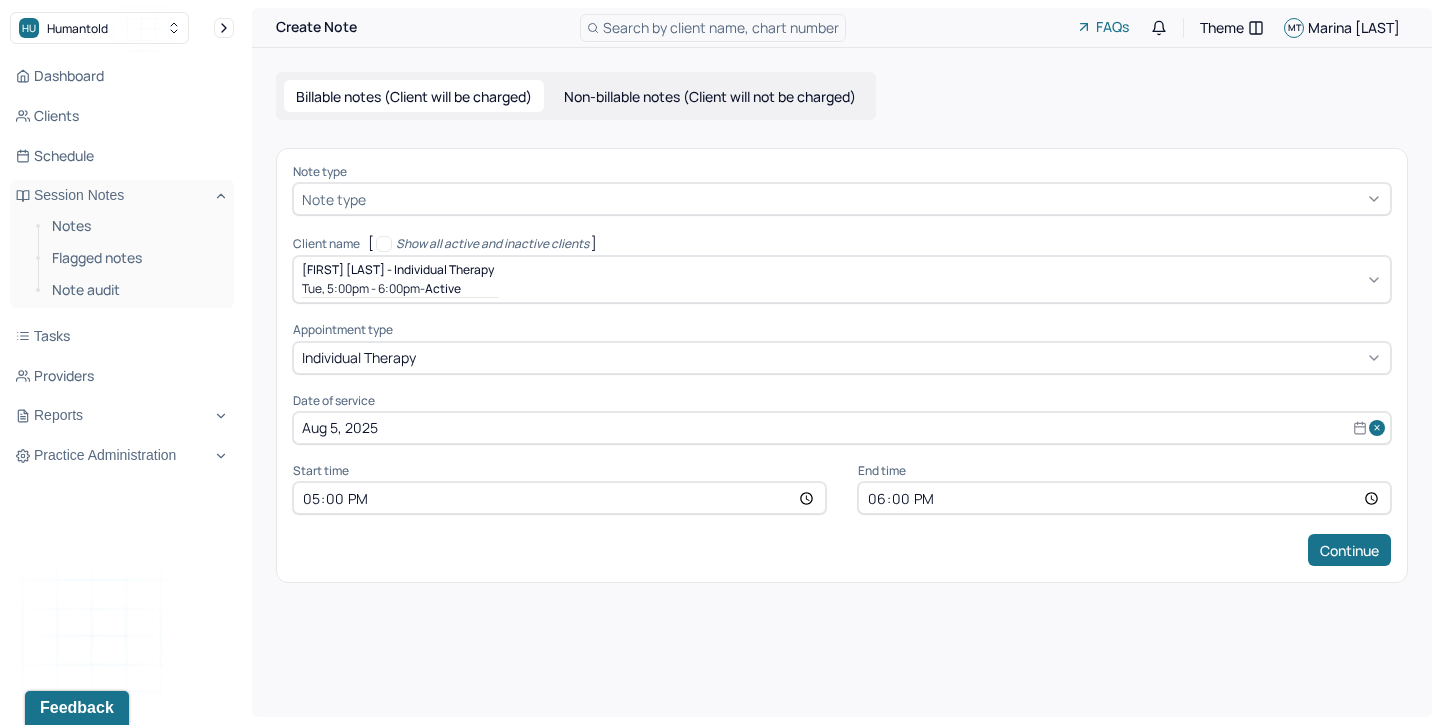 click at bounding box center (876, 199) 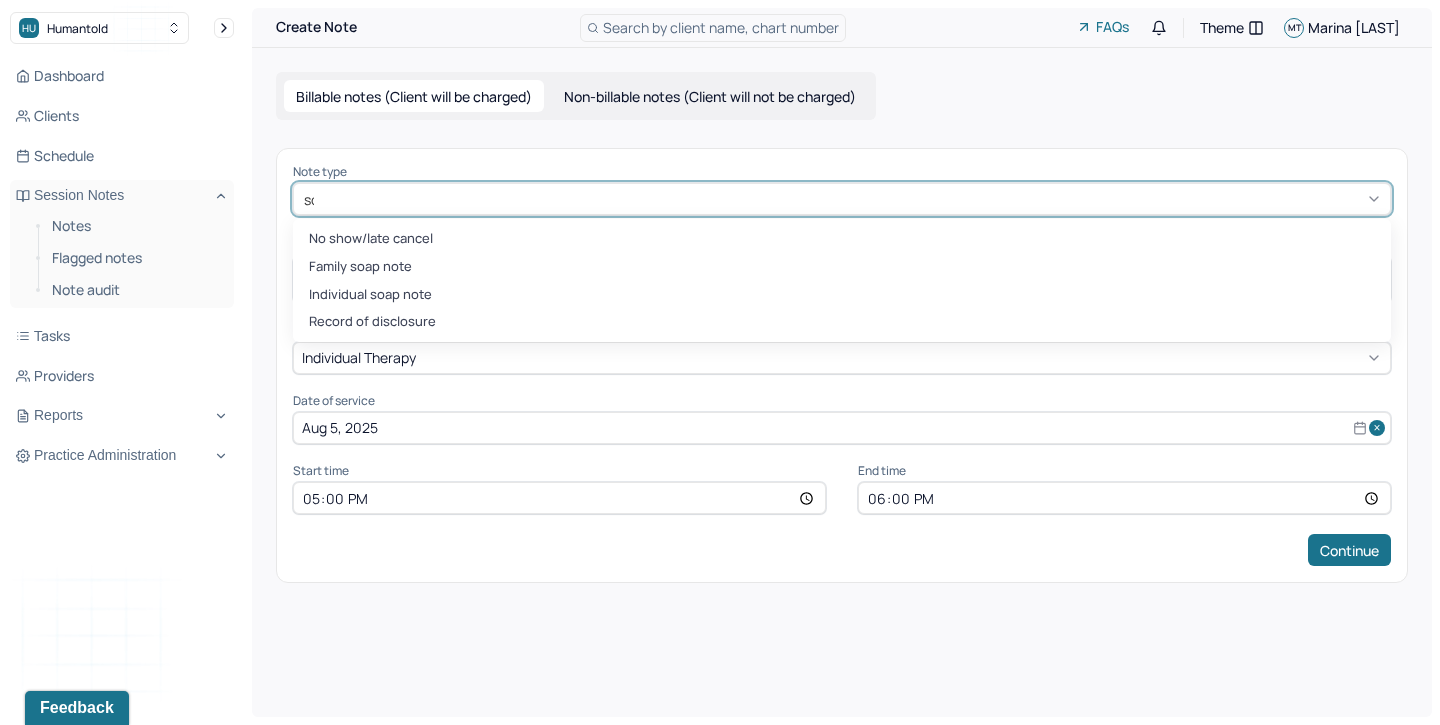 type on "soa" 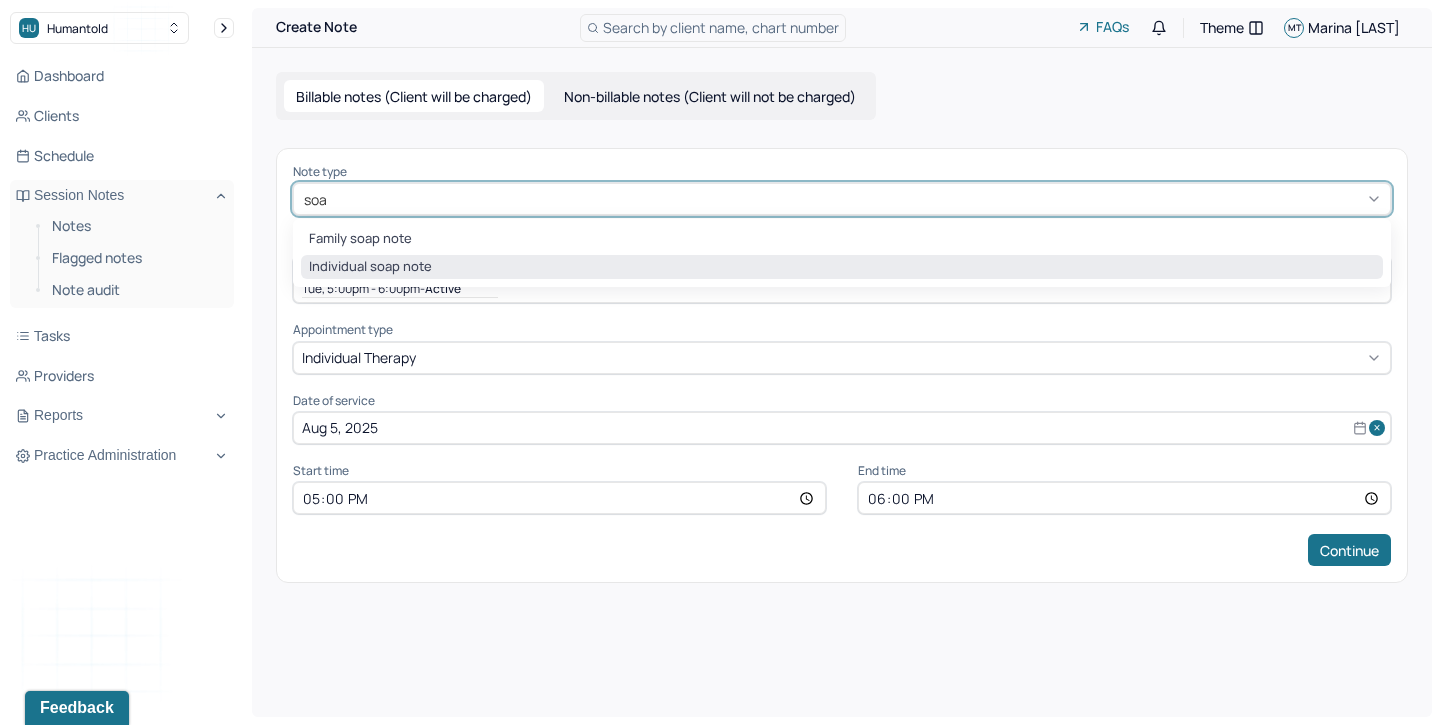 click on "Individual soap note" at bounding box center (842, 267) 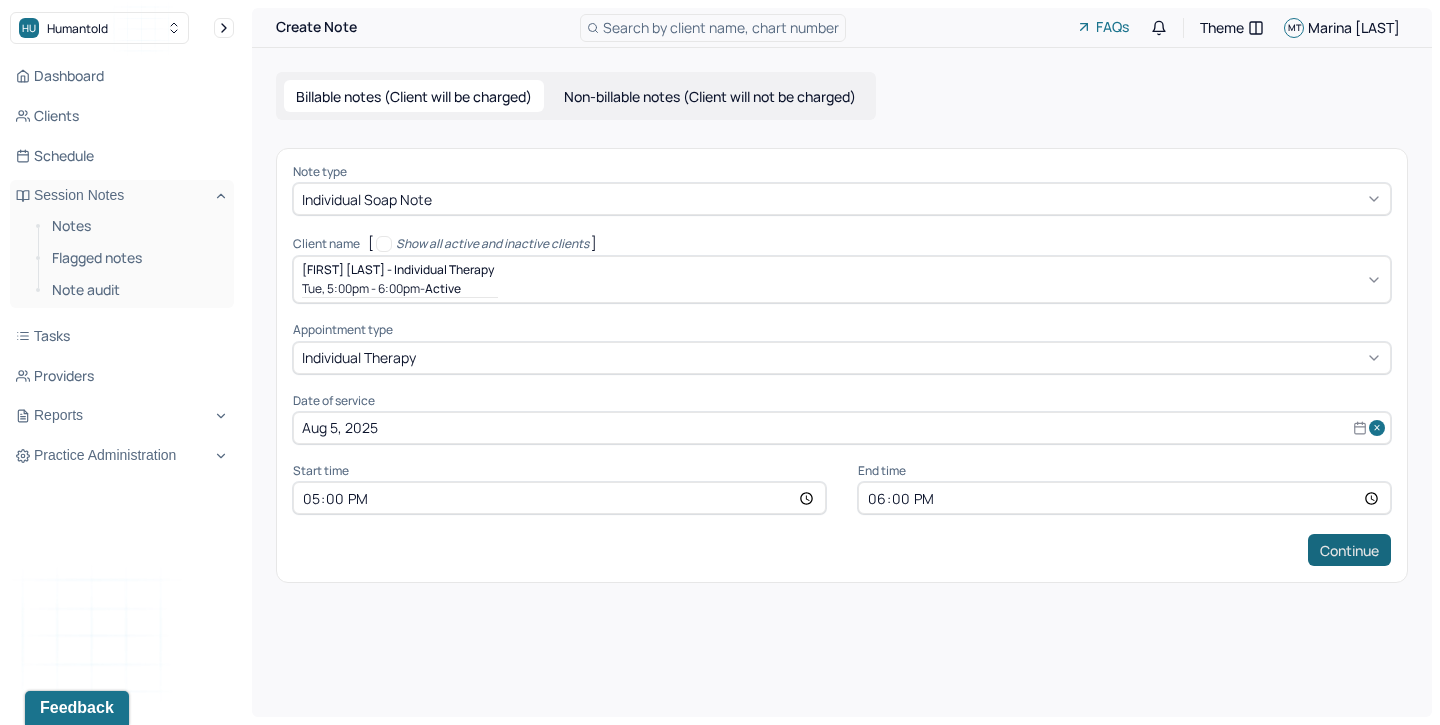 click on "Continue" at bounding box center (1349, 550) 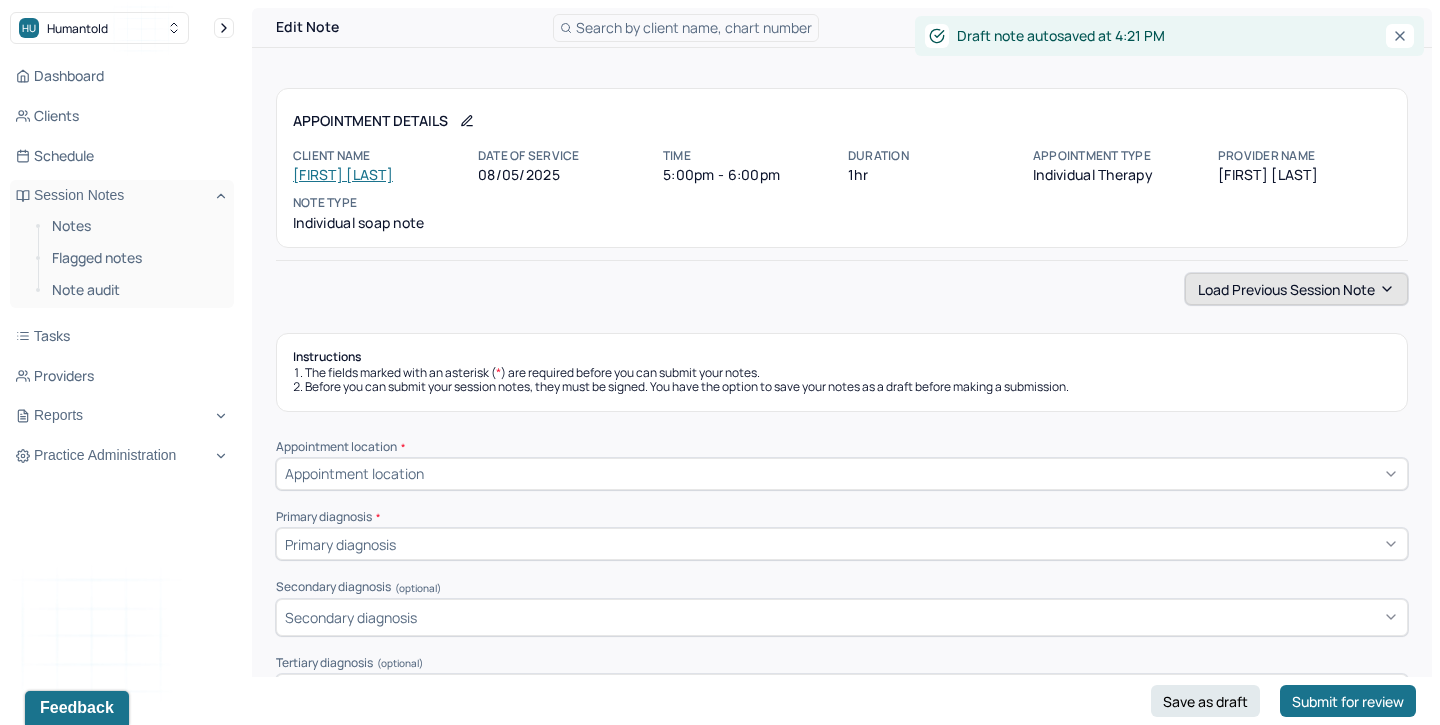 click on "Load previous session note" at bounding box center (1296, 289) 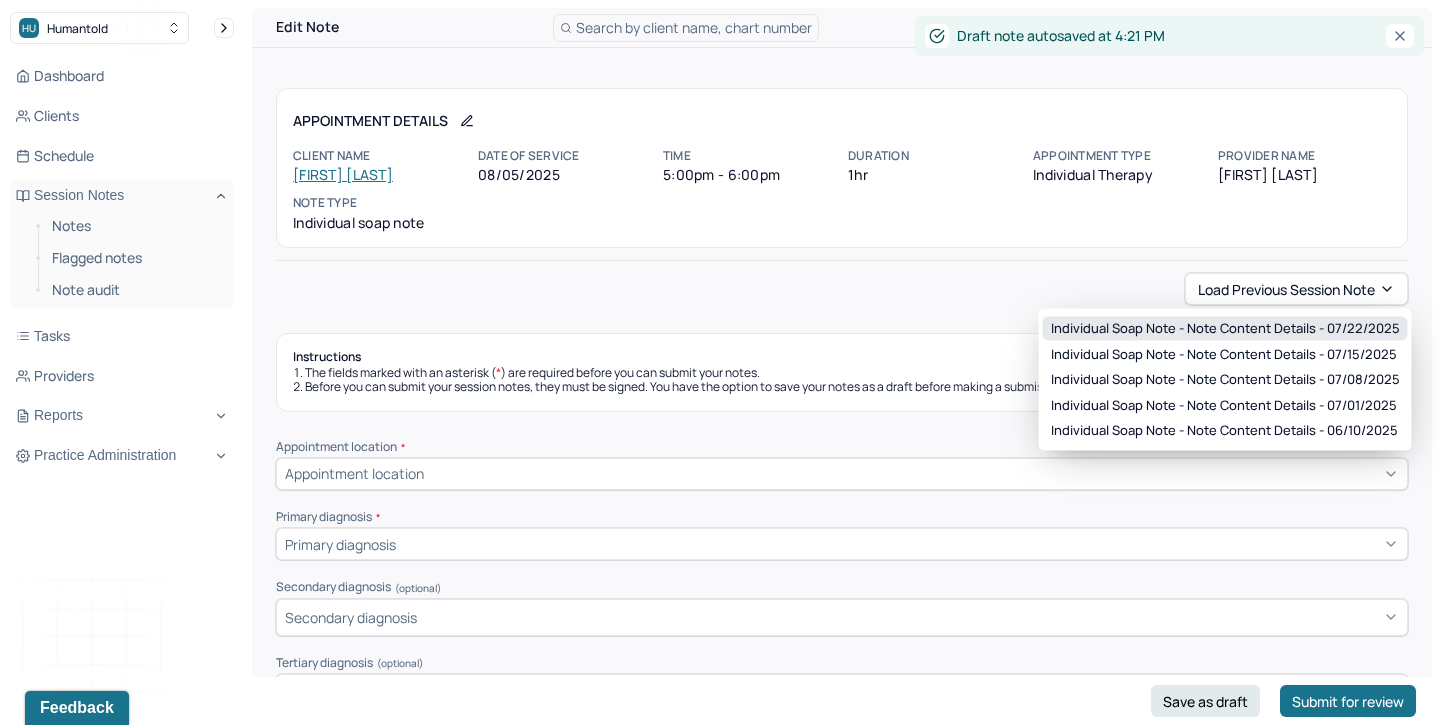 click on "Individual soap note   - Note content Details -   07/22/2025" at bounding box center [1225, 329] 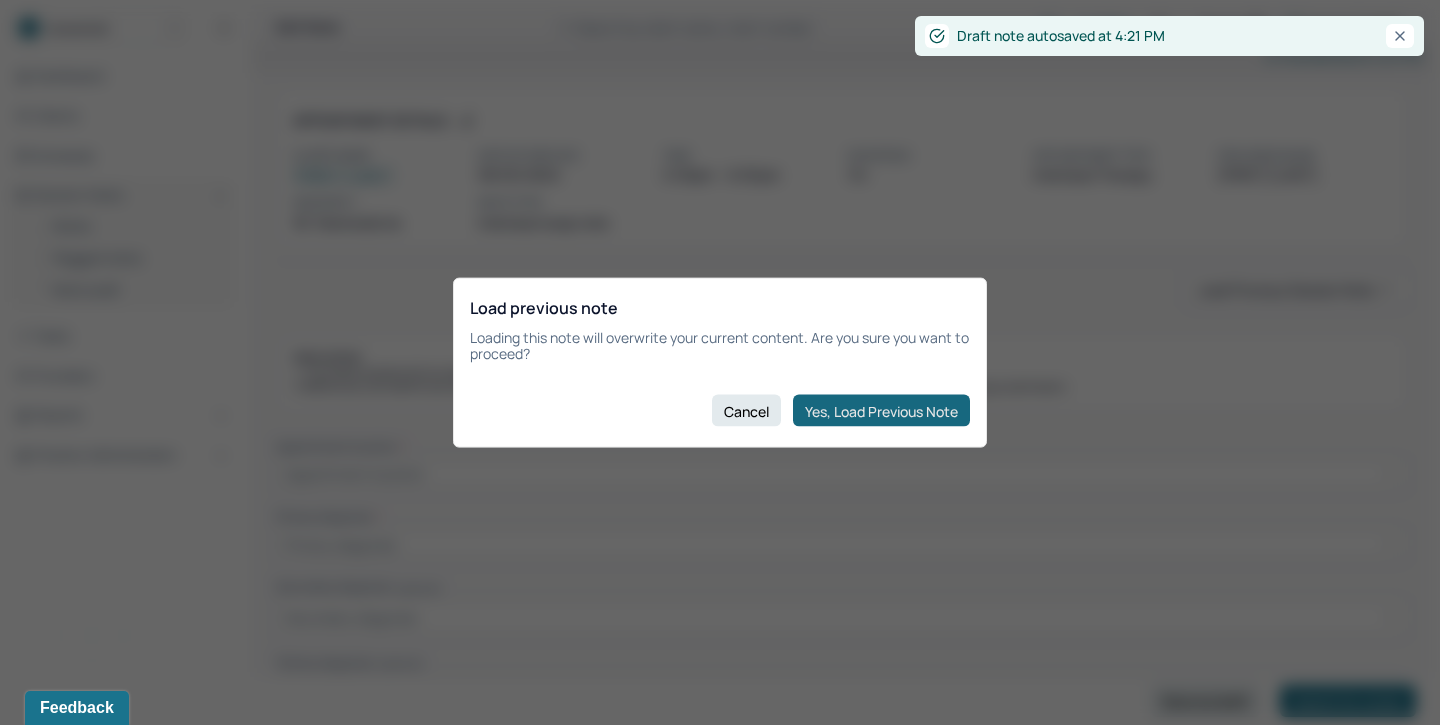click on "Yes, Load Previous Note" at bounding box center (881, 411) 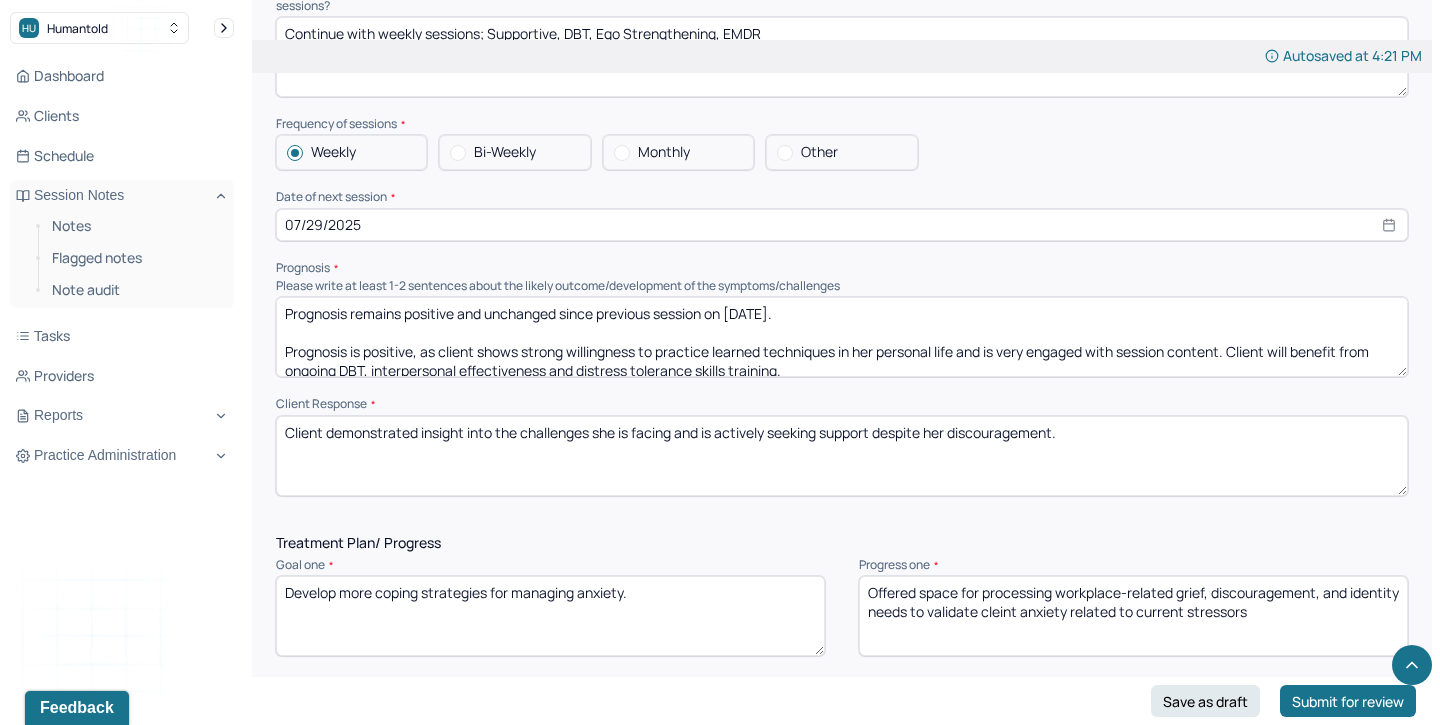 scroll, scrollTop: 2151, scrollLeft: 0, axis: vertical 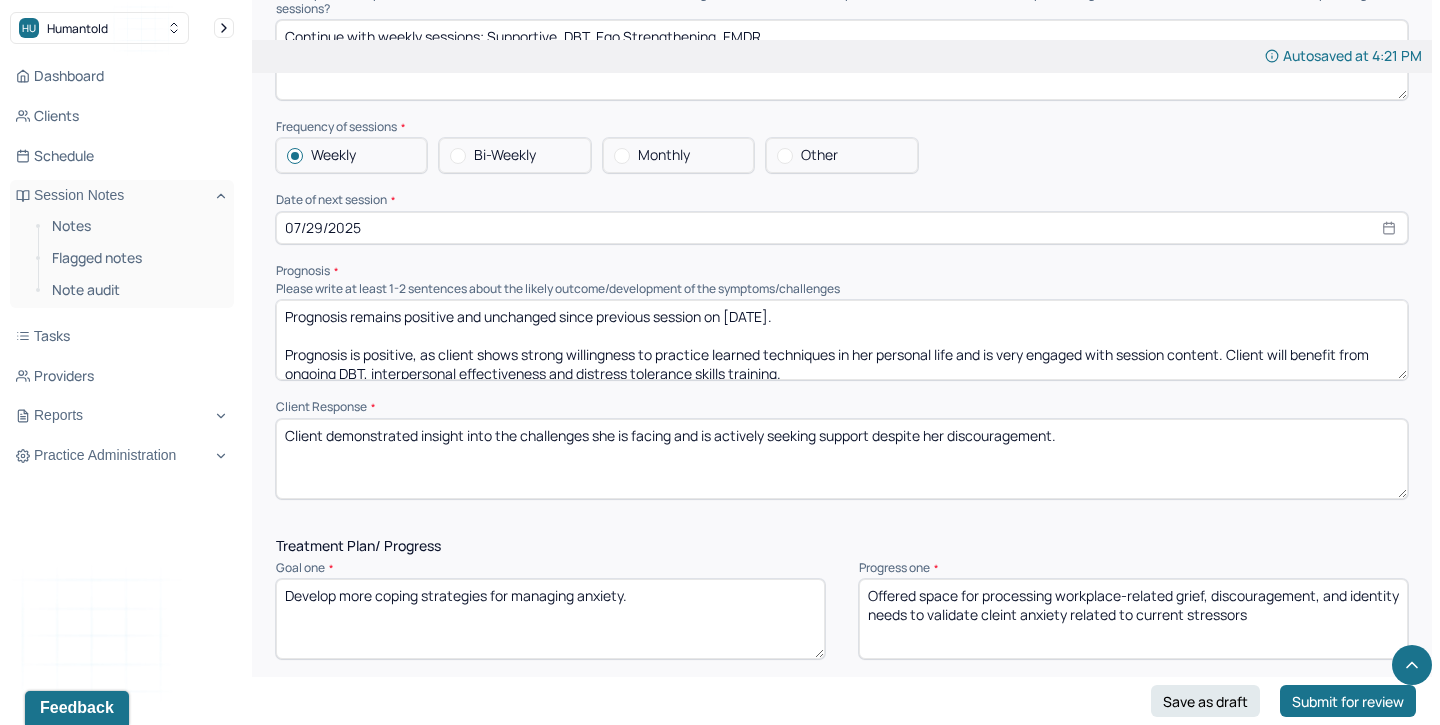 click on "Prognosis remains positive and unchanged since previous session on [DATE].
Prognosis is positive, as client shows strong willingness to practice learned techniques in her personal life and is very engaged with session content. Client will benefit from ongoing DBT, interpersonal effectiveness and distress tolerance skills training." at bounding box center [842, 340] 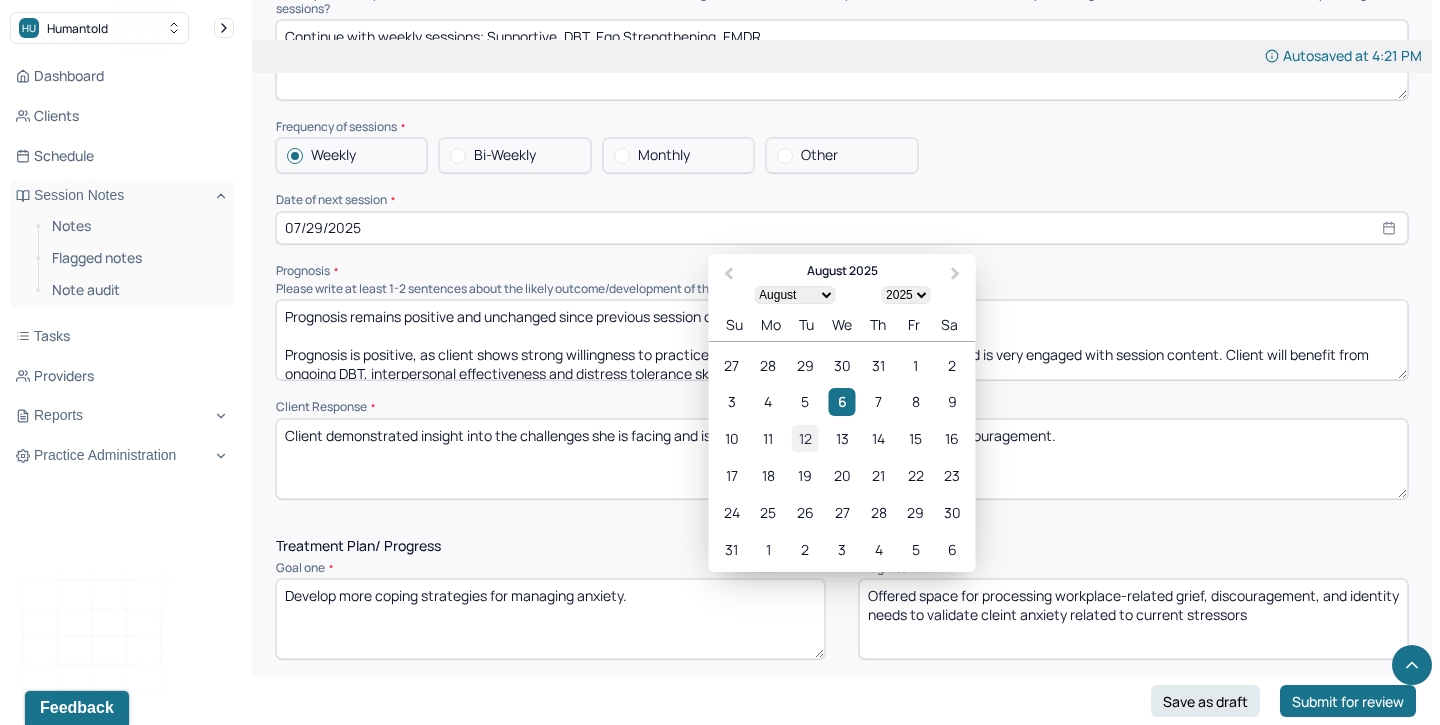 click on "12" at bounding box center [805, 438] 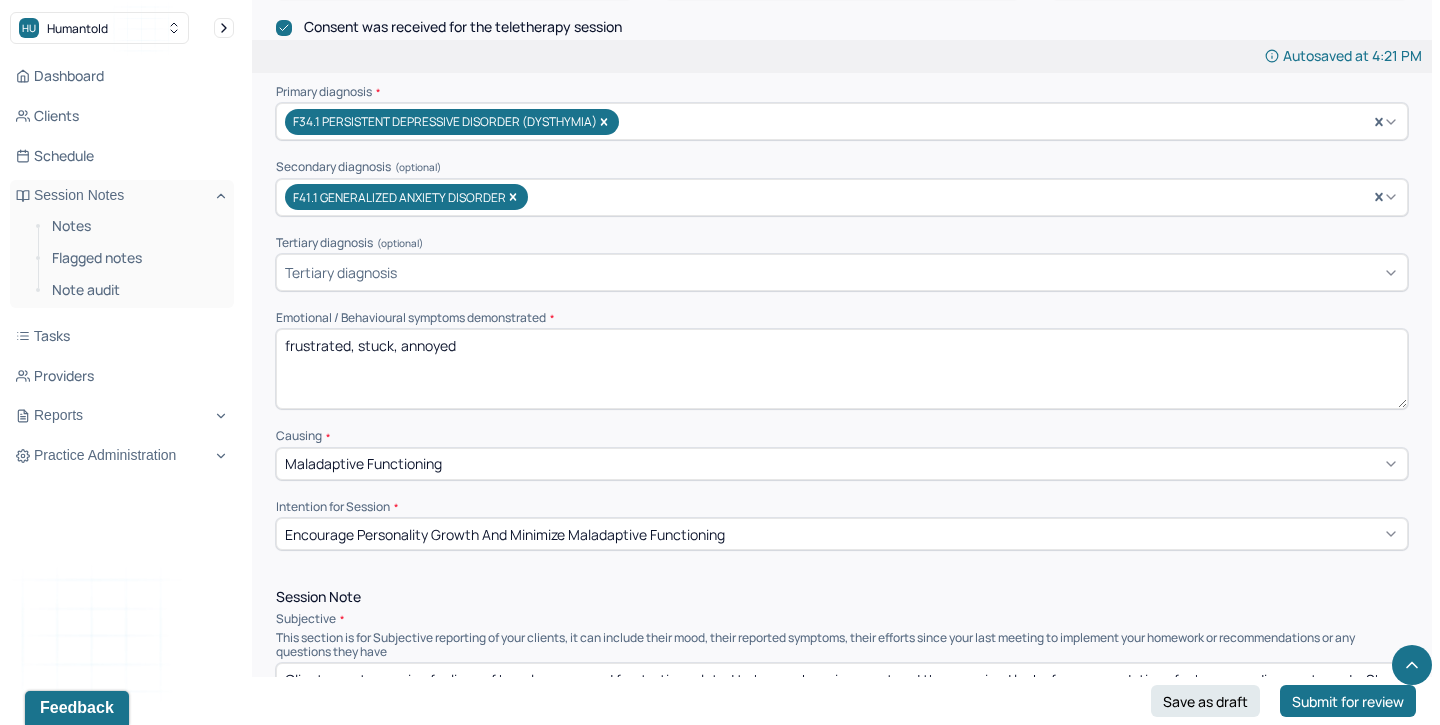 scroll, scrollTop: 638, scrollLeft: 0, axis: vertical 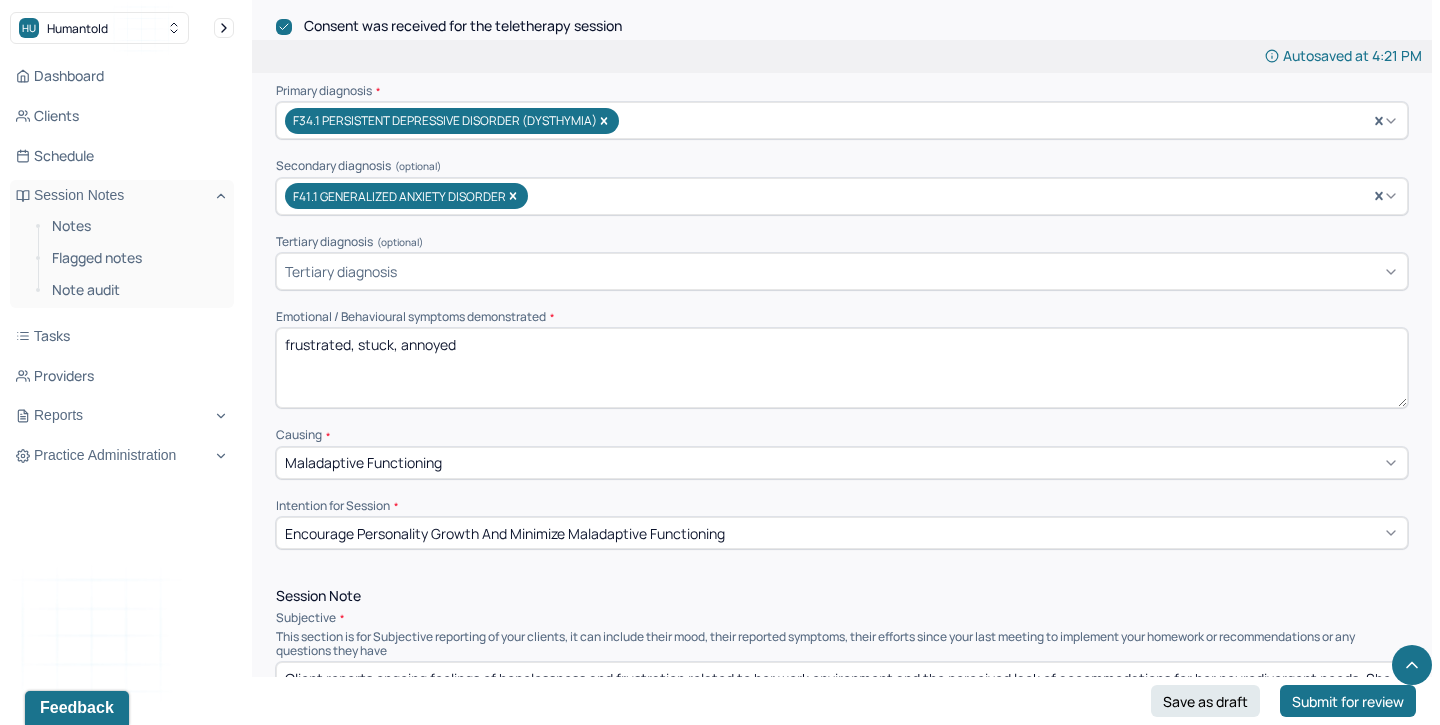click on "frustrated, stuck, annoyed" at bounding box center (842, 368) 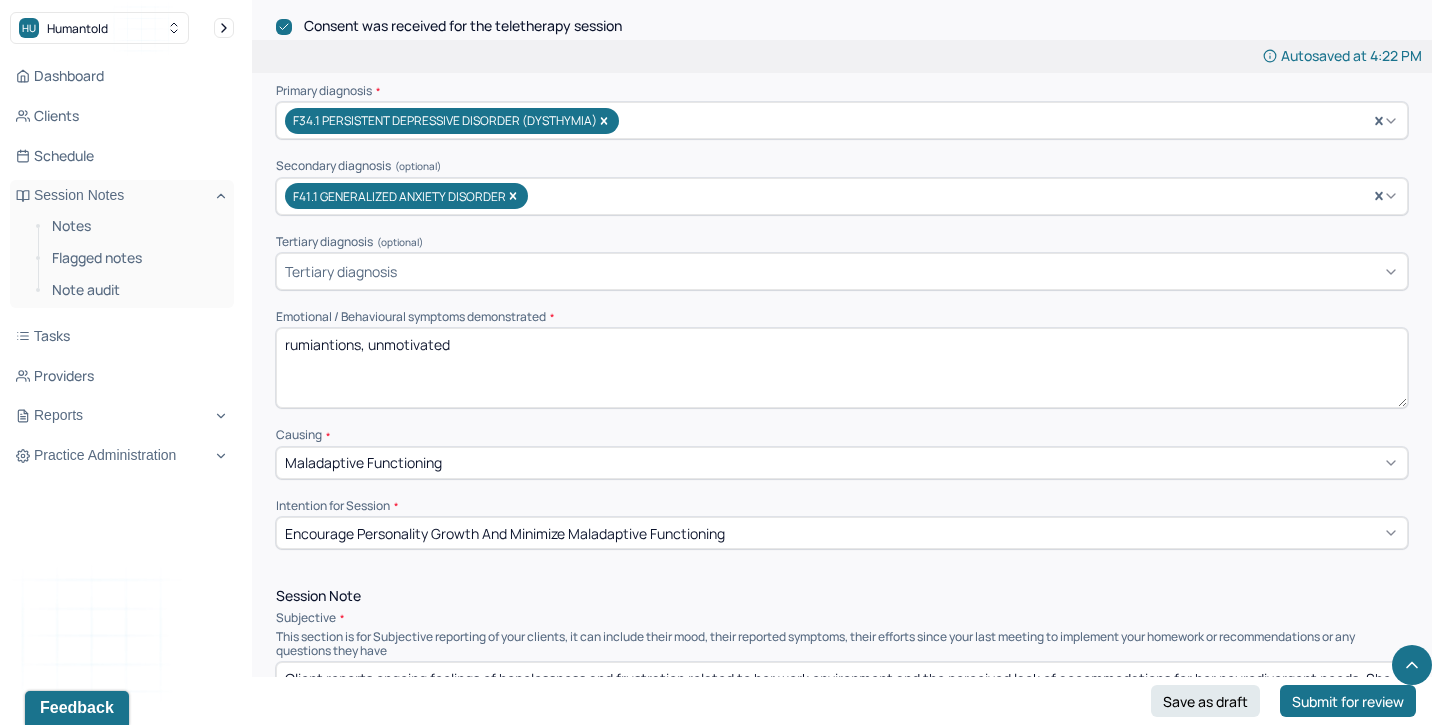 click on "rumiantions, unmotivated" at bounding box center [842, 368] 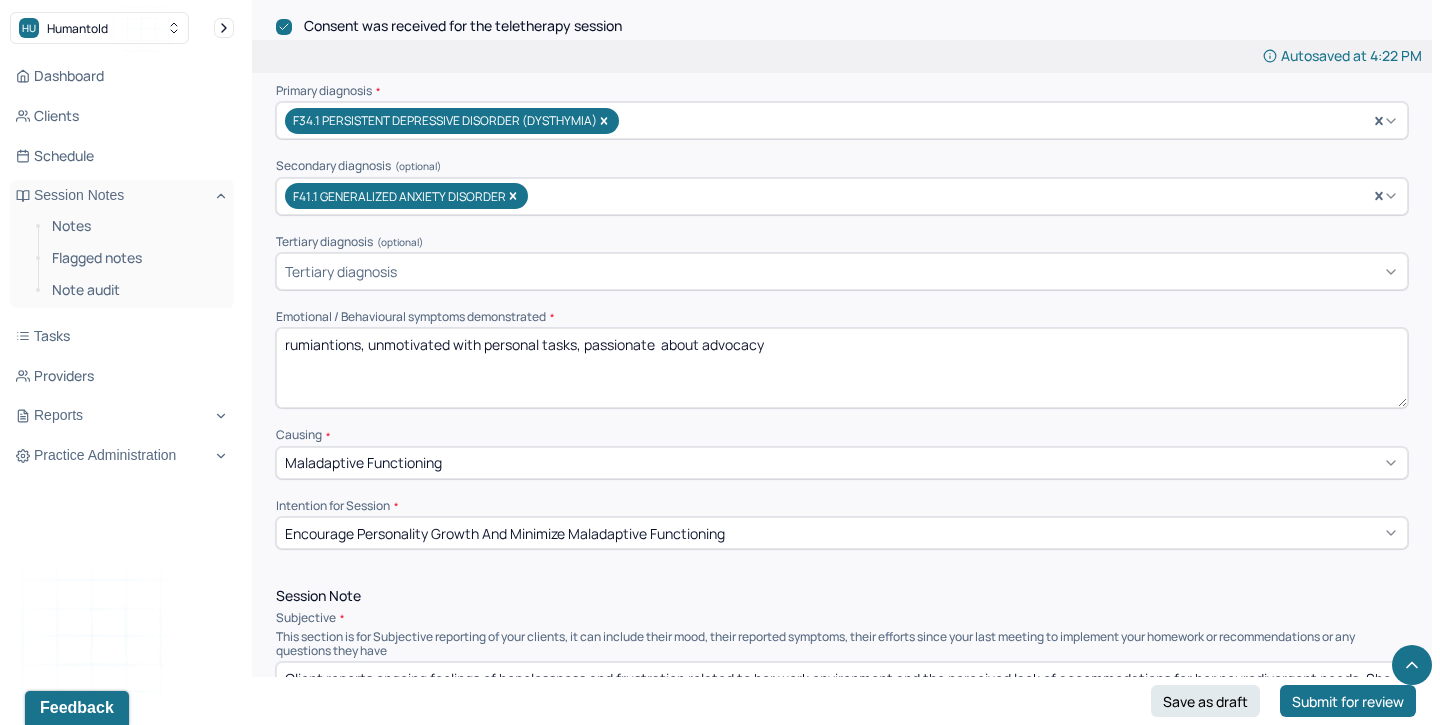 click on "rumiantions, unmotivated with personal tasks, passionate  about advocacy" at bounding box center (842, 368) 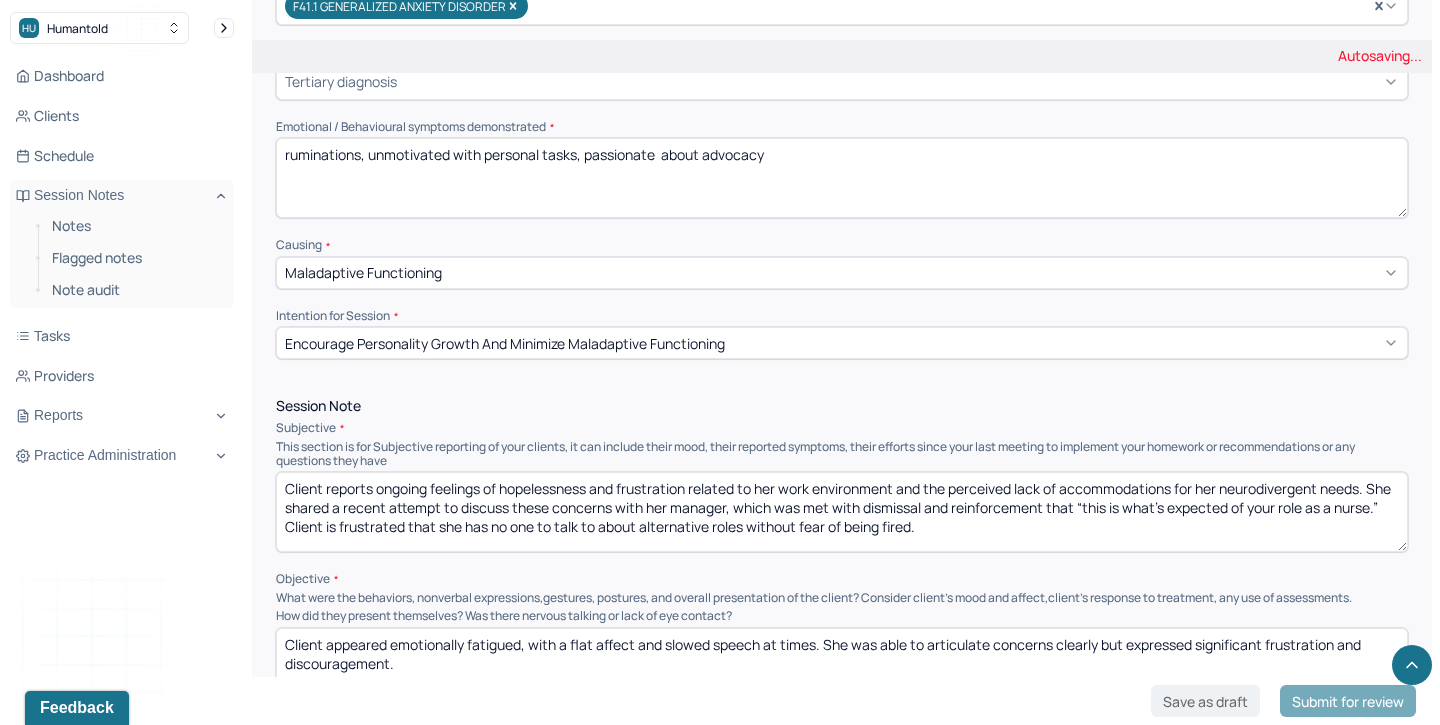 scroll, scrollTop: 829, scrollLeft: 0, axis: vertical 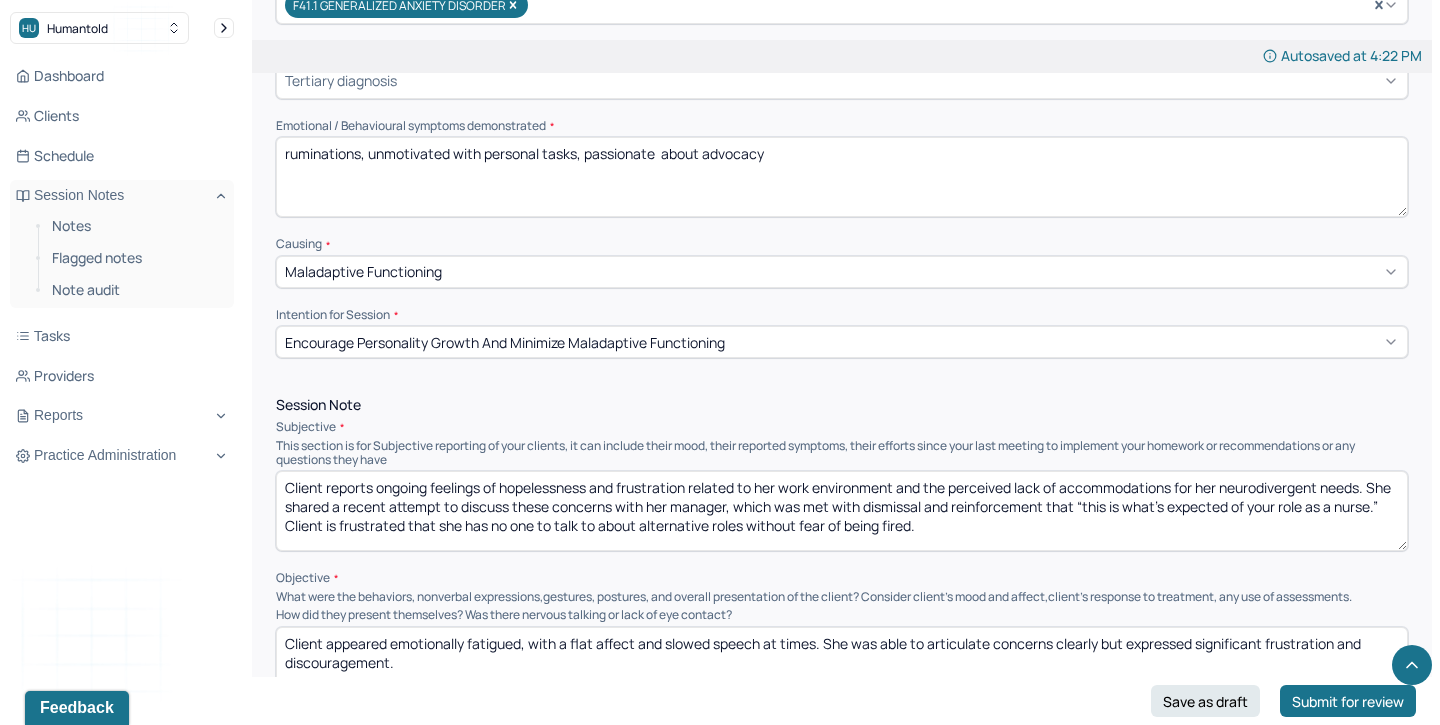 type on "ruminations, unmotivated with personal tasks, passionate  about advocacy" 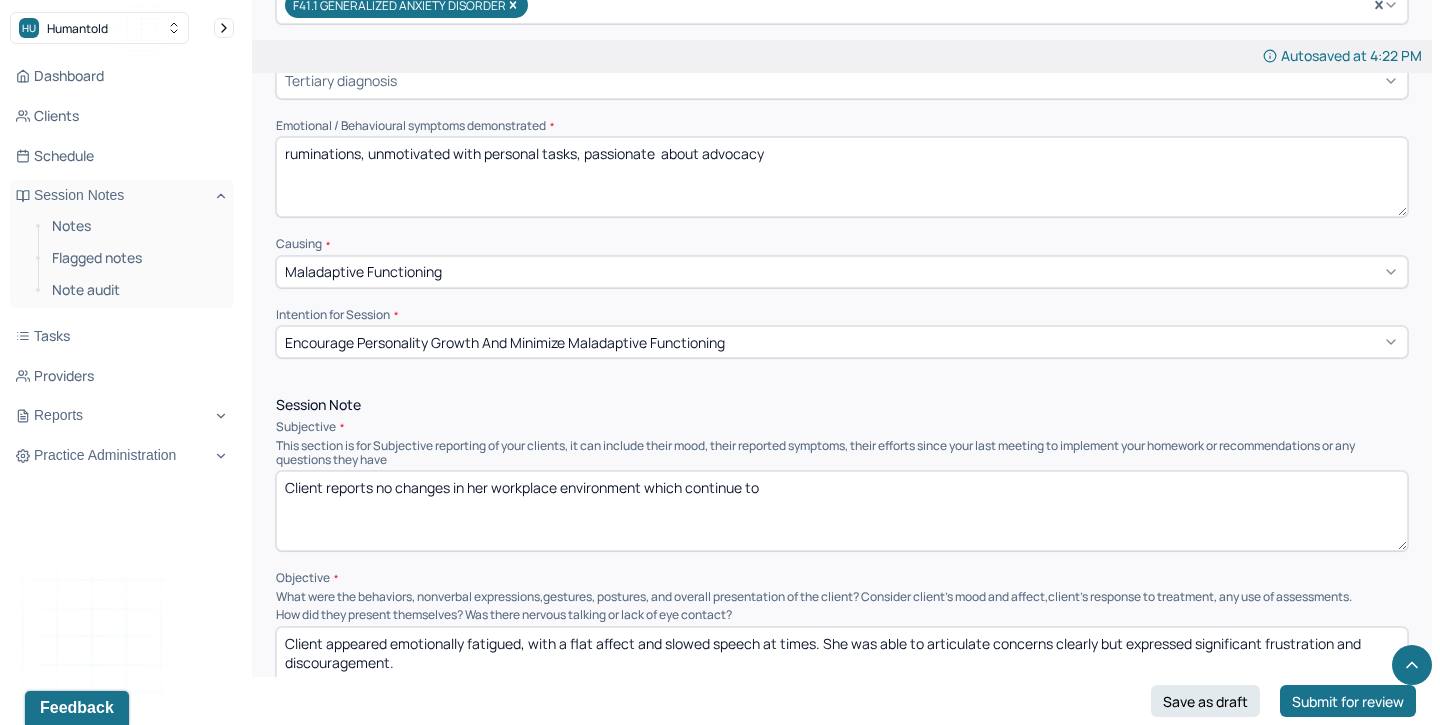 click on "Client reports no changes in her workplace wnvironment which continue to" at bounding box center (842, 511) 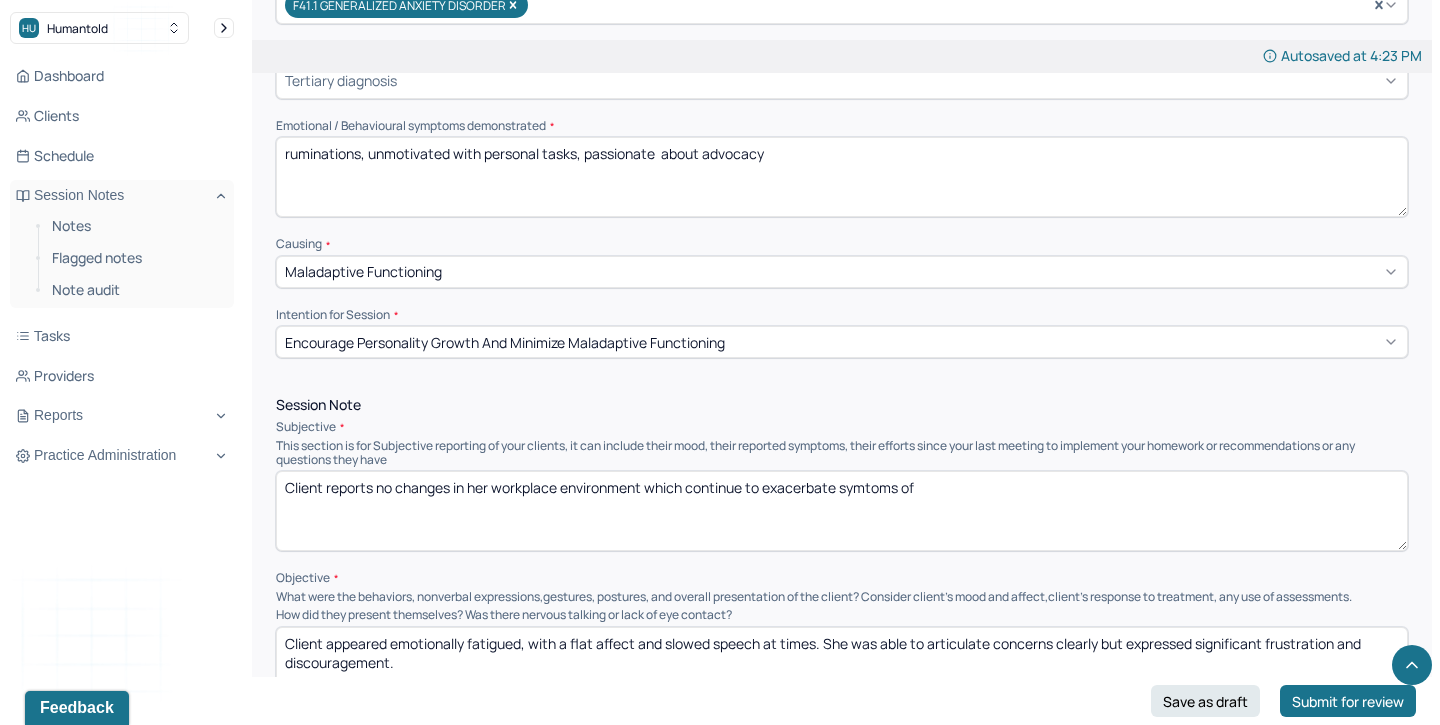click on "Client reports no changes in her workplace environment which continue to exacerbate symtoms of" at bounding box center (842, 511) 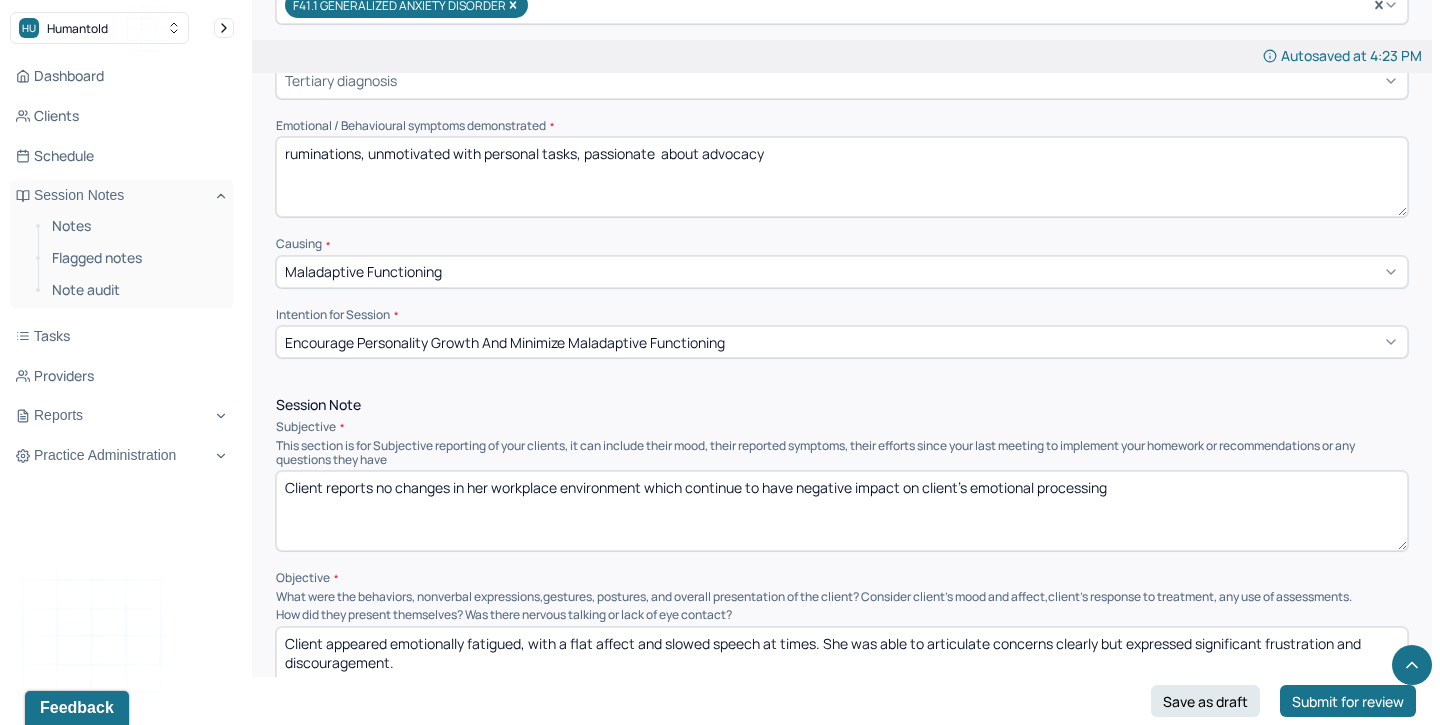 click on "Client reports no changes in her workplace environment which continue to have negative impact on client's emotional processing" at bounding box center (842, 511) 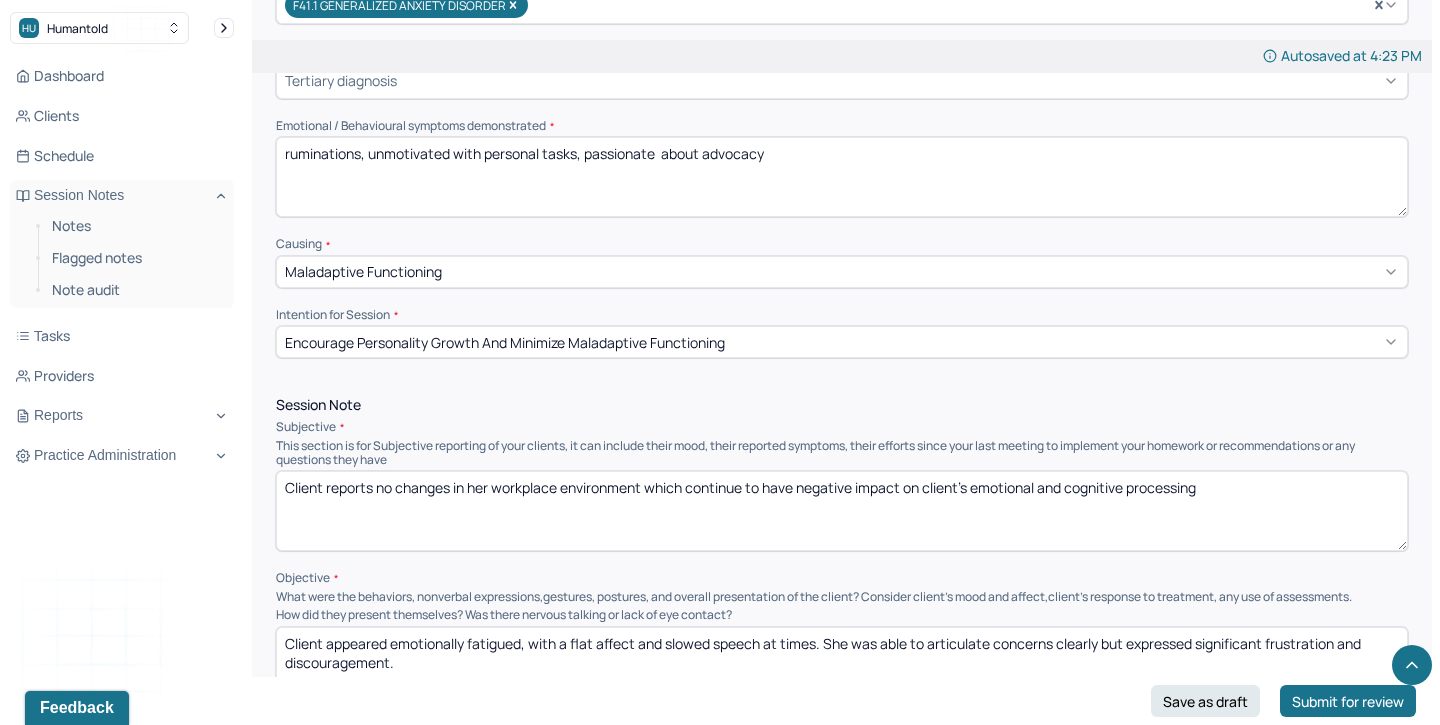 click on "Client reports no changes in her workplace environment which continue to have negative impact on client's emotional processing" at bounding box center (842, 511) 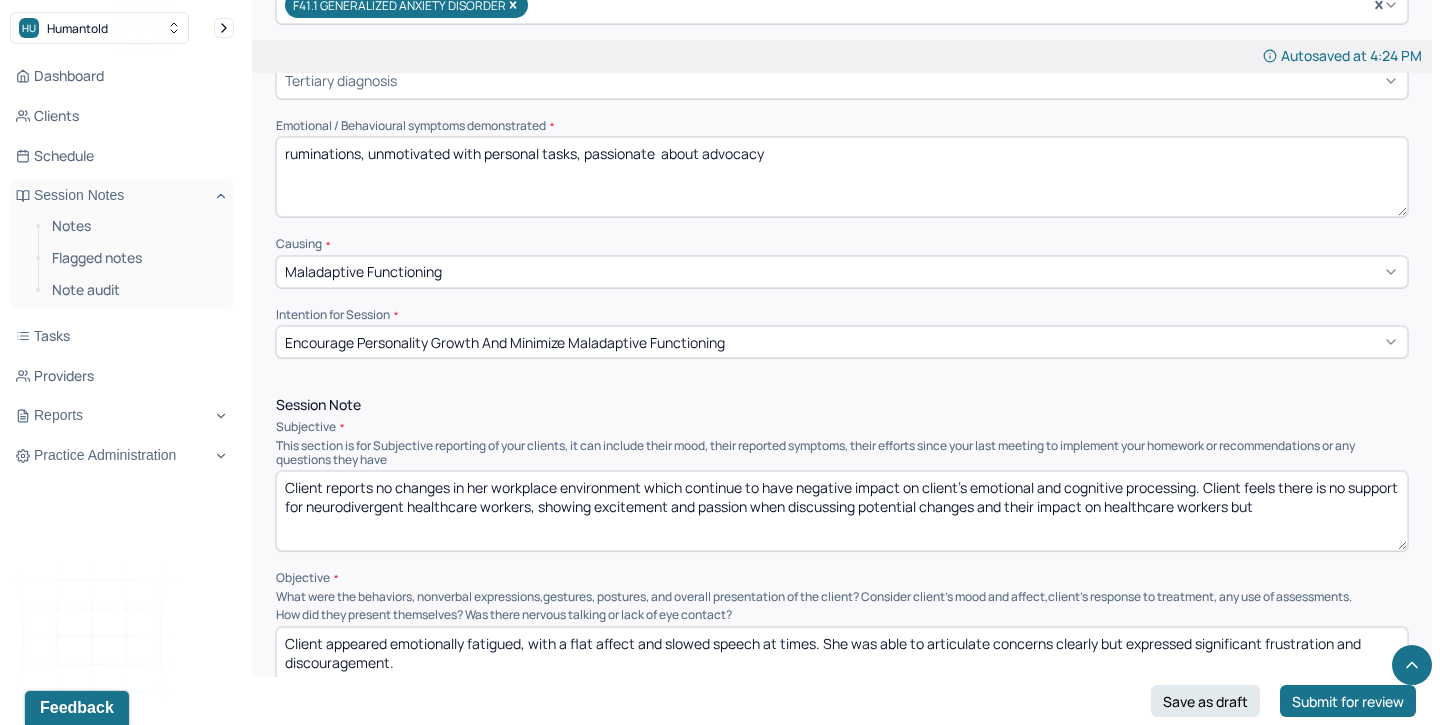 click on "Client reports no changes in her workplace environment which continue to have negative impact on client's emotional and cognitive processing. Client feels there is no support for neurodivergent healthcare workers, showing excitement and passion when discsussing potential changes and their impact on healthcare workers but" at bounding box center [842, 511] 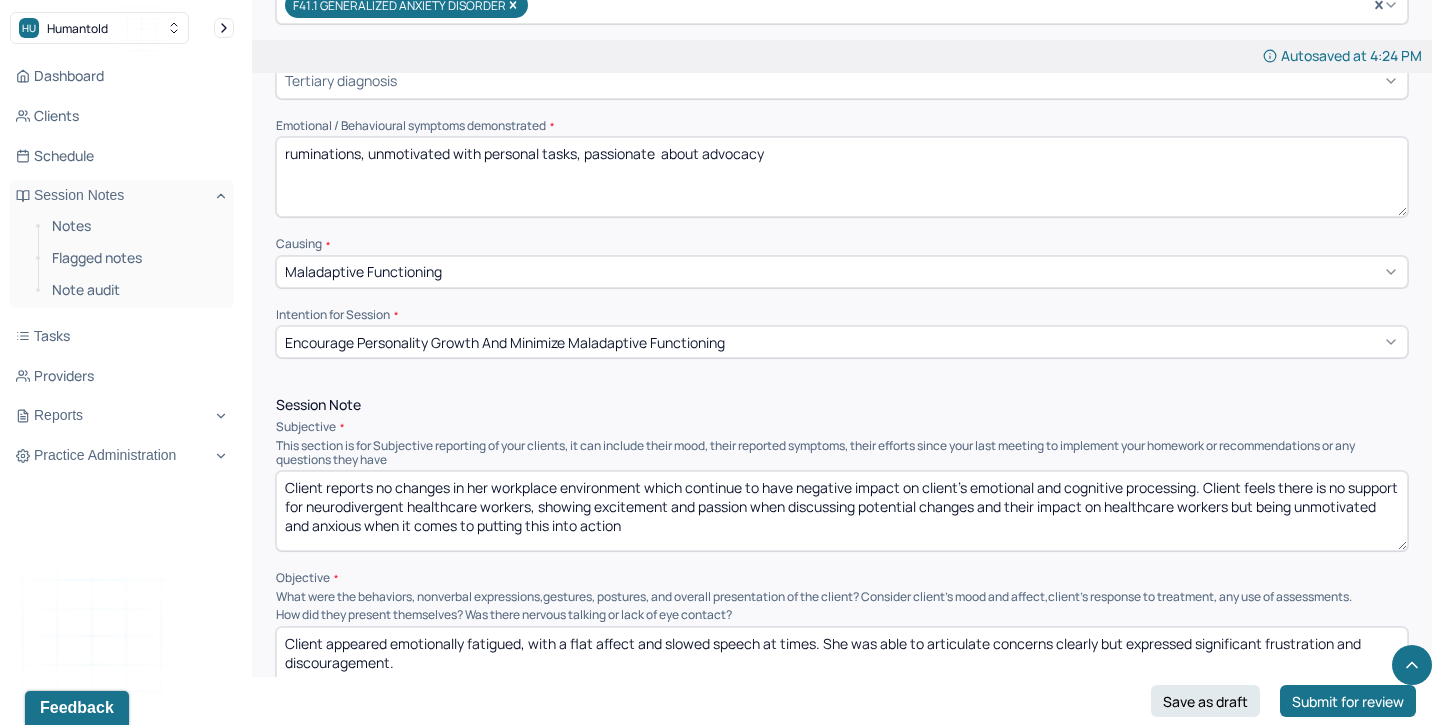 click on "Client reports no changes in her workplace environment which continue to have negative impact on client's emotional and cognitive processing. Client feels there is no support for neurodivergent healthcare workers, showing excitement and passion when discussing potential changes and their impact on healthcare workers but being unmotivated and anzxious when it comes to putting this into action" at bounding box center (842, 511) 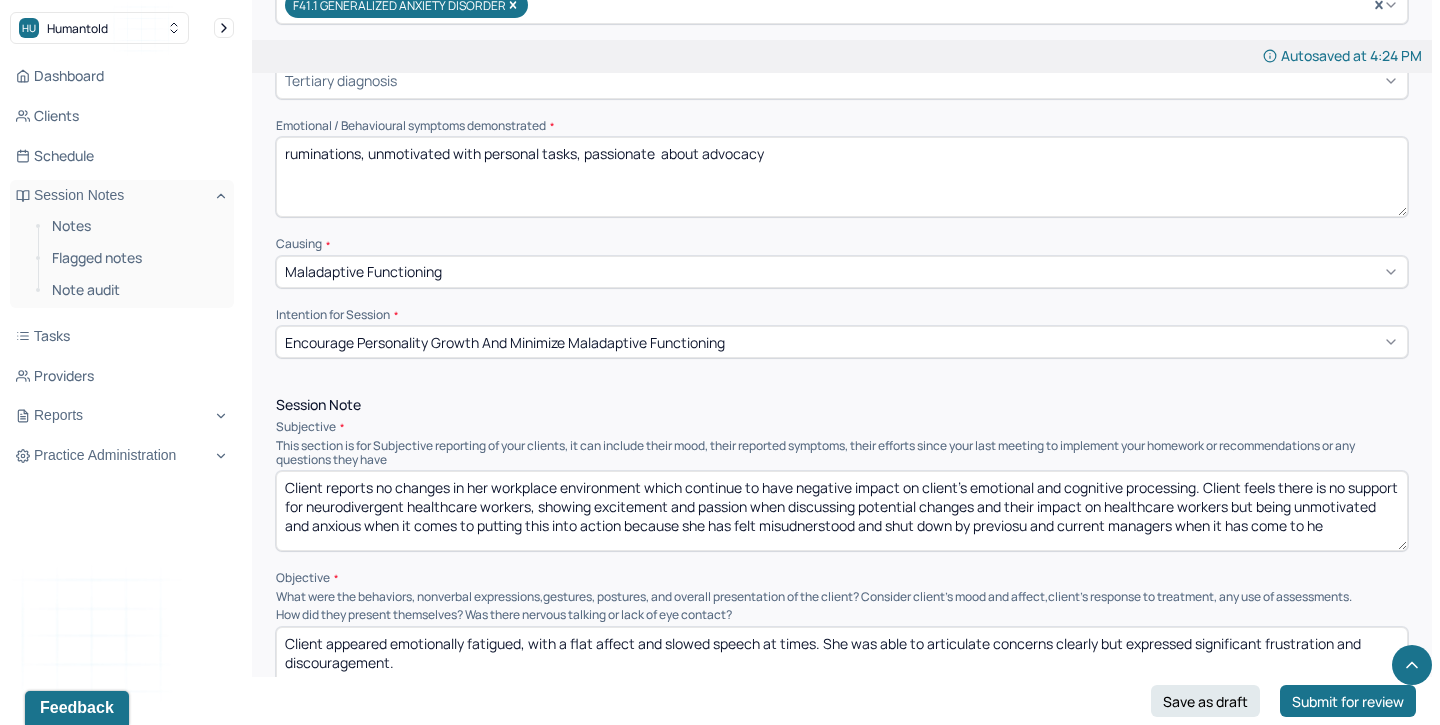 scroll, scrollTop: 3, scrollLeft: 0, axis: vertical 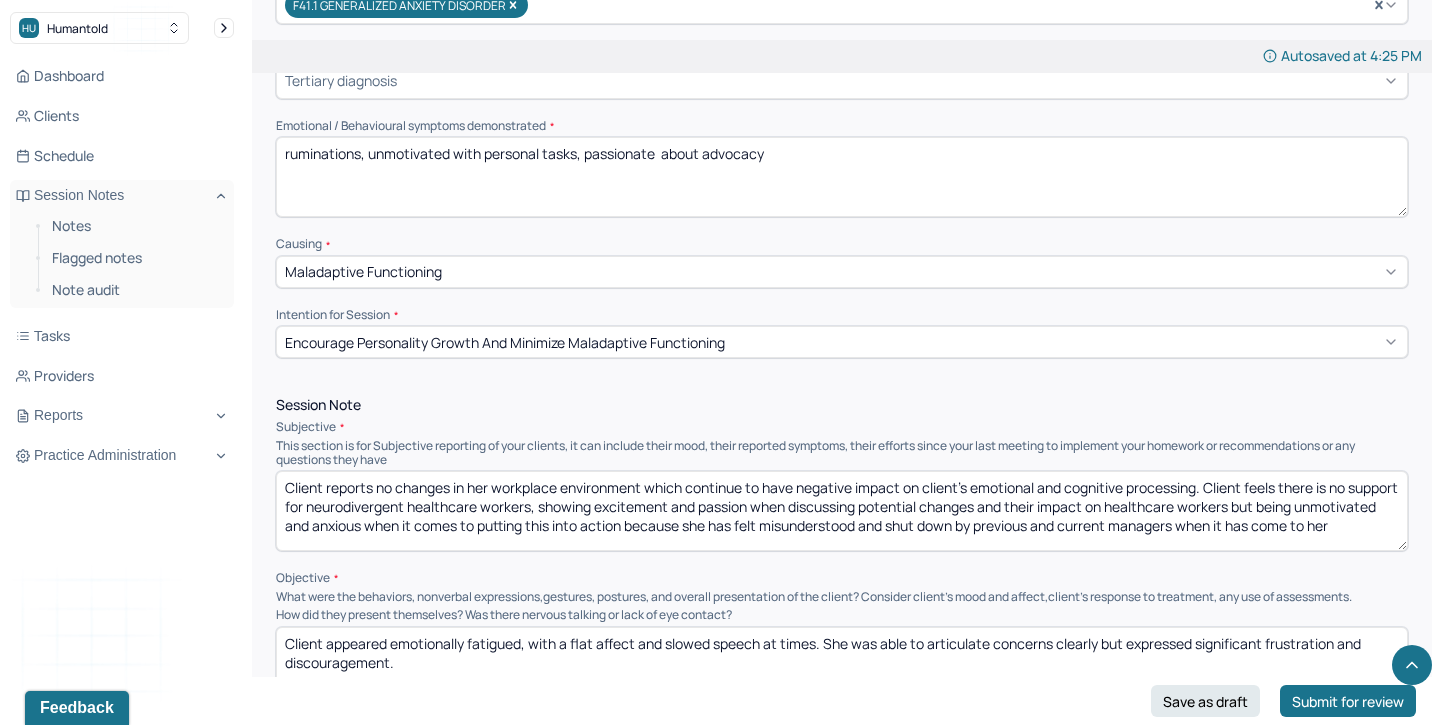 click on "Client reports no changes in her workplace environment which continue to have negative impact on client's emotional and cognitive processing. Client feels there is no support for neurodivergent healthcare workers, showing excitement and passion when discussing potential changes and their impact on healthcare workers but being unmotivated and anxious when it comes to putting this into action because she has felt misudnerstood and shut down by previous and current managers when it has come to her" at bounding box center [842, 511] 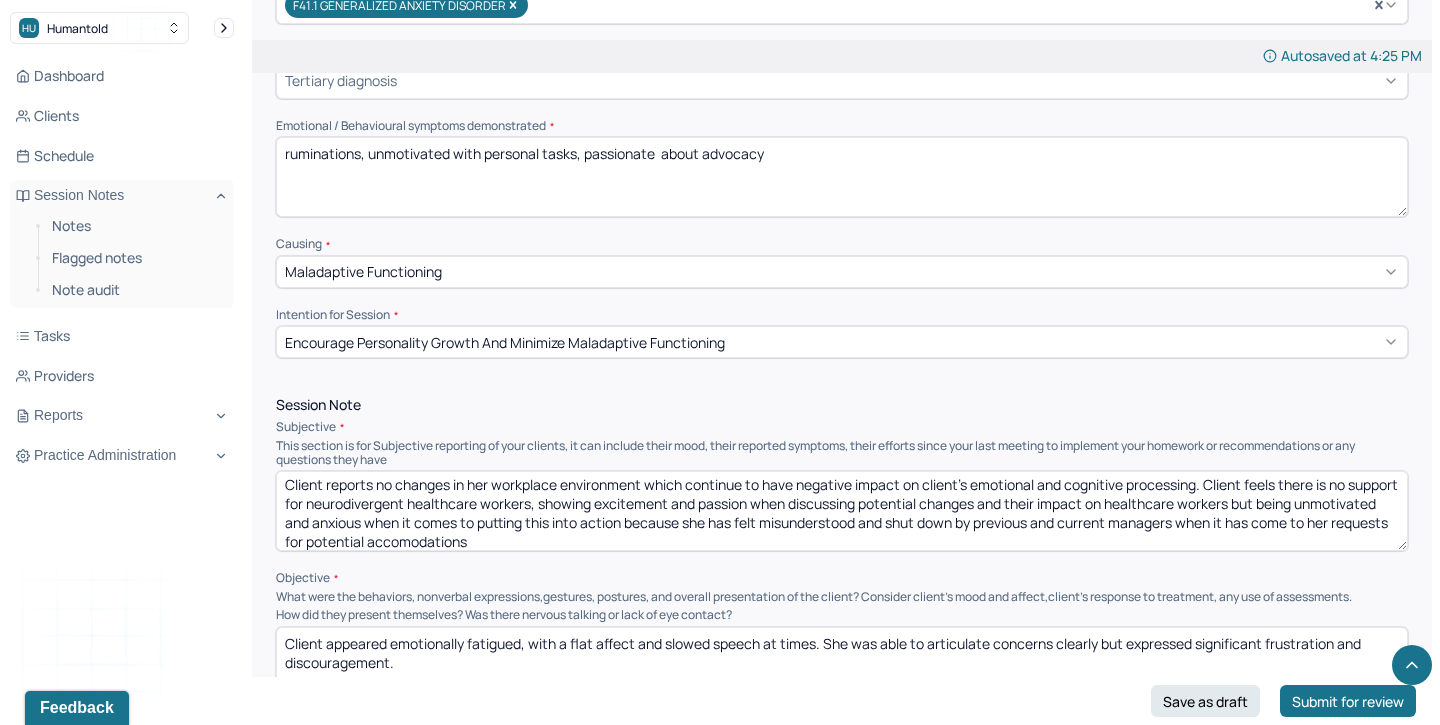 click on "Client reports no changes in her workplace environment which continue to have negative impact on client's emotional and cognitive processing. Client feels there is no support for neurodivergent healthcare workers, showing excitement and passion when discussing potential changes and their impact on healthcare workers but being unmotivated and anxious when it comes to putting this into action because she has felt misunderstood and shut down by previous and current managers when it has come to her" at bounding box center (842, 511) 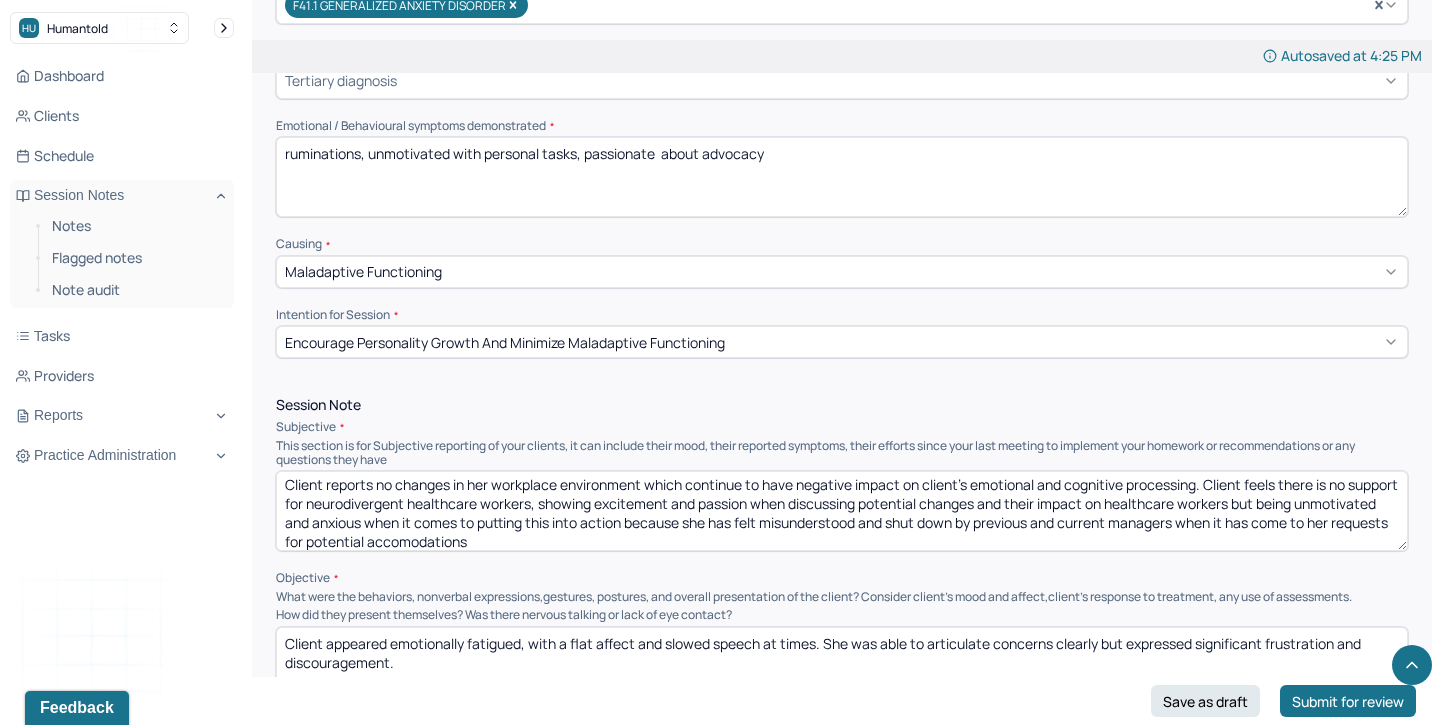 type on "Client reports no changes in her workplace environment which continue to have negative impact on client's emotional and cognitive processing. Client feels there is no support for neurodivergent healthcare workers, showing excitement and passion when discussing potential changes and their impact on healthcare workers but being unmotivated and anxious when it comes to putting this into action because she has felt misunderstood and shut down by previous and current managers when it has come to her requests for potential accomodations" 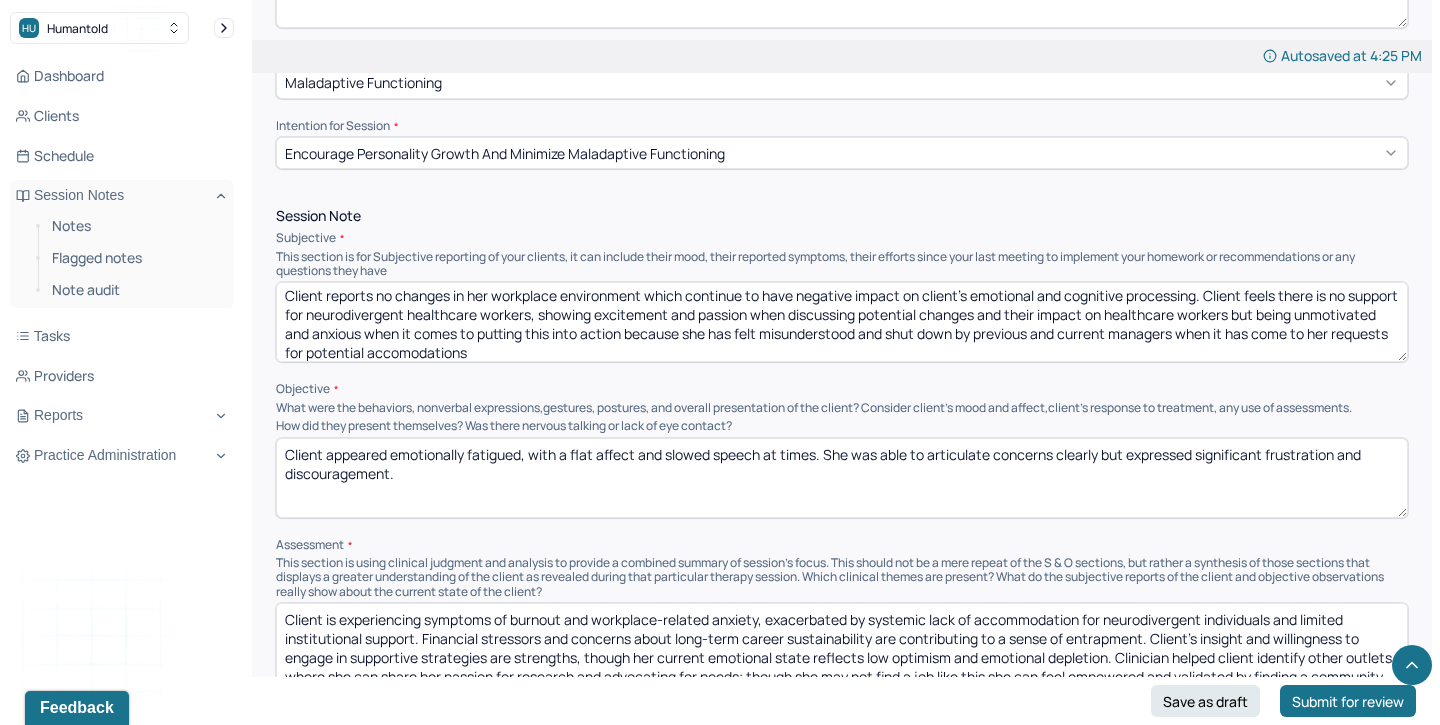 scroll, scrollTop: 1036, scrollLeft: 0, axis: vertical 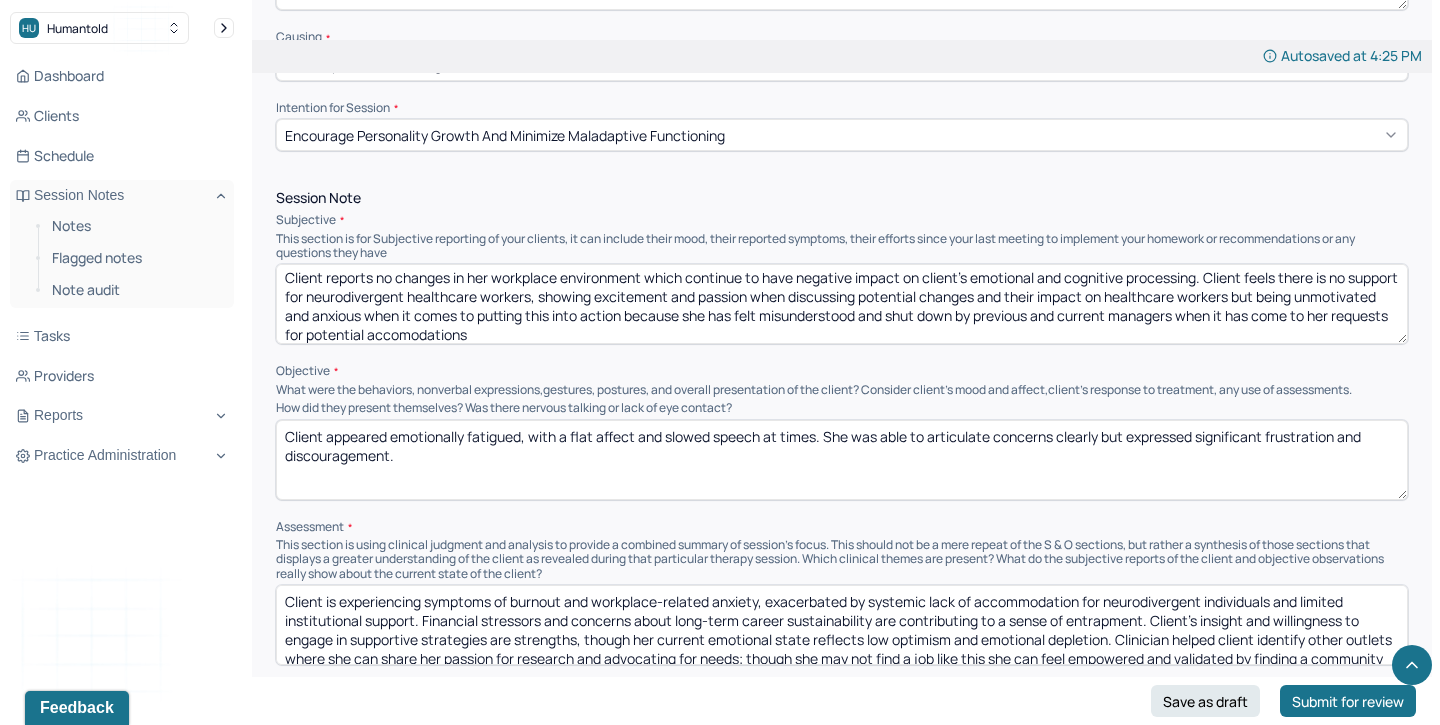click on "Client appeared emotionally fatigued, with a flat affect and slowed speech at times. She was able to articulate concerns clearly but expressed significant frustration and discouragement." at bounding box center (842, 460) 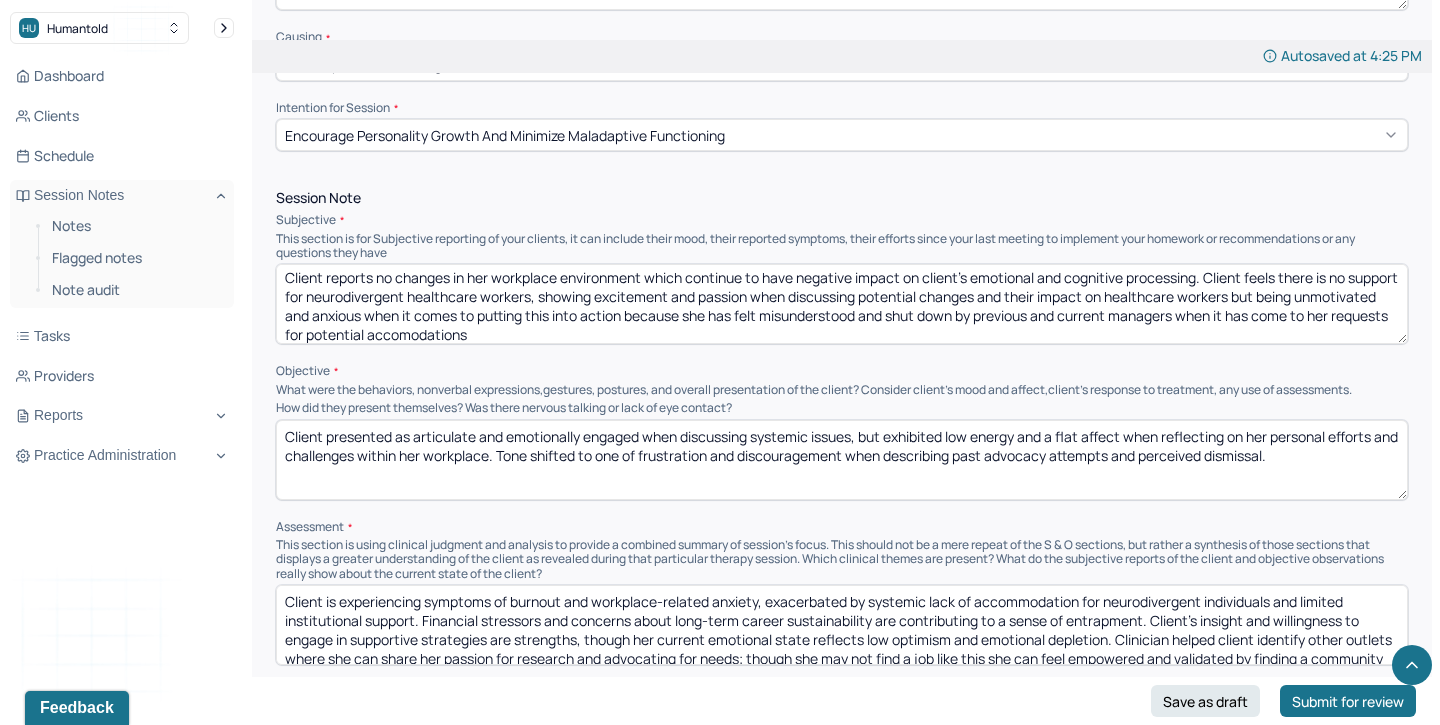 type on "Client presented as articulate and emotionally engaged when discussing systemic issues, but exhibited low energy and a flat affect when reflecting on her personal efforts and challenges within her workplace. Tone shifted to one of frustration and discouragement when describing past advocacy attempts and perceived dismissal." 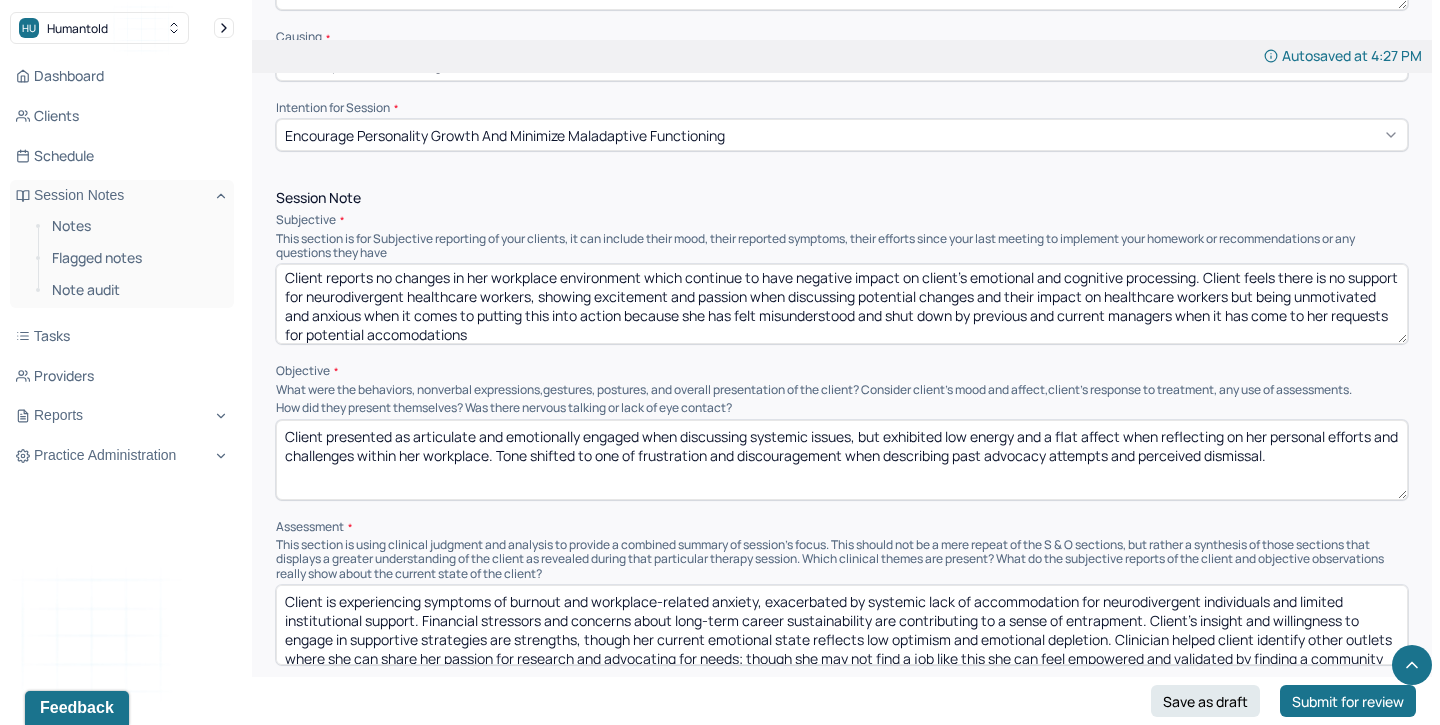 scroll, scrollTop: 1189, scrollLeft: 0, axis: vertical 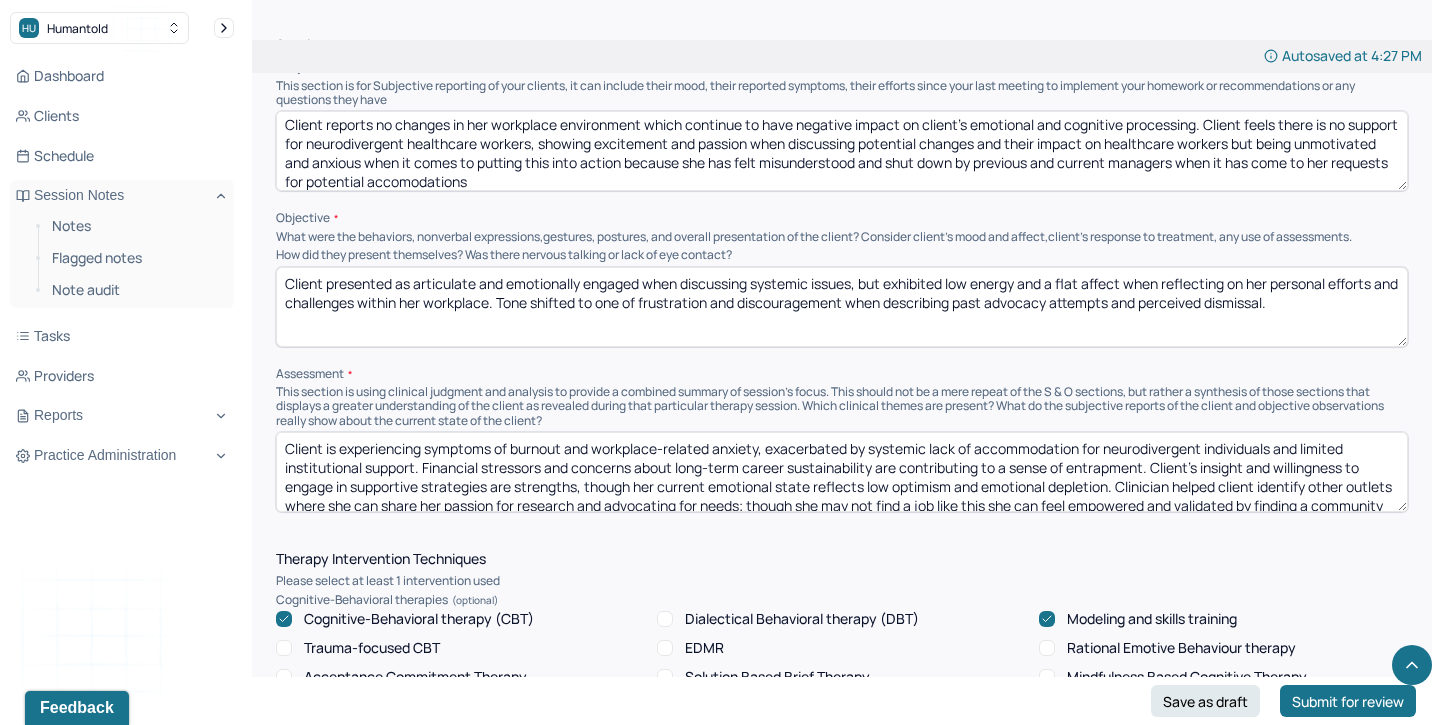 click on "Client is experiencing symptoms of burnout and workplace-related anxiety, exacerbated by systemic lack of accommodation for neurodivergent individuals and limited institutional support. Financial stressors and concerns about long-term career sustainability are contributing to a sense of entrapment. Client’s insight and willingness to engage in supportive strategies are strengths, though her current emotional state reflects low optimism and emotional depletion. Clinician helped client identify other outlets where she can share her passion for research and advocating for needs; though she may not find a job like this she can feel empowered and validated by finding a community" at bounding box center [842, 472] 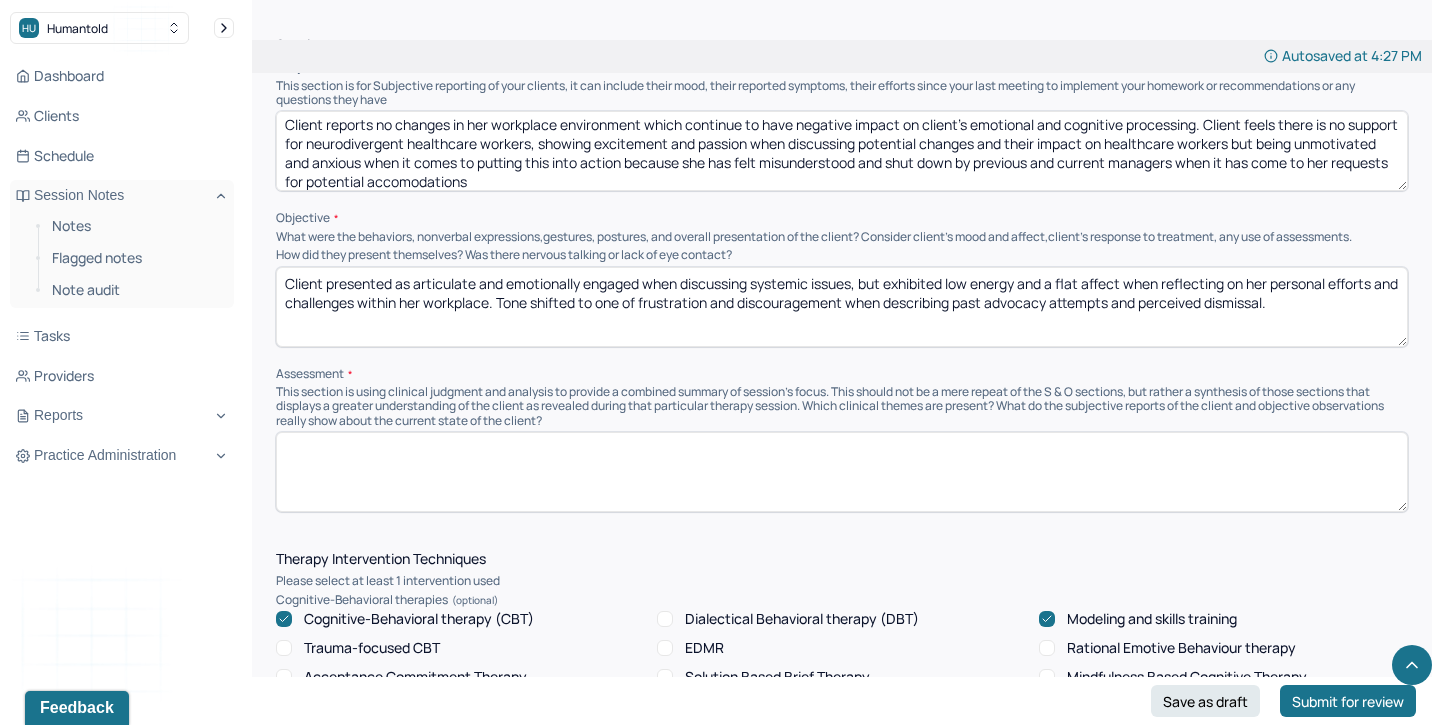 paste on "Client is experiencing ongoing occupational stress that is contributing to symptoms of anxiety, low motivation, and a sense of emotional invalidation. Her neurodivergent needs remain unmet in her current work environment, impacting both her performance and well-being. Client displays strong insight into systemic issues but may be experiencing internalized stigma and workplace trauma that inhibit her ability to advocate effectively or feel hopeful about change." 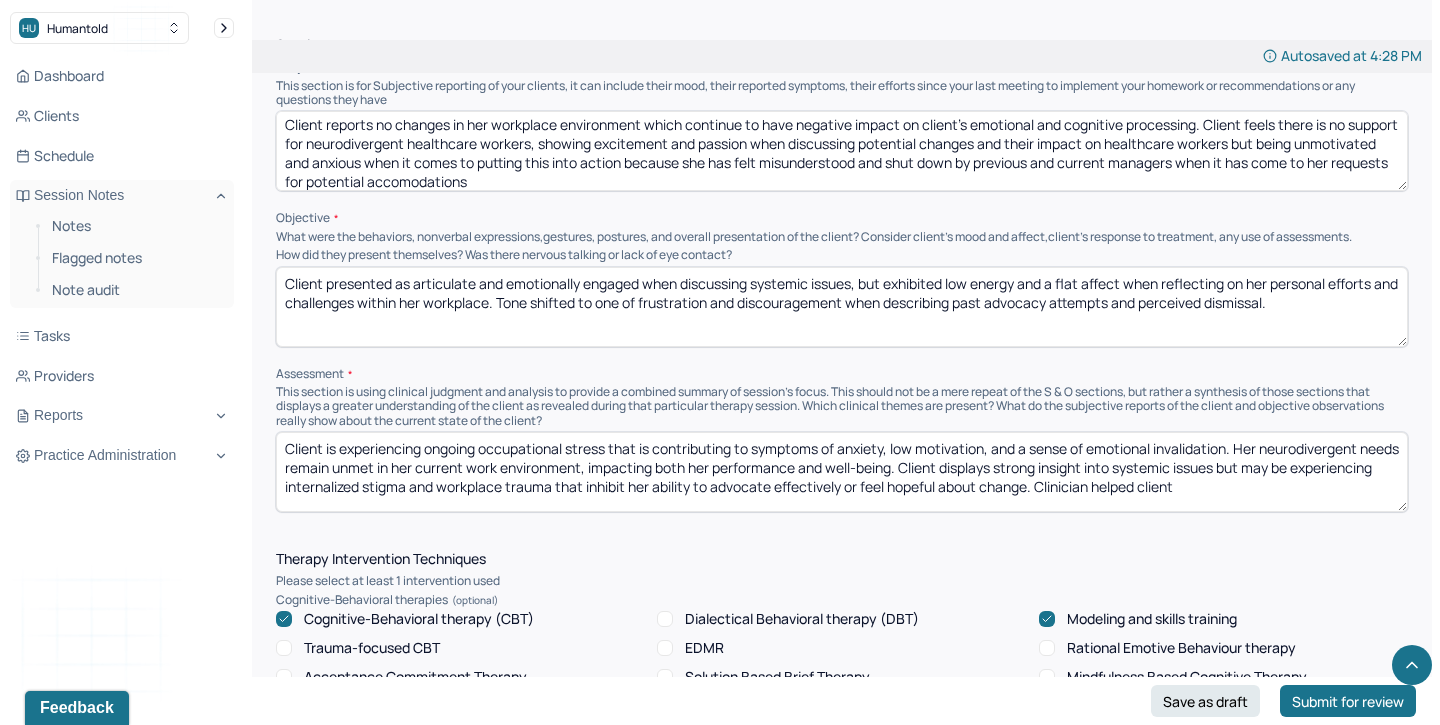 drag, startPoint x: 1280, startPoint y: 478, endPoint x: 1180, endPoint y: 476, distance: 100.02 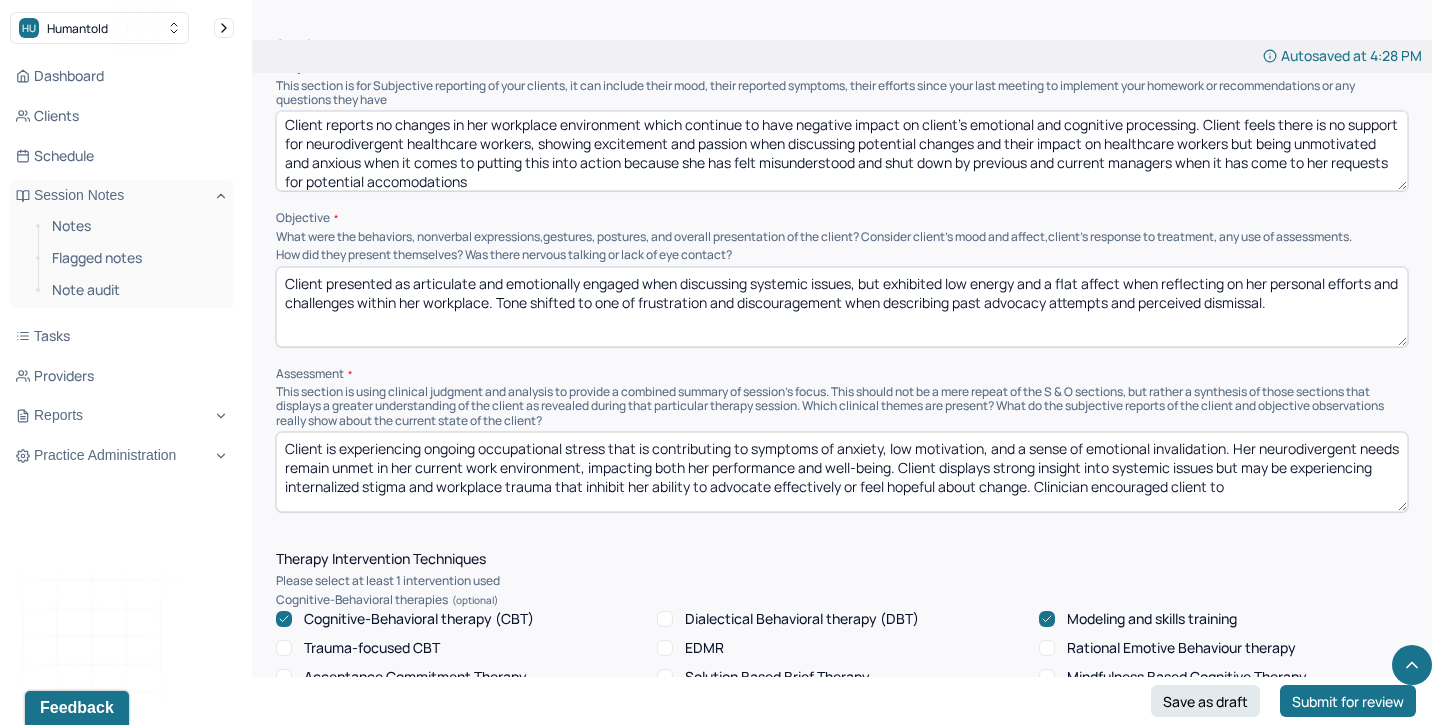 drag, startPoint x: 1320, startPoint y: 488, endPoint x: 1123, endPoint y: 480, distance: 197.16237 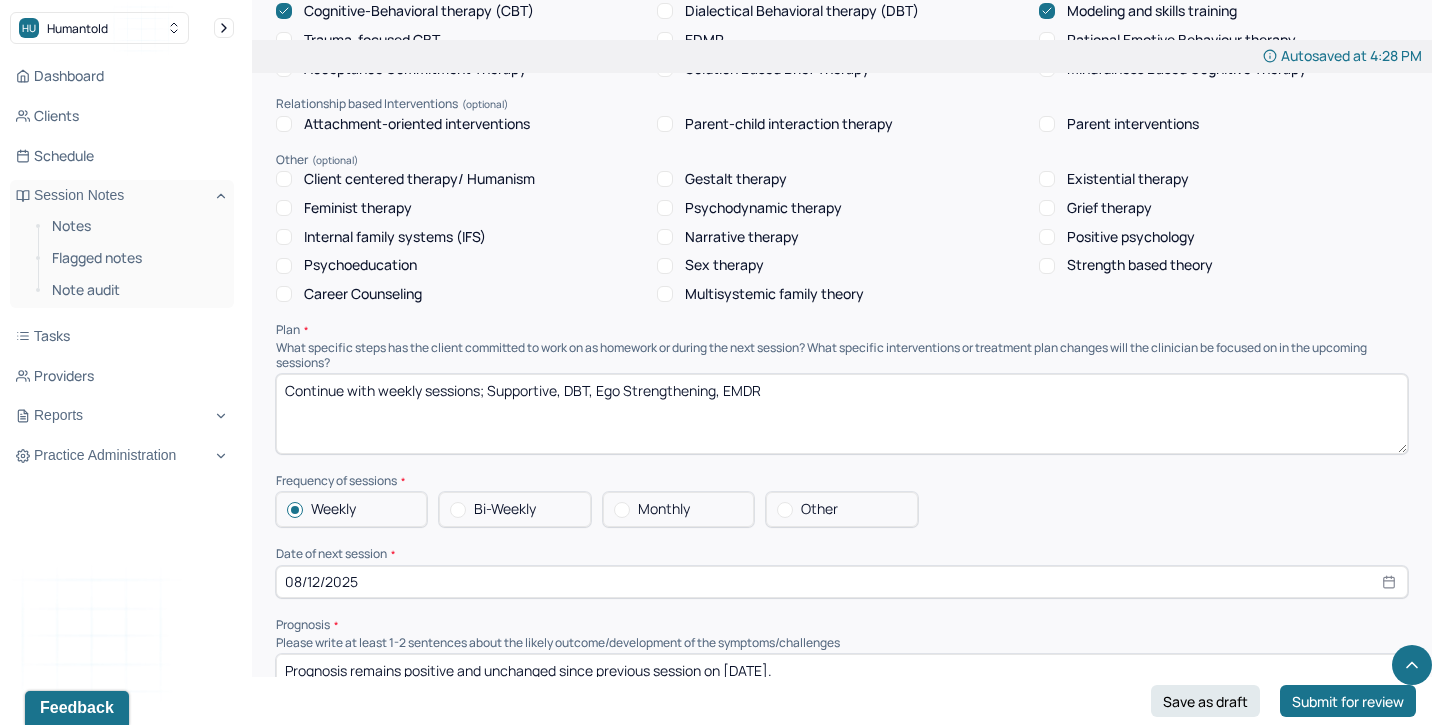 scroll, scrollTop: 1799, scrollLeft: 0, axis: vertical 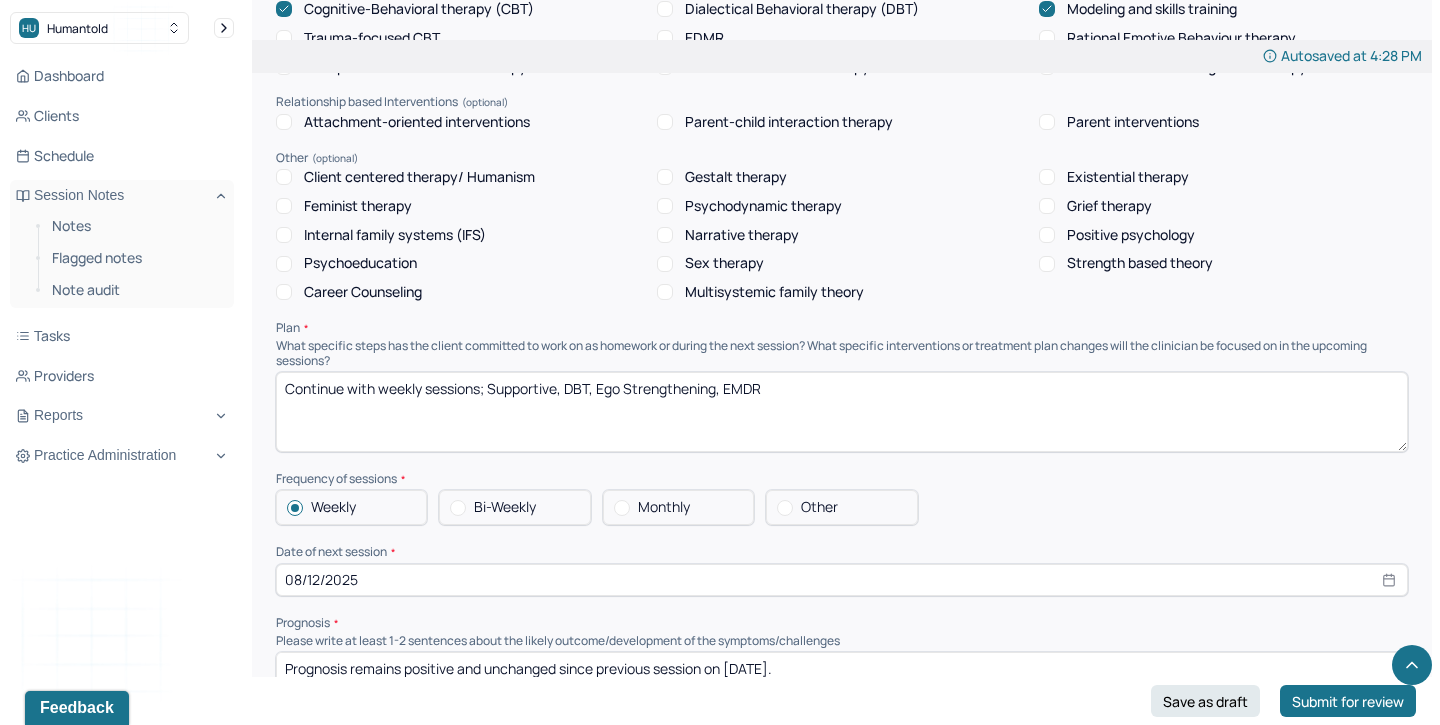 type on "Client is experiencing ongoing occupational stress that is contributing to symptoms of anxiety, low motivation, and a sense of emotional invalidation. Her neurodivergent needs remain unmet in her current work environment, impacting both her performance and well-being. Client displays strong insight into systemic issues but may be experiencing internalized stigma and workplace trauma that inhibit her ability to advocate effectively or feel hopeful about change." 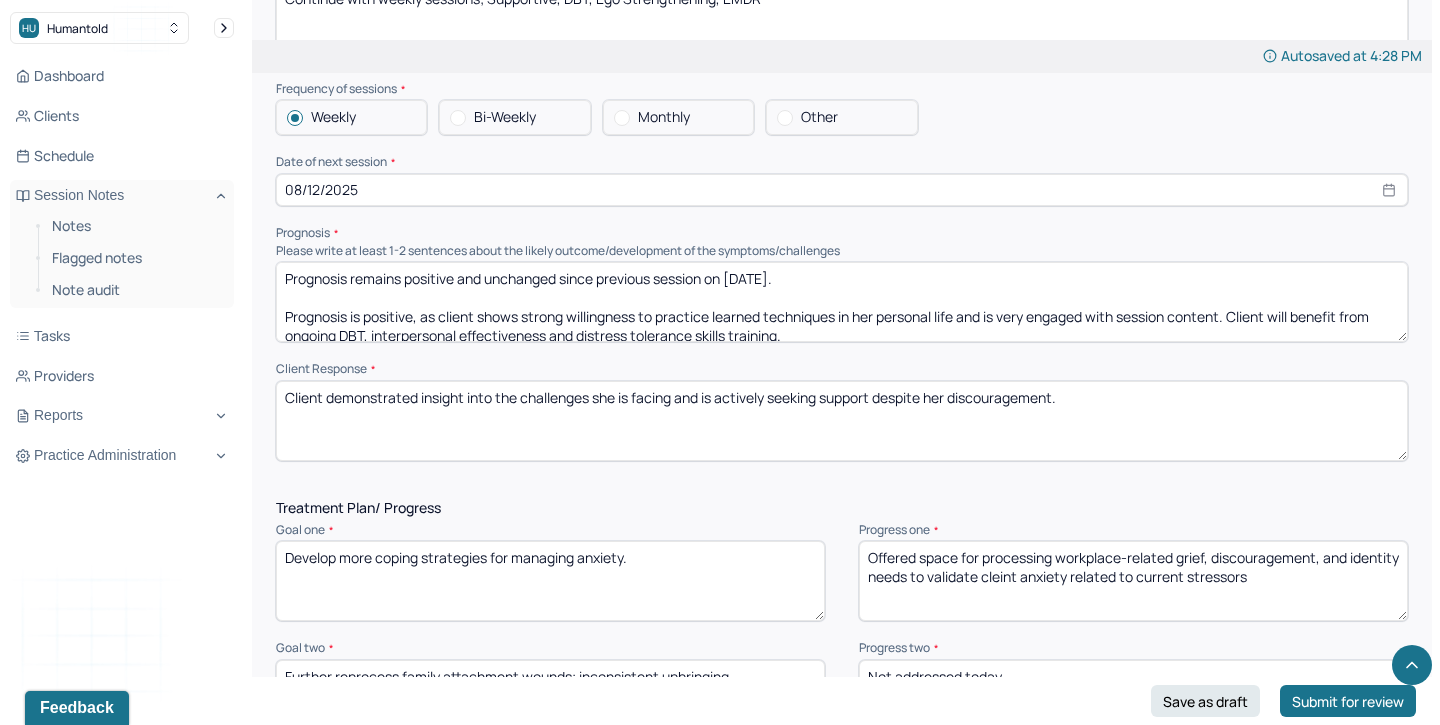 scroll, scrollTop: 2190, scrollLeft: 0, axis: vertical 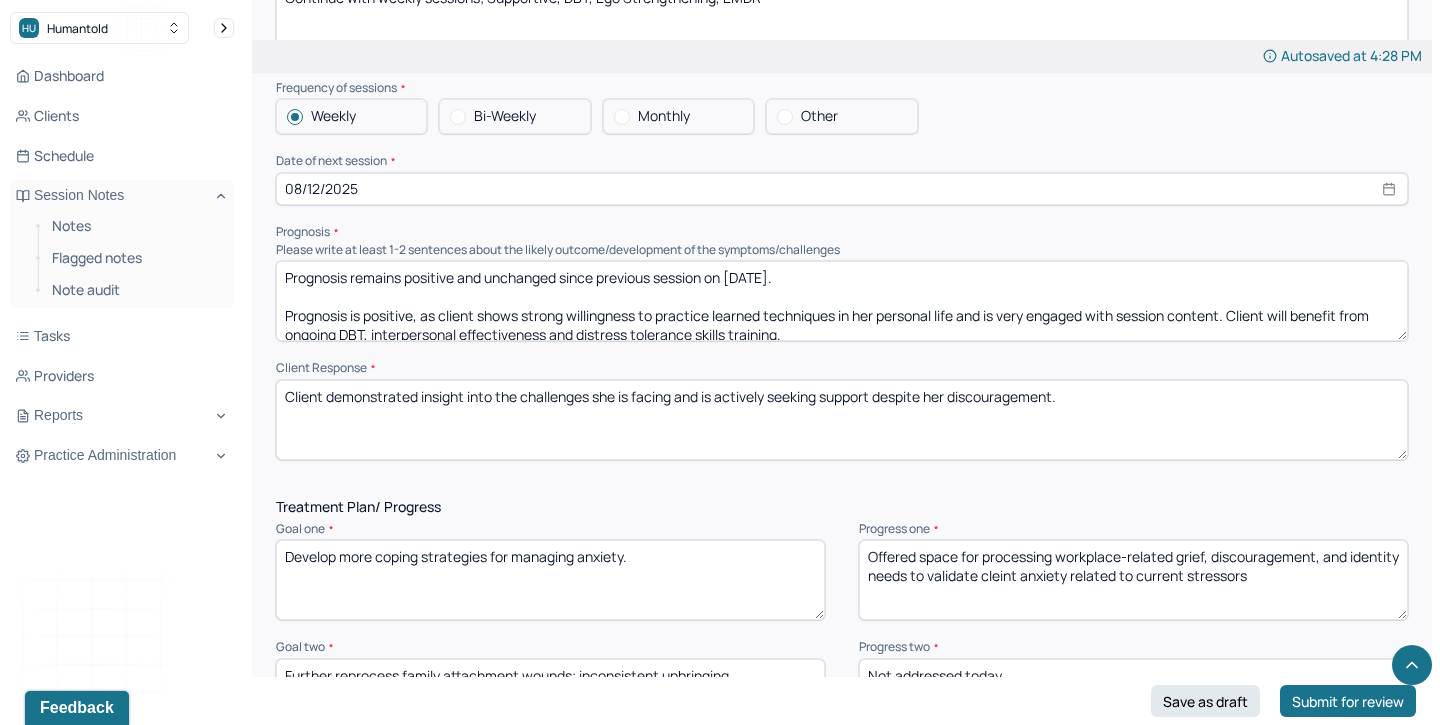 drag, startPoint x: 1089, startPoint y: 391, endPoint x: 327, endPoint y: 393, distance: 762.0026 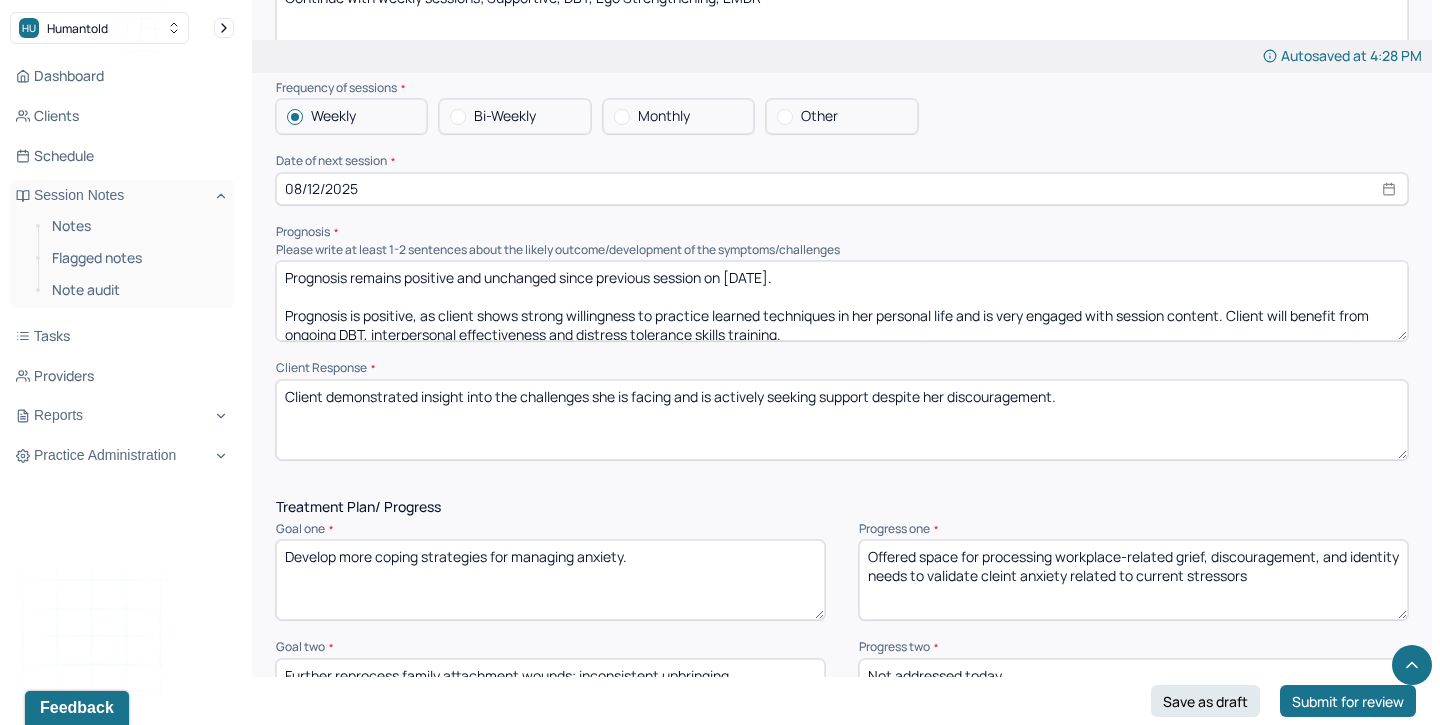 click on "Client demonstrated insight into the challenges she is facing and is actively seeking support despite her discouragement." at bounding box center [842, 420] 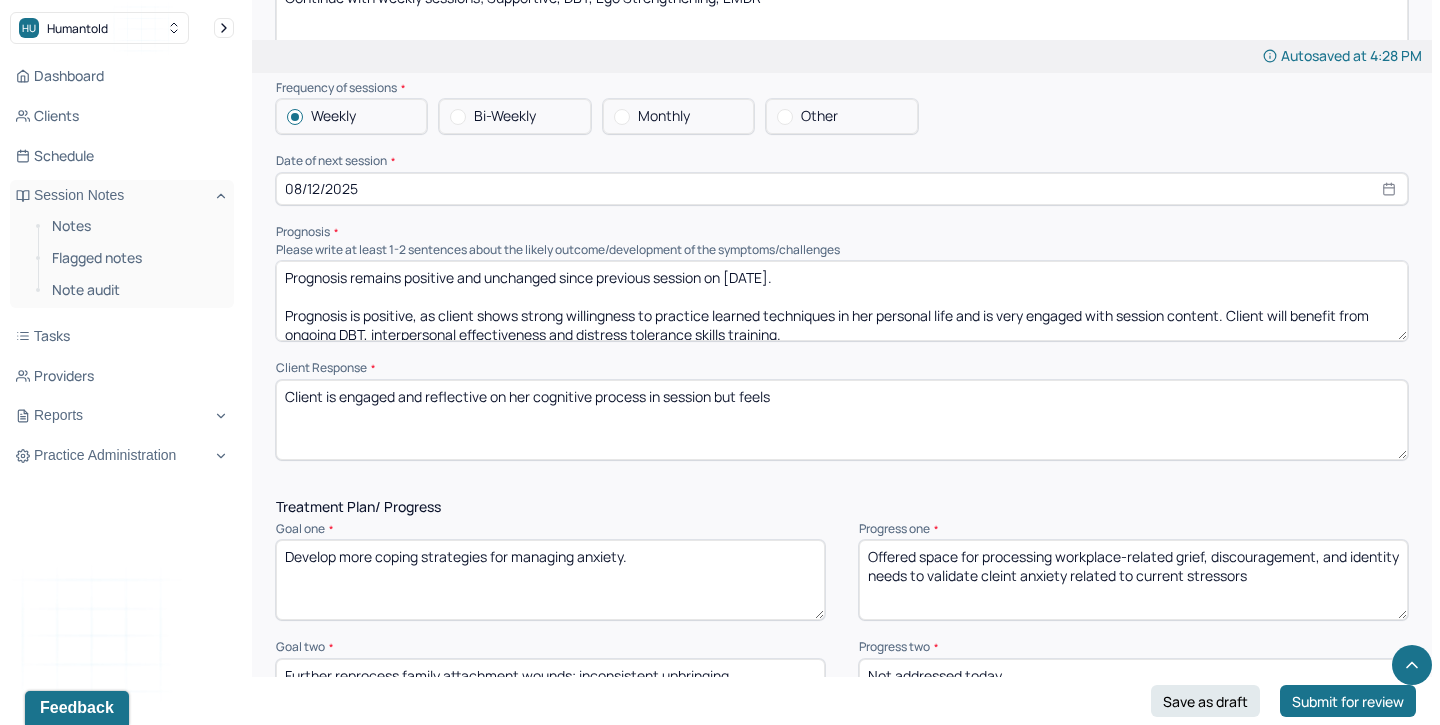 click on "Client is engaged and refelctive on her cognitive process in session but feels" at bounding box center [842, 420] 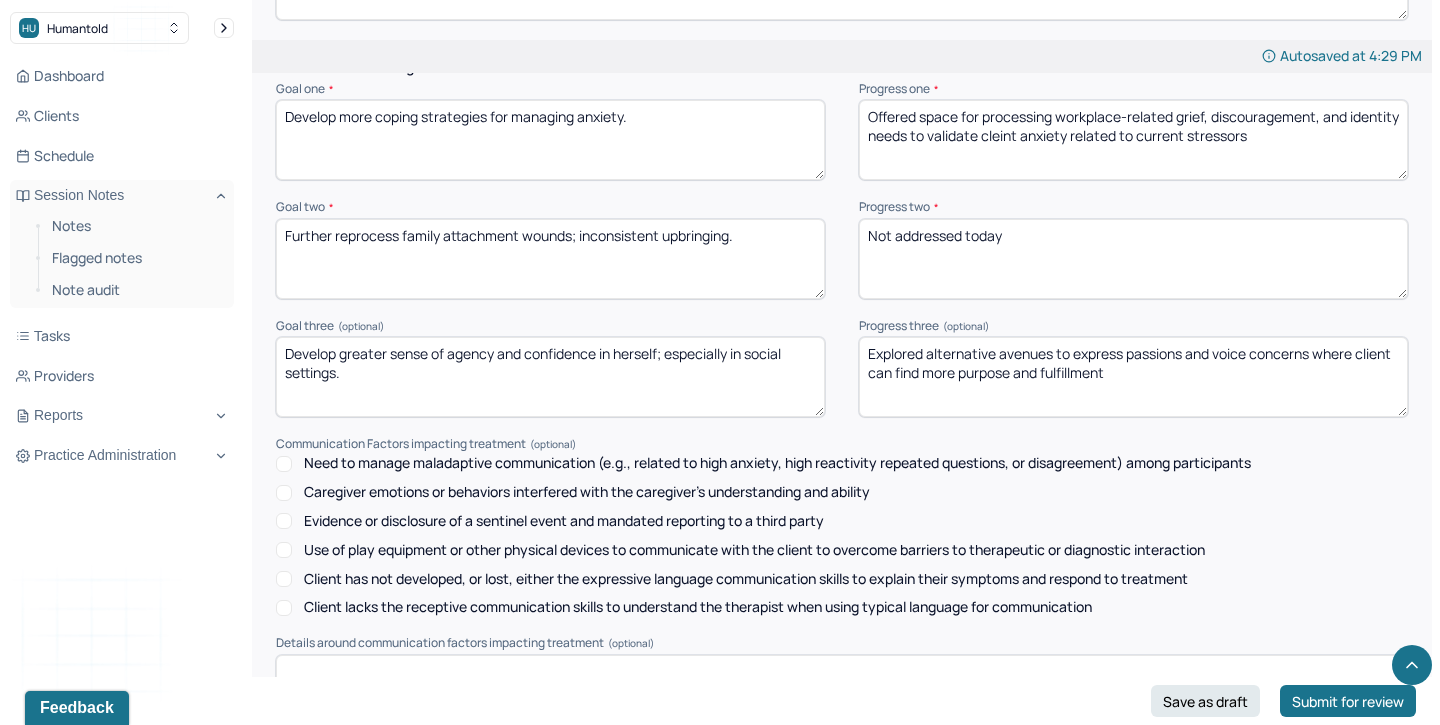 scroll, scrollTop: 2620, scrollLeft: 0, axis: vertical 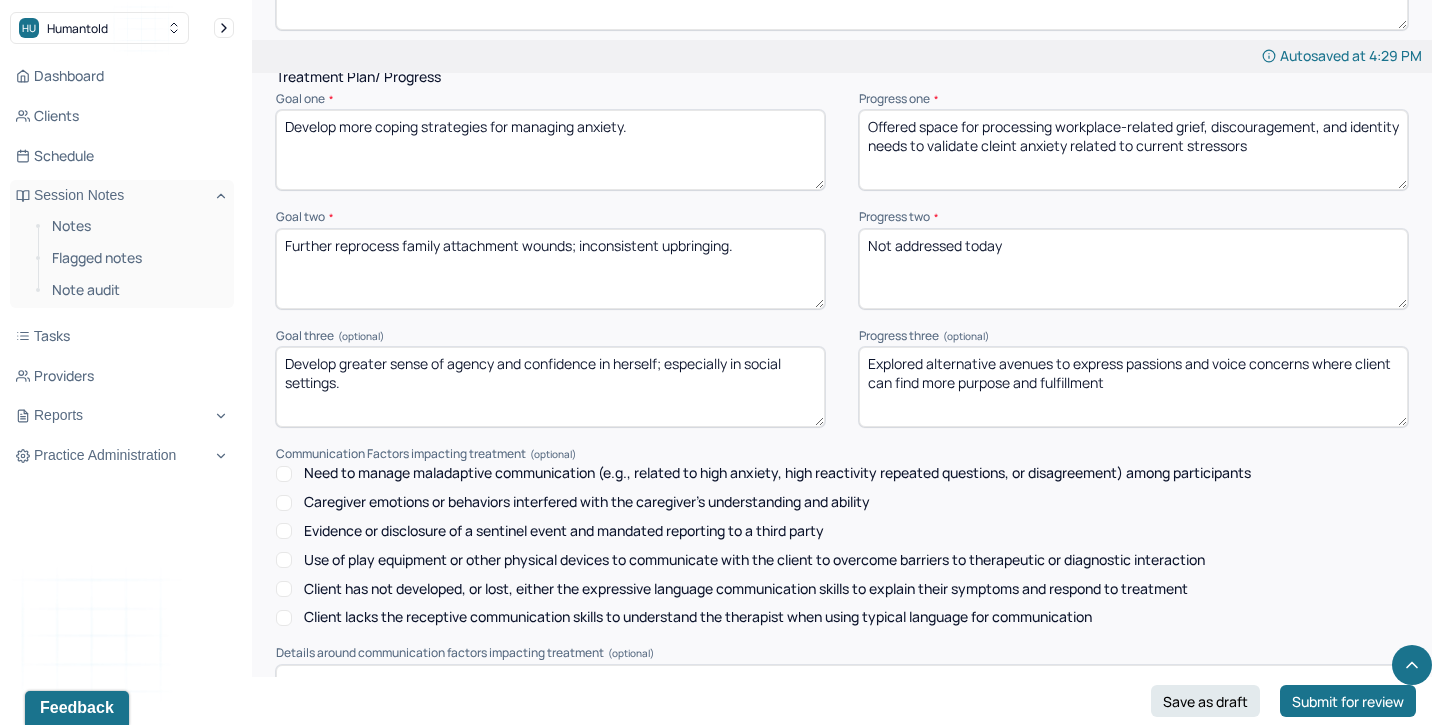 type on "Client is engaged and reflective on her cognitive process in session but feels unmotivated/stuck when it comes to practical application into her daily life" 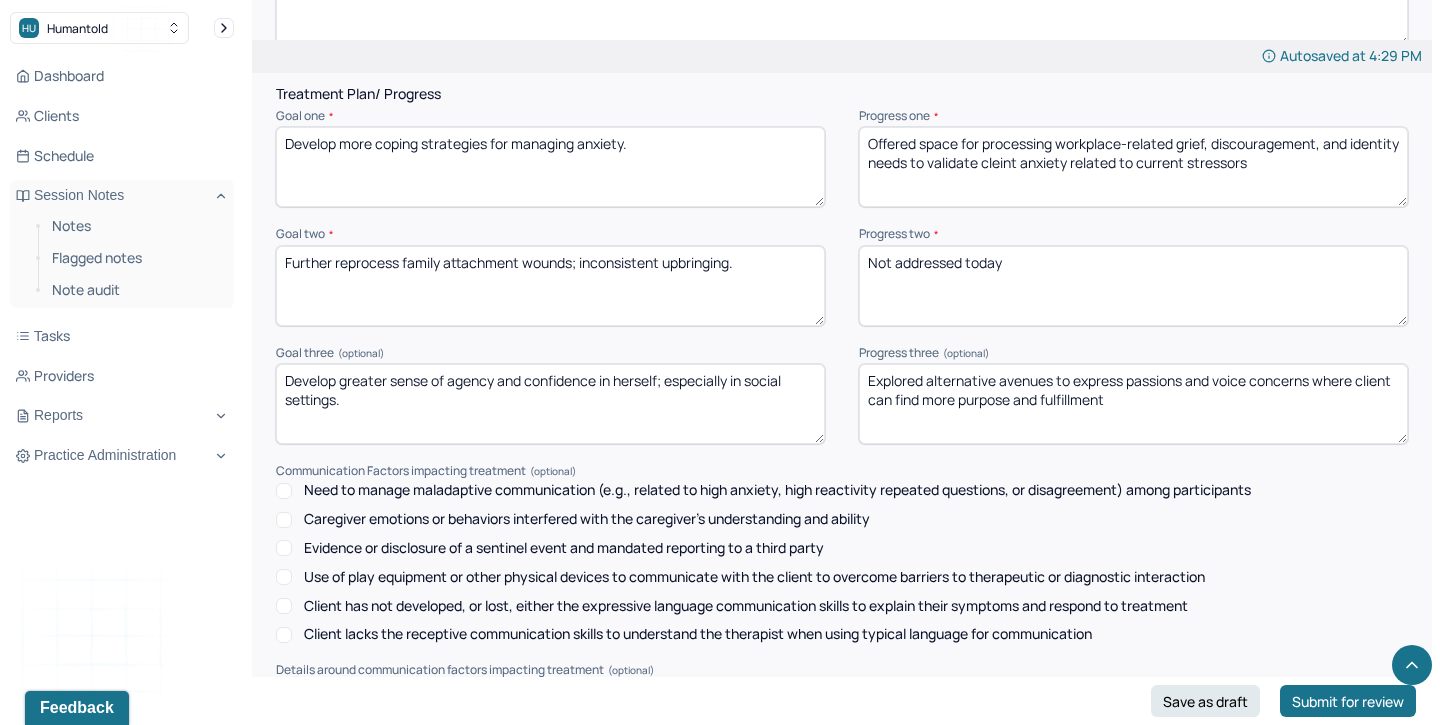 scroll, scrollTop: 2597, scrollLeft: 0, axis: vertical 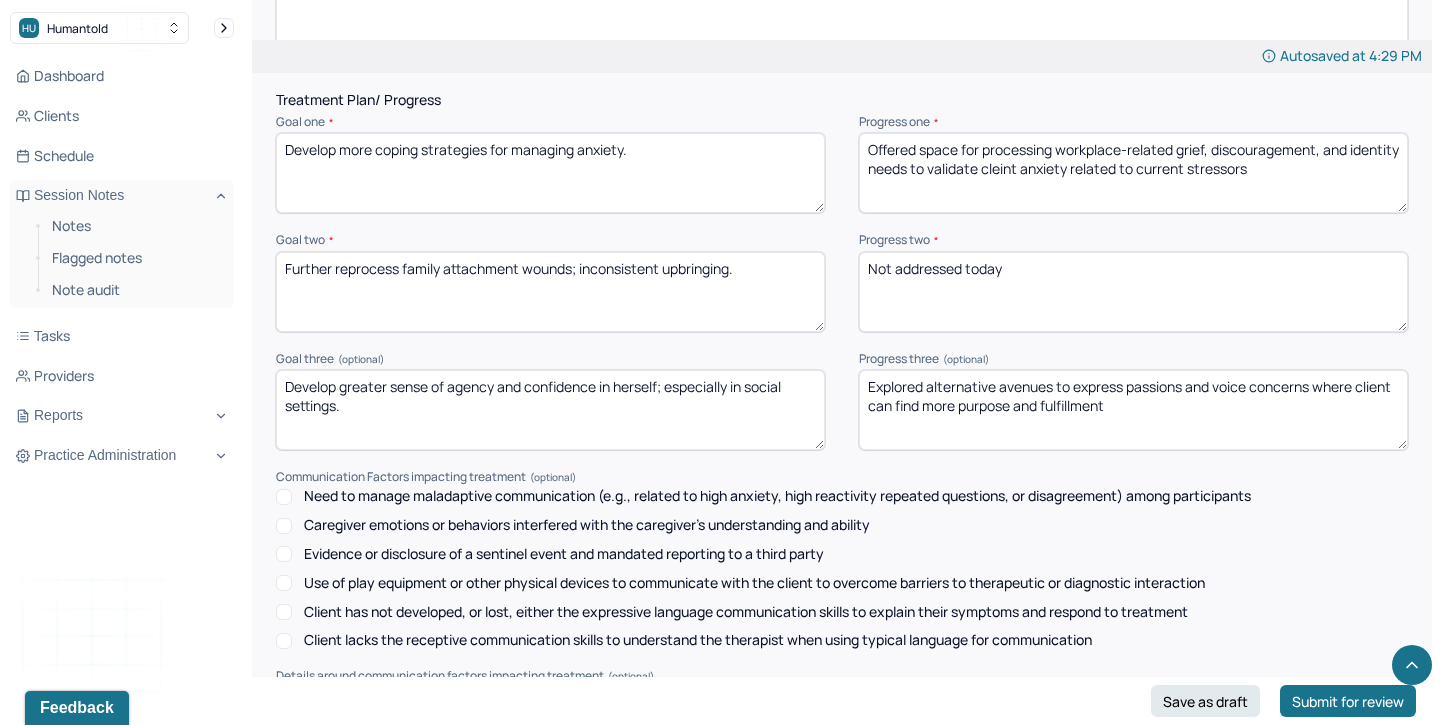 drag, startPoint x: 1113, startPoint y: 398, endPoint x: 839, endPoint y: 374, distance: 275.04907 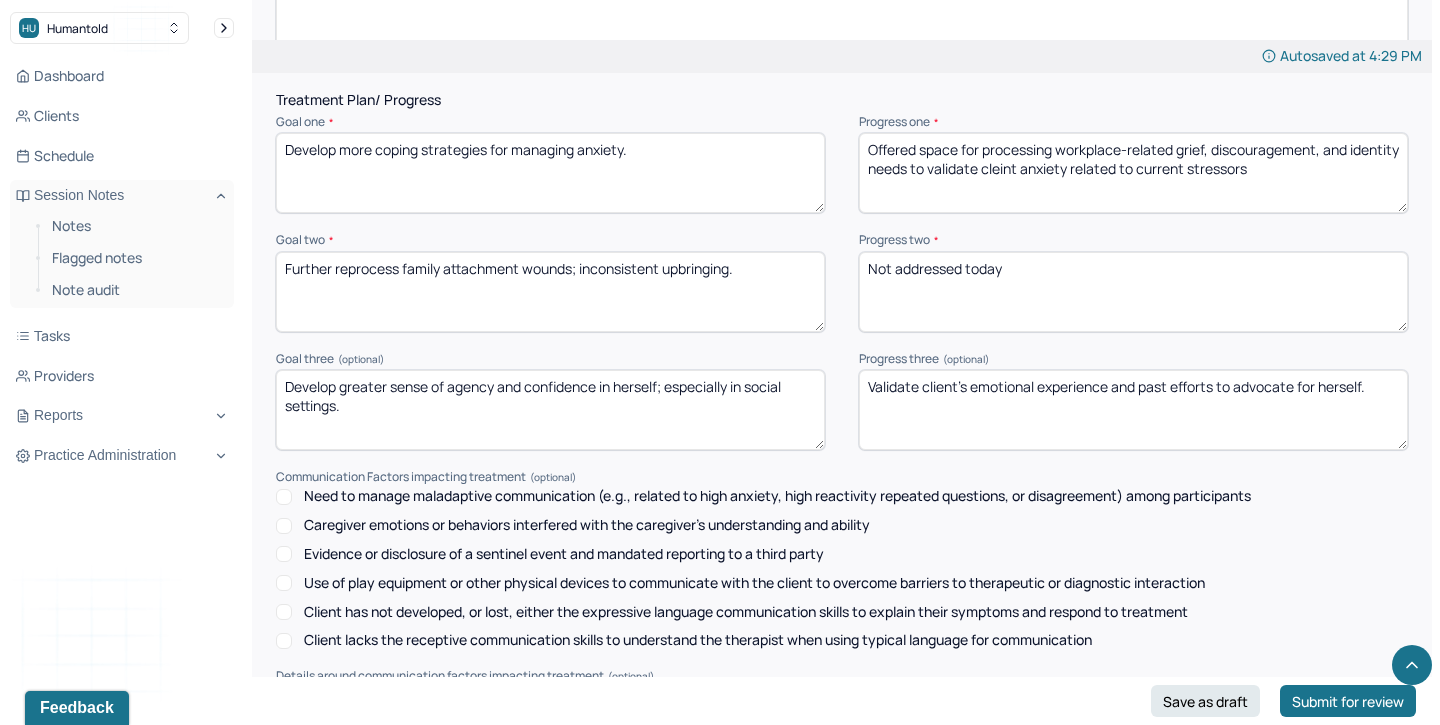 click on "Explored alternative avenues to express passions and voice concerns where client can find more purpose and fulfillment" at bounding box center (1133, 410) 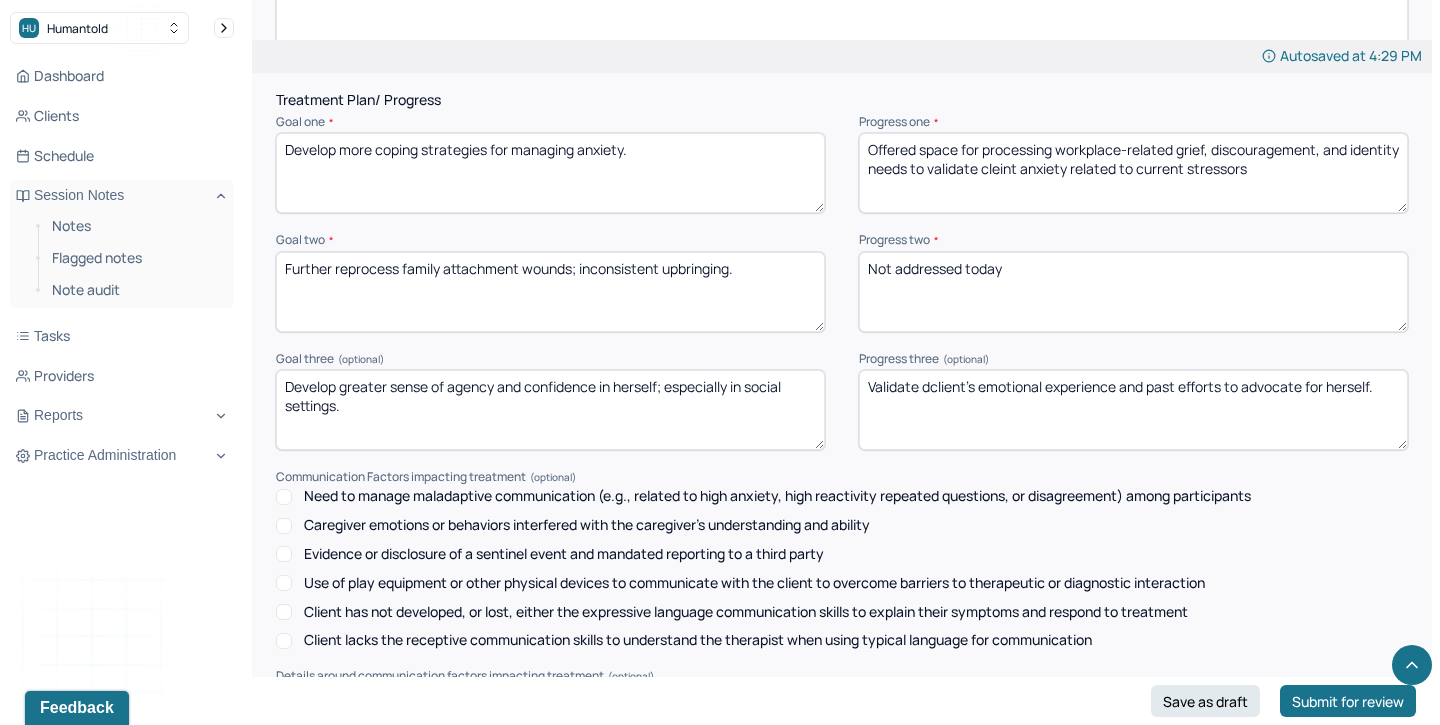 type on "Validate dclient's emotional experience and past efforts to advocate for herself." 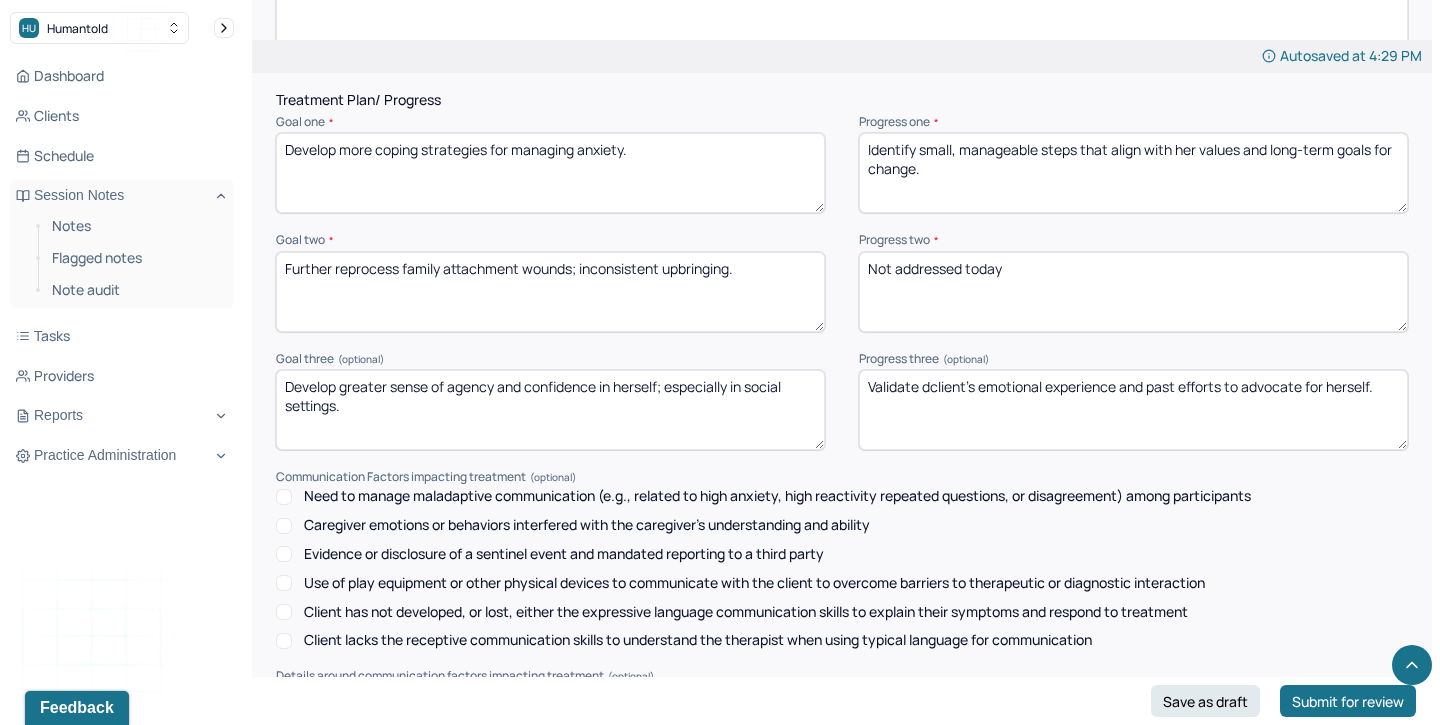 scroll, scrollTop: 0, scrollLeft: 0, axis: both 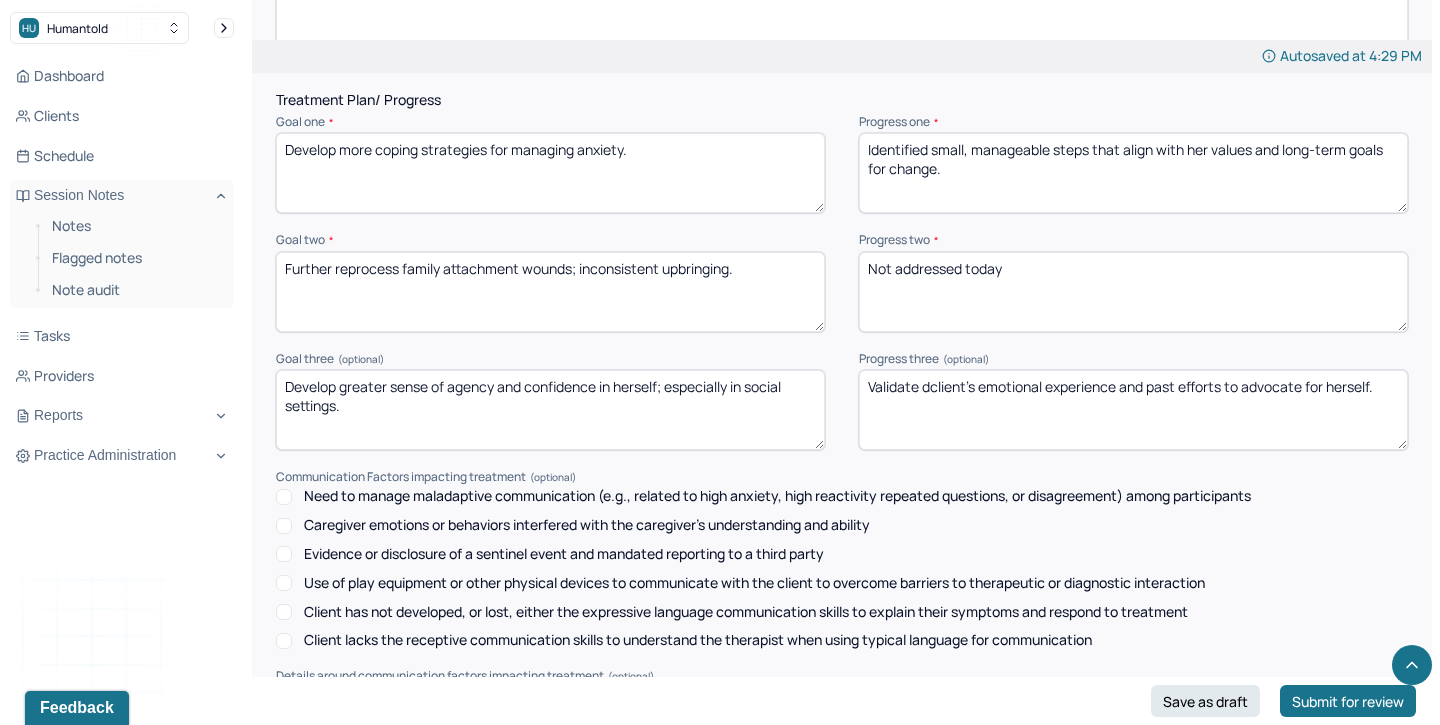 click on "Identified small, manageable steps that align with her values and long-term goals for change." at bounding box center [1133, 173] 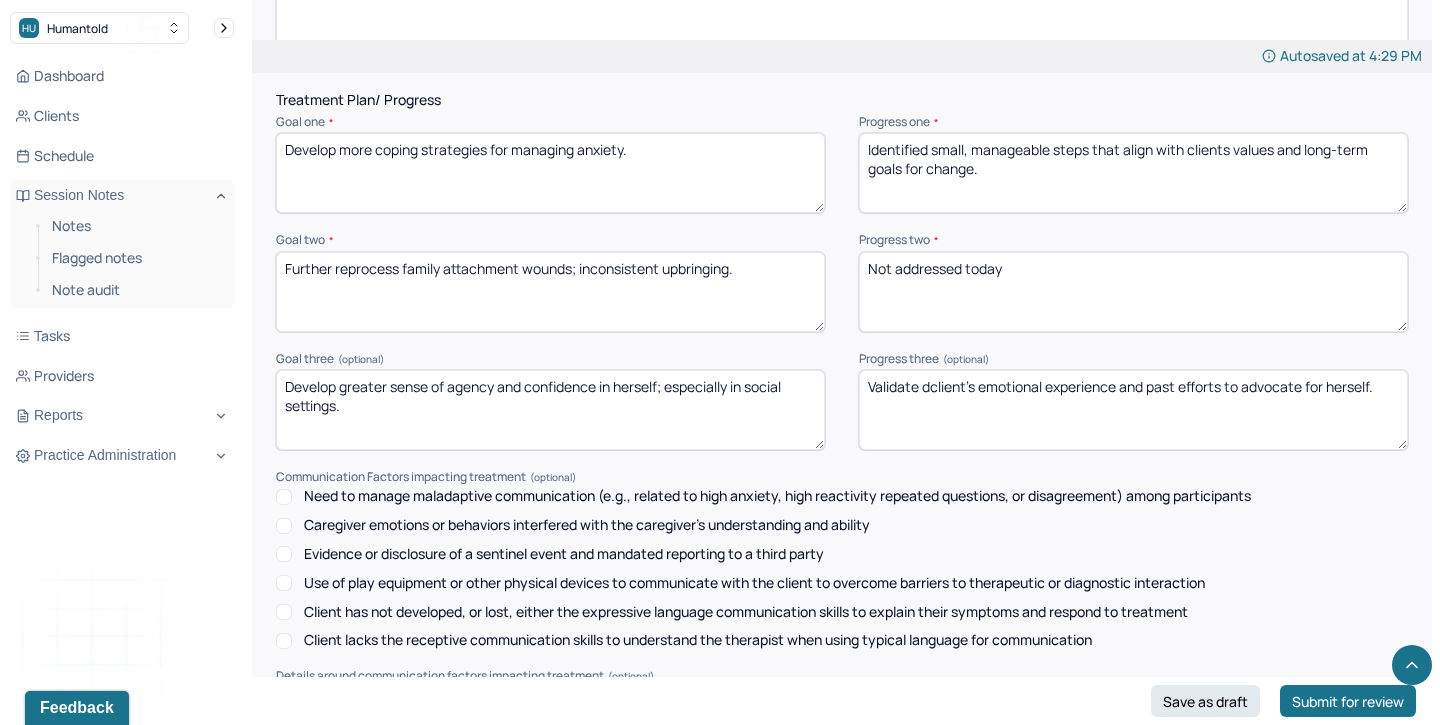 click on "Identified small, manageable steps that align with her values and long-term goals for change." at bounding box center (1133, 173) 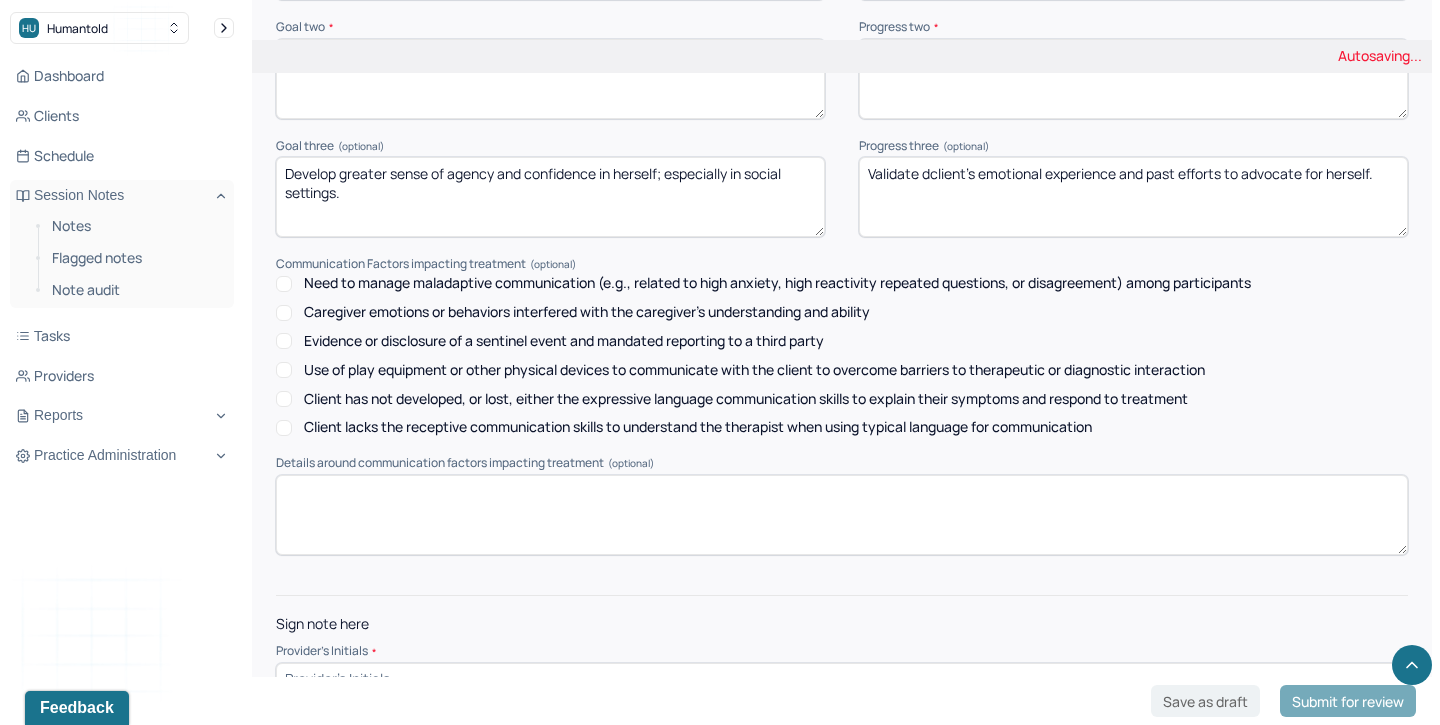 scroll, scrollTop: 2848, scrollLeft: 0, axis: vertical 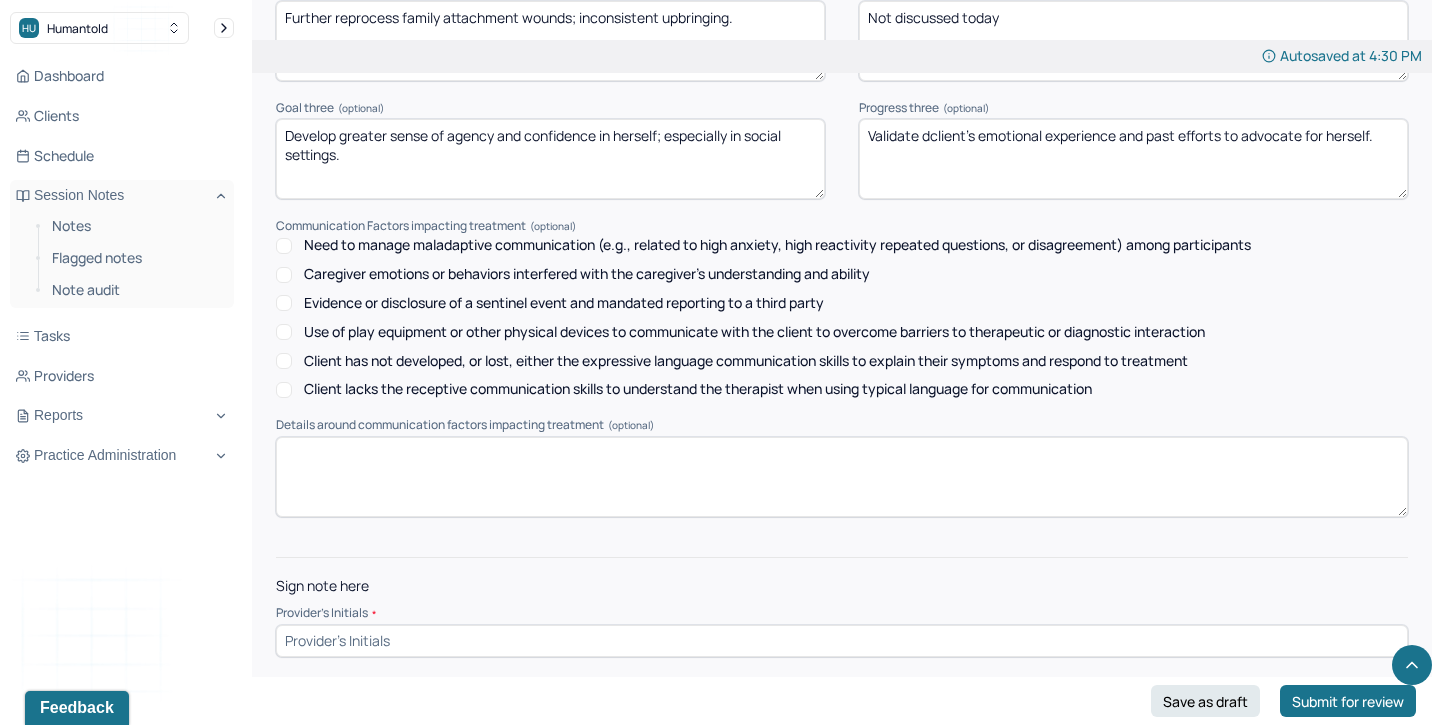 type on "Not discussed today" 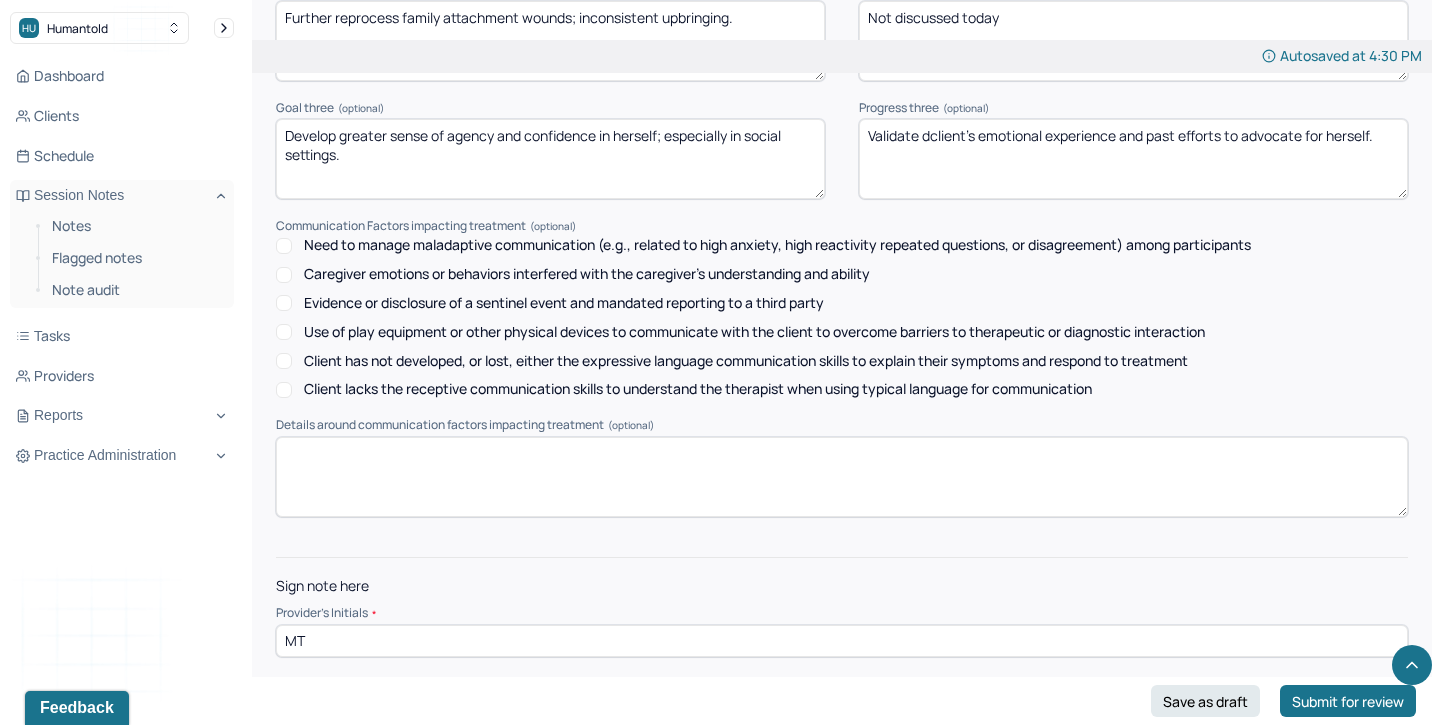 type on "MT" 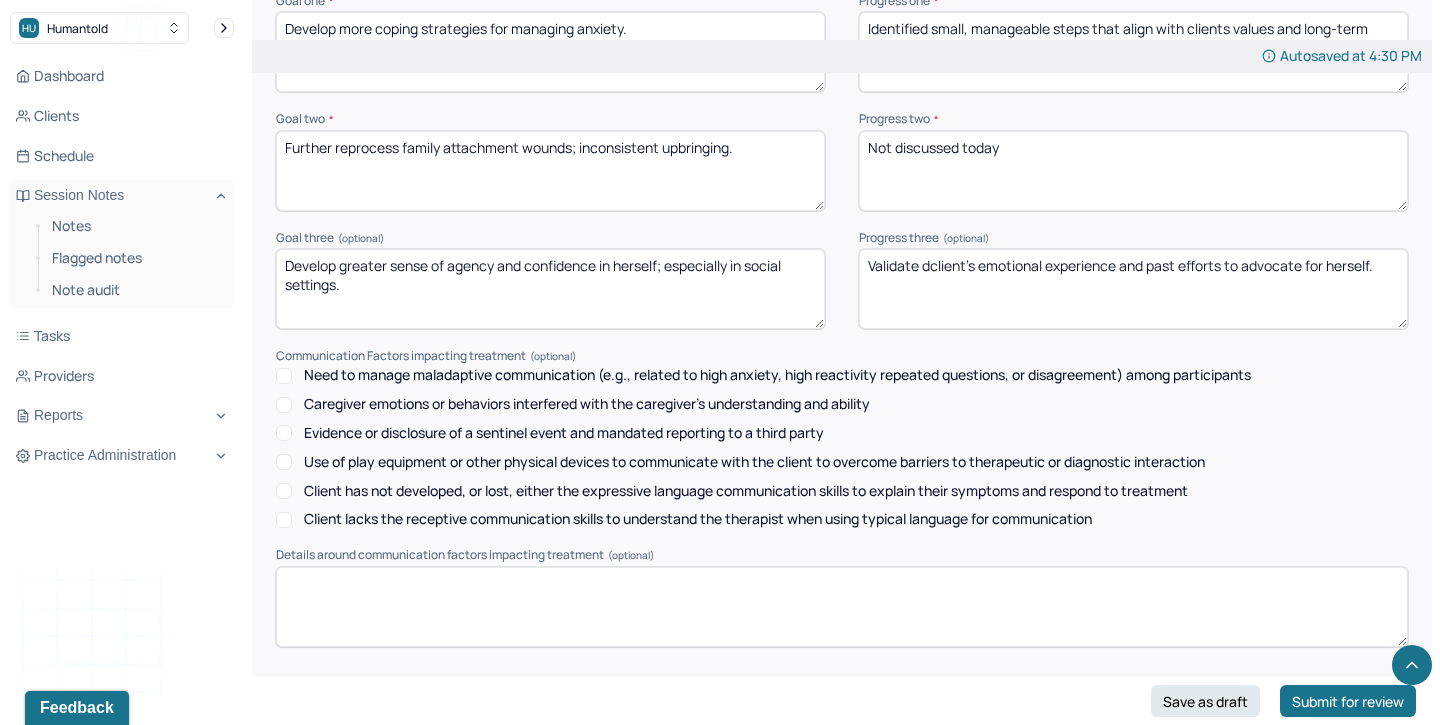 scroll, scrollTop: 2848, scrollLeft: 0, axis: vertical 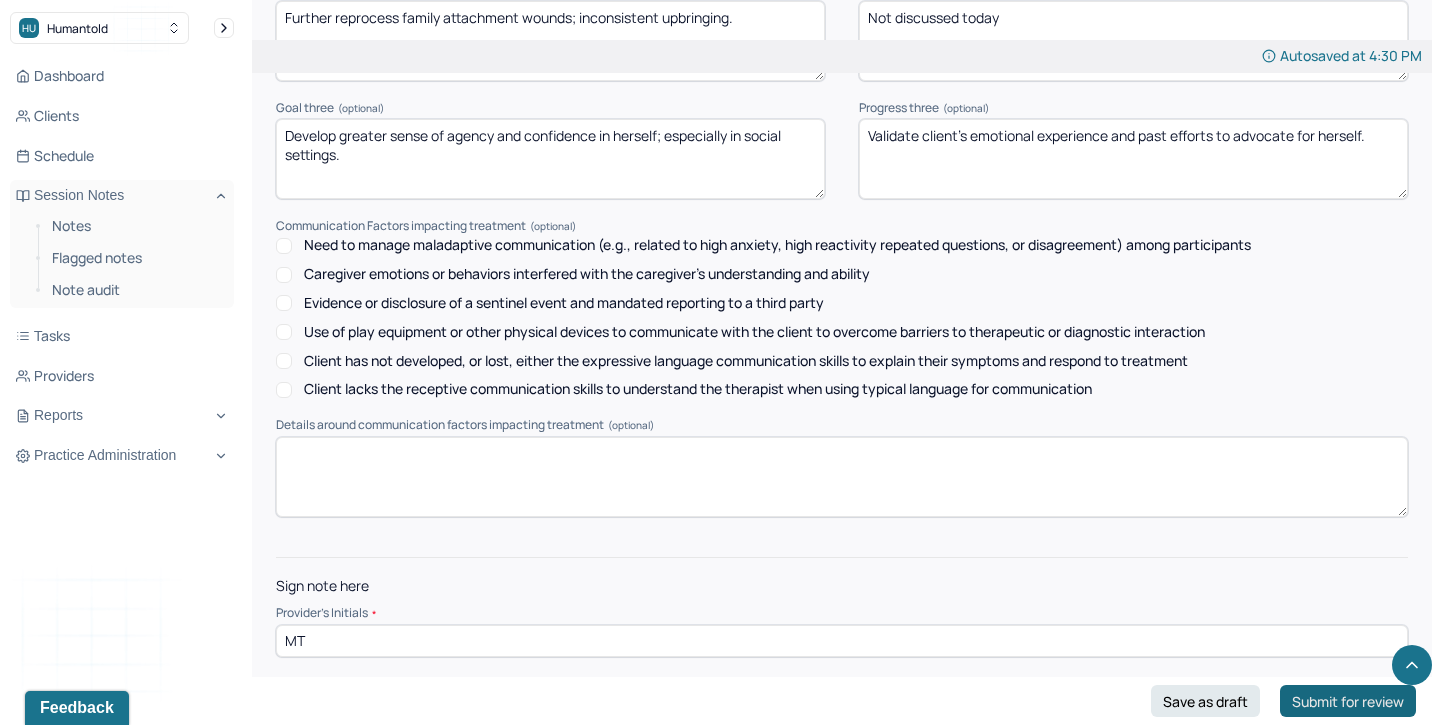 type on "Validate client's emotional experience and past efforts to advocate for herself." 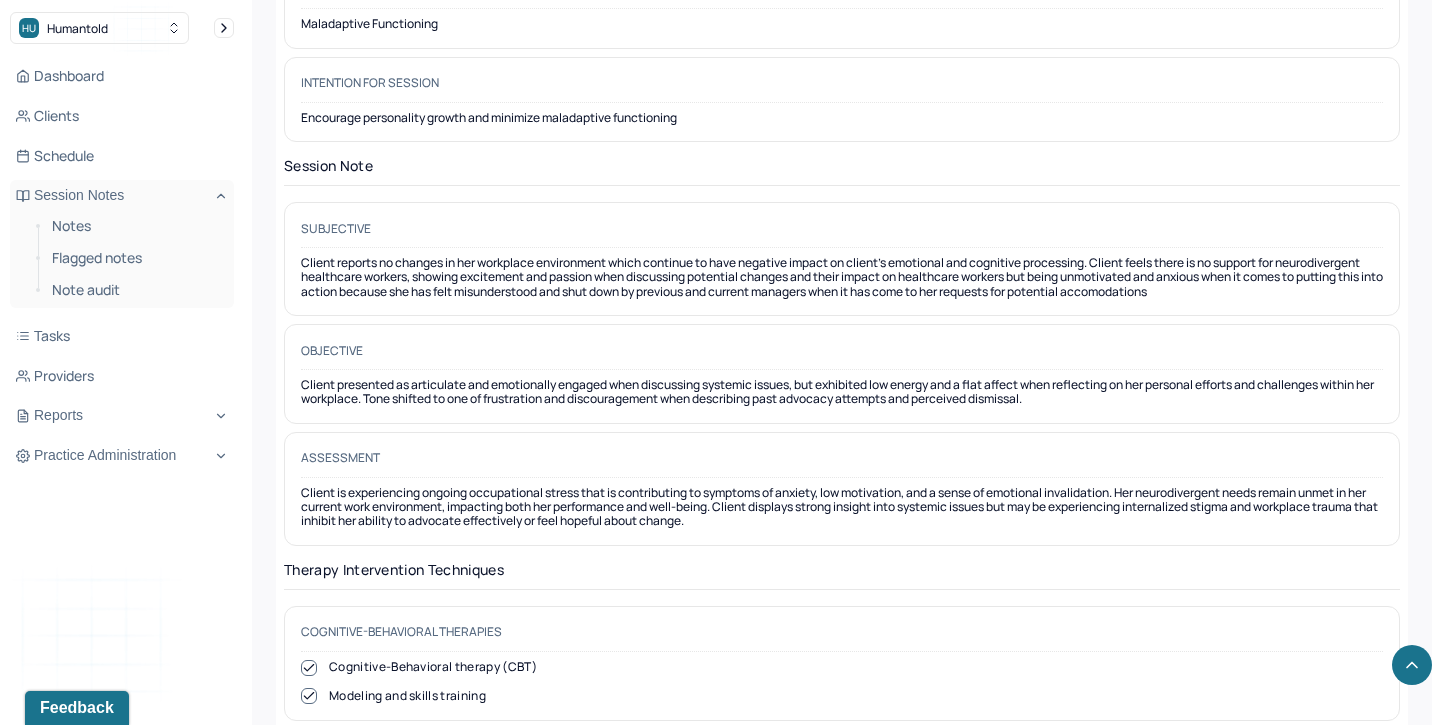 scroll, scrollTop: 1560, scrollLeft: 0, axis: vertical 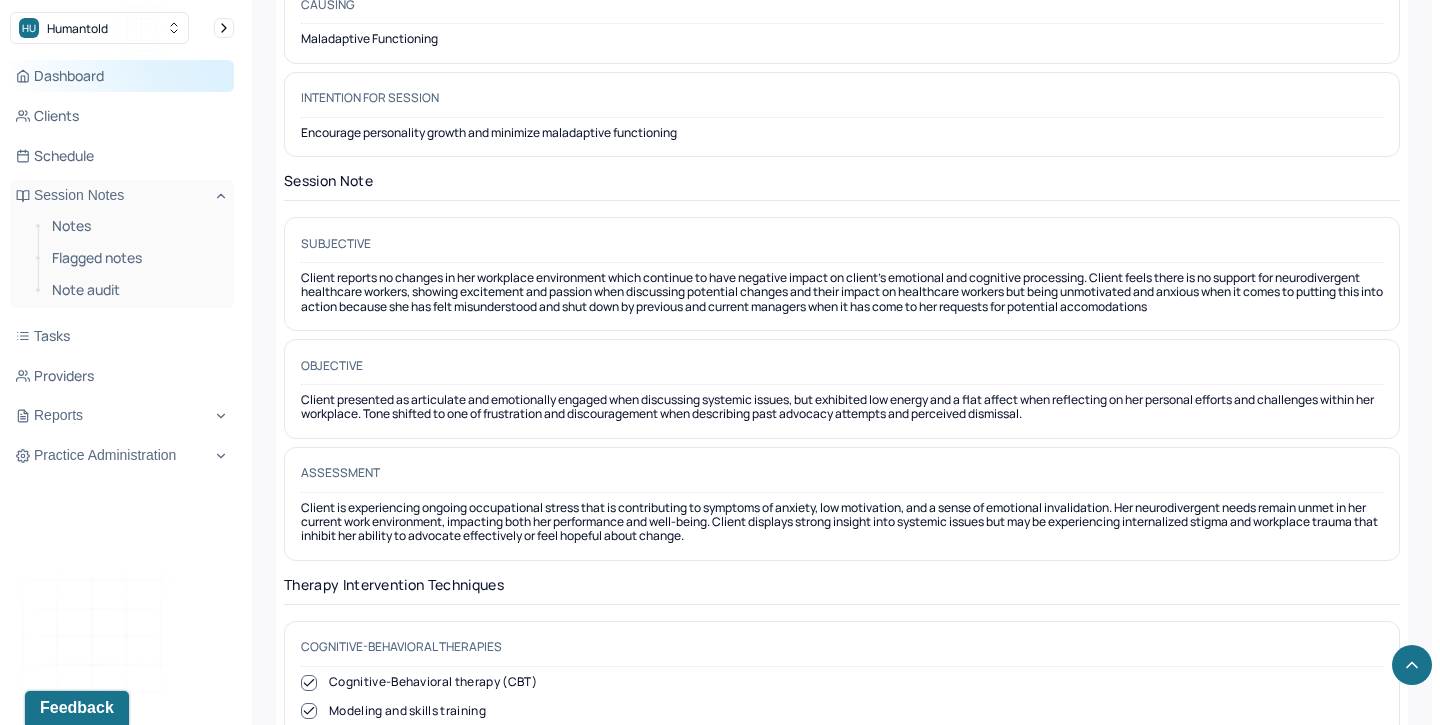 click on "Dashboard" at bounding box center [122, 76] 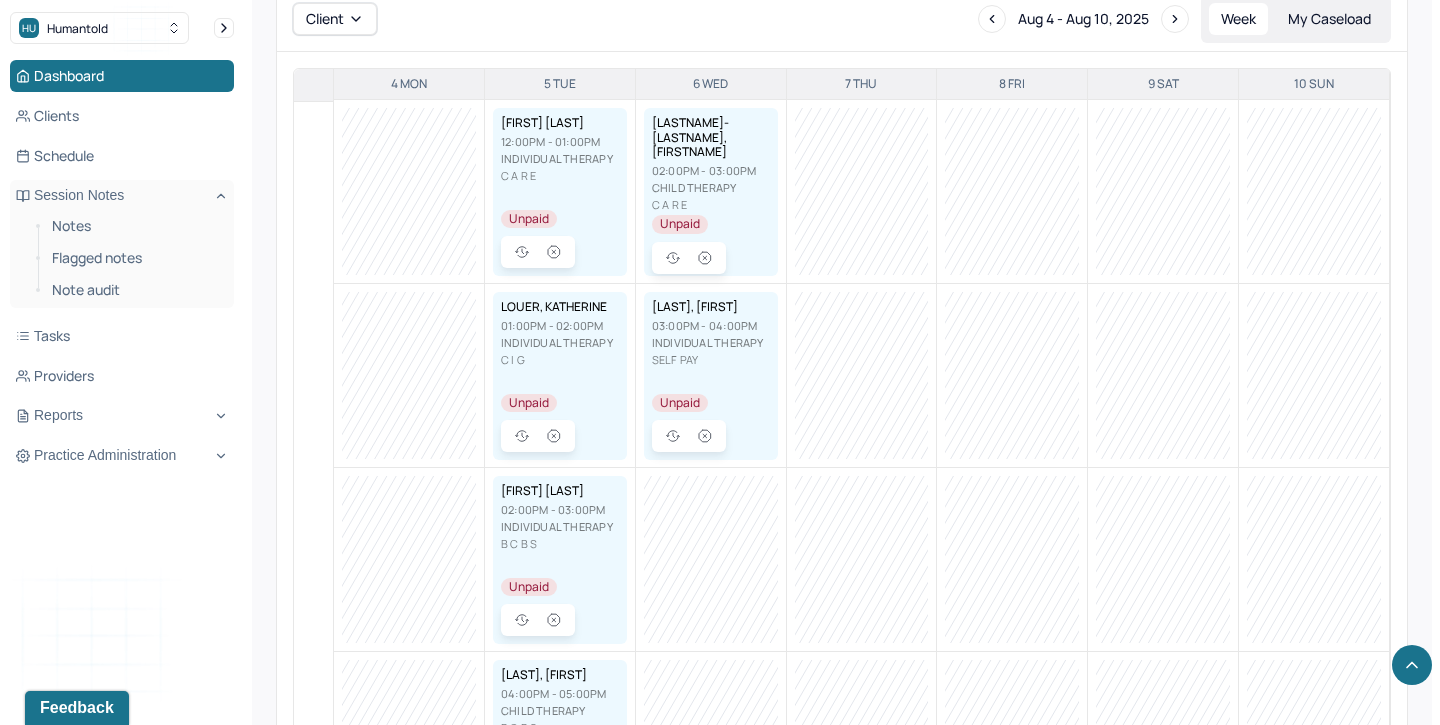 scroll, scrollTop: 629, scrollLeft: 0, axis: vertical 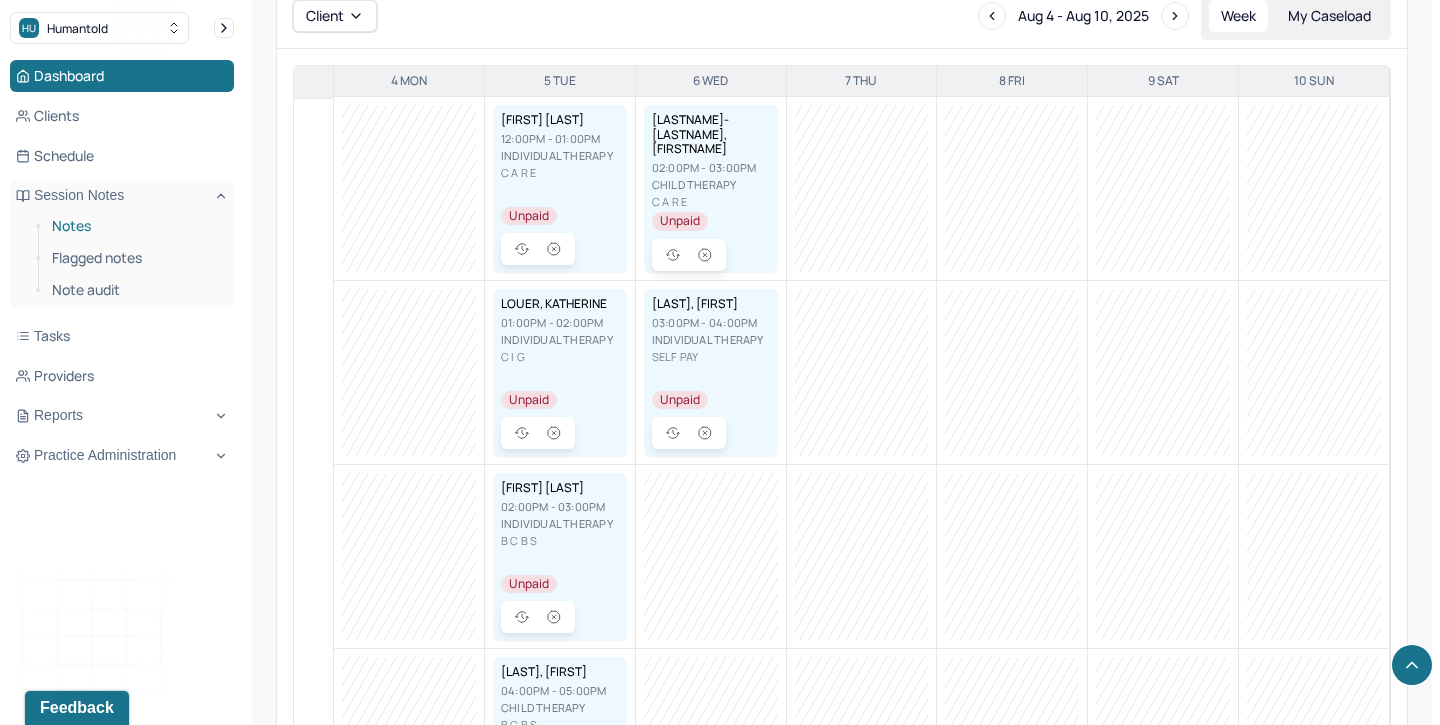 click on "Notes" at bounding box center (135, 226) 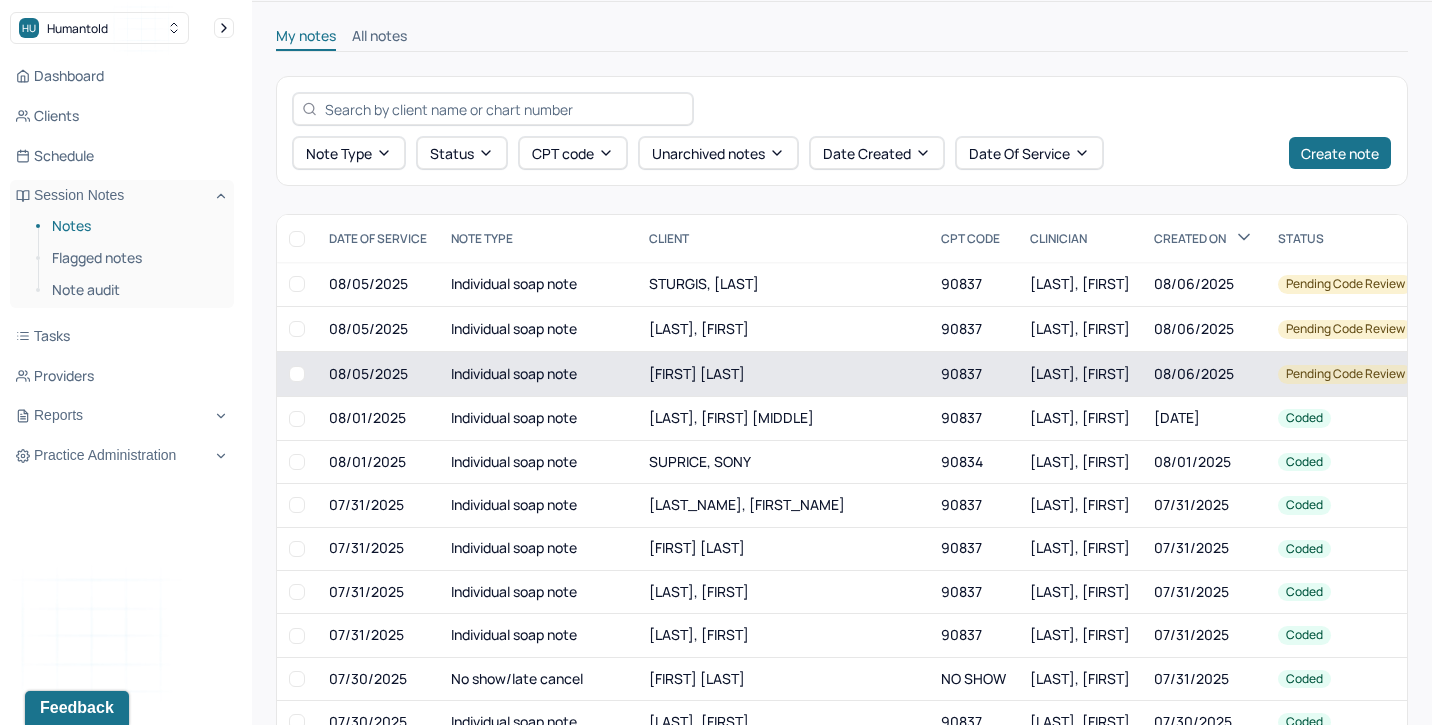 scroll, scrollTop: 0, scrollLeft: 0, axis: both 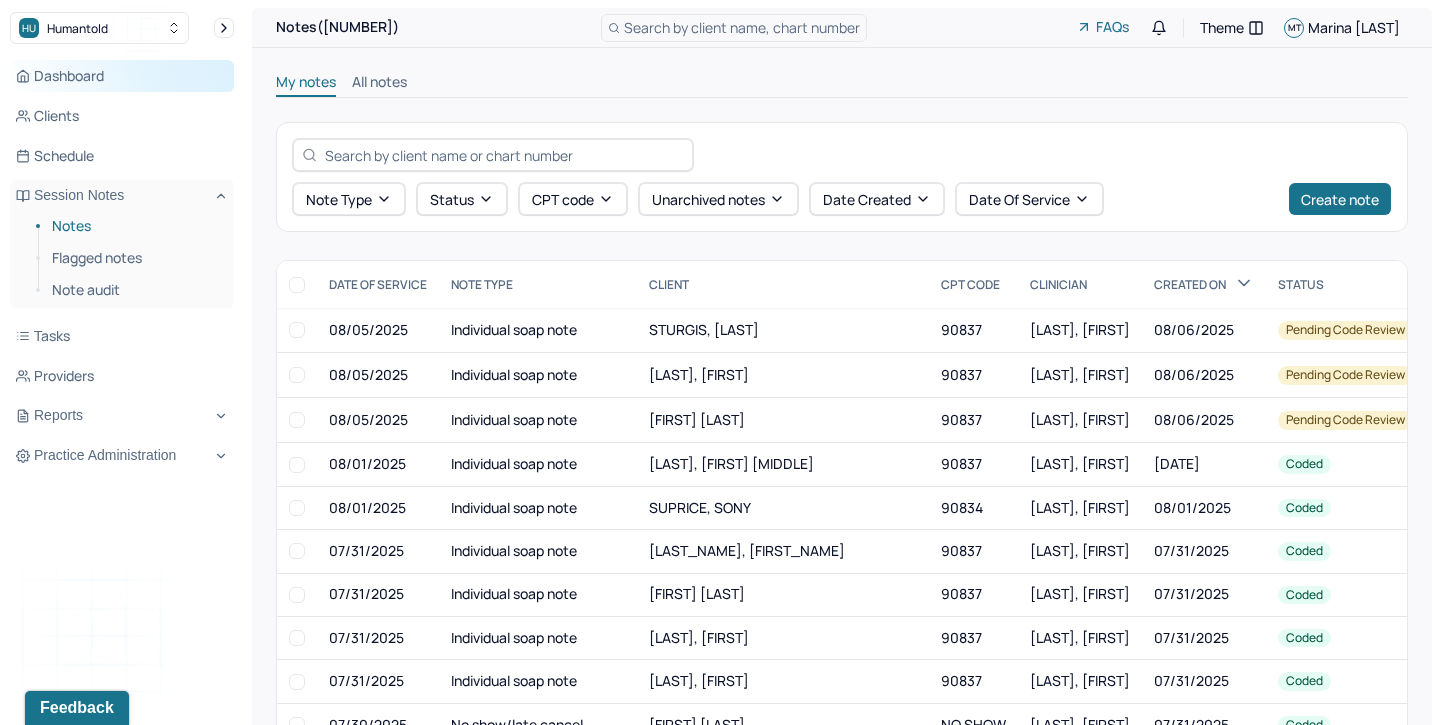 click on "Dashboard" at bounding box center (122, 76) 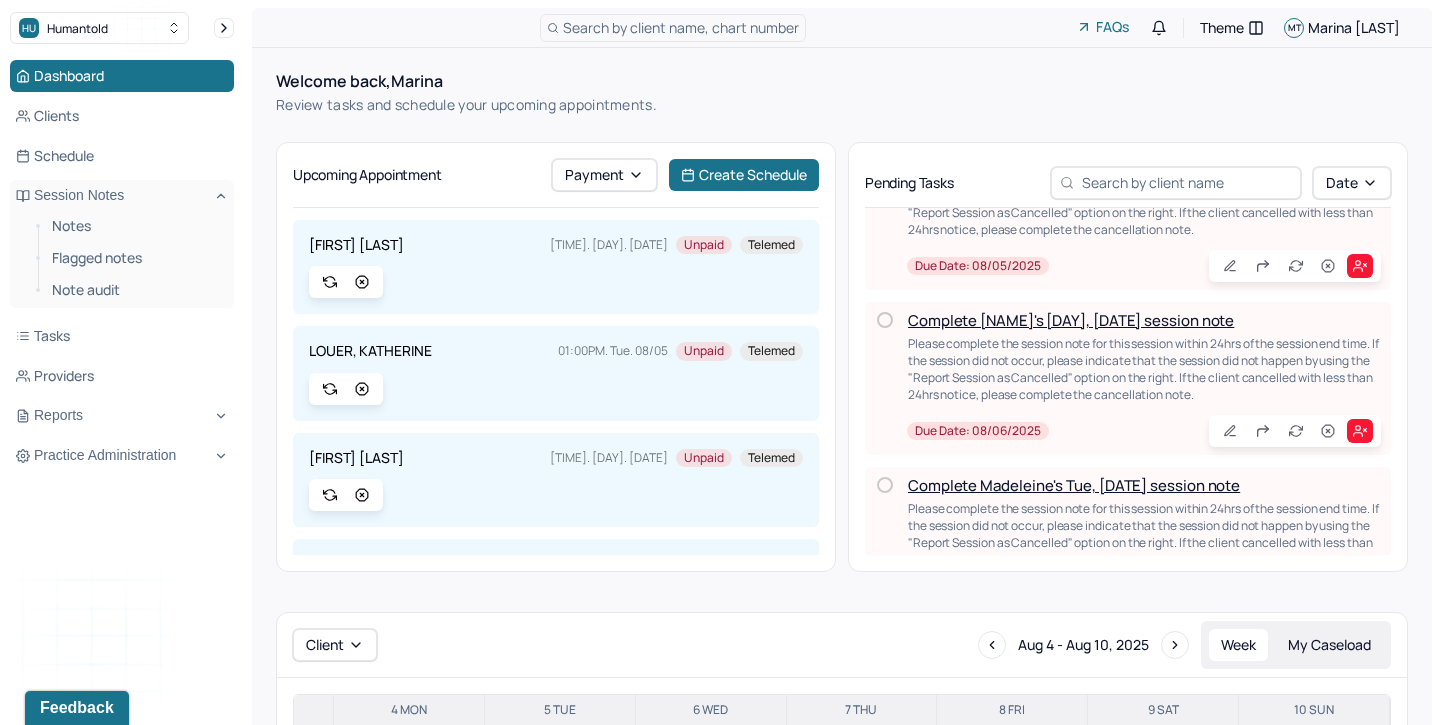 scroll, scrollTop: 253, scrollLeft: 0, axis: vertical 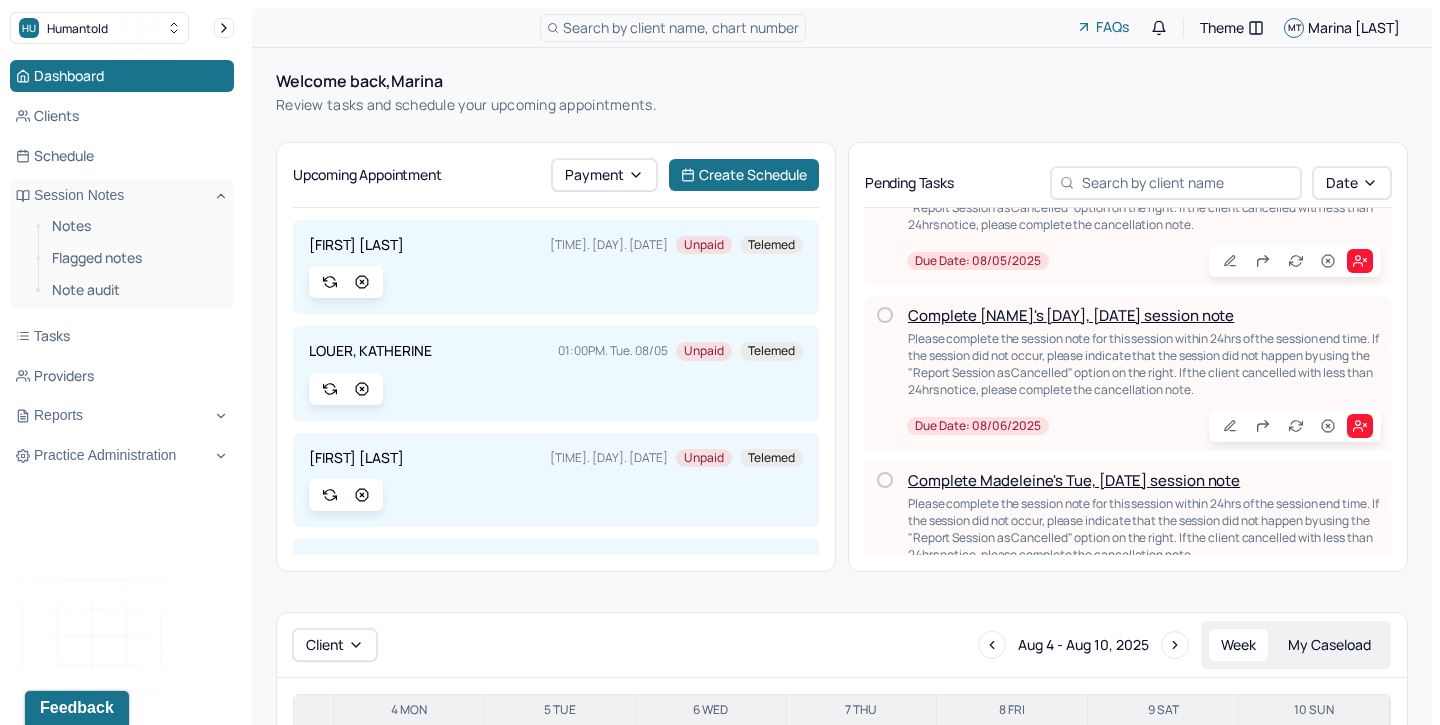 click on "Complete [NAME]'s [DAY], [DATE] session note" at bounding box center (1071, 315) 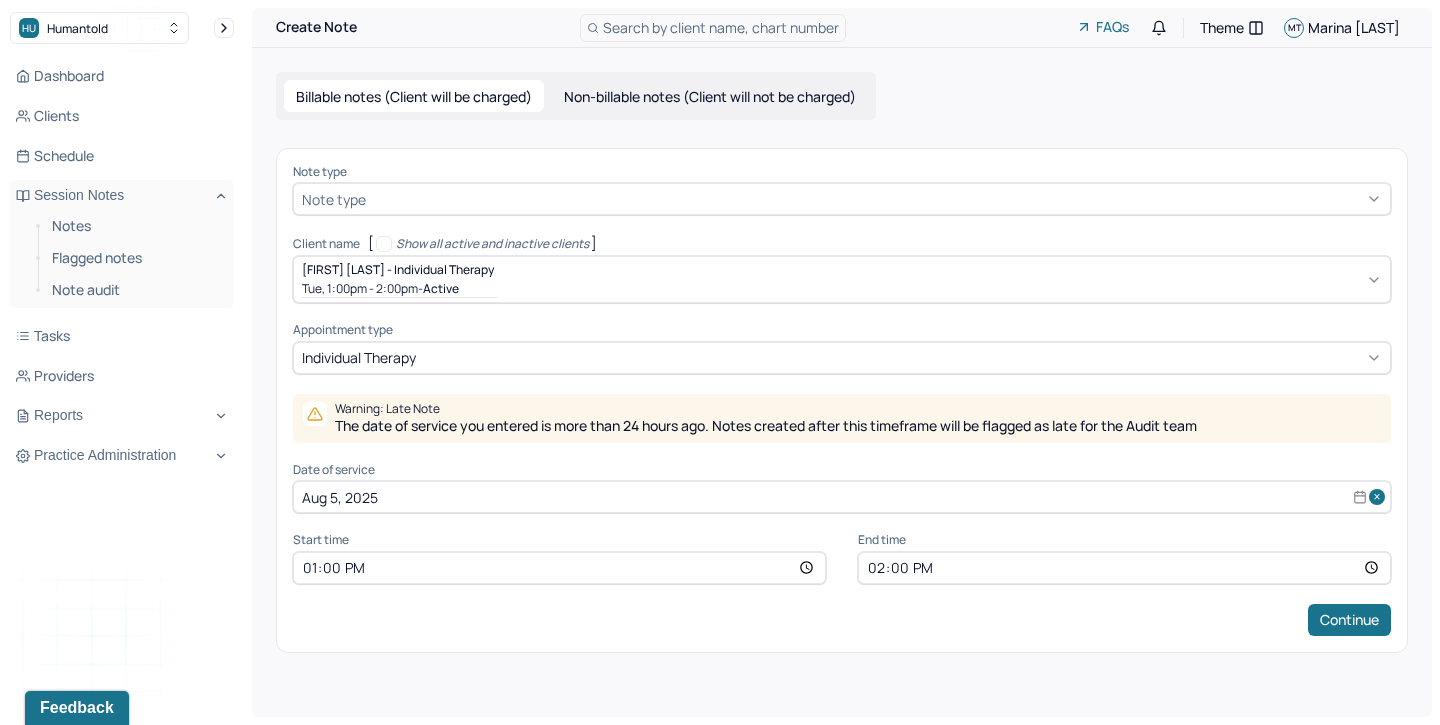 click at bounding box center [876, 199] 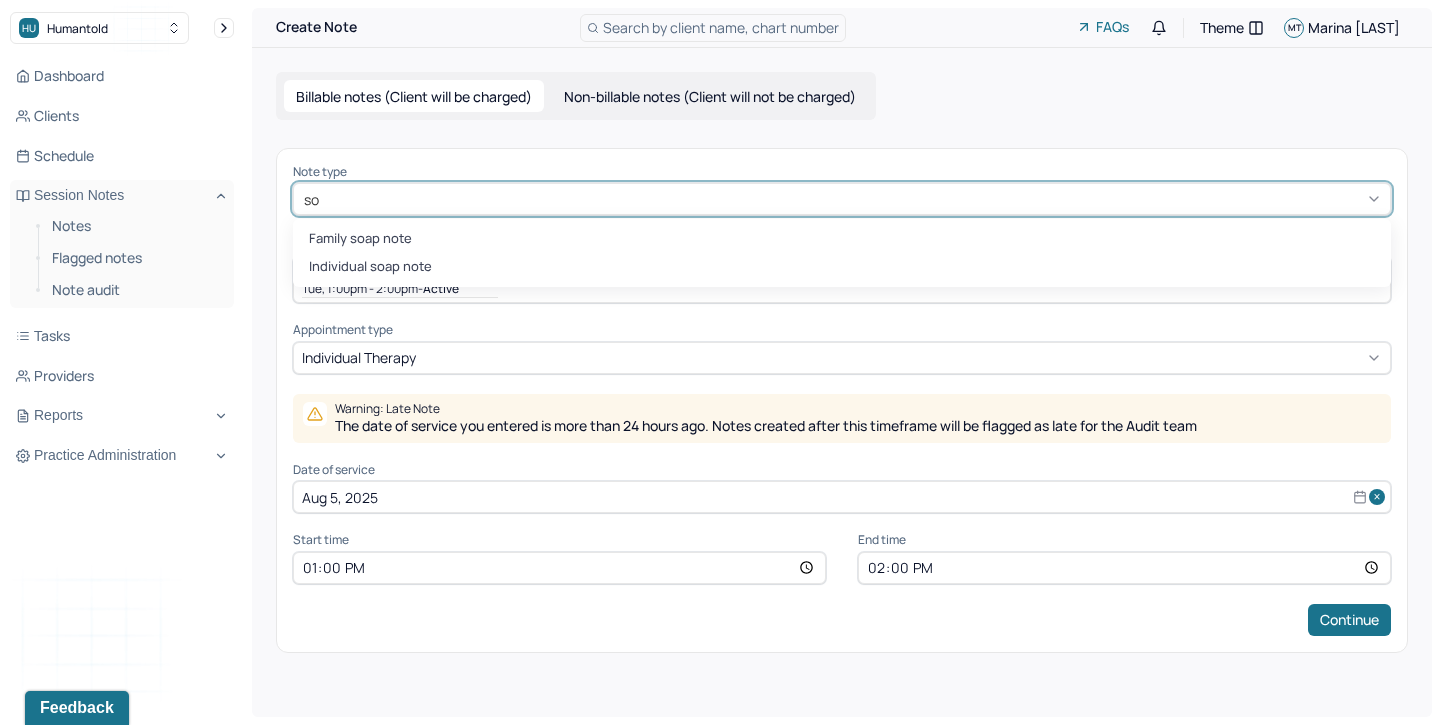 type on "soa" 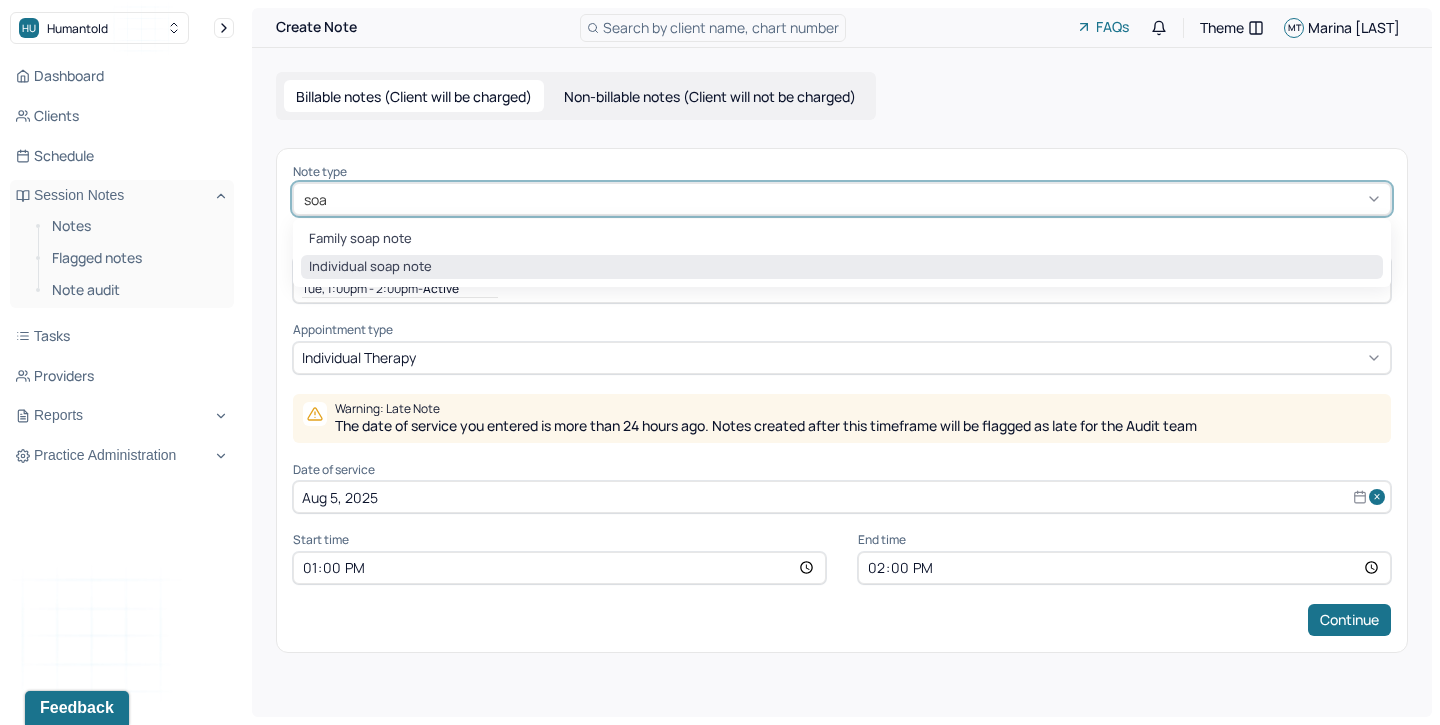 click on "Individual soap note" at bounding box center (842, 267) 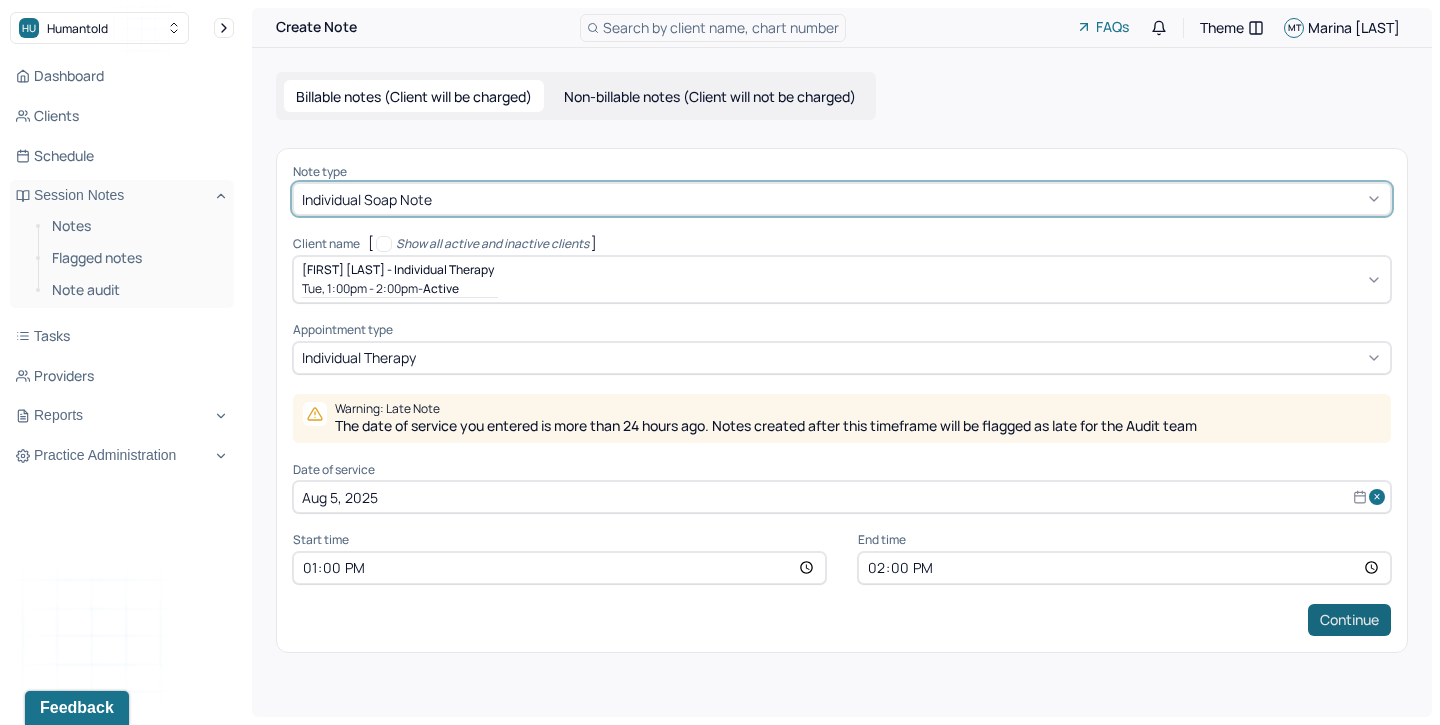 click on "Continue" at bounding box center (1349, 620) 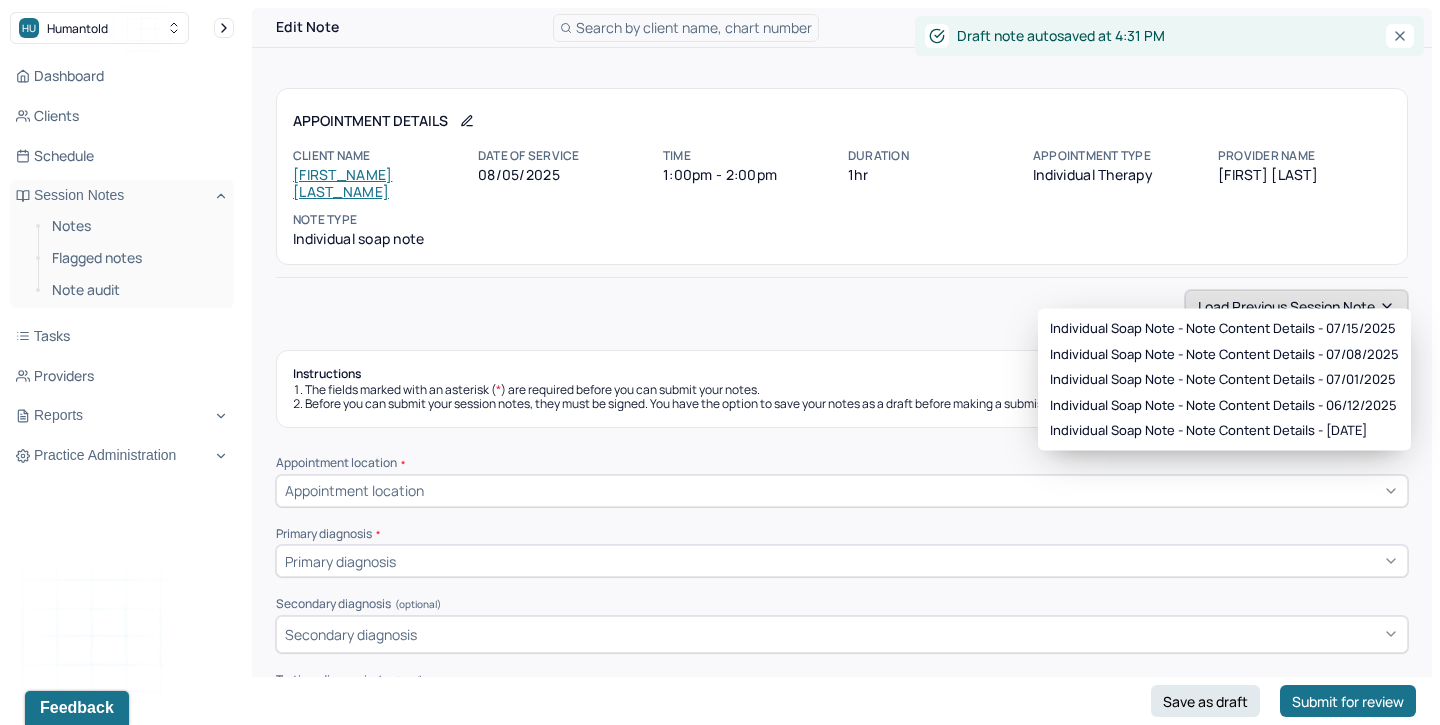 click on "Load previous session note" at bounding box center (1296, 306) 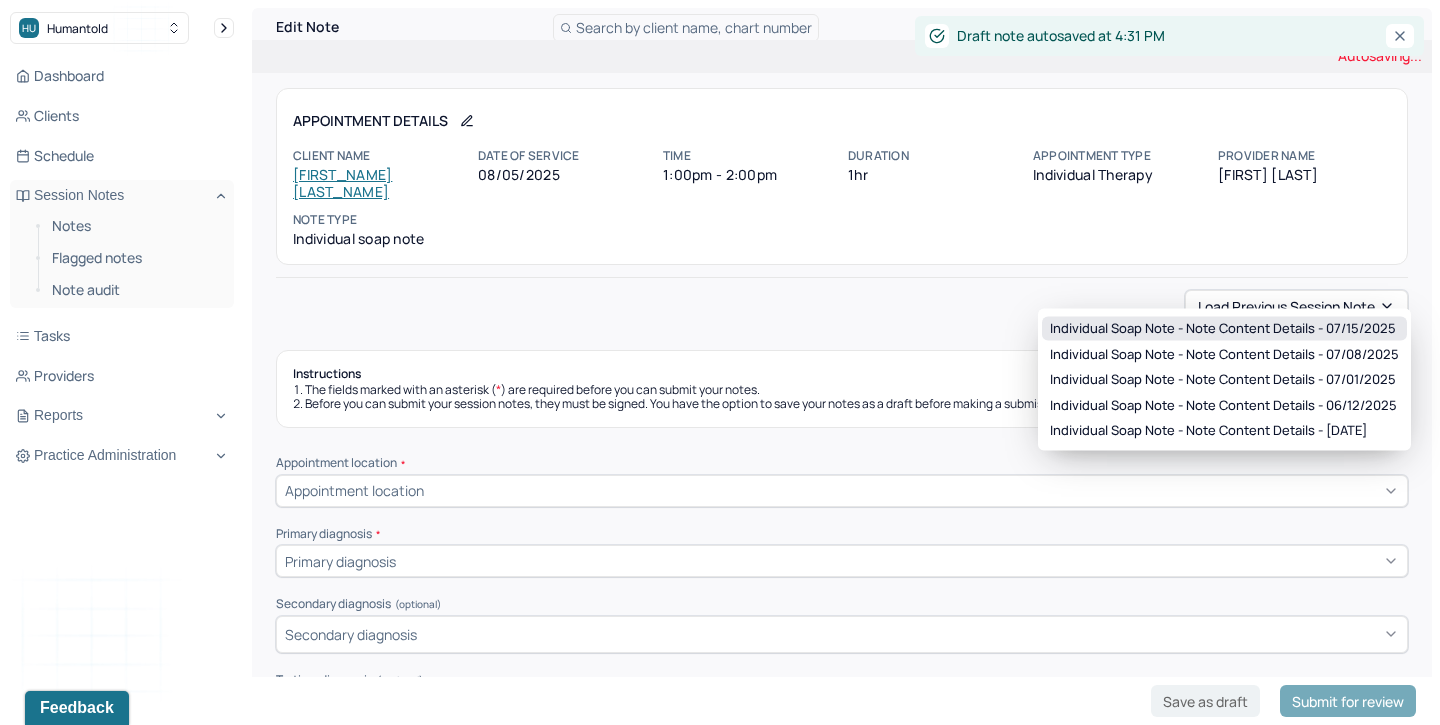 click on "Individual soap note   - Note content Details -   [DATE]" at bounding box center (1223, 329) 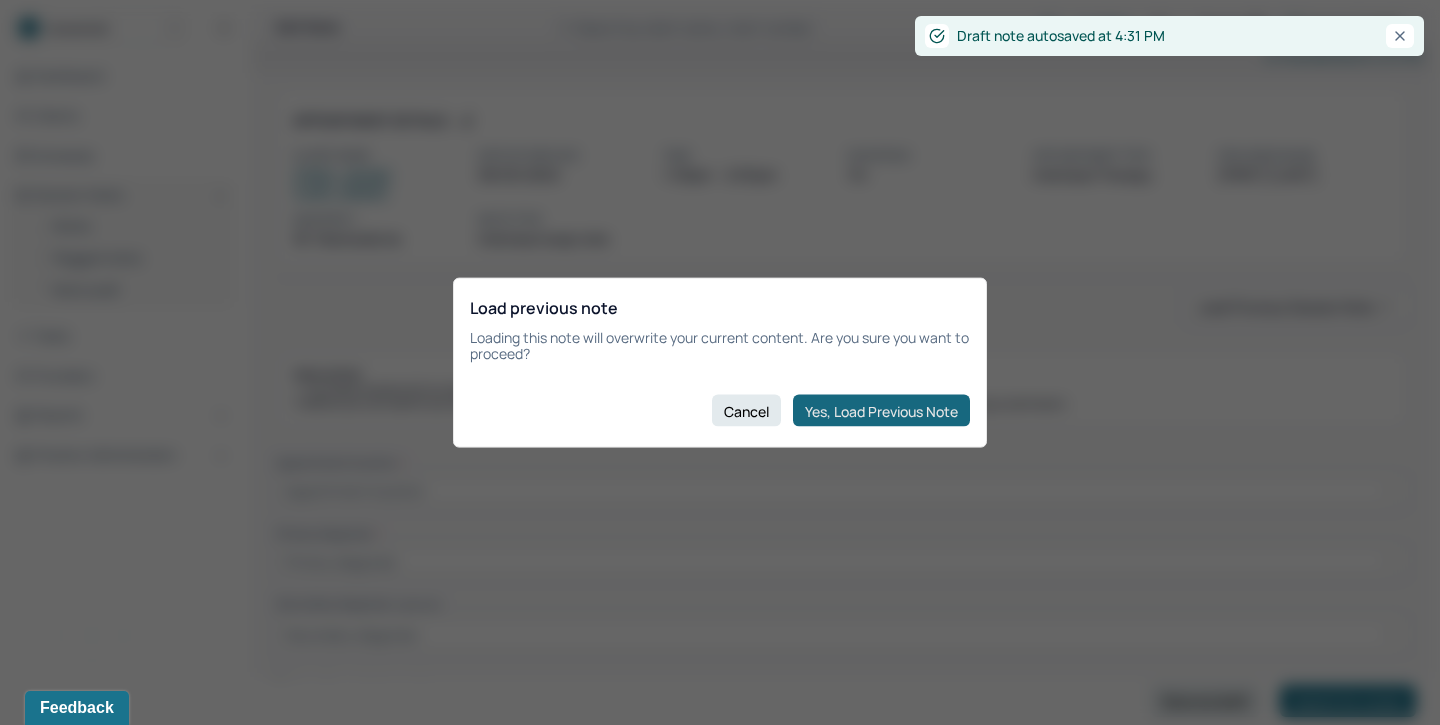 click on "Yes, Load Previous Note" at bounding box center (881, 411) 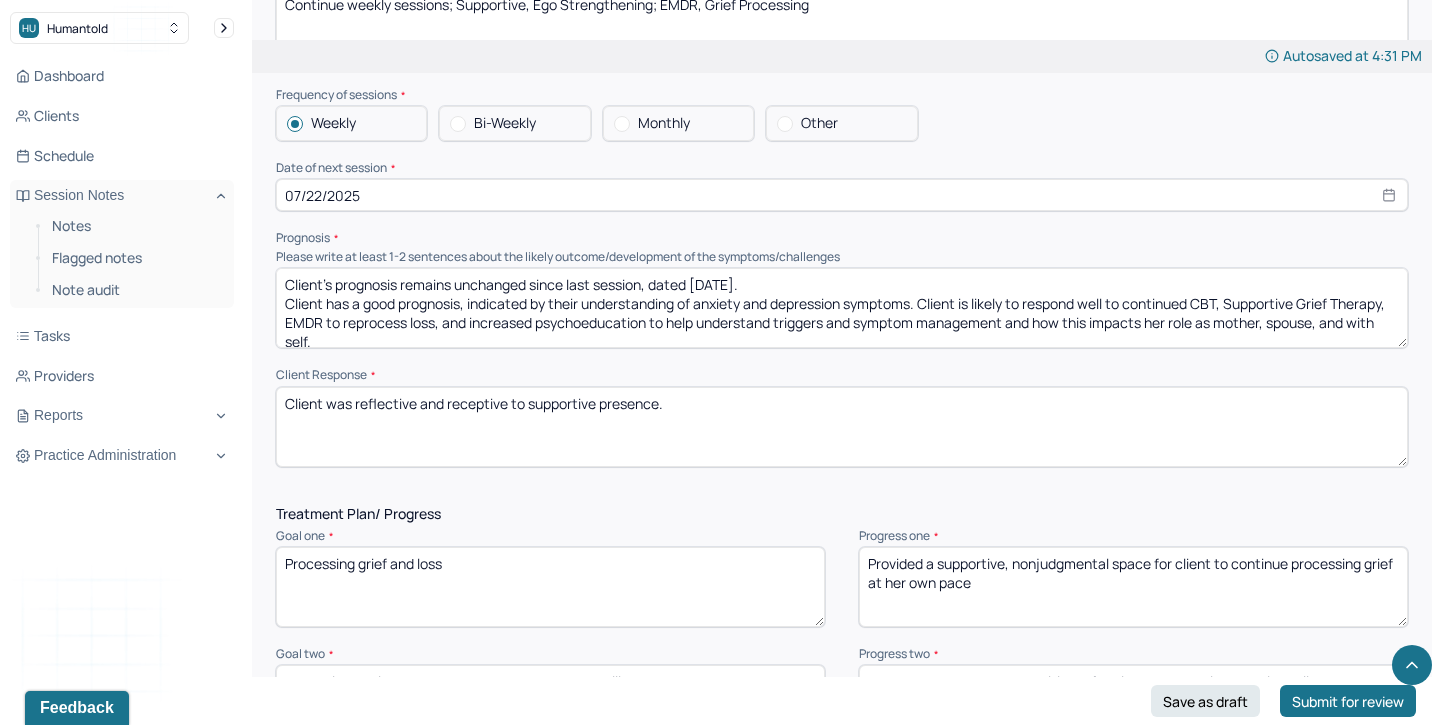 scroll, scrollTop: 2199, scrollLeft: 0, axis: vertical 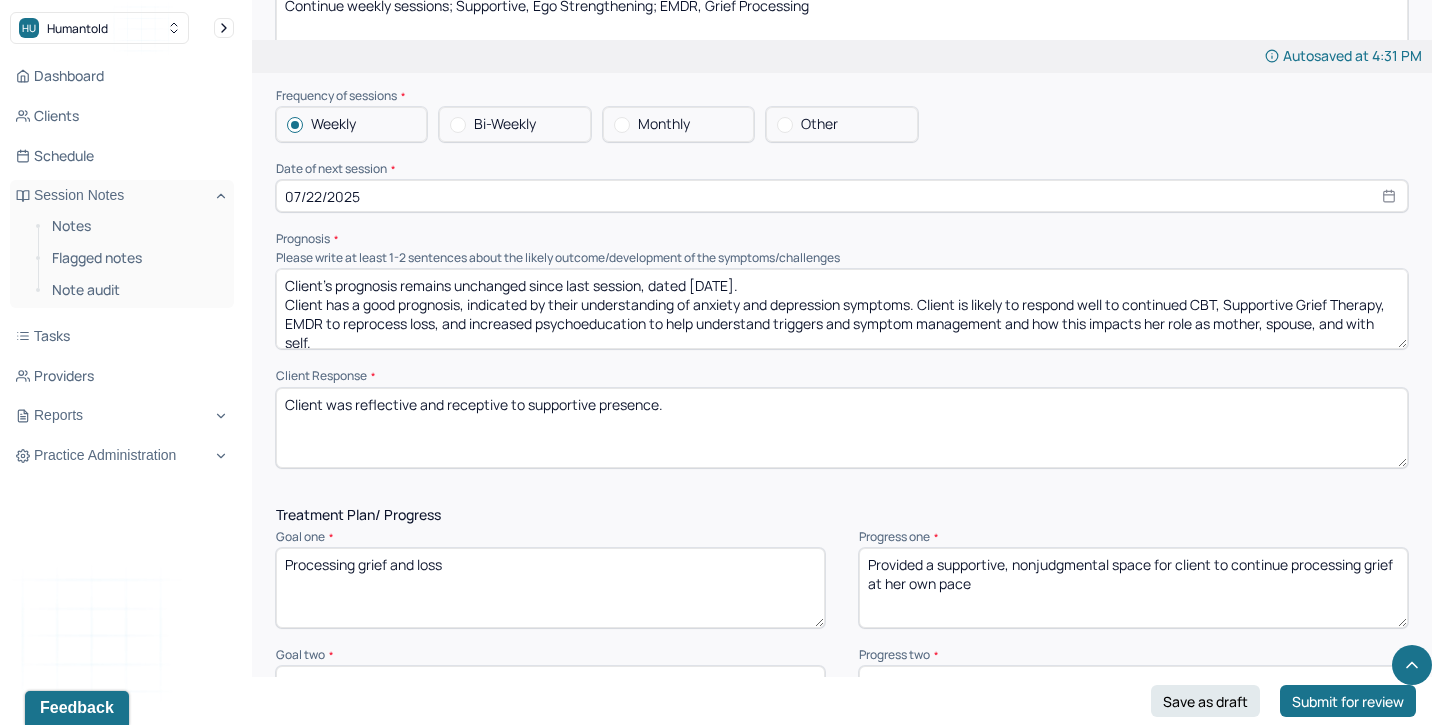 click on "Client's prognosis remains unchanged since last session, dated [DATE].
Client has a good prognosis, indicated by their understanding of anxiety and depression symptoms. Client is likely to respond well to continued CBT, Supportive Grief Therapy, EMDR to reprocess loss, and increased psychoeducation to help understand triggers and symptom management and how this impacts her role as mother, spouse, and with self." at bounding box center (842, 309) 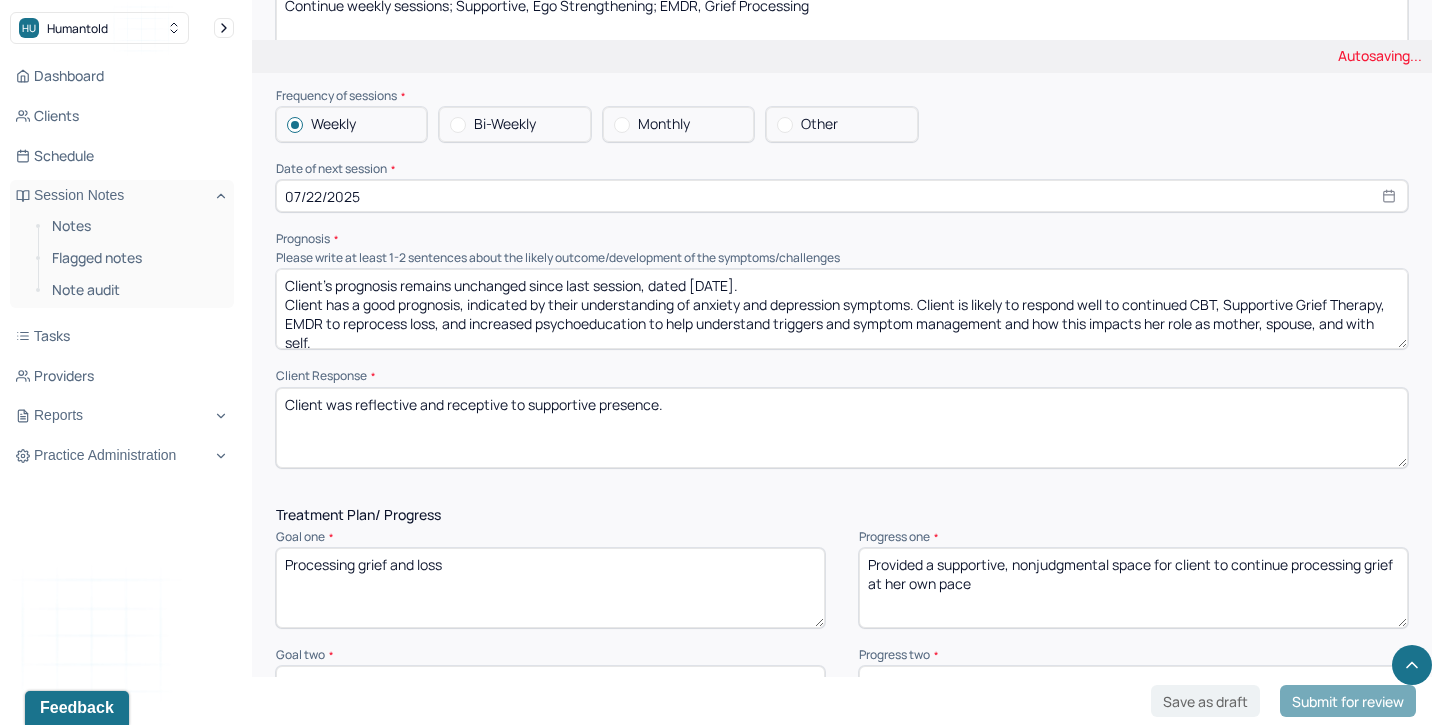 type on "Client's prognosis remains unchanged since last session, dated [DATE].
Client has a good prognosis, indicated by their understanding of anxiety and depression symptoms. Client is likely to respond well to continued CBT, Supportive Grief Therapy, EMDR to reprocess loss, and increased psychoeducation to help understand triggers and symptom management and how this impacts her role as mother, spouse, and with self." 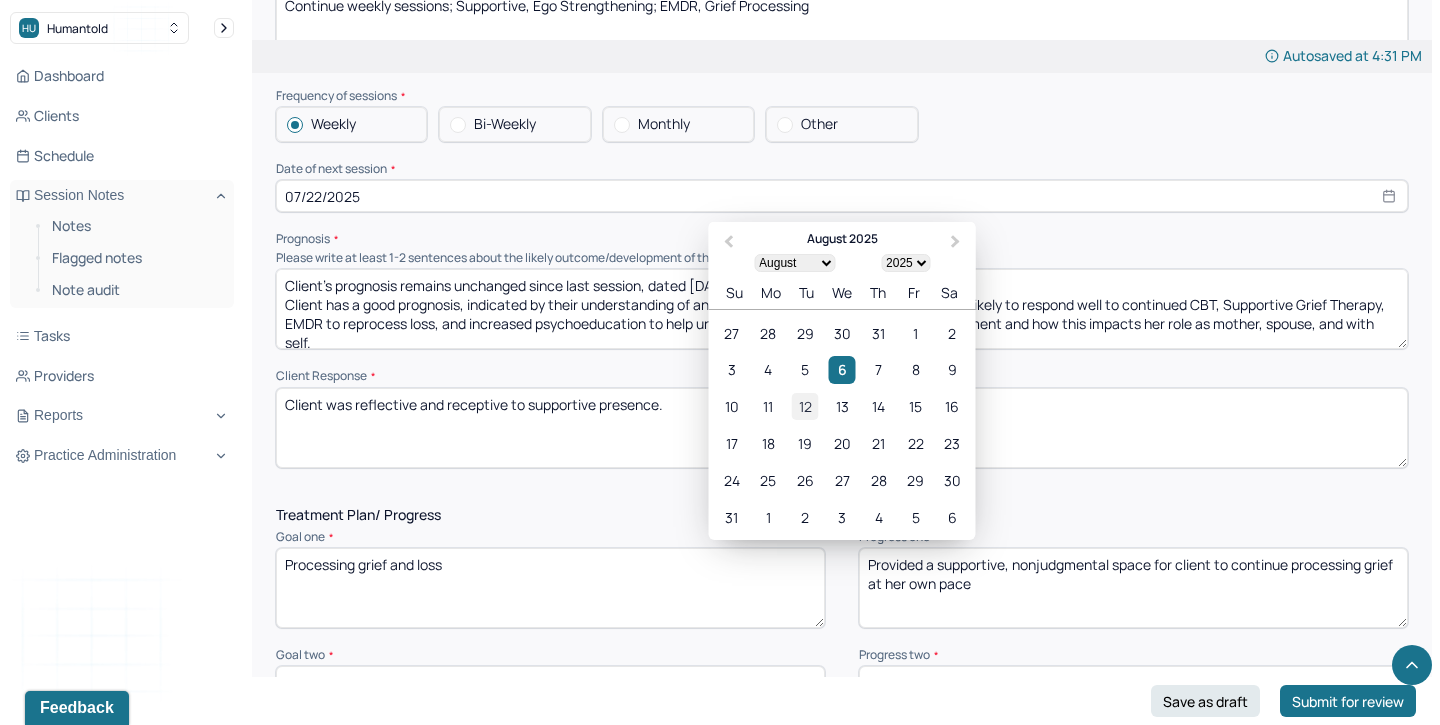 click on "12" at bounding box center [805, 407] 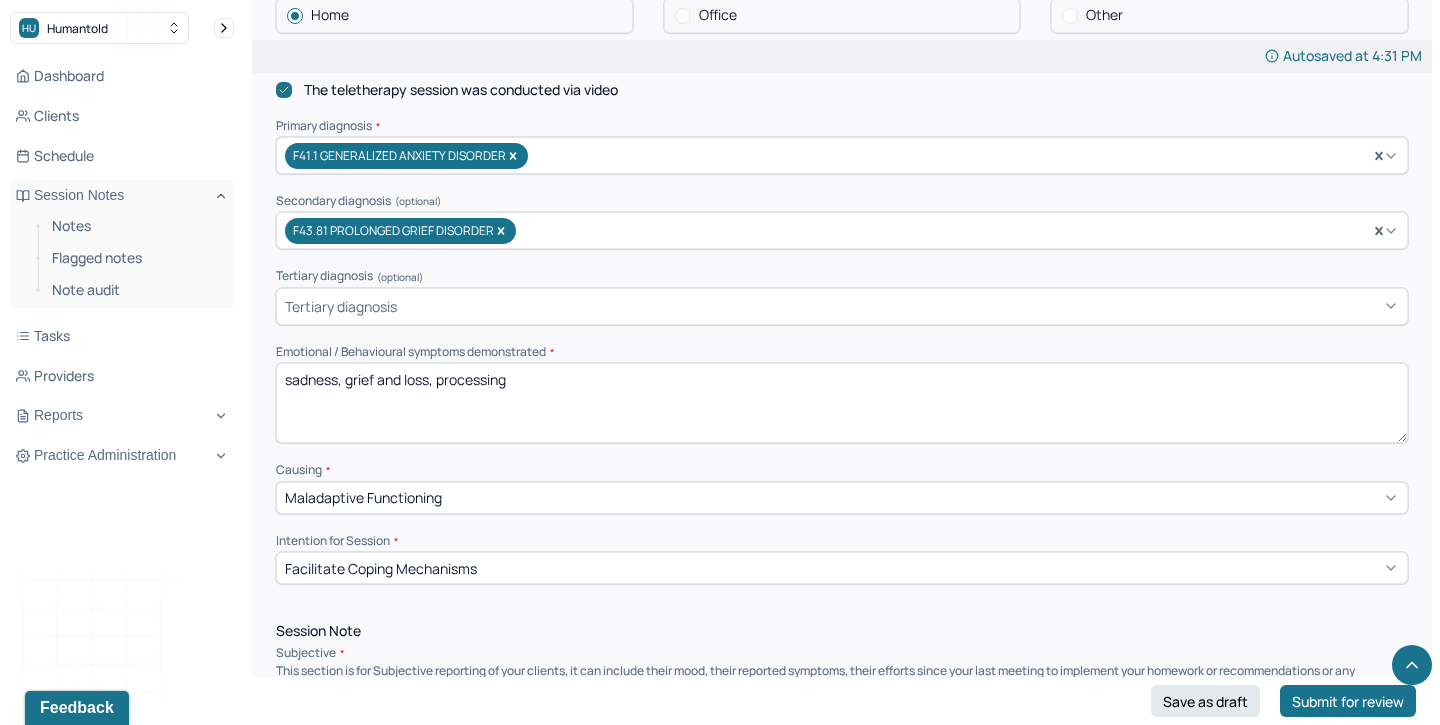 scroll, scrollTop: 621, scrollLeft: 0, axis: vertical 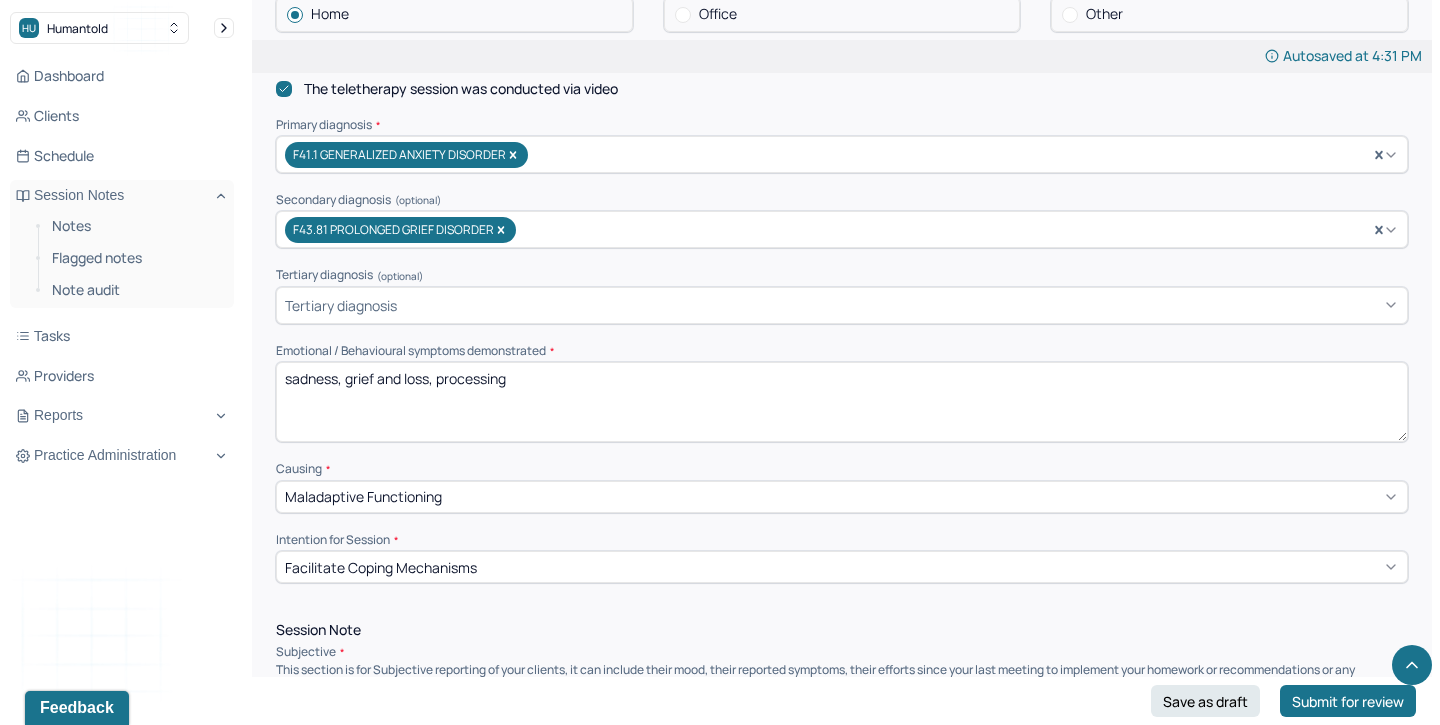 click on "sadness, grief and loss, processing" at bounding box center (842, 402) 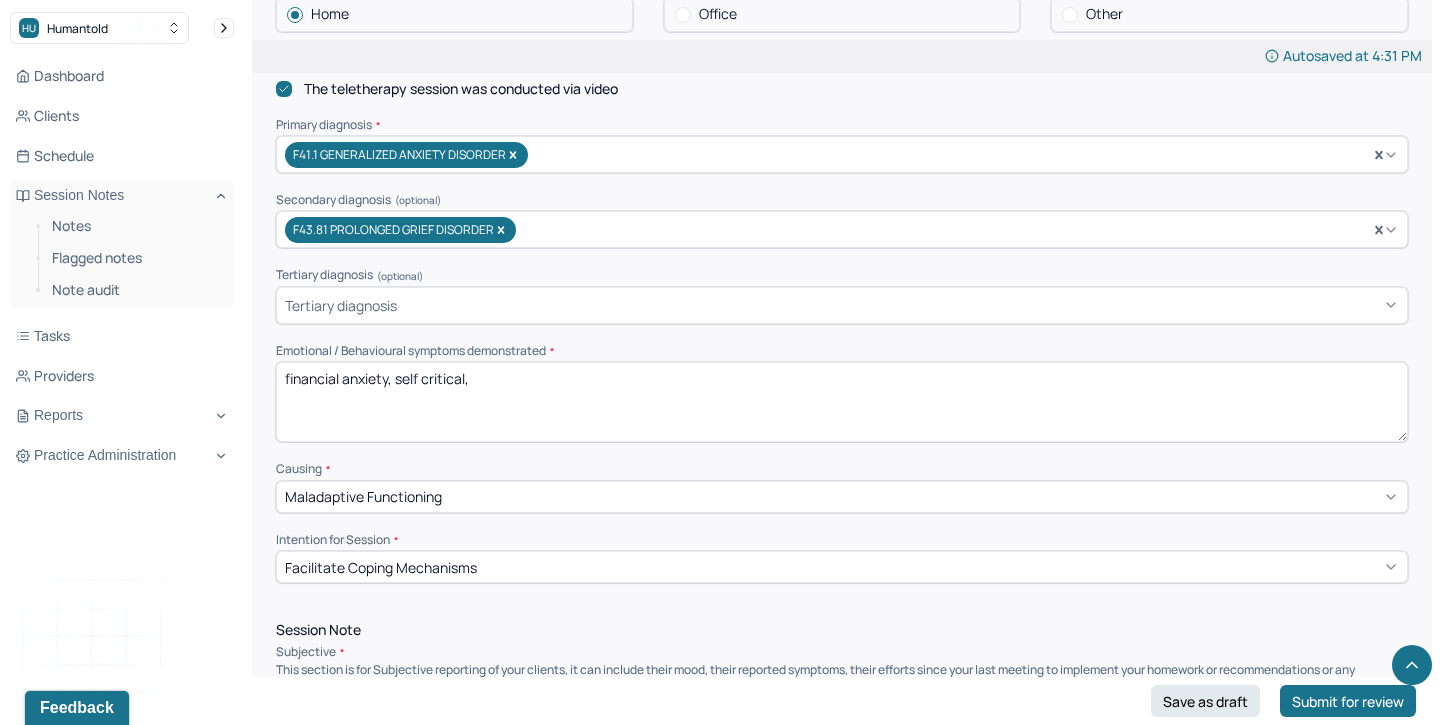 click on "financial axniety, self critical," at bounding box center [842, 402] 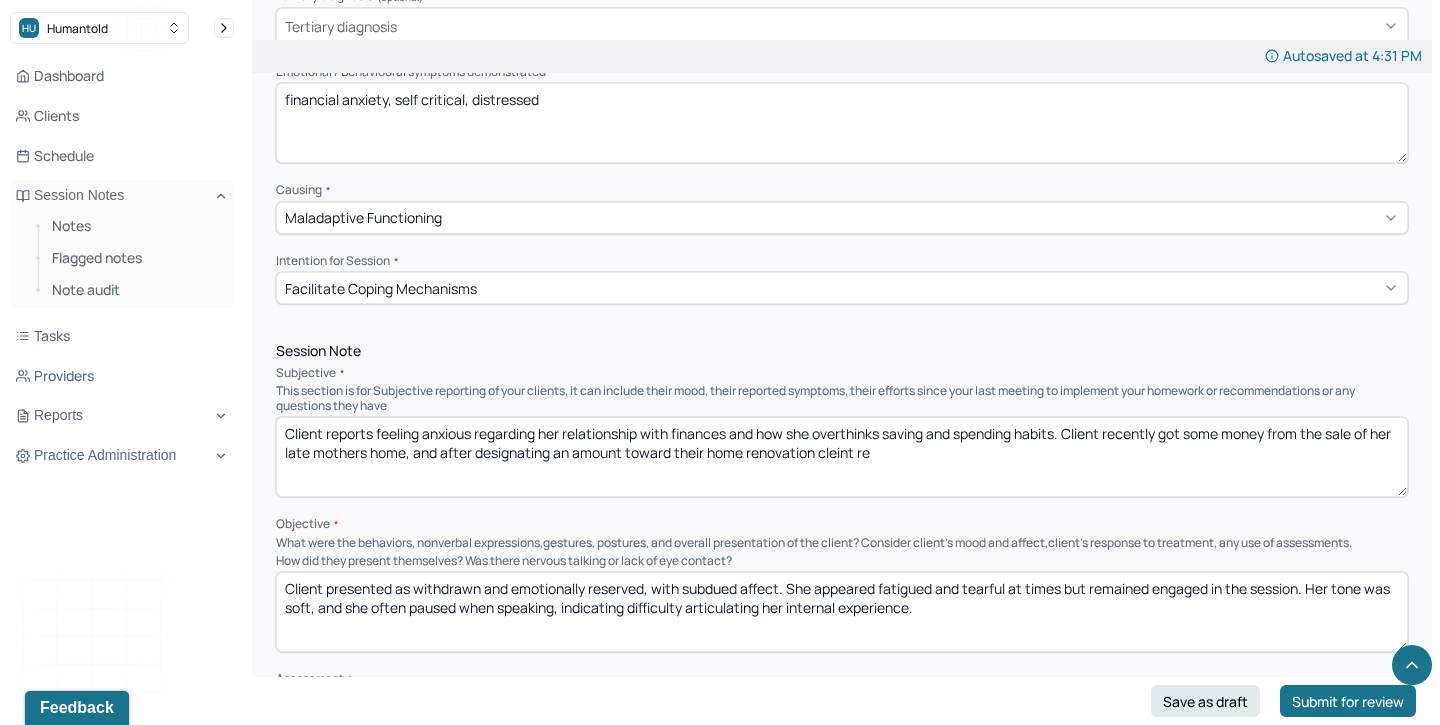 scroll, scrollTop: 902, scrollLeft: 0, axis: vertical 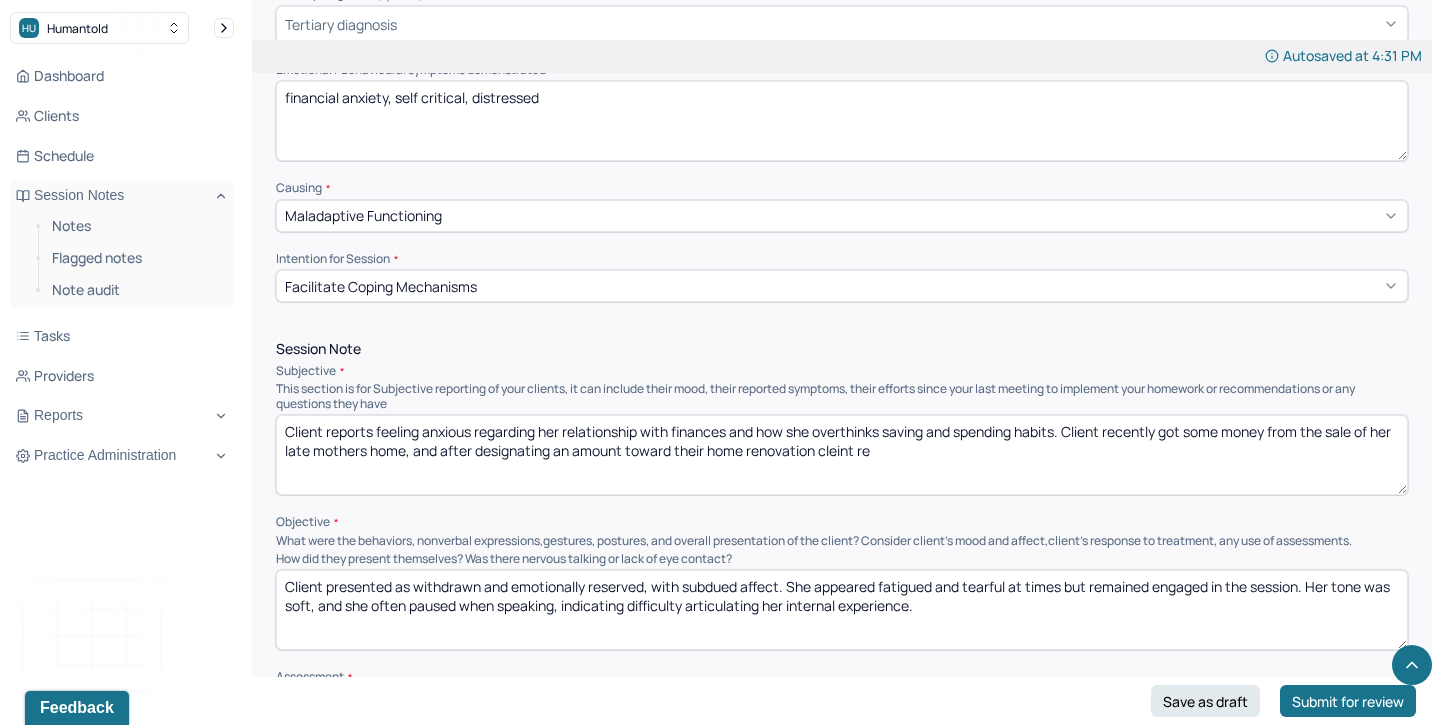 type on "financial anxiety, self critical, distressed" 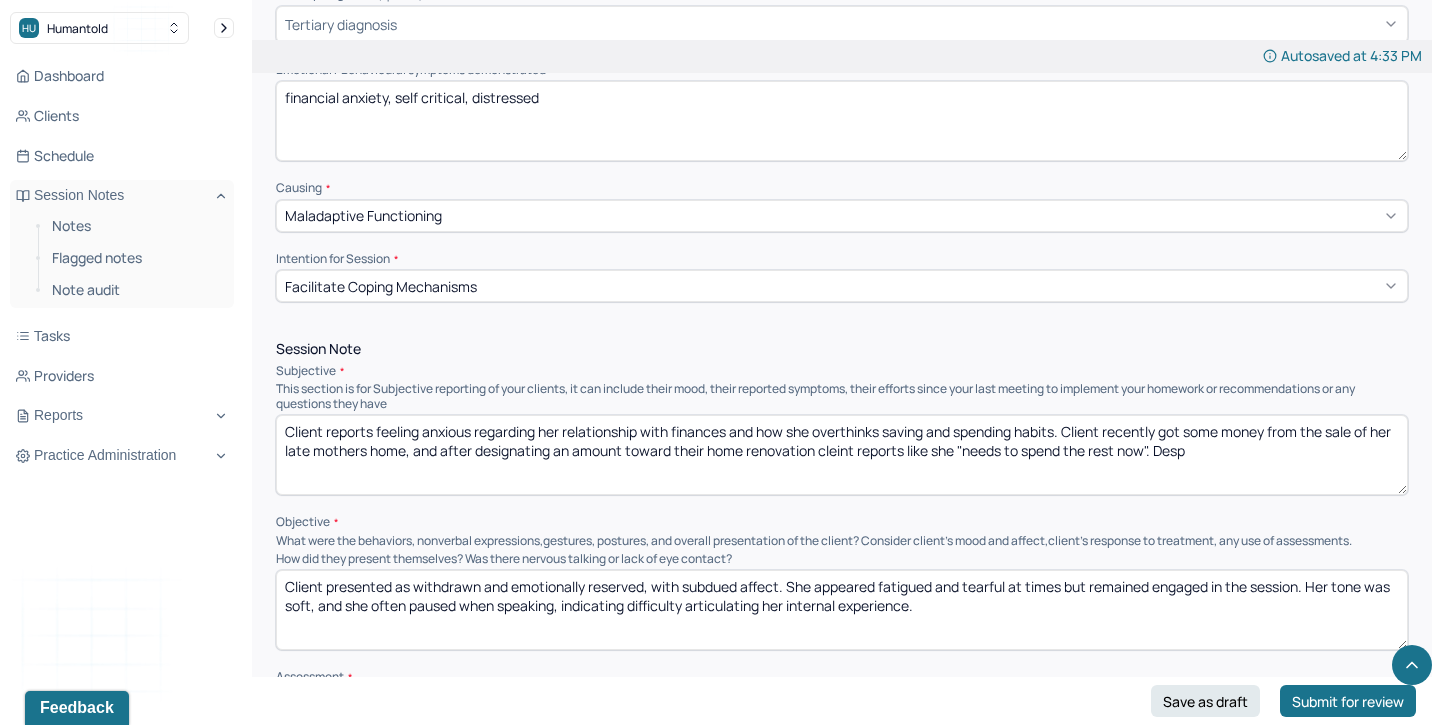 type on "Client reports feeling anxious regarding her relationship with finances and how she overthinks saving and spending habits. Client recently got some money from the sale of her late mothers home, and after designating an amount toward their home renovation cleint reports like she "needs to spend the rest now". Despi" 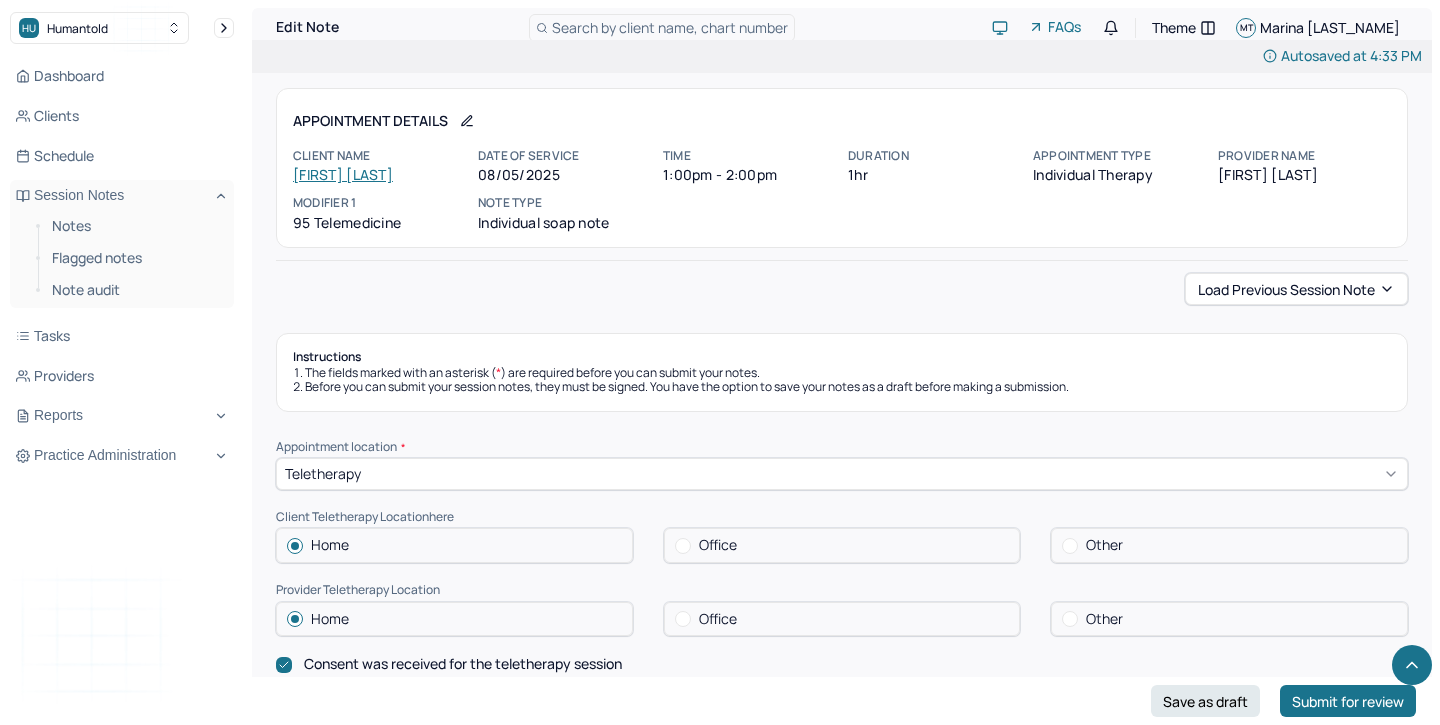 scroll, scrollTop: 902, scrollLeft: 0, axis: vertical 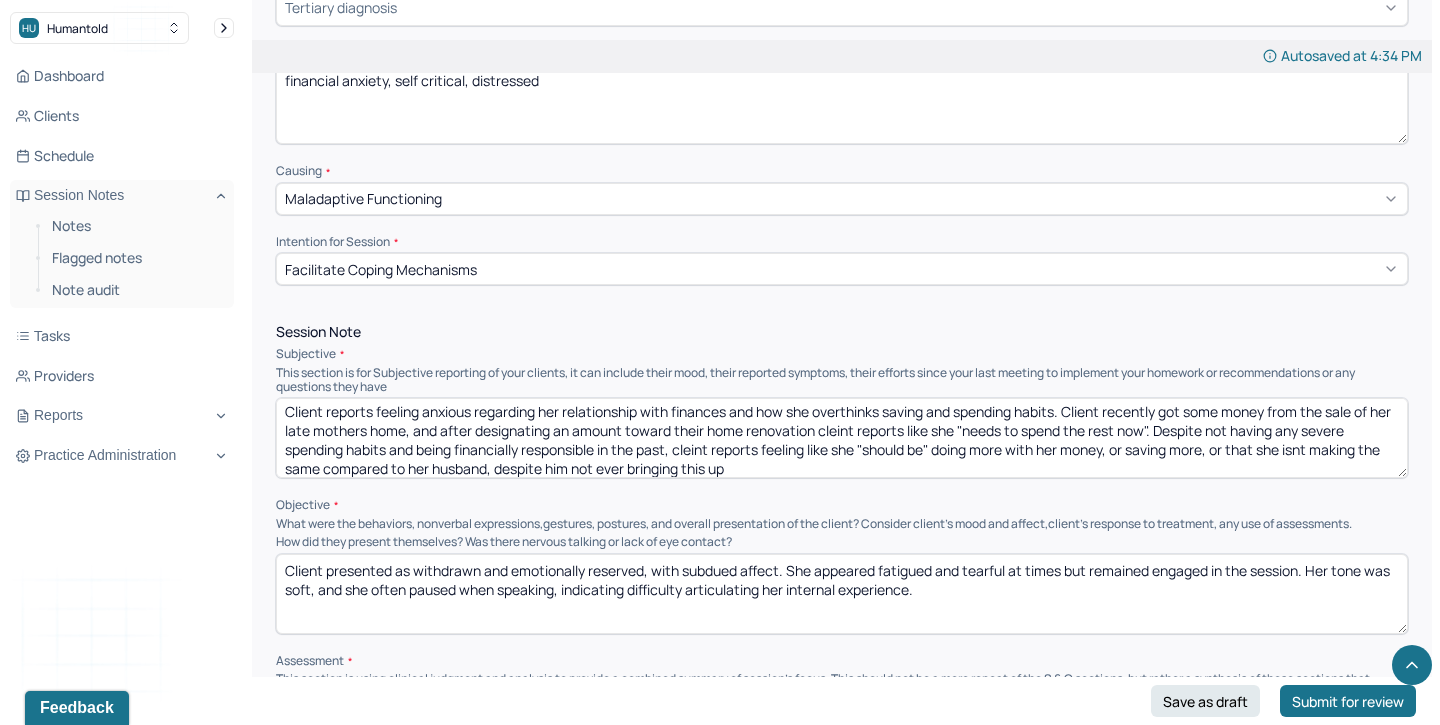 click on "Client reports feeling anxious regarding her relationship with finances and how she overthinks saving and spending habits. Client recently got some money from the sale of her late mothers home, and after designating an amount toward their home renovation cleint reports like she "needs to spend the rest now". Despite not having any severe spending habits and being financially responsible in the past, cleint reports feeling like she "should be" doing more with her money, or saving more, or that she isnt making the same compared to her husband, despite him not" at bounding box center [842, 438] 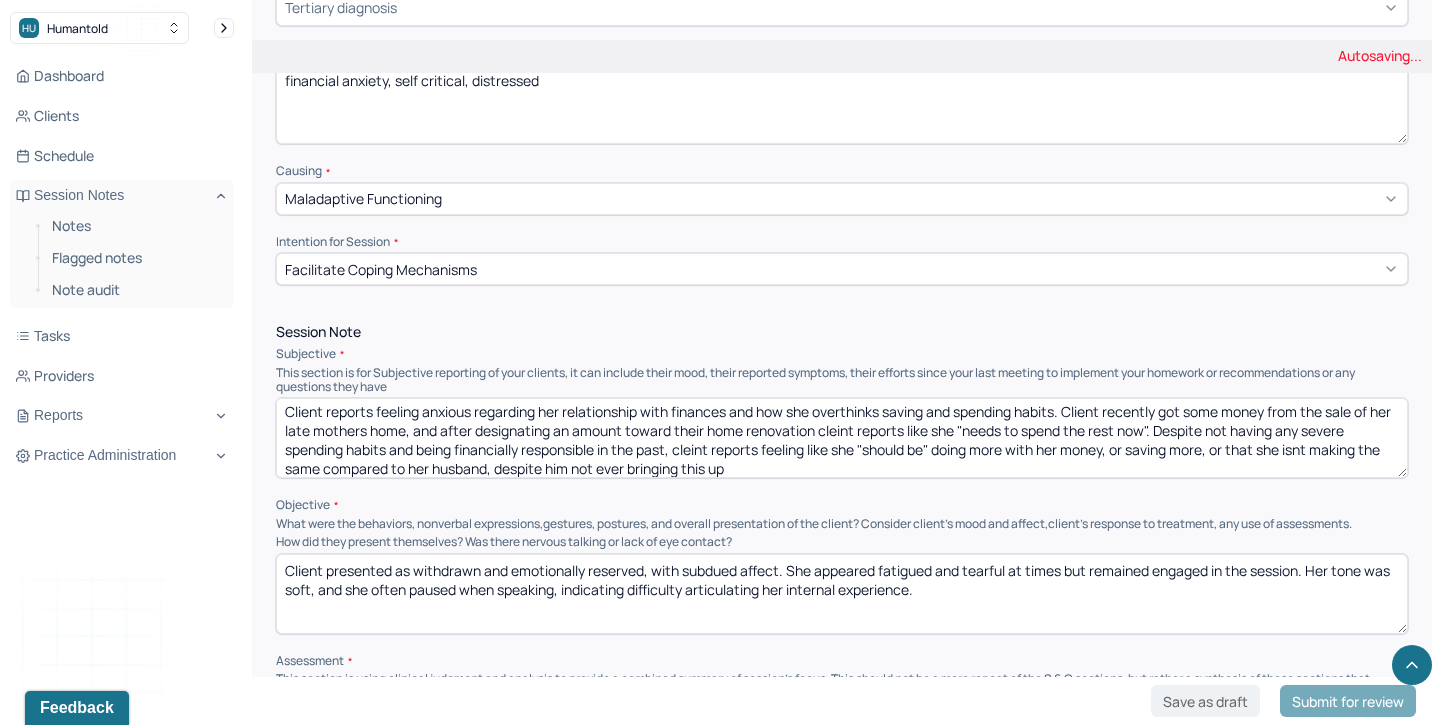 click on "Client reports feeling anxious regarding her relationship with finances and how she overthinks saving and spending habits. Client recently got some money from the sale of her late mothers home, and after designating an amount toward their home renovation cleint reports like she "needs to spend the rest now". Despite not having any severe spending habits and being financially responsible in the past, cleint reports feeling like she "should be" doing more with her money, or saving more, or that she isnt making the same compared to her husband, despite him not" at bounding box center [842, 438] 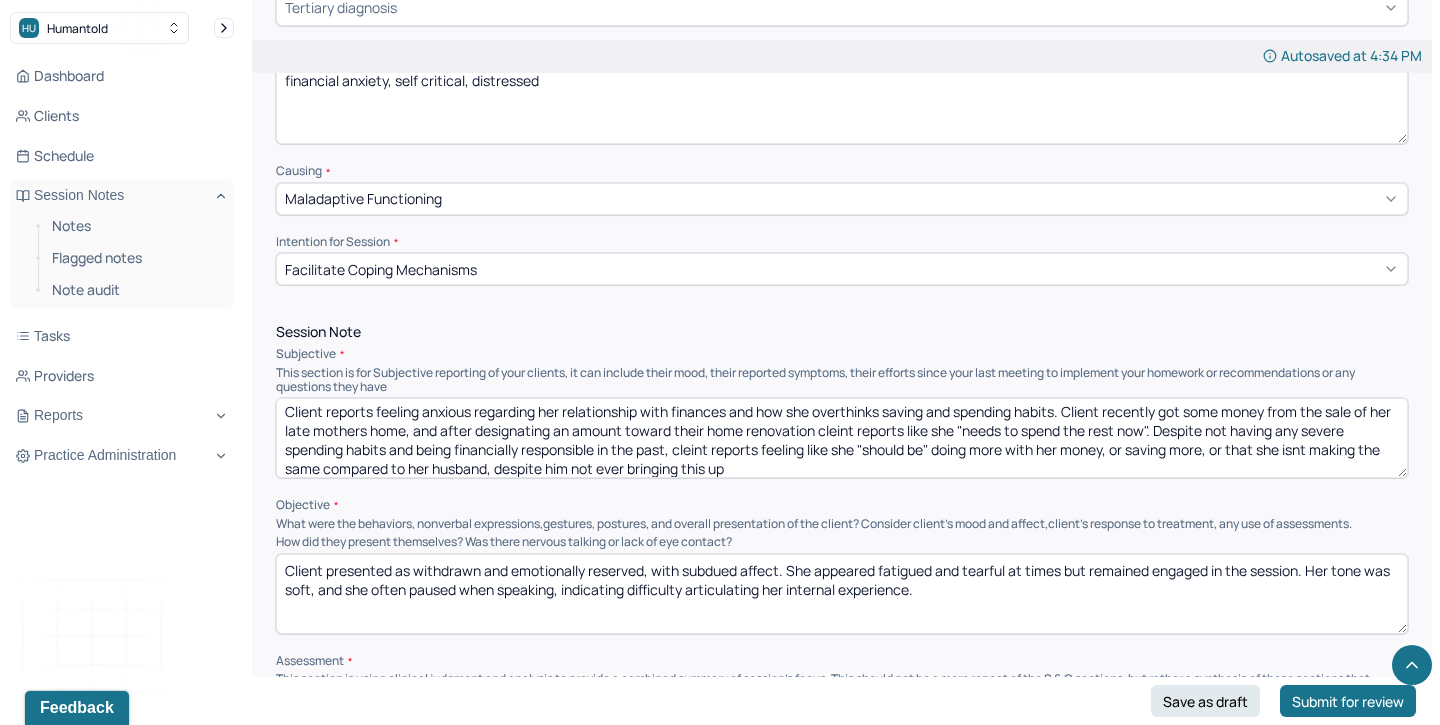 type on "Client reports feeling anxious regarding her relationship with finances and how she overthinks saving and spending habits. Client recently got some money from the sale of her late mothers home, and after designating an amount toward their home renovation cleint reports like she "needs to spend the rest now". Despite not having any severe spending habits and being financially responsible in the past, cleint reports feeling like she "should be" doing more with her money, or saving more, or that she isnt making the same compared to her husband, despite him not ever bringing this up" 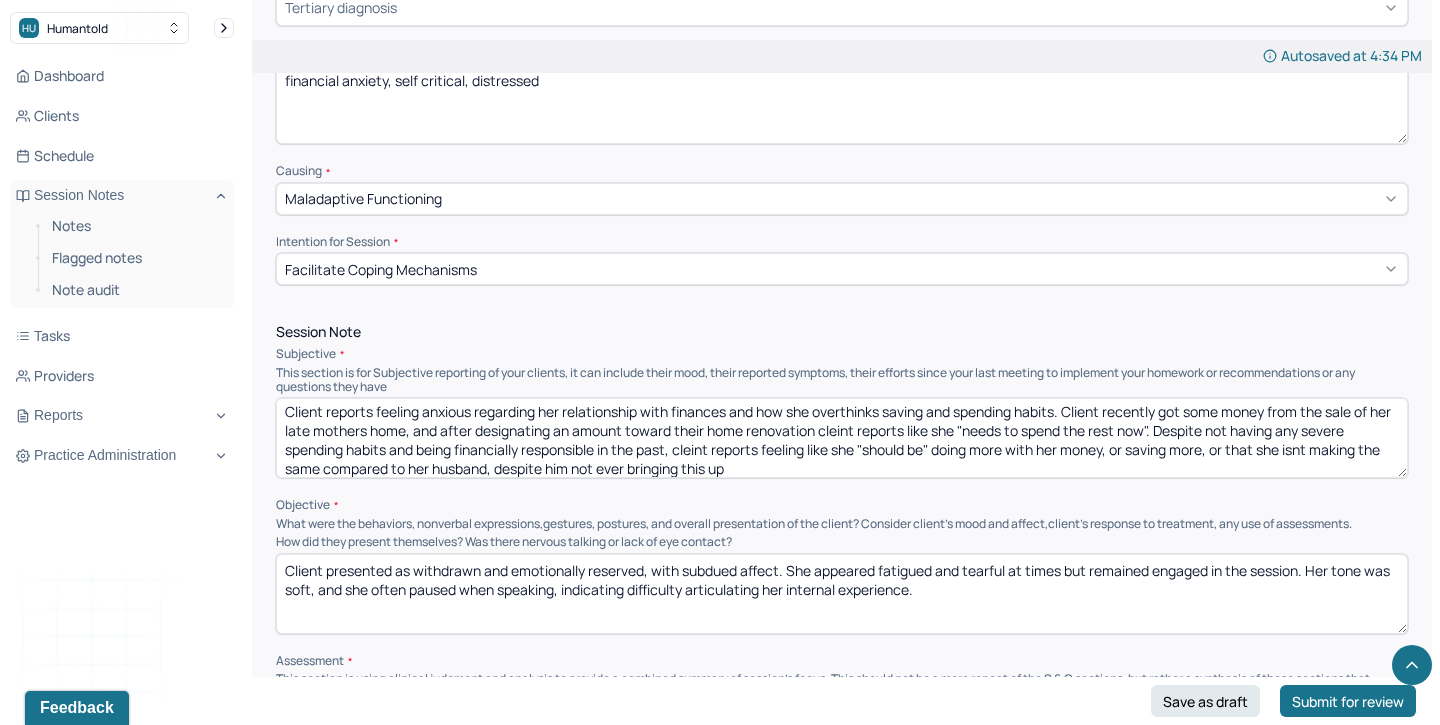 click on "Client presented as withdrawn and emotionally reserved, with subdued affect. She appeared fatigued and tearful at times but remained engaged in the session. Her tone was soft, and she often paused when speaking, indicating difficulty articulating her internal experience." at bounding box center [842, 594] 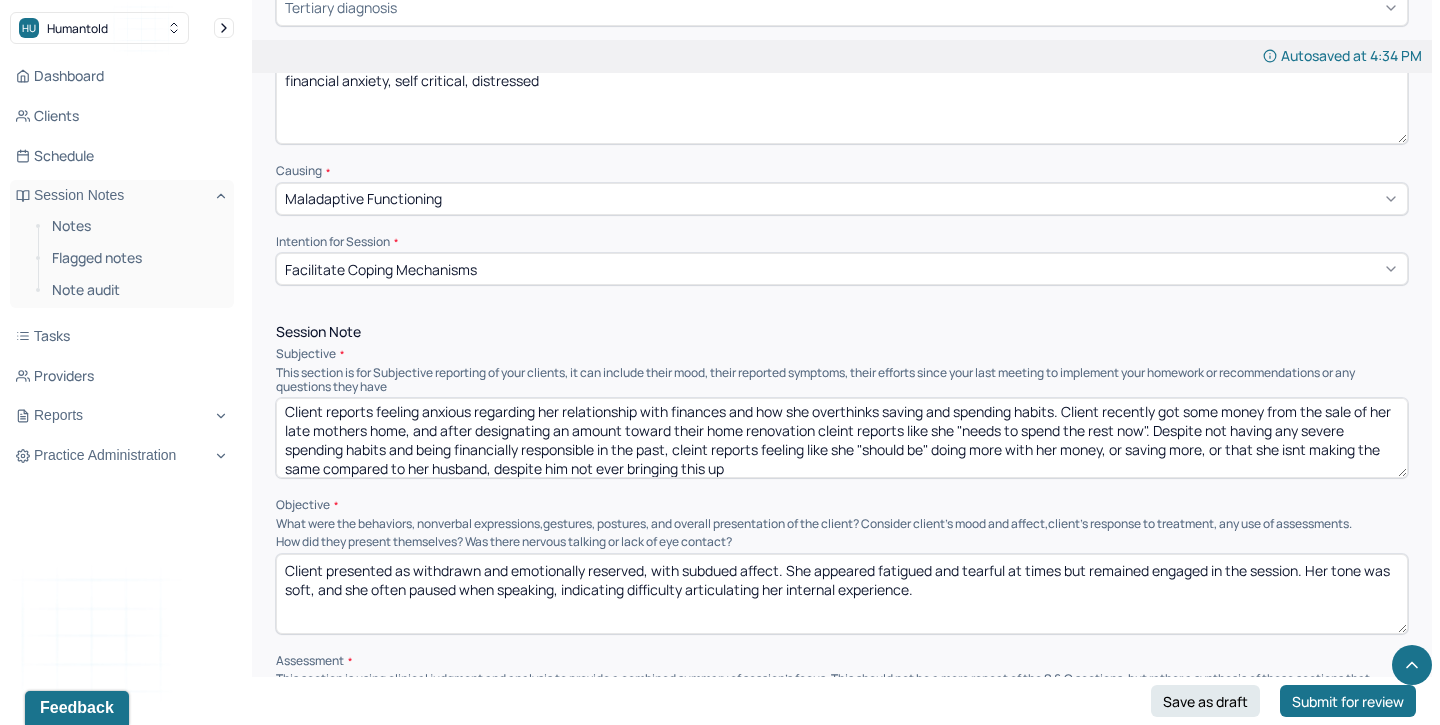 paste on "appeared emotionally reflective and mildly anxious while discussing financial concerns. Her thoughts appeared somewhat rigid around financial “shoulds” and expectations, suggesting possible cognitive distortions or internalized beliefs about worth, productivity, or control." 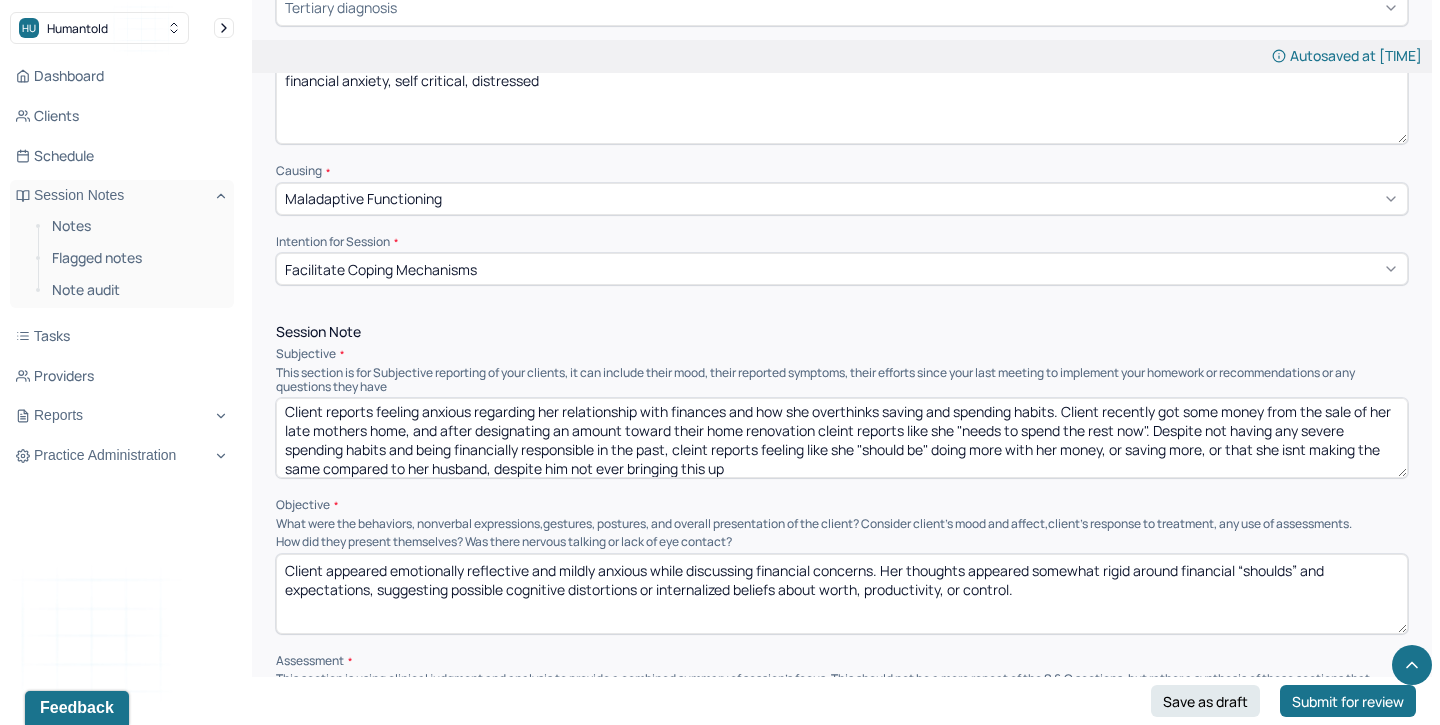 type on "Client appeared emotionally reflective and mildly anxious while discussing financial concerns. Her thoughts appeared somewhat rigid around financial “shoulds” and expectations, suggesting possible cognitive distortions or internalized beliefs about worth, productivity, or control." 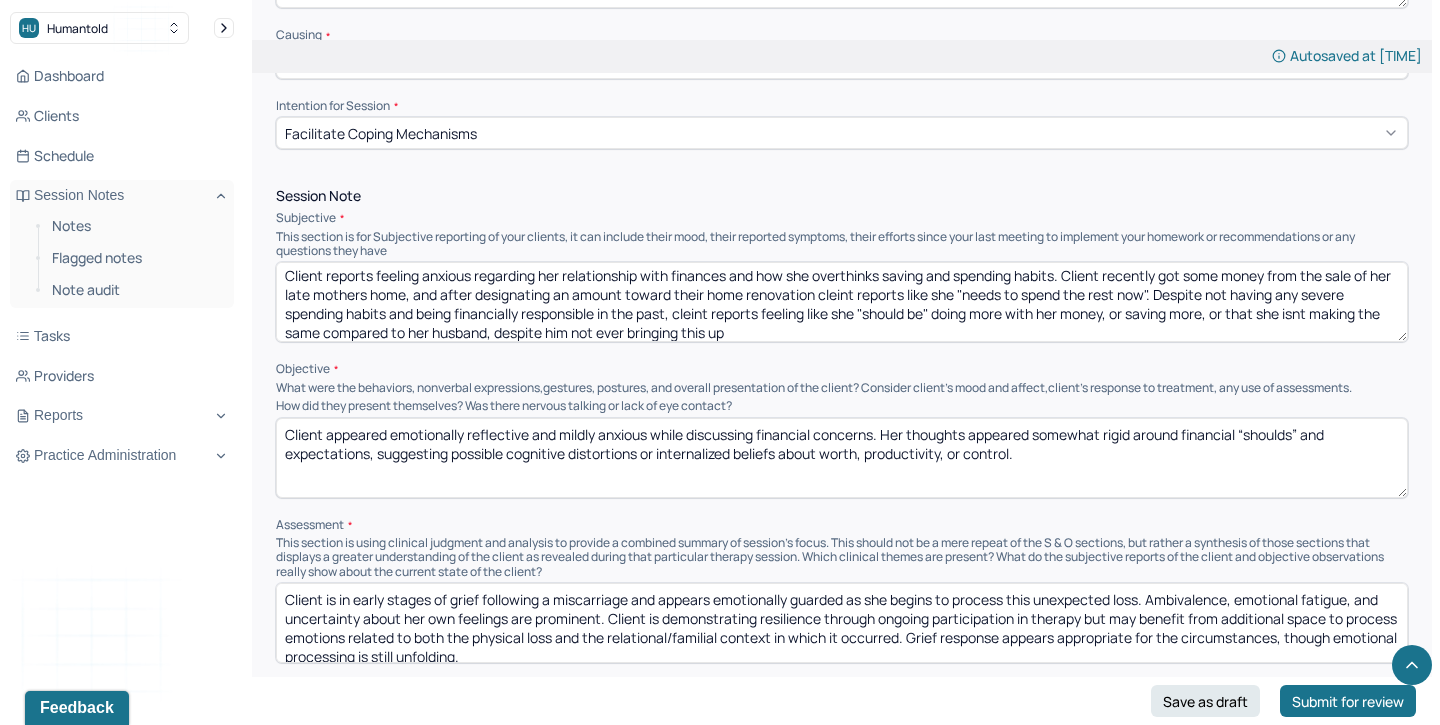 scroll, scrollTop: 1083, scrollLeft: 0, axis: vertical 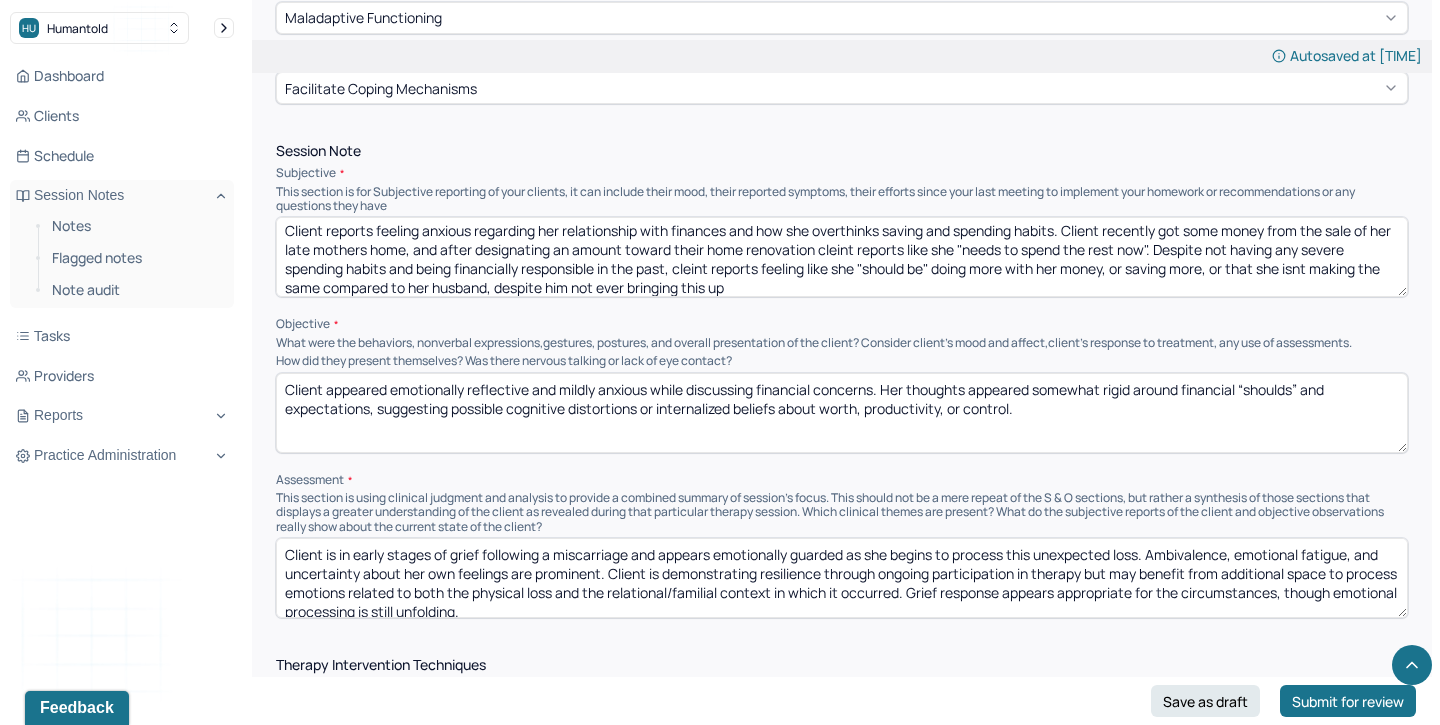 click on "Client is in early stages of grief following a miscarriage and appears emotionally guarded as she begins to process this unexpected loss. Ambivalence, emotional fatigue, and uncertainty about her own feelings are prominent. Client is demonstrating resilience through ongoing participation in therapy but may benefit from additional space to process emotions related to both the physical loss and the relational/familial context in which it occurred. Grief response appears appropriate for the circumstances, though emotional processing is still unfolding." at bounding box center [842, 578] 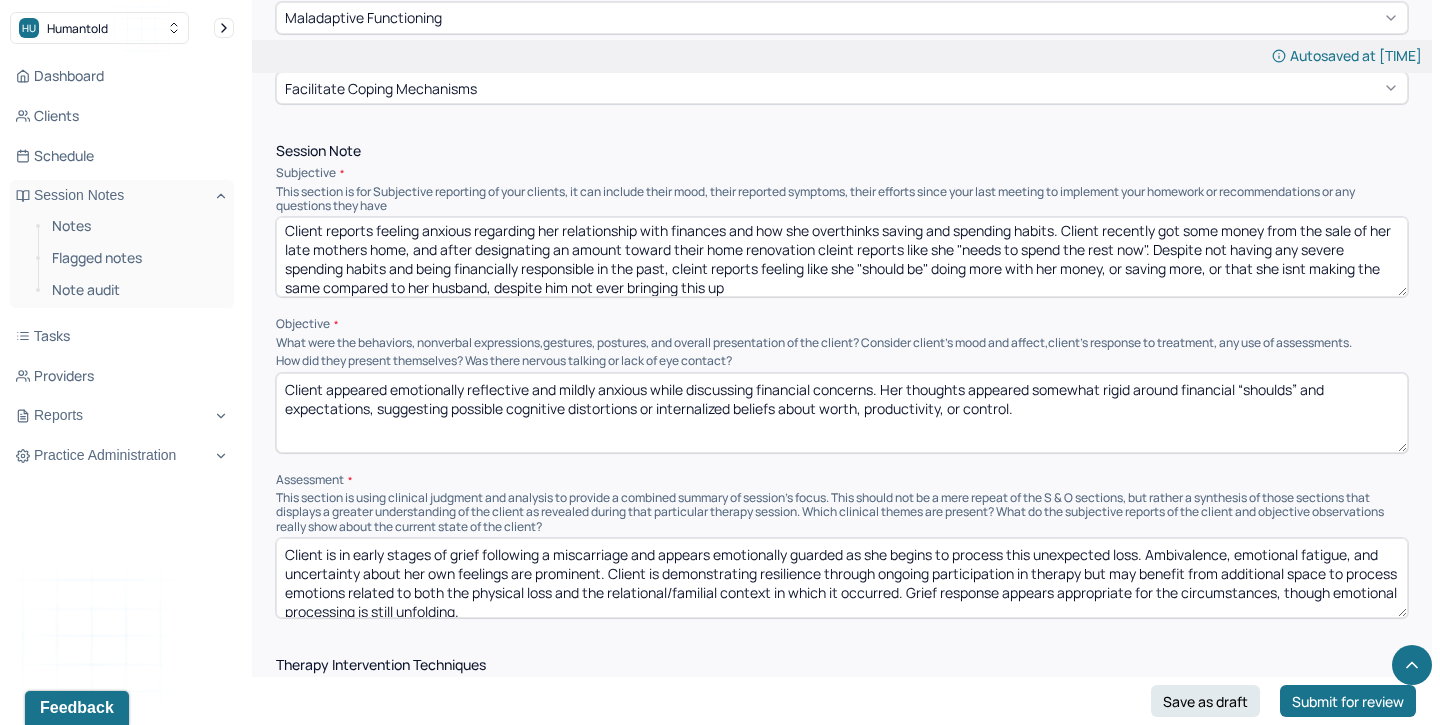click on "Client is in early stages of grief following a miscarriage and appears emotionally guarded as she begins to process this unexpected loss. Ambivalence, emotional fatigue, and uncertainty about her own feelings are prominent. Client is demonstrating resilience through ongoing participation in therapy but may benefit from additional space to process emotions related to both the physical loss and the relational/familial context in which it occurred. Grief response appears appropriate for the circumstances, though emotional processing is still unfolding." at bounding box center (842, 578) 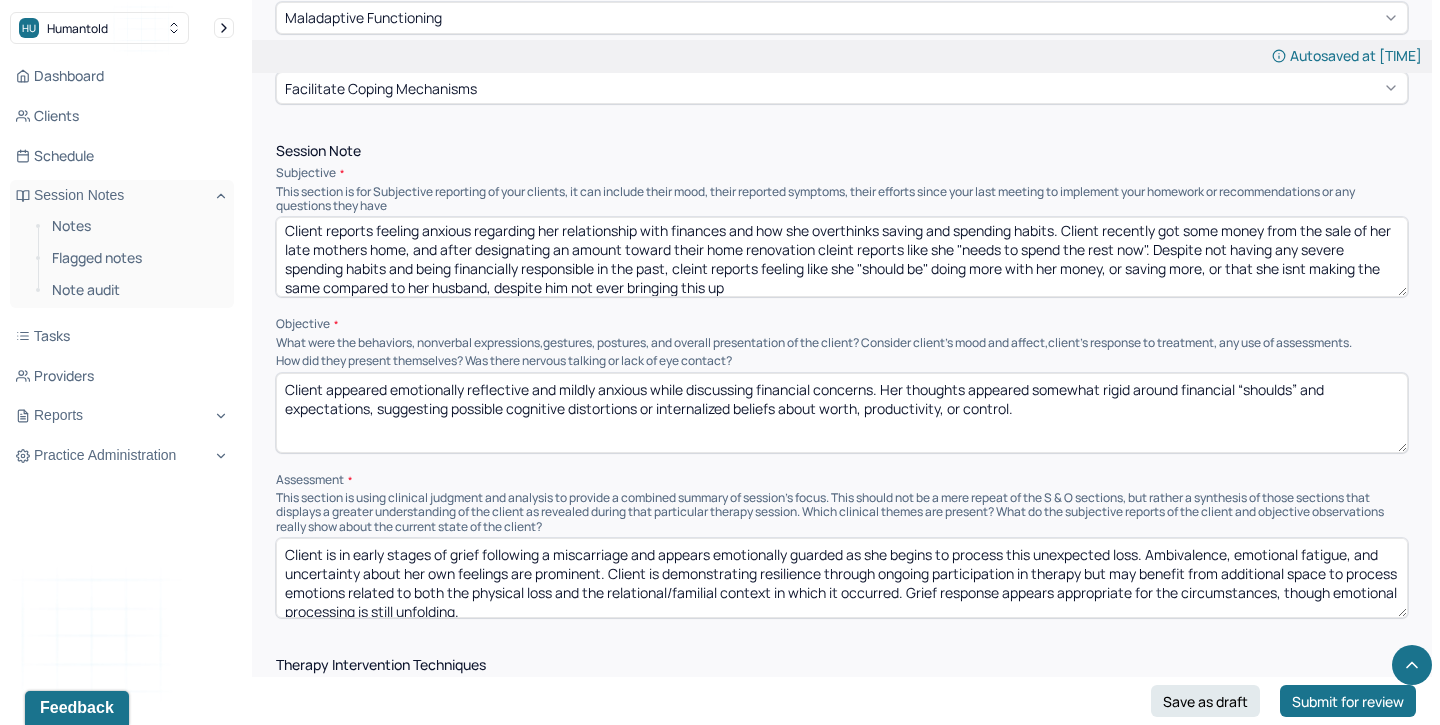 paste on "experiencing cognitive and emotional dysregulation related to financial decision-making, potentially stemming from unresolved grief, internalized pressures around productivity or contribution, and perfectionistic tendencies. Her anxiety appears to be fueled by unrealistic self-imposed expectations and comparisons, despite a lack of external pressure or financial instability. Client would benefit from support in reframing beliefs around money, self-worth, and control" 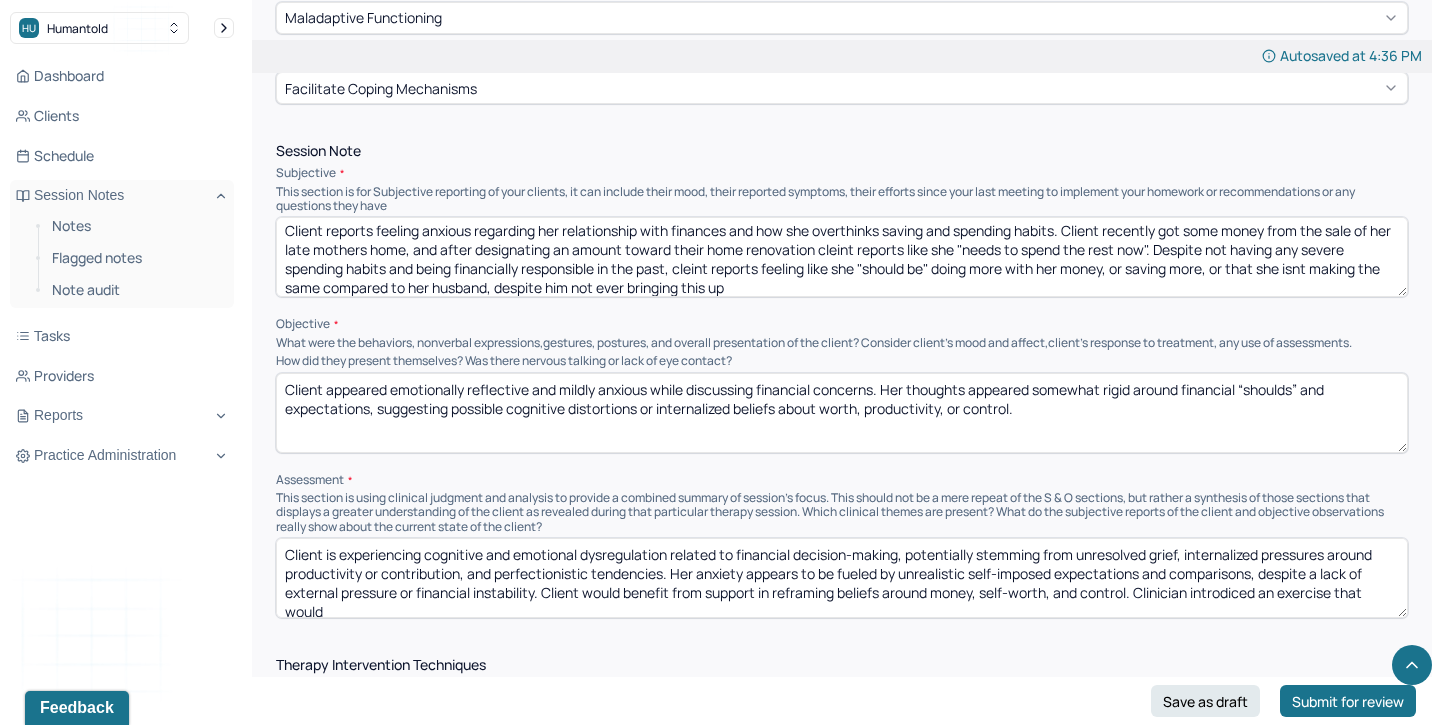 scroll, scrollTop: 3, scrollLeft: 0, axis: vertical 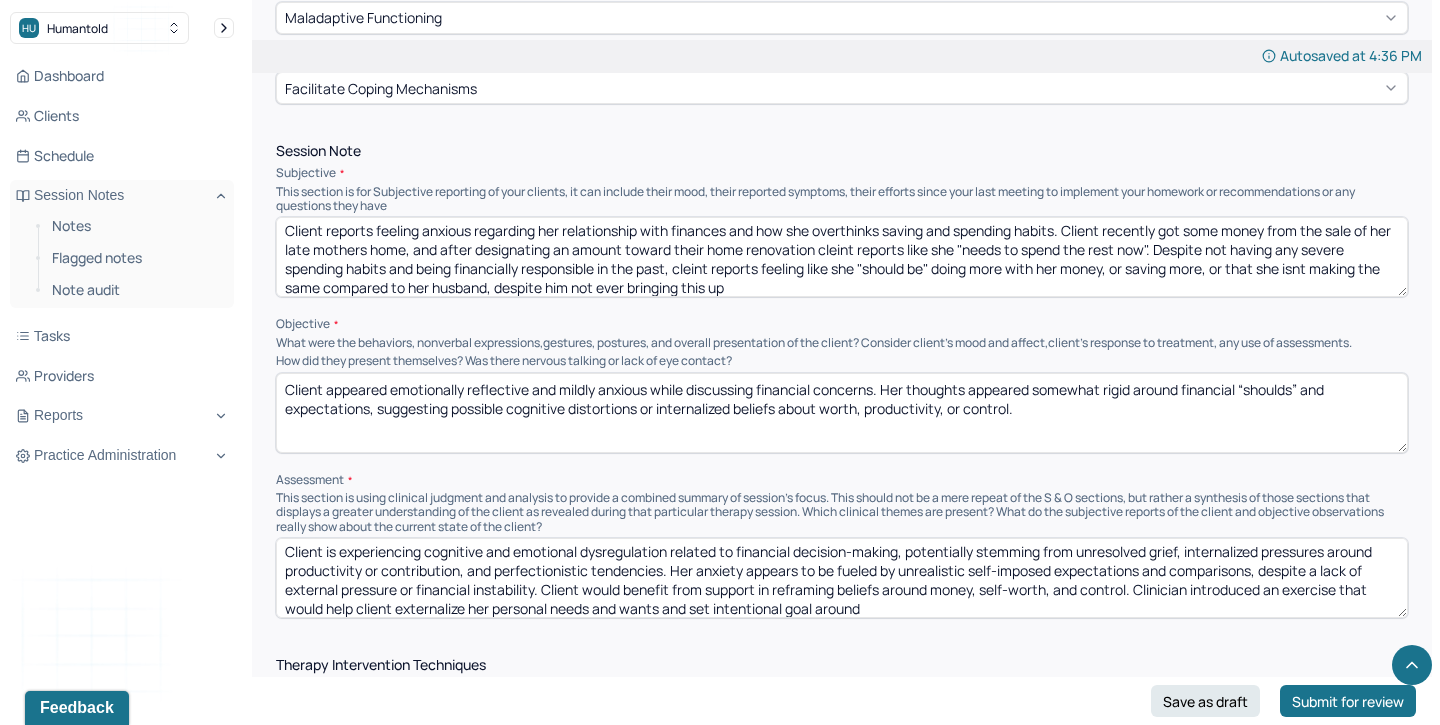 click on "Client is experiencing cognitive and emotional dysregulation related to financial decision-making, potentially stemming from unresolved grief, internalized pressures around productivity or contribution, and perfectionistic tendencies. Her anxiety appears to be fueled by unrealistic self-imposed expectations and comparisons, despite a lack of external pressure or financial instability. Client would benefit from support in reframing beliefs around money, self-worth, and control. Clinician introdiced an exercise that would help client externalize her personal needs and wants and set intentional goal around" at bounding box center (842, 578) 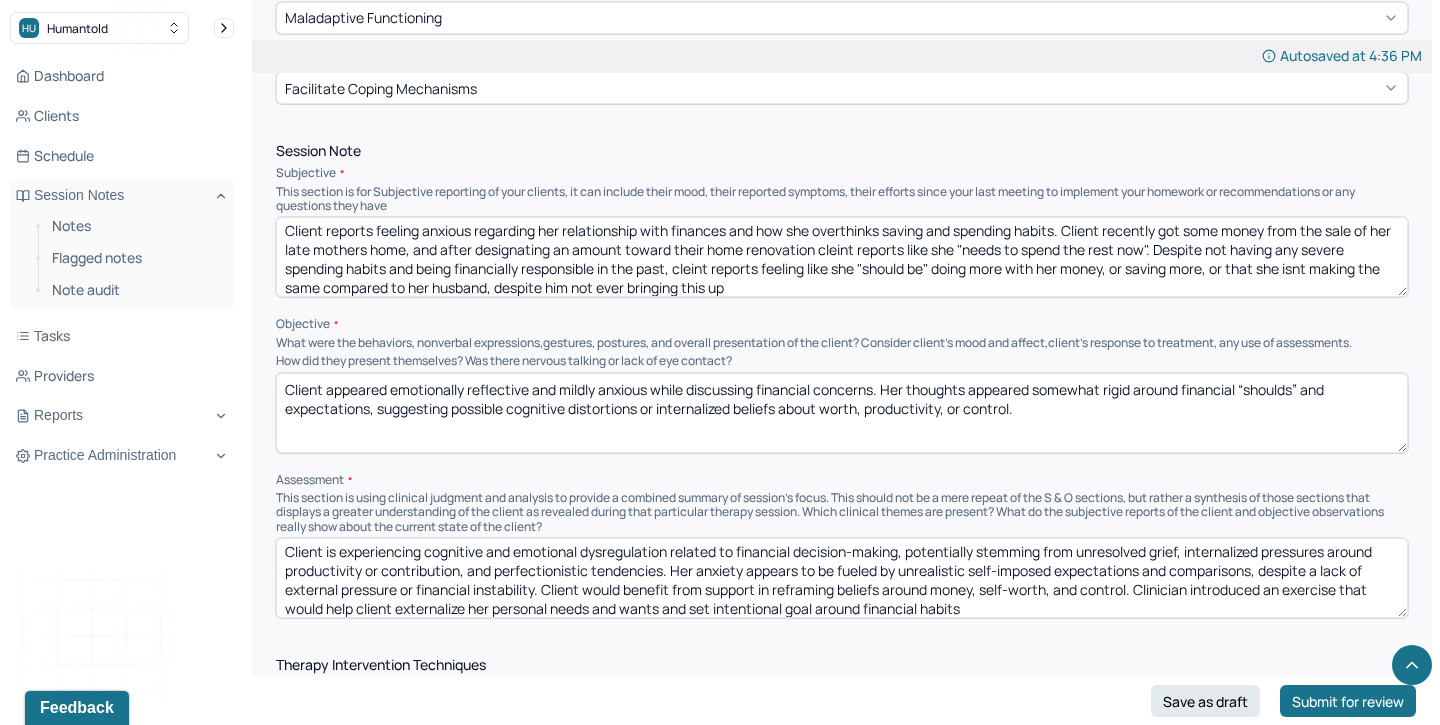 scroll, scrollTop: 9, scrollLeft: 0, axis: vertical 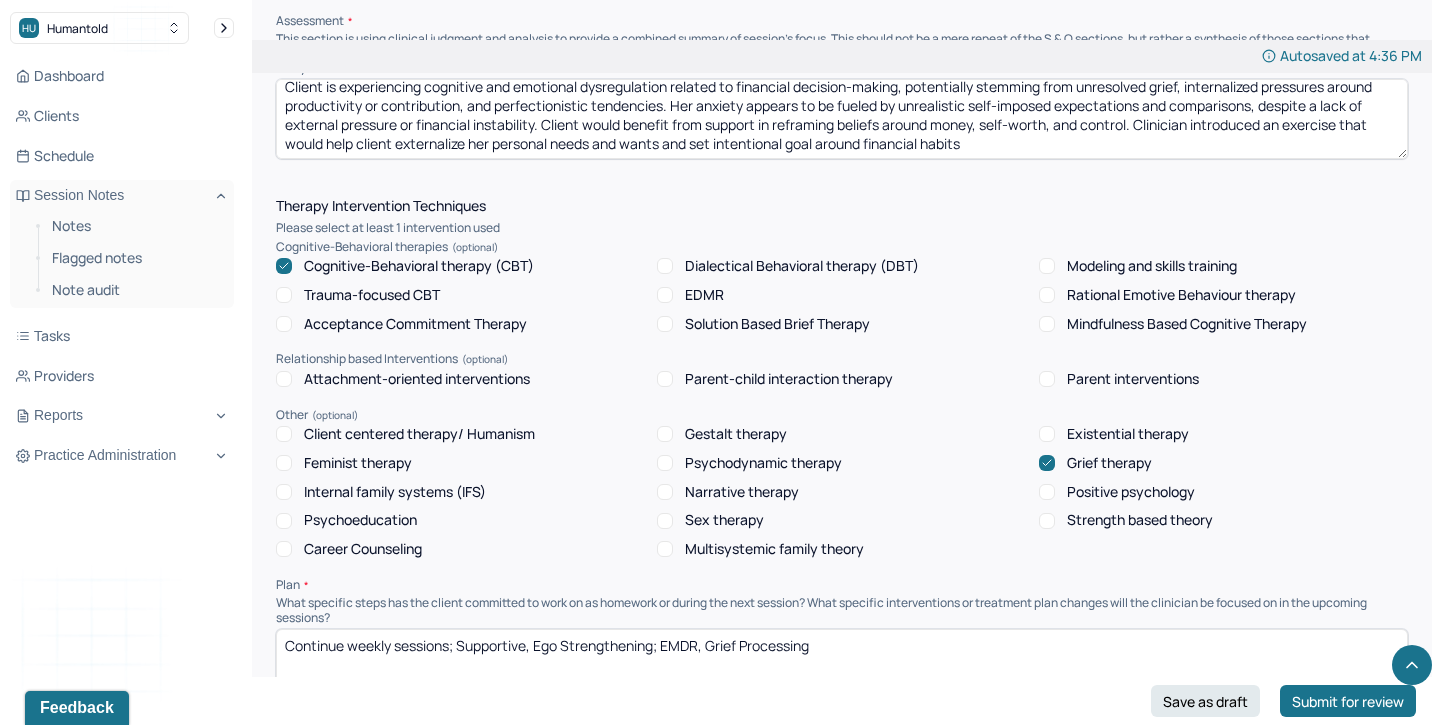 type on "Client is experiencing cognitive and emotional dysregulation related to financial decision-making, potentially stemming from unresolved grief, internalized pressures around productivity or contribution, and perfectionistic tendencies. Her anxiety appears to be fueled by unrealistic self-imposed expectations and comparisons, despite a lack of external pressure or financial instability. Client would benefit from support in reframing beliefs around money, self-worth, and control. Clinician introduced an exercise that would help client externalize her personal needs and wants and set intentional goal around financial habits" 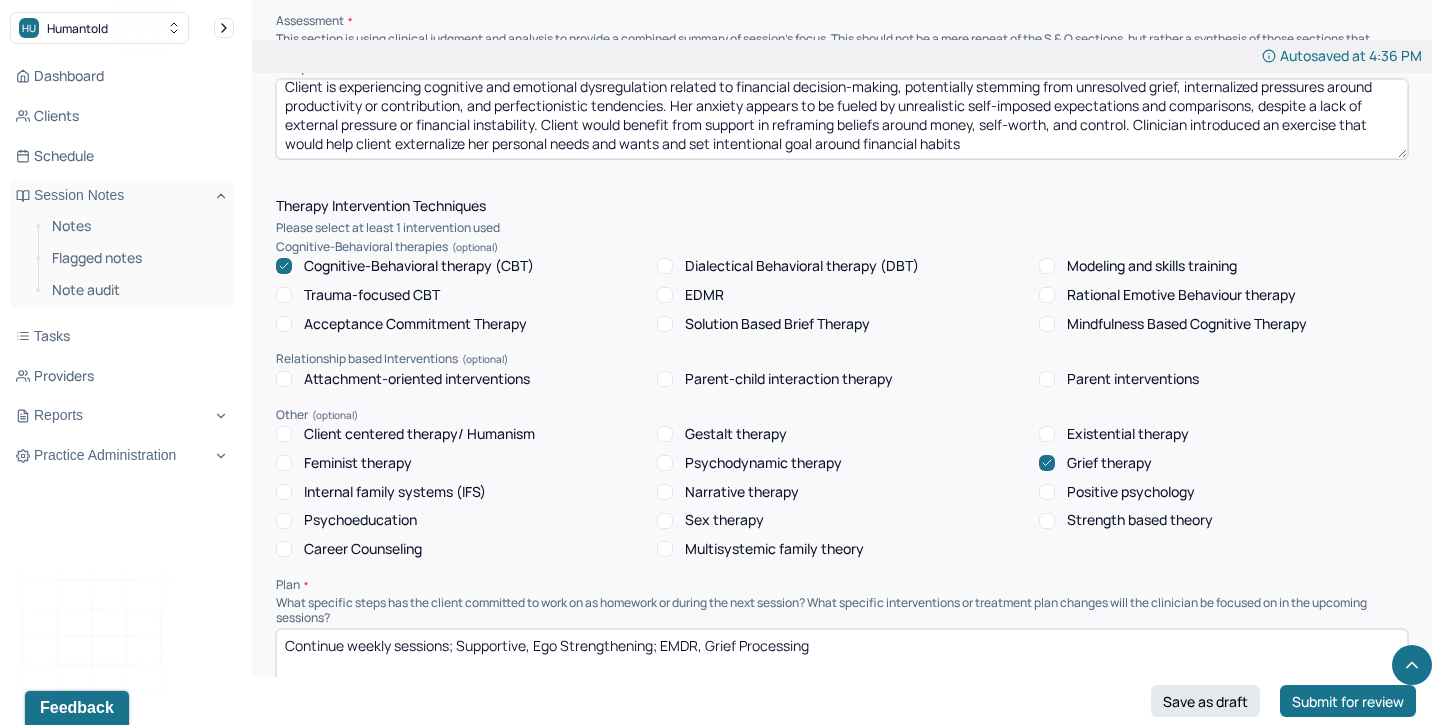 checkbox on "true" 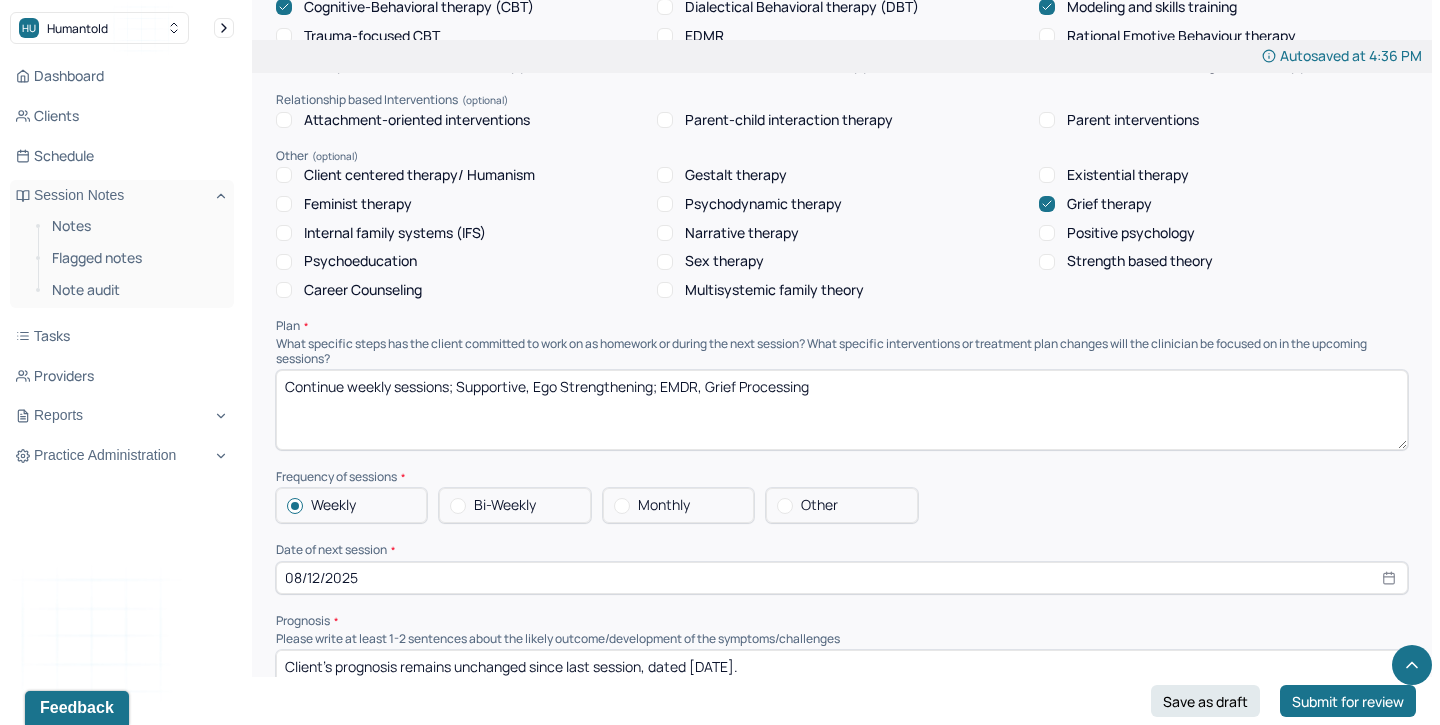 scroll, scrollTop: 1802, scrollLeft: 0, axis: vertical 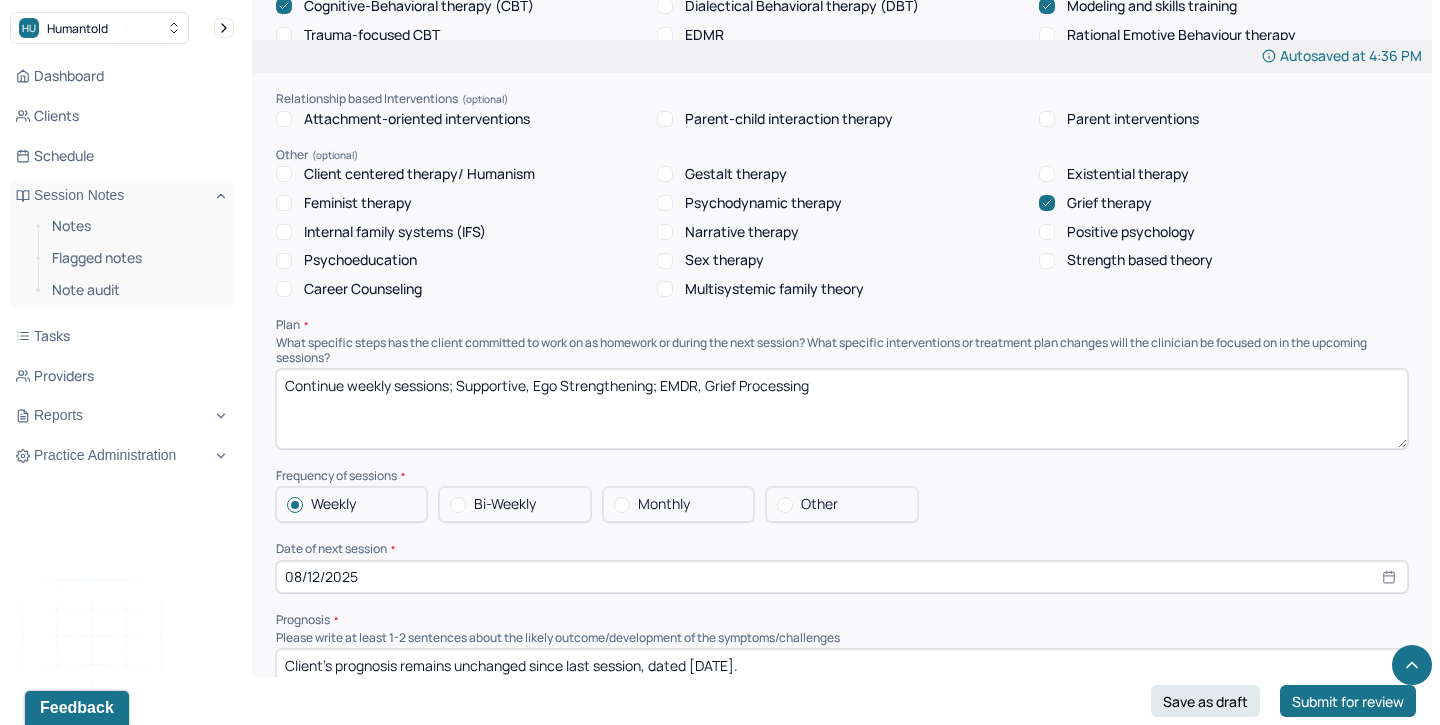 click 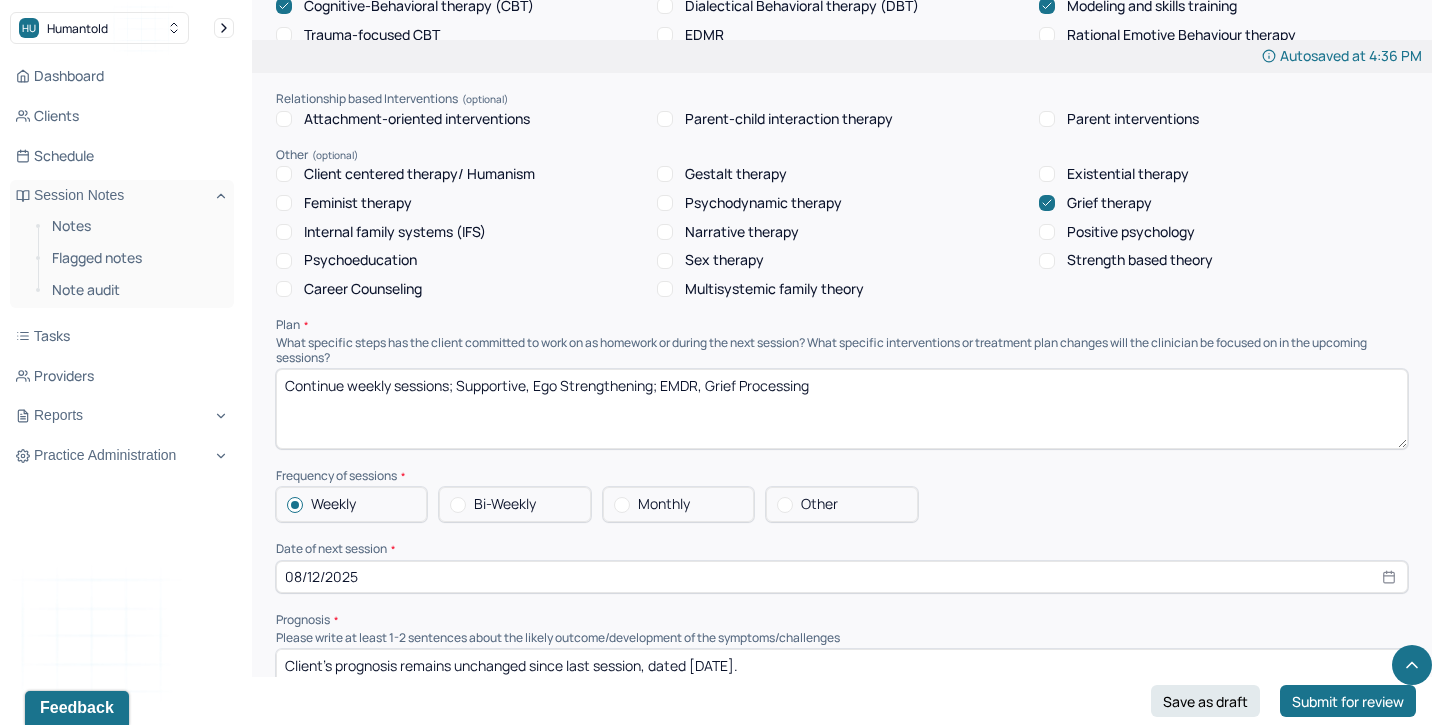 click on "Grief therapy" at bounding box center (1047, 203) 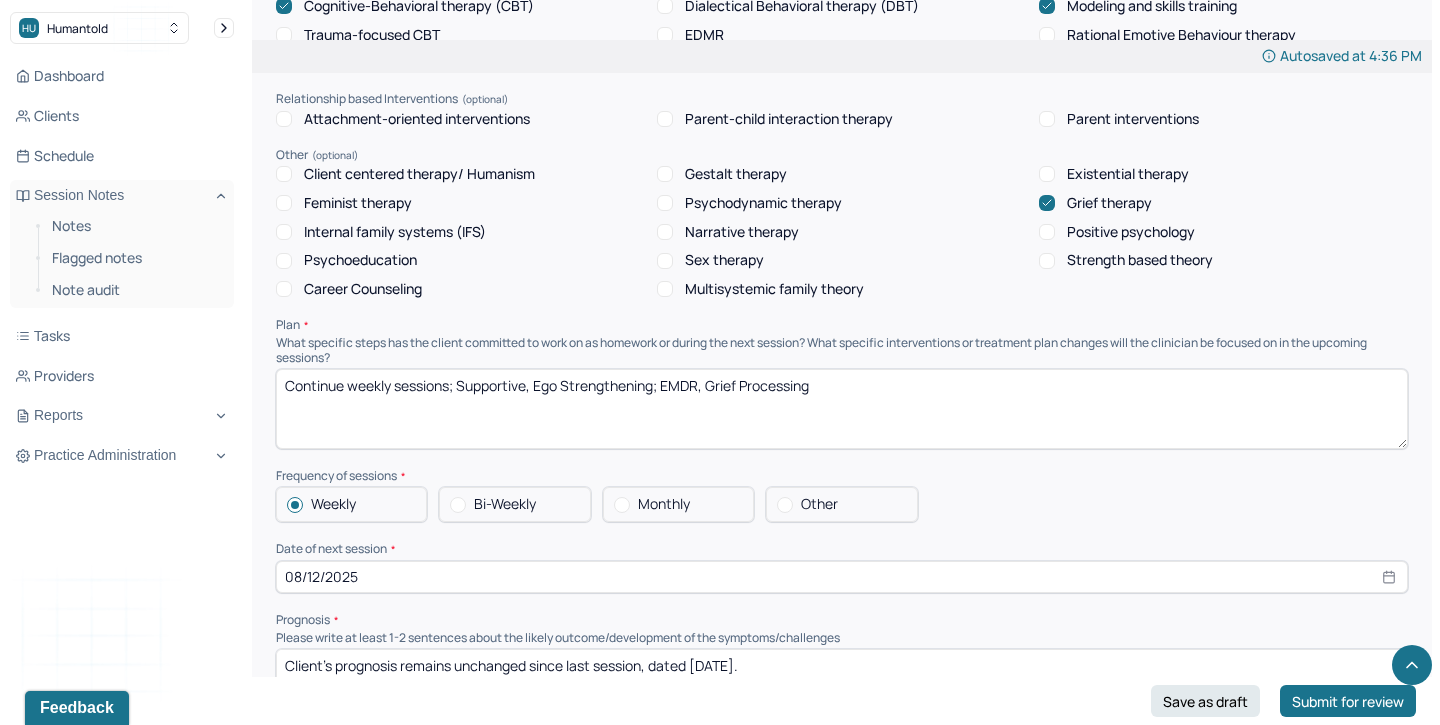 checkbox on "false" 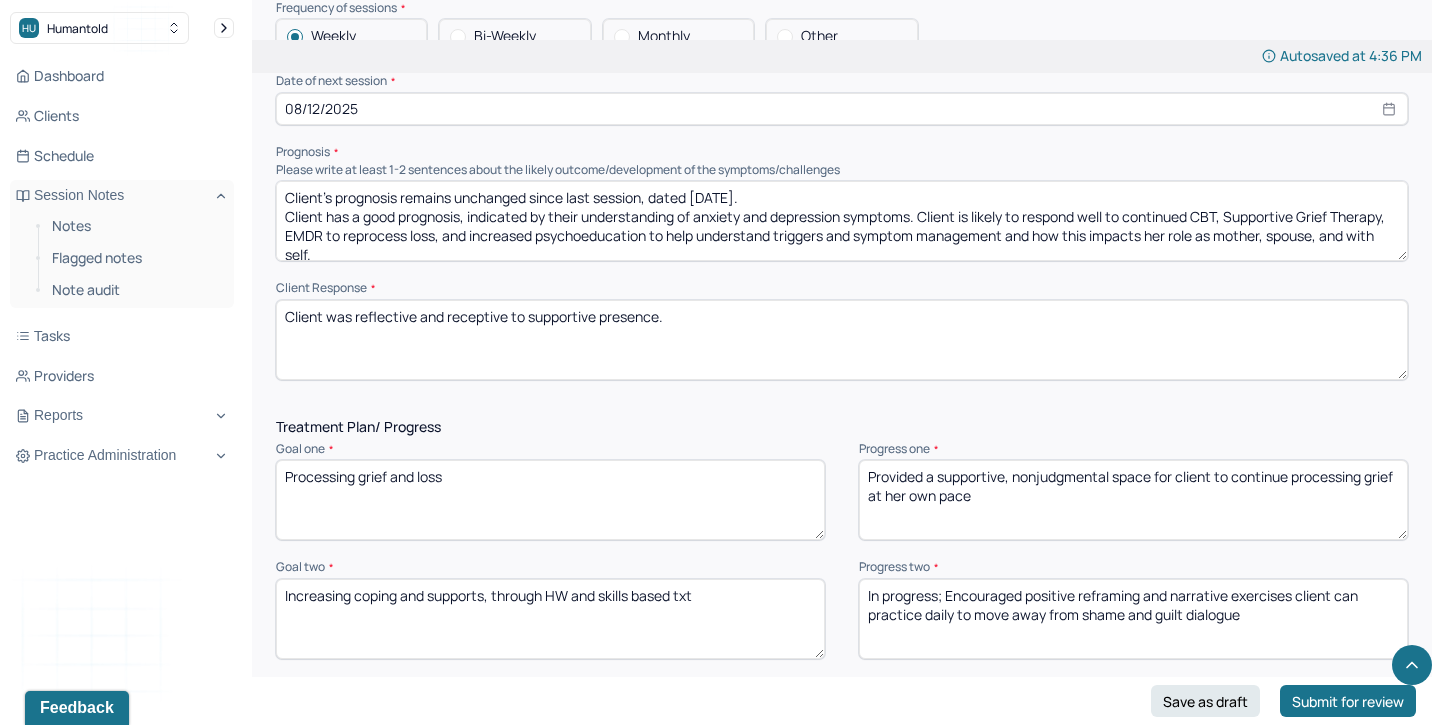 scroll, scrollTop: 2276, scrollLeft: 0, axis: vertical 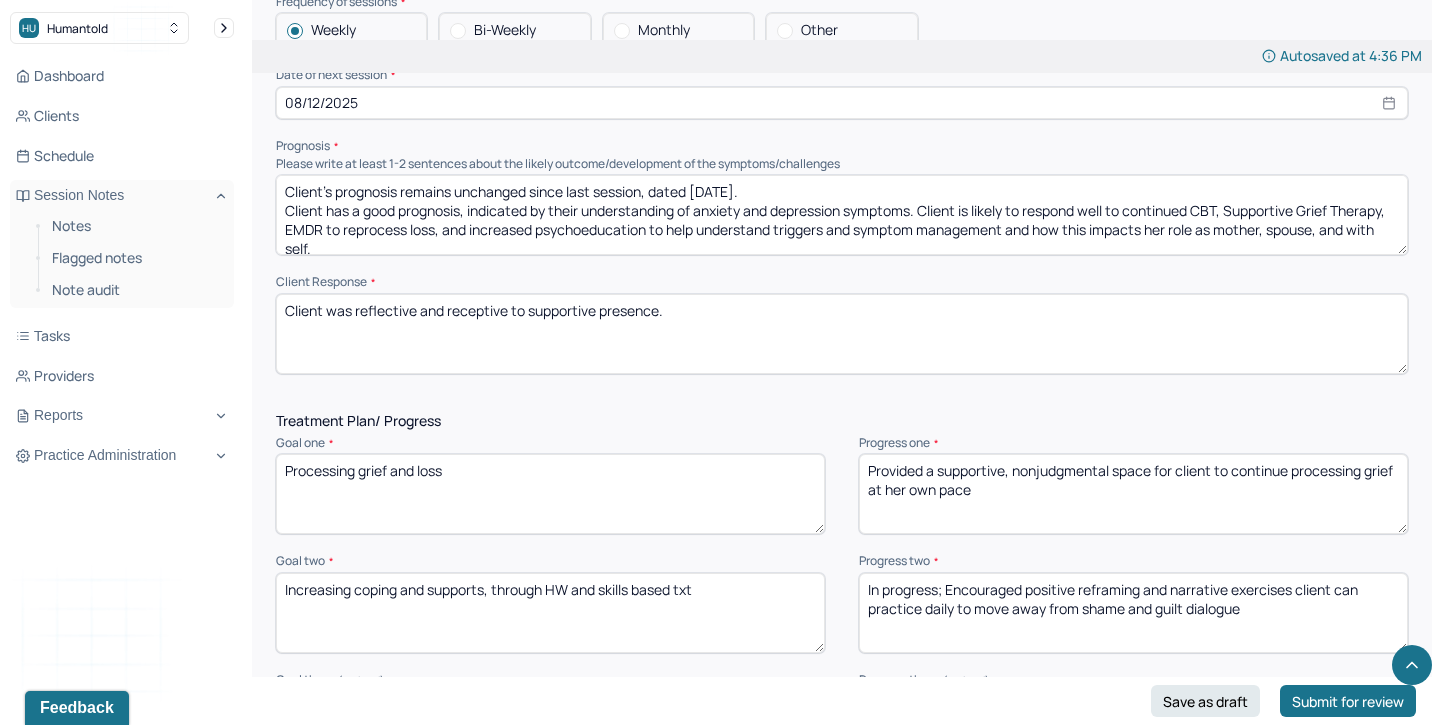drag, startPoint x: 701, startPoint y: 306, endPoint x: 327, endPoint y: 302, distance: 374.0214 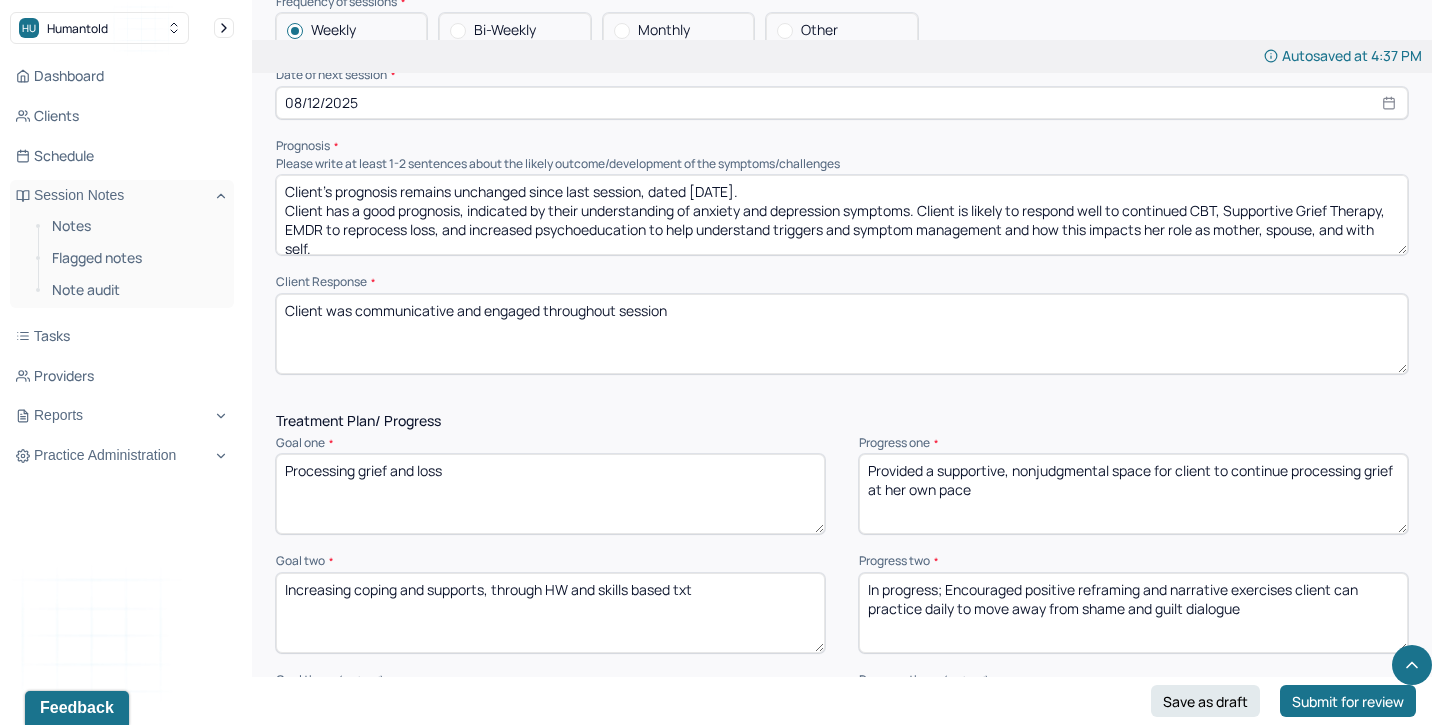 type on "Client was communicative and engaged throughout session" 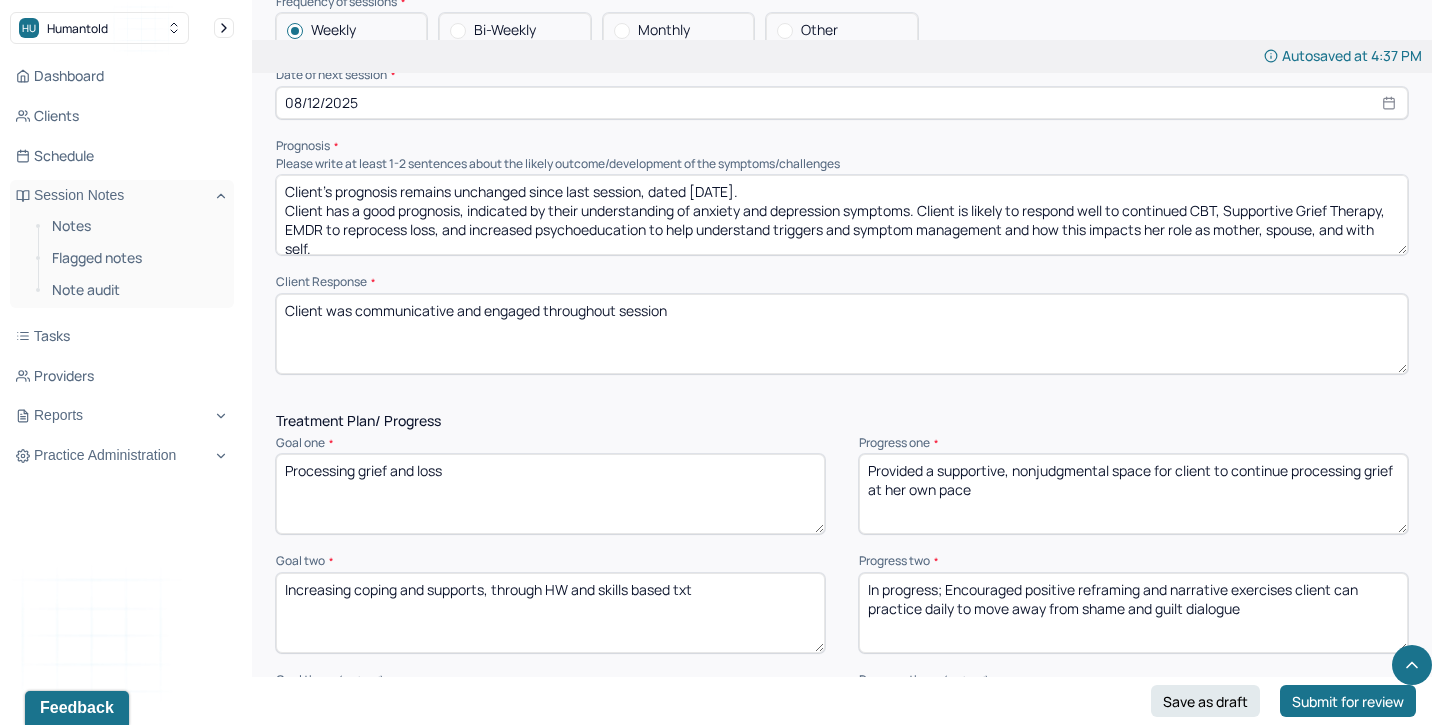 drag, startPoint x: 987, startPoint y: 488, endPoint x: 829, endPoint y: 462, distance: 160.12495 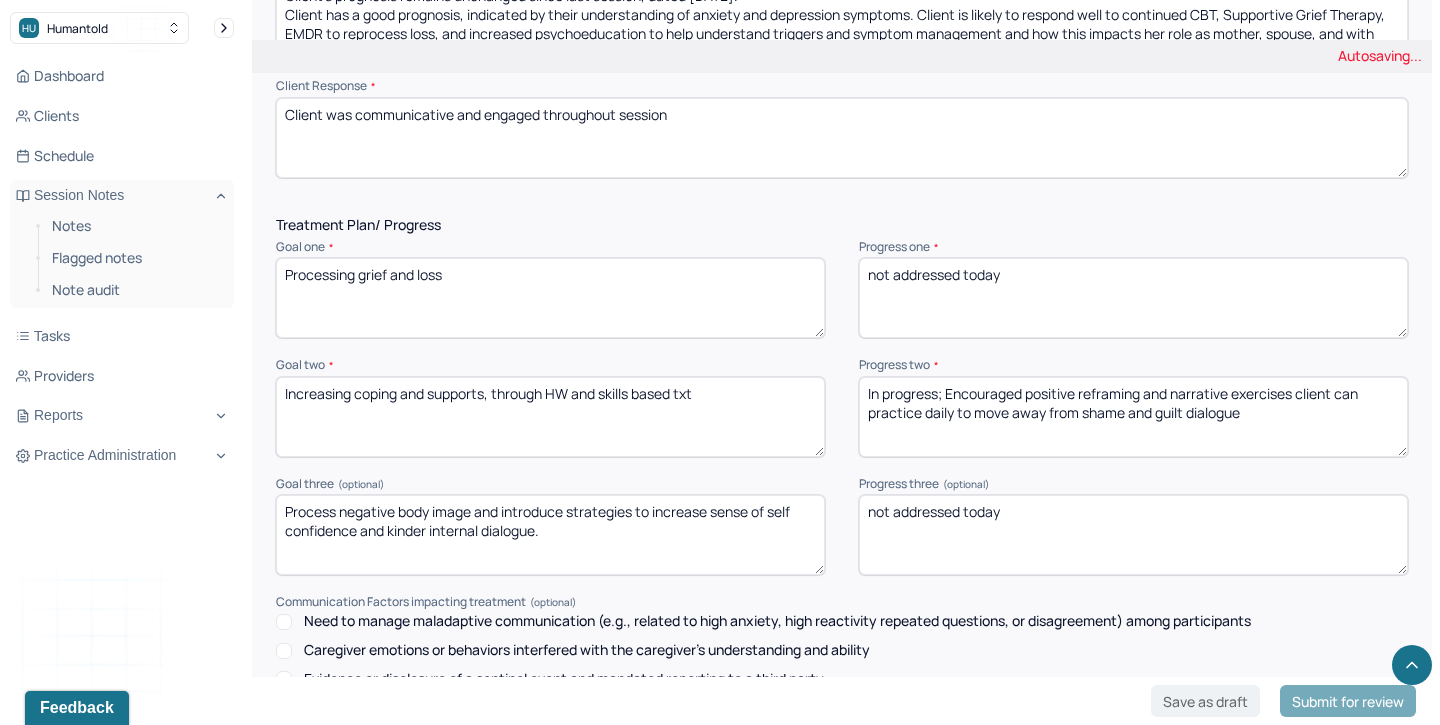 scroll, scrollTop: 2531, scrollLeft: 0, axis: vertical 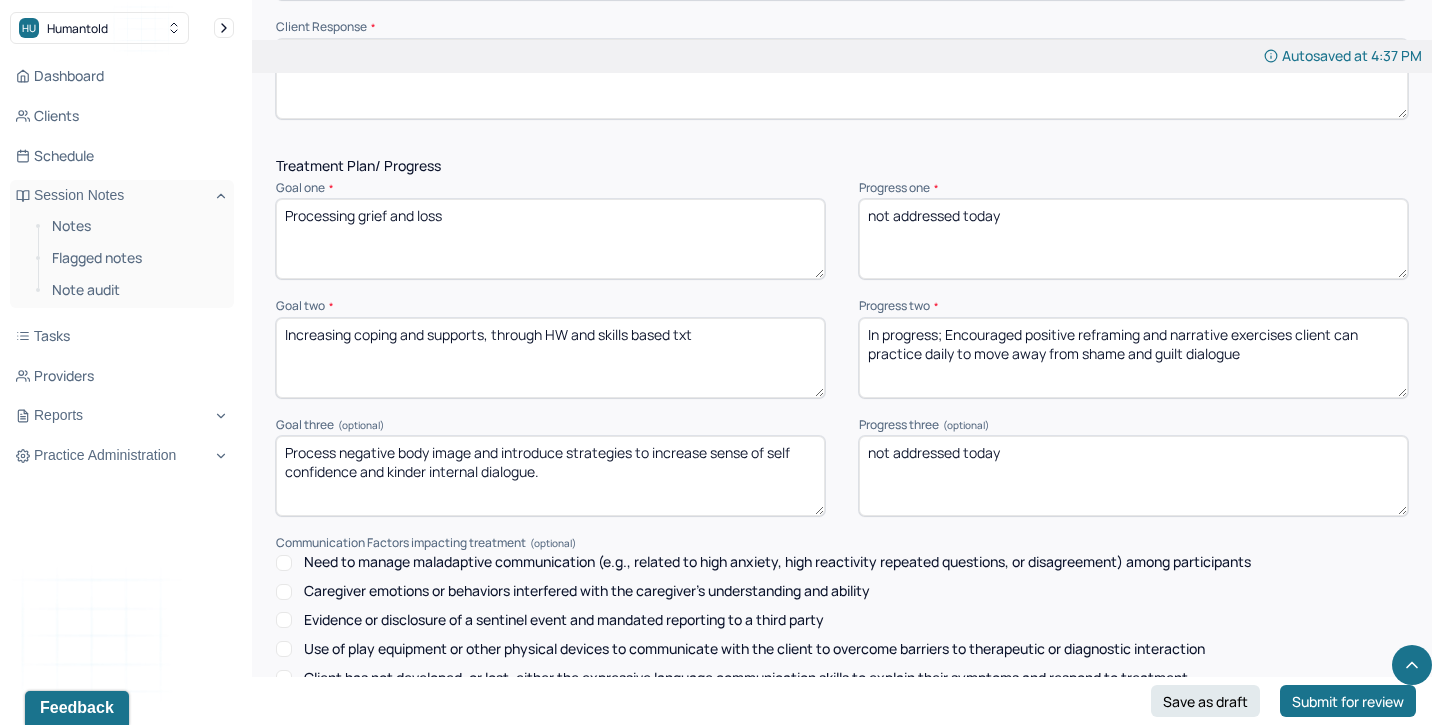 type on "not addressed today" 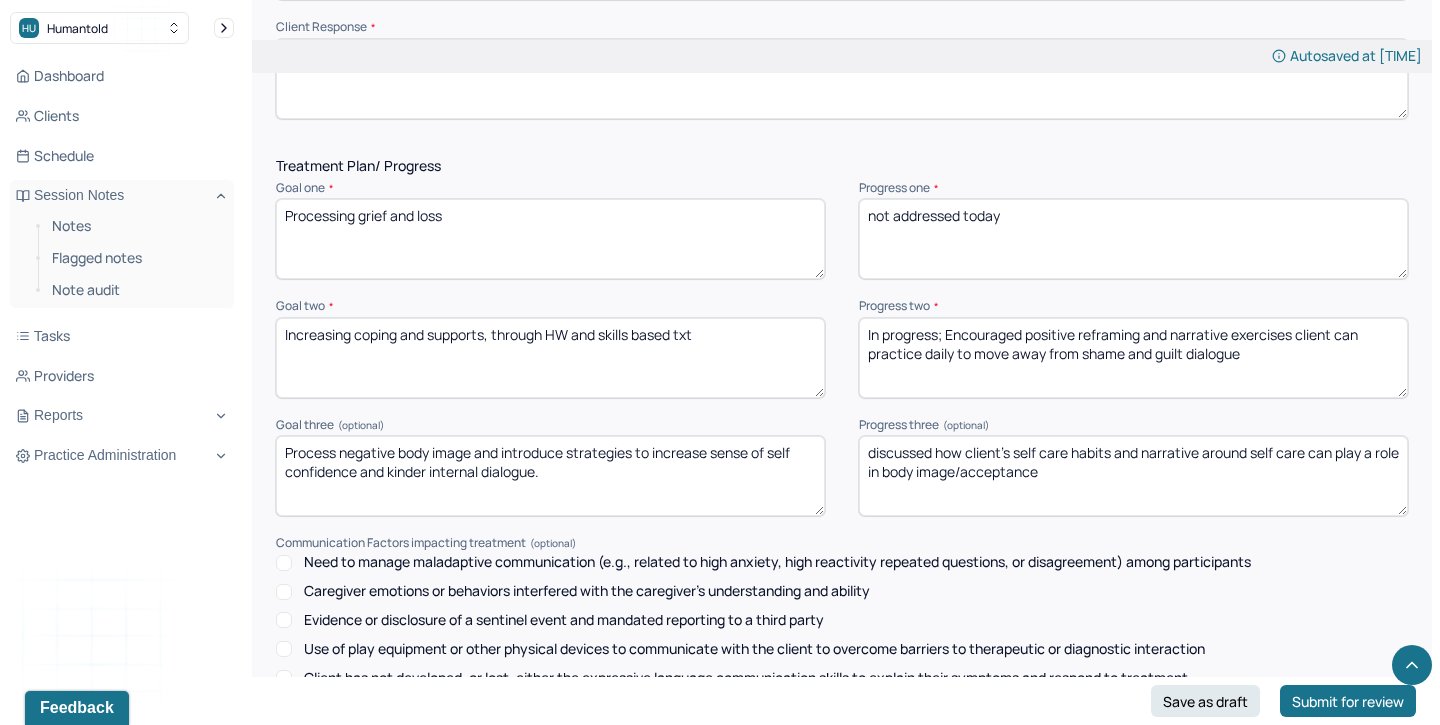 type on "discussed how client's self care habits and narrative around self care can play a role in body image/acceptance" 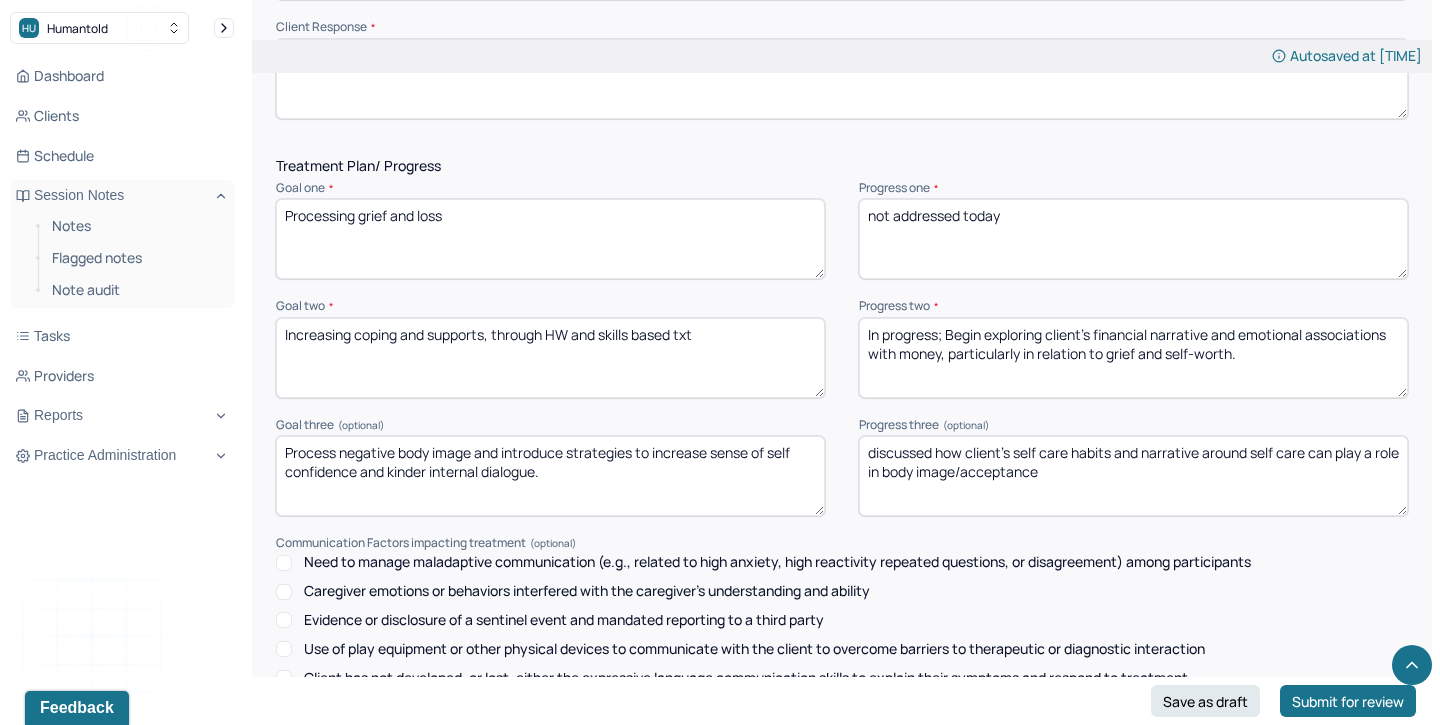 drag, startPoint x: 1046, startPoint y: 325, endPoint x: 952, endPoint y: 325, distance: 94 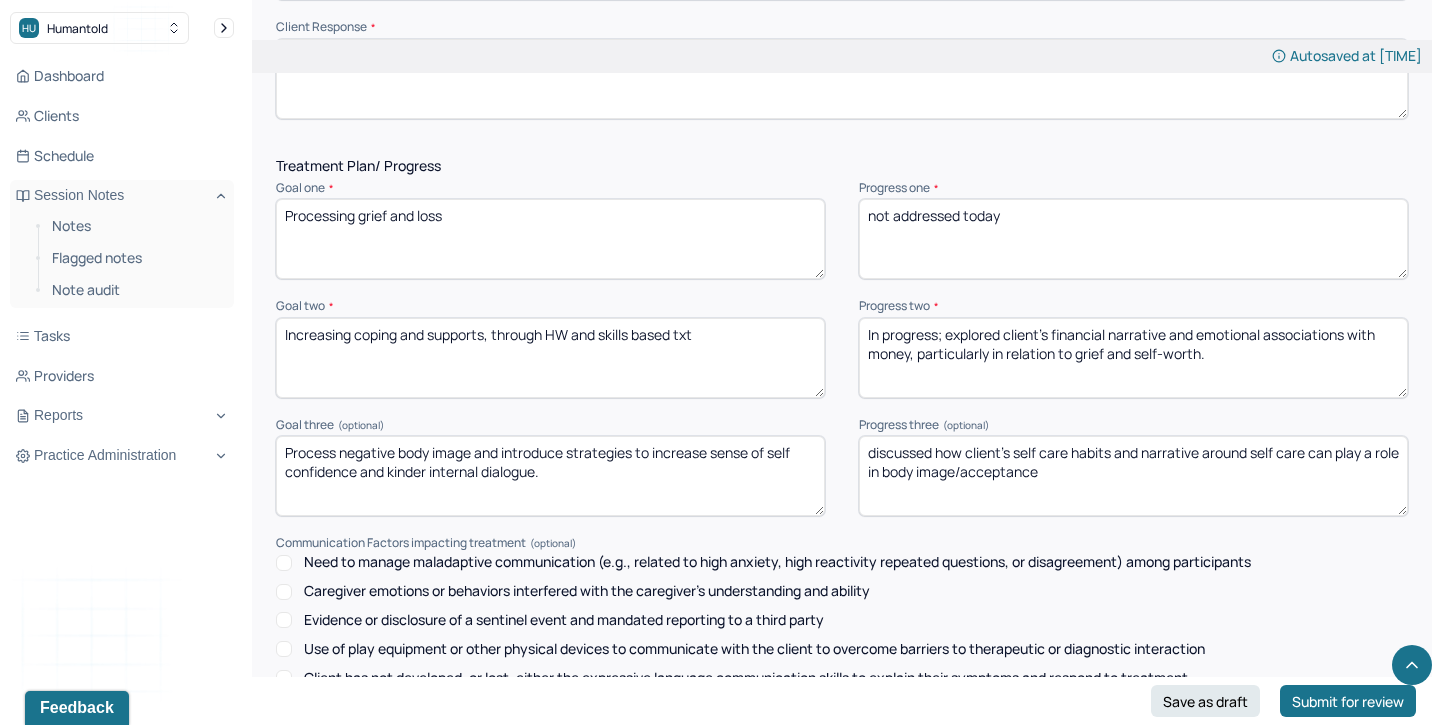 click on "In progress; explored client’s financial narrative and emotional associations with money, particularly in relation to grief and self-worth." at bounding box center [1133, 358] 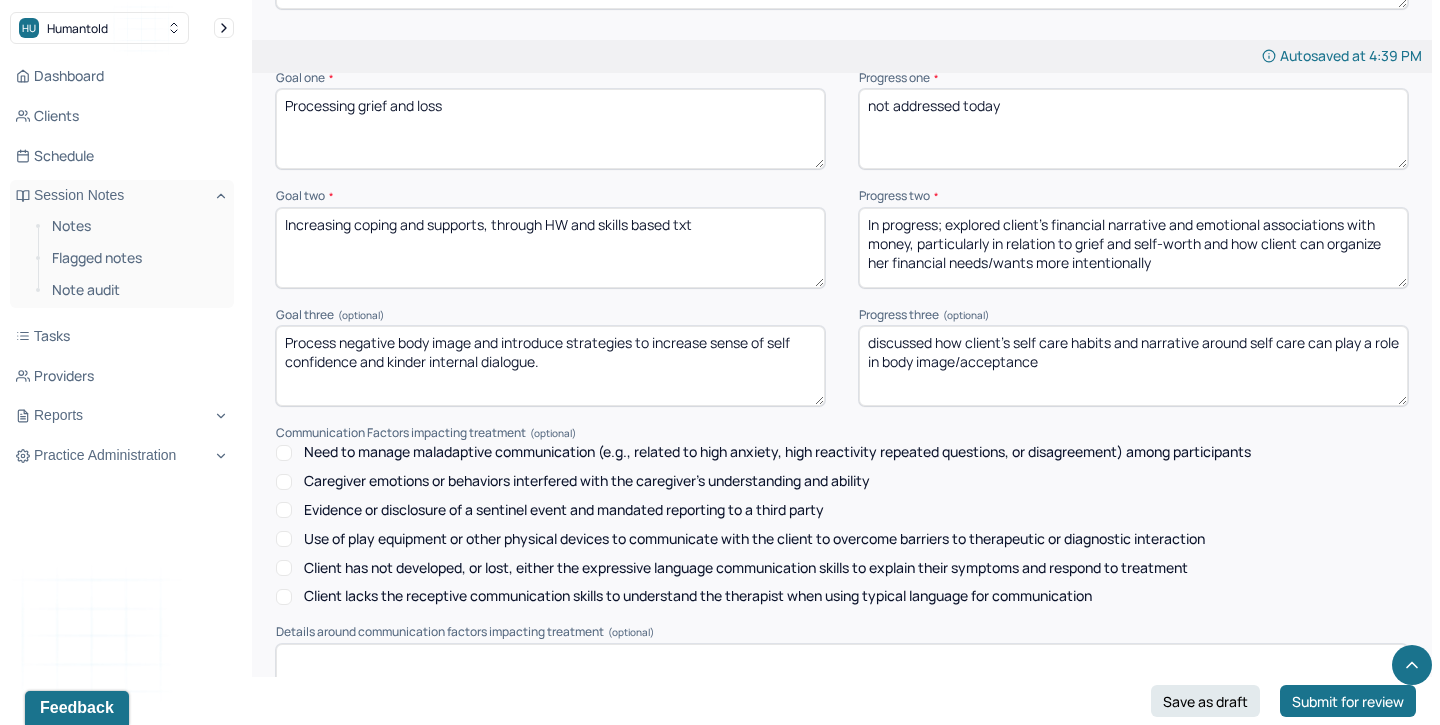 scroll, scrollTop: 2848, scrollLeft: 0, axis: vertical 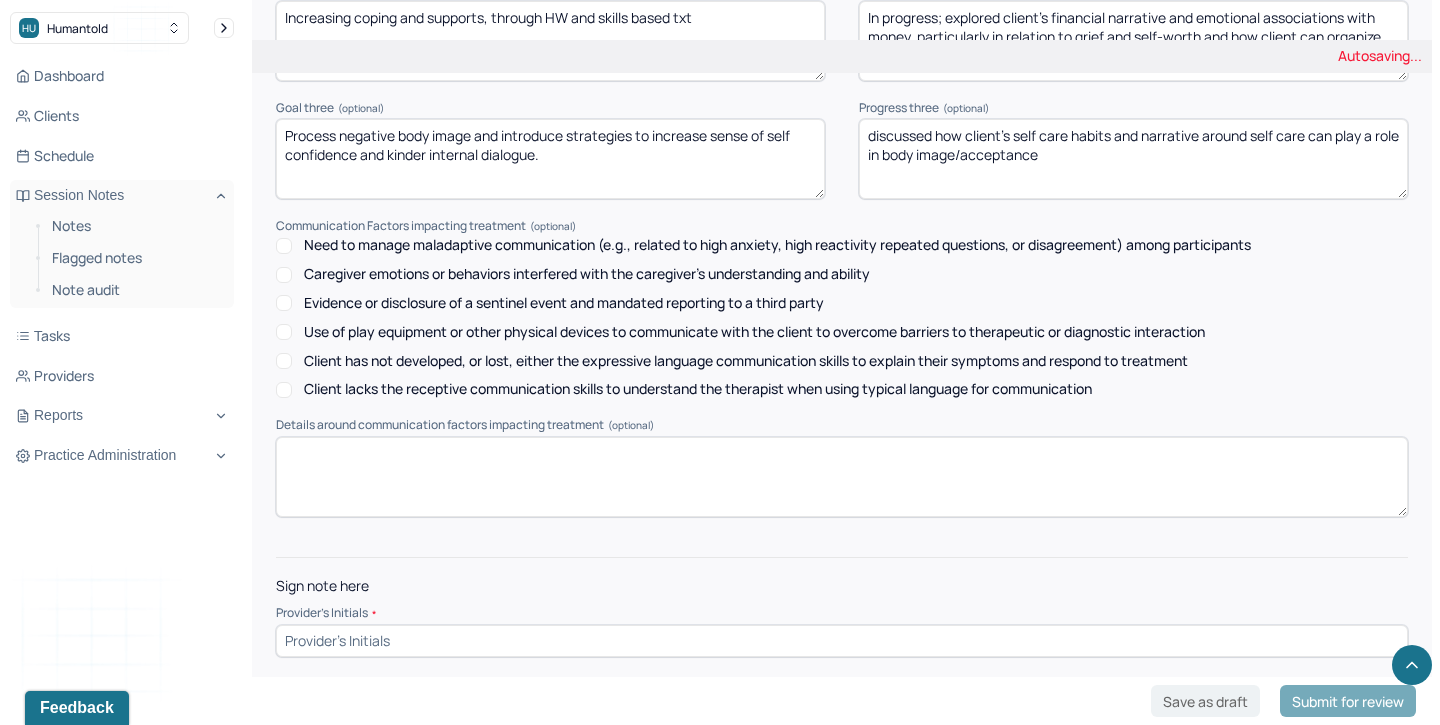 type on "In progress; explored client’s financial narrative and emotional associations with money, particularly in relation to grief and self-worth and how client can organize her financial needs/wants more intentionally" 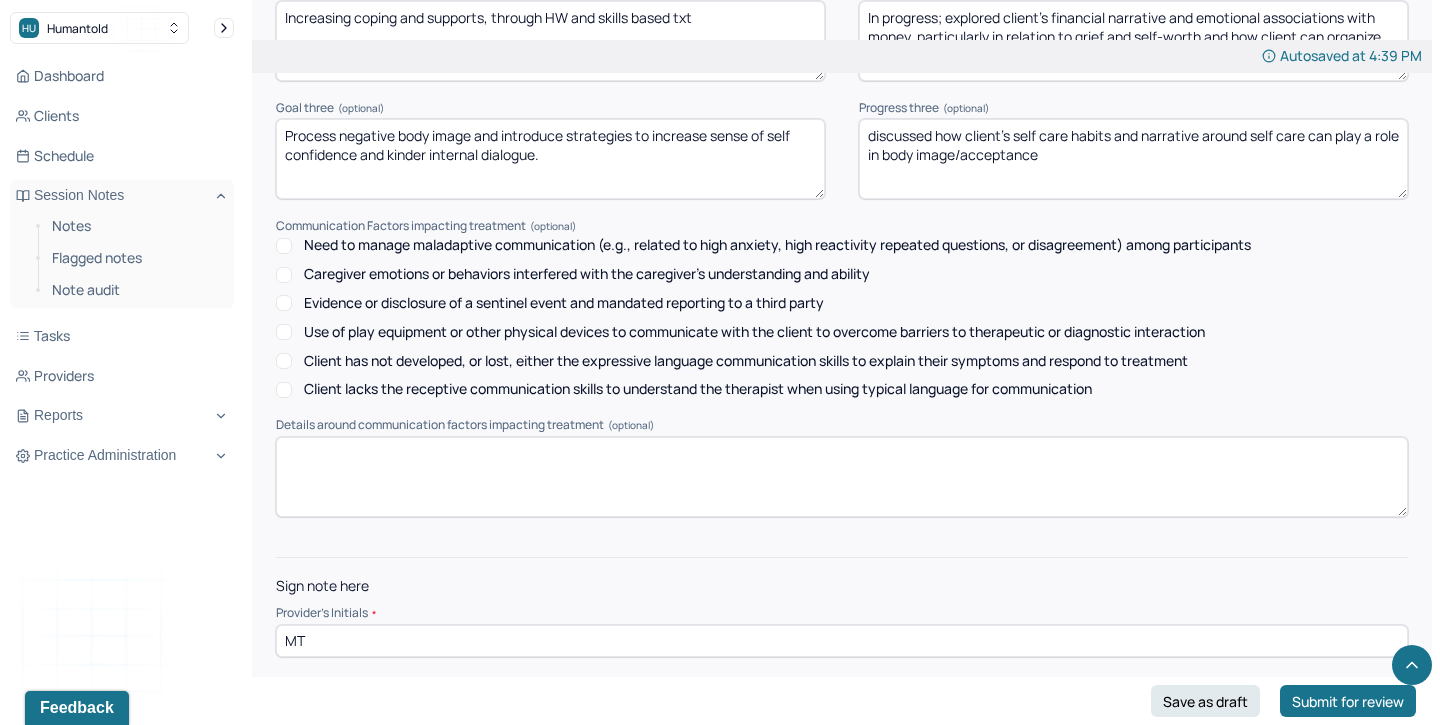 type on "MT" 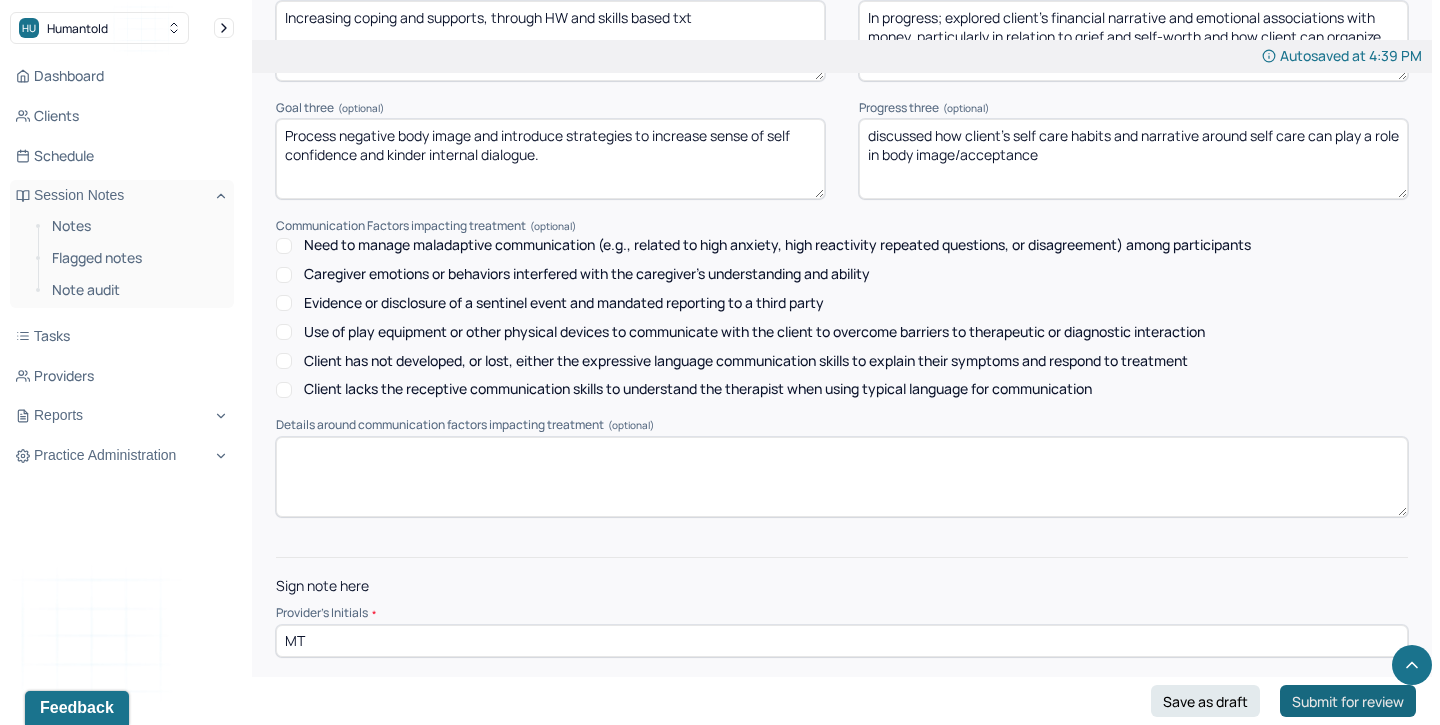 click on "Submit for review" at bounding box center [1348, 701] 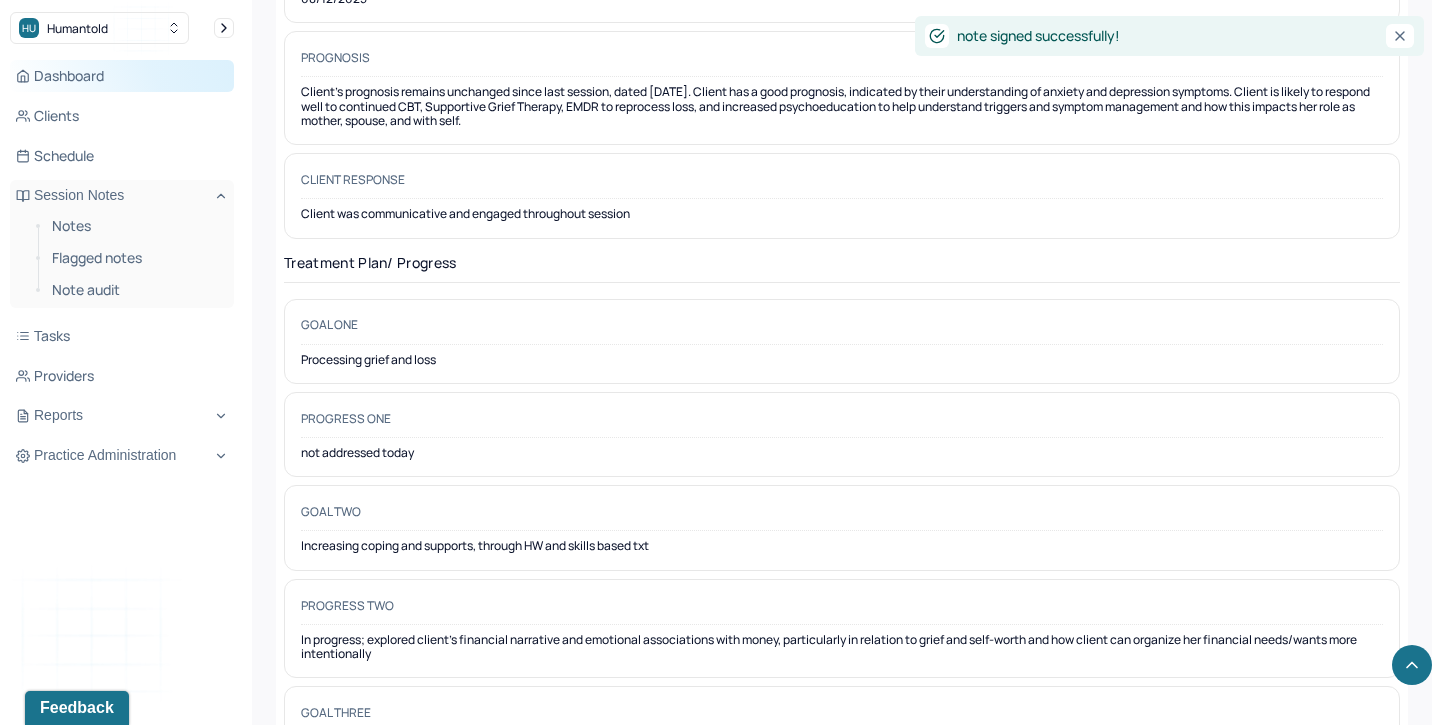click on "Dashboard" at bounding box center (122, 76) 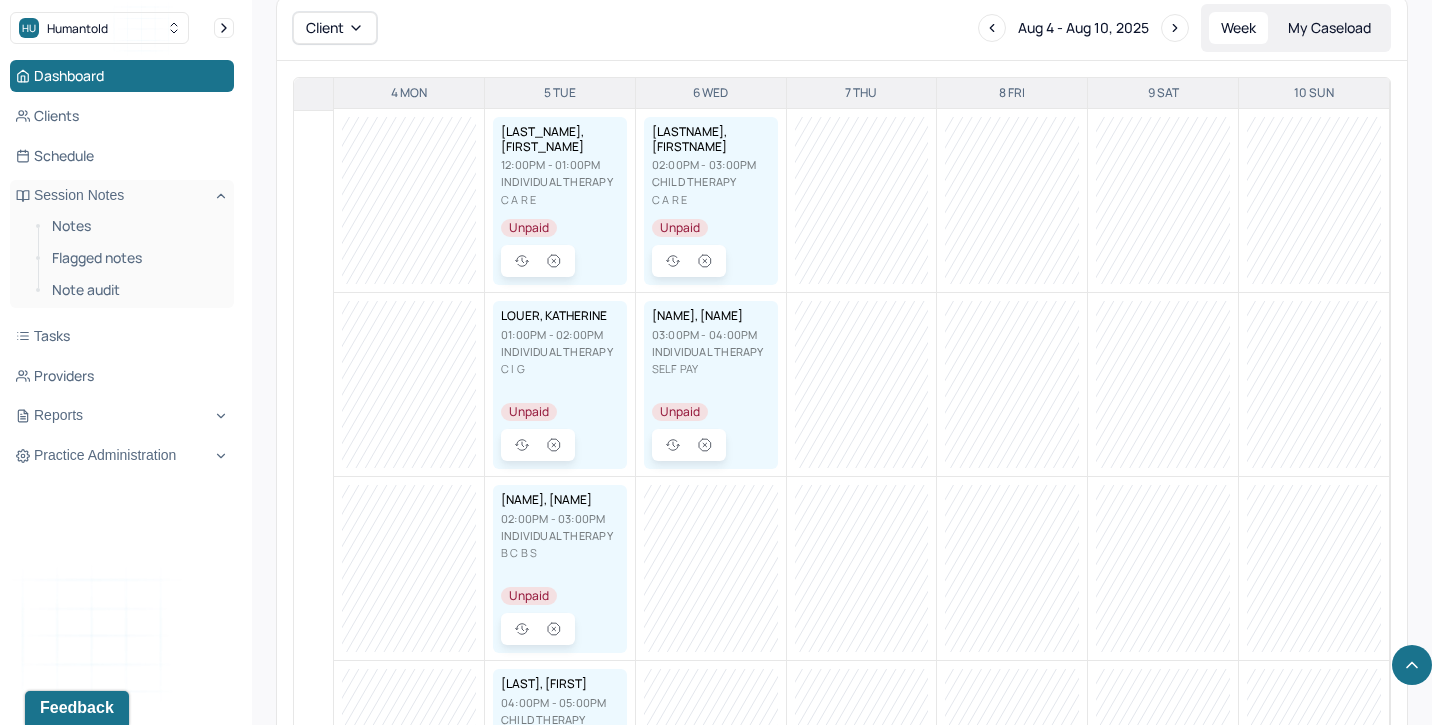 scroll, scrollTop: 0, scrollLeft: 0, axis: both 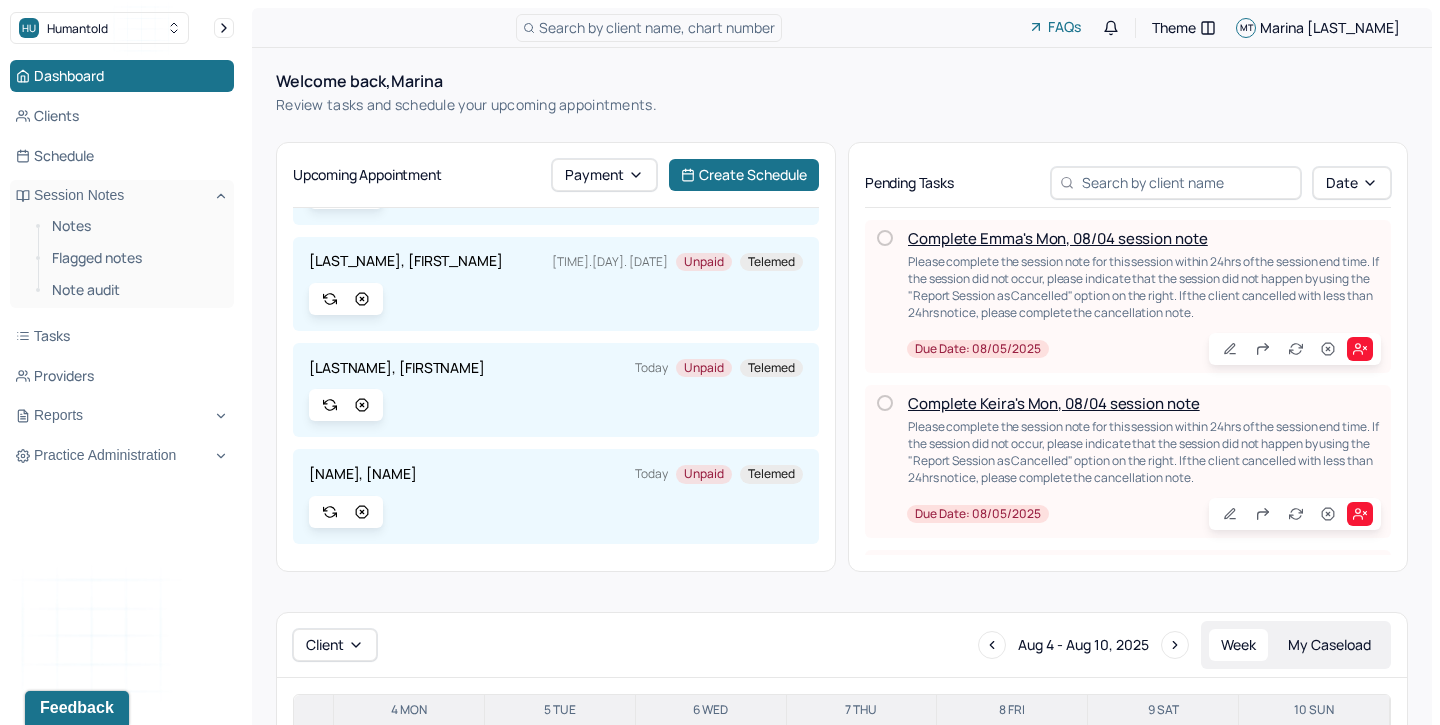 click on "Complete [PERSON]'s [DAY], [DATE] session note" at bounding box center [1058, 238] 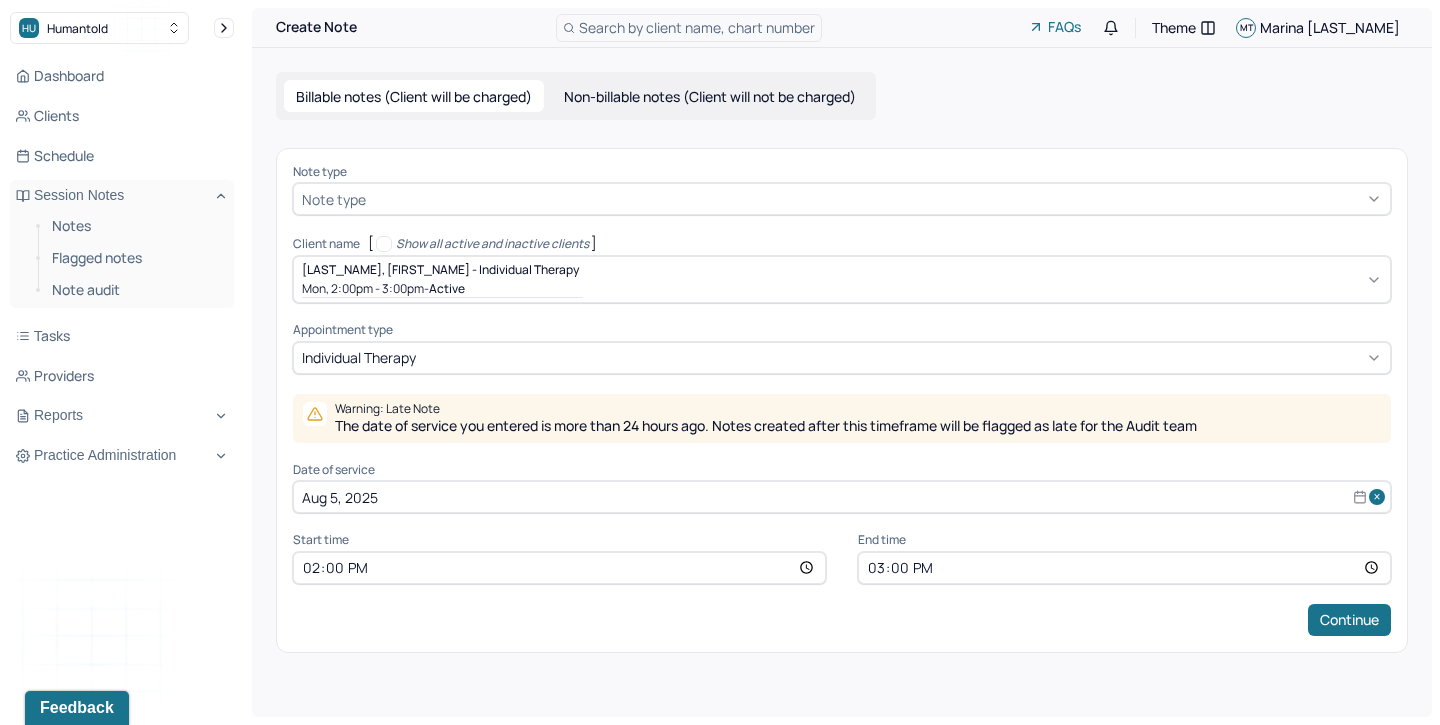 click at bounding box center [876, 199] 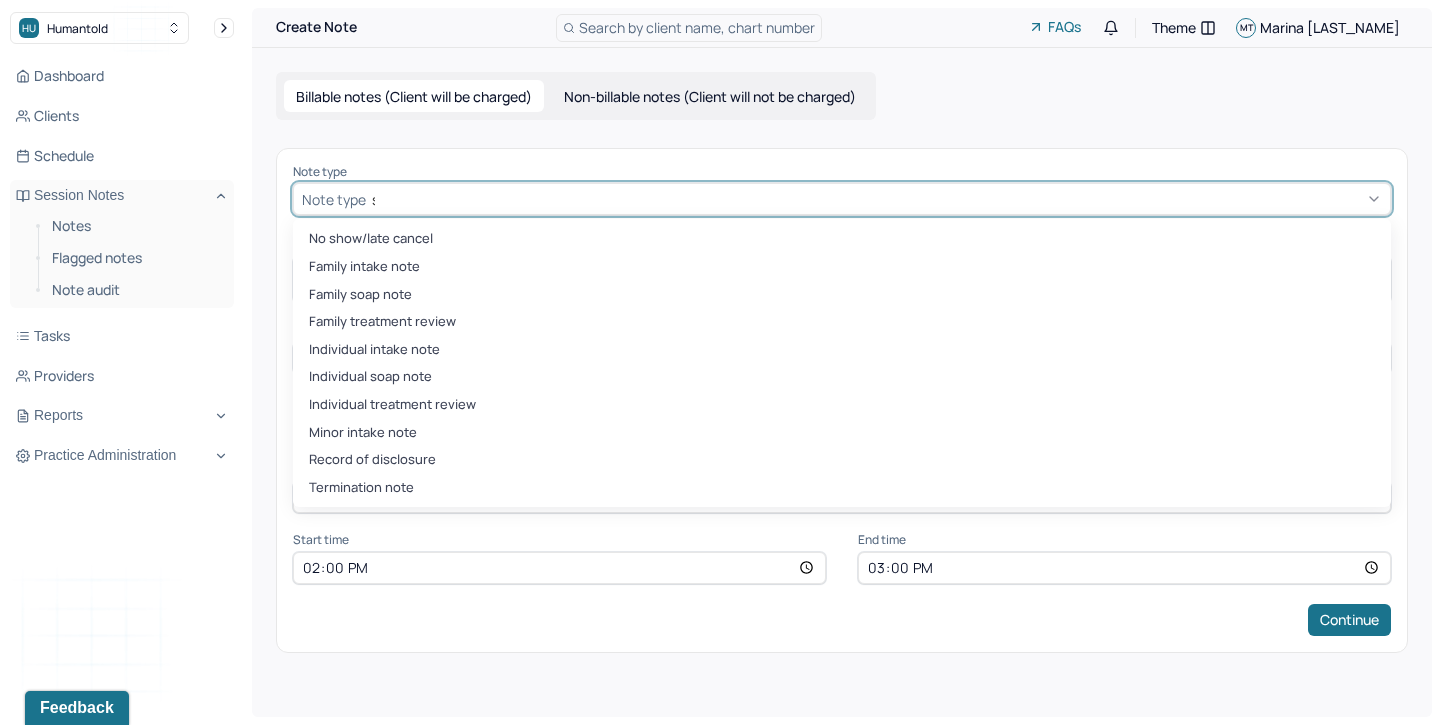 type on "soa" 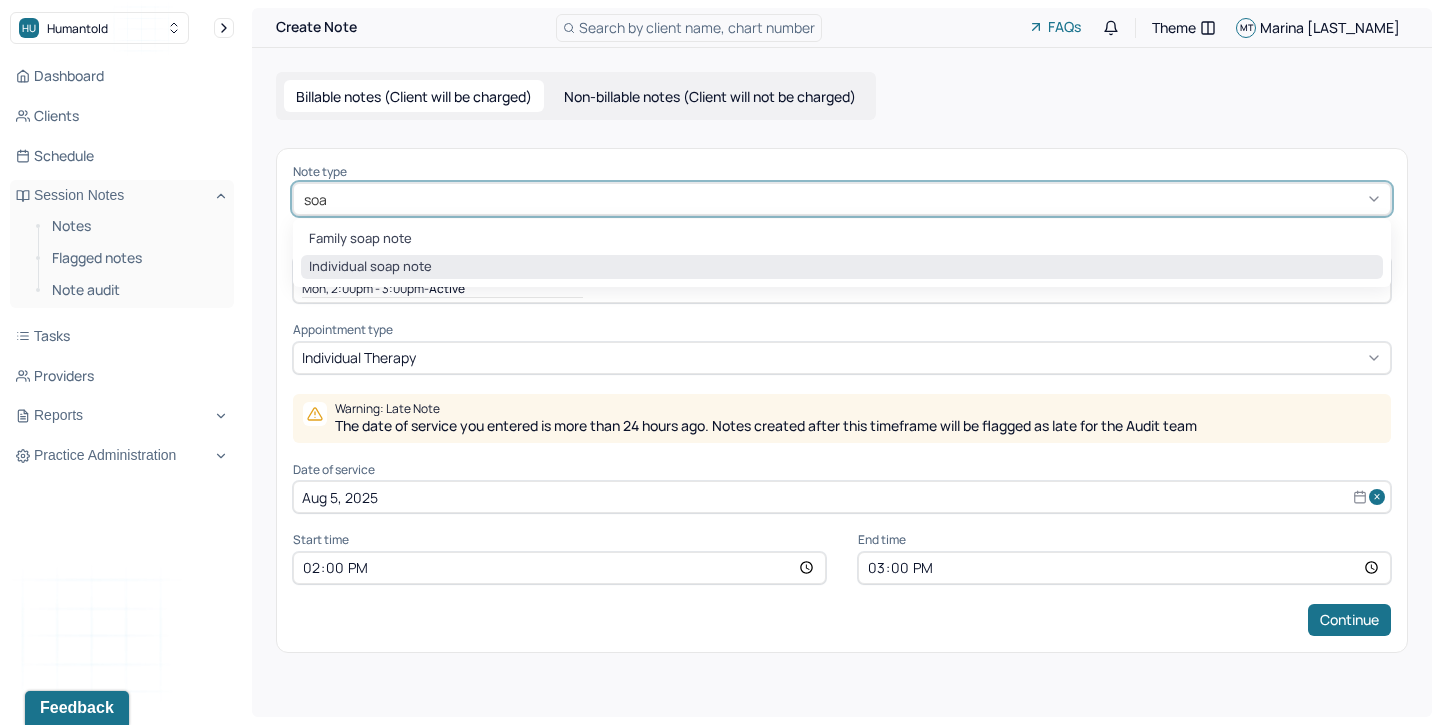 click on "Individual soap note" at bounding box center [842, 267] 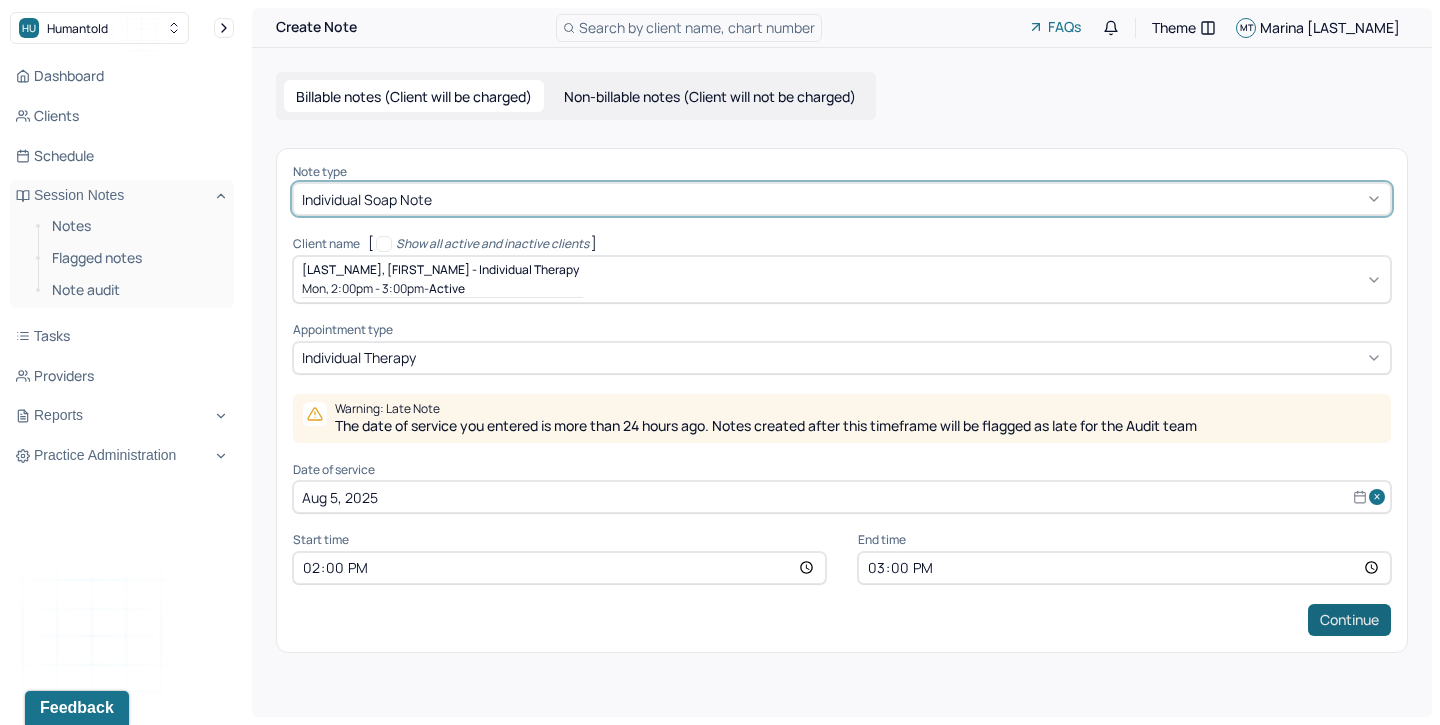 click on "Continue" at bounding box center [1349, 620] 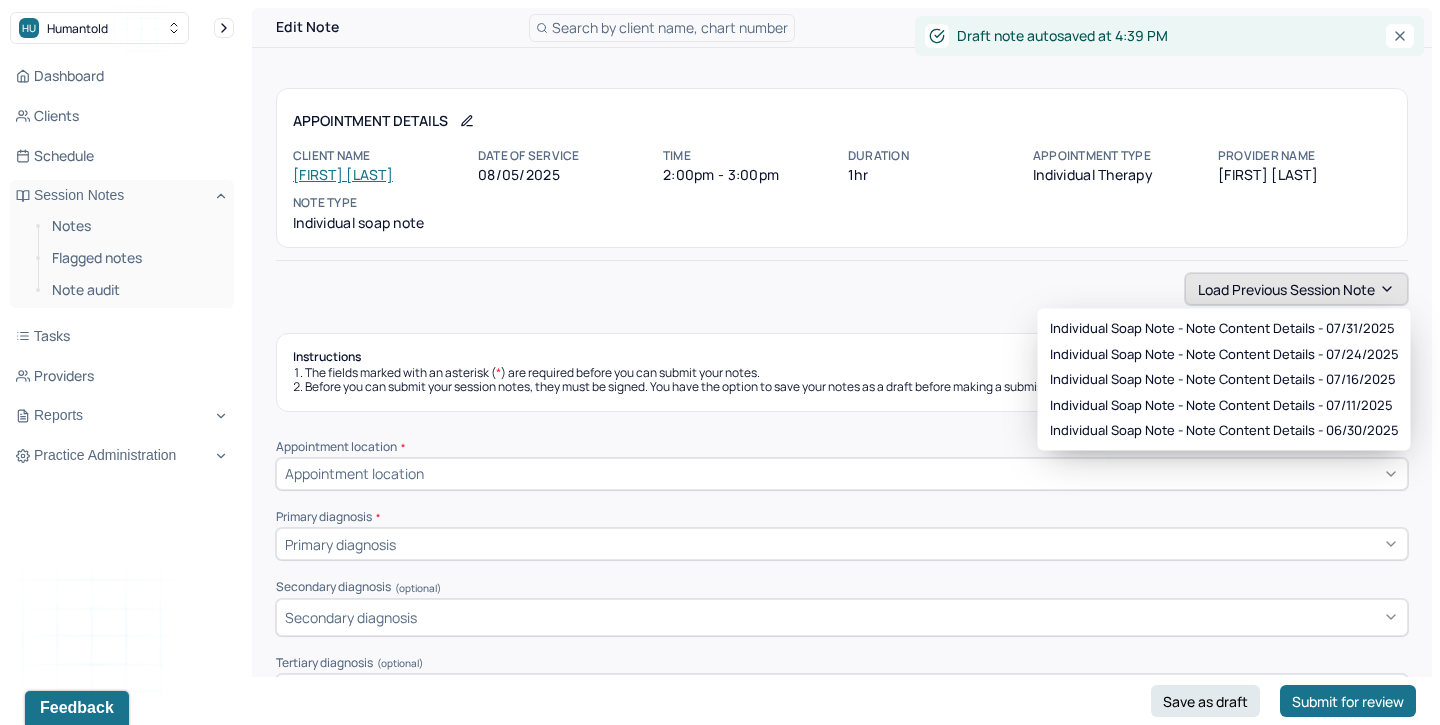 click on "Load previous session note" at bounding box center (1296, 289) 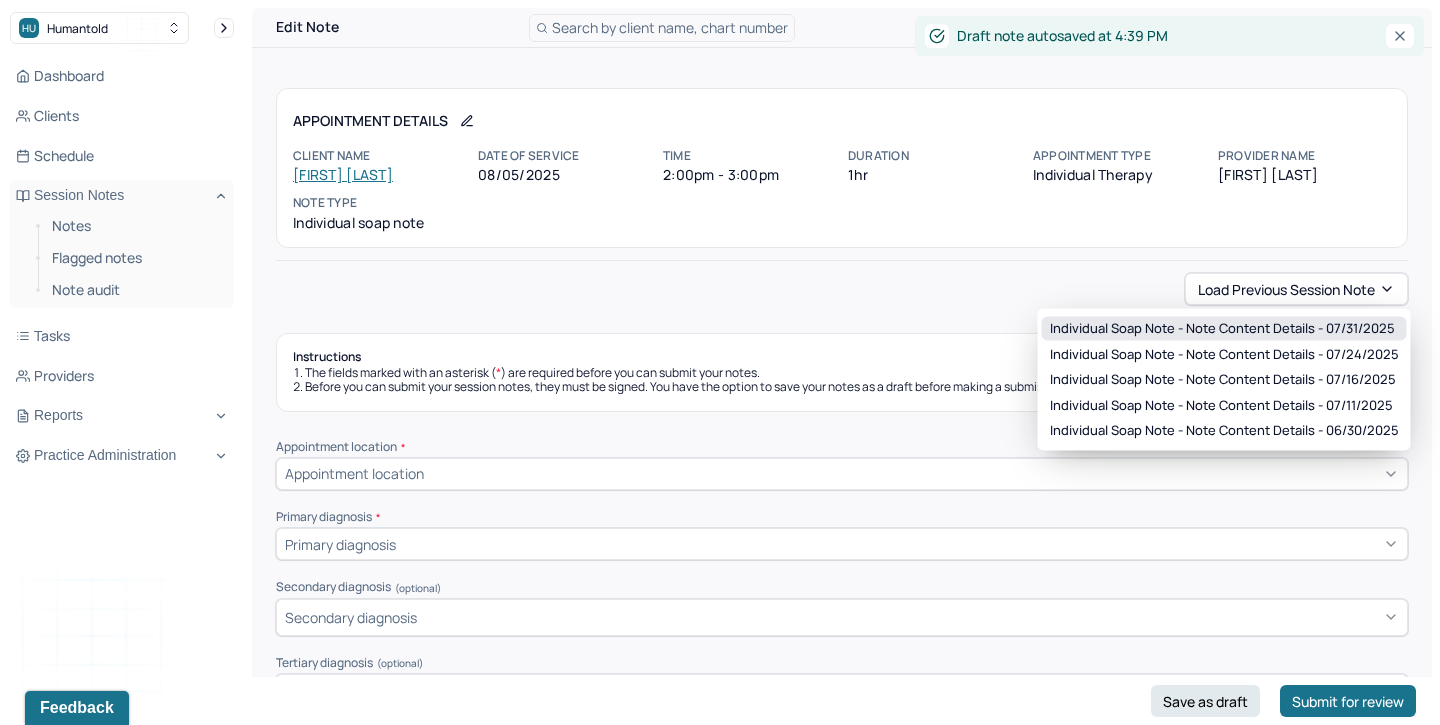 click on "Individual soap note   - Note content Details -   07/31/2025" at bounding box center [1222, 329] 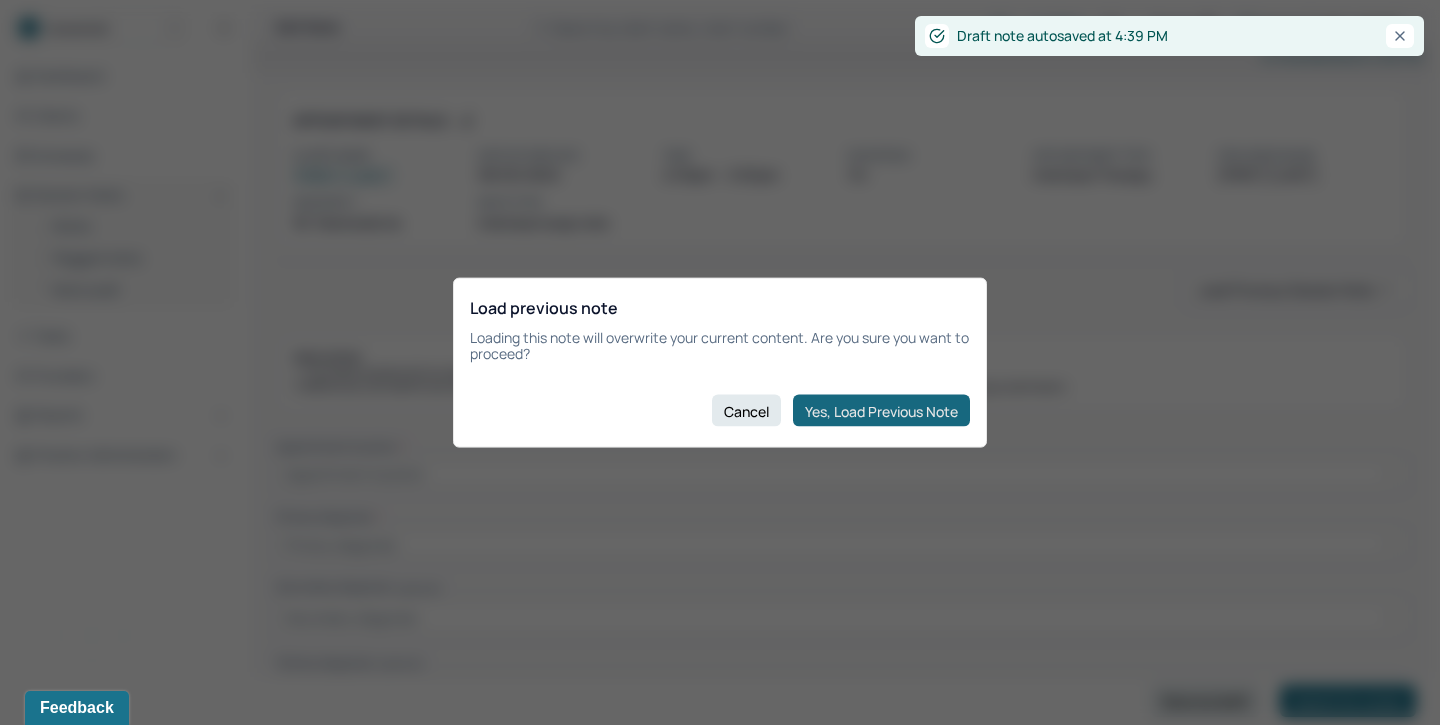click on "Yes, Load Previous Note" at bounding box center (881, 411) 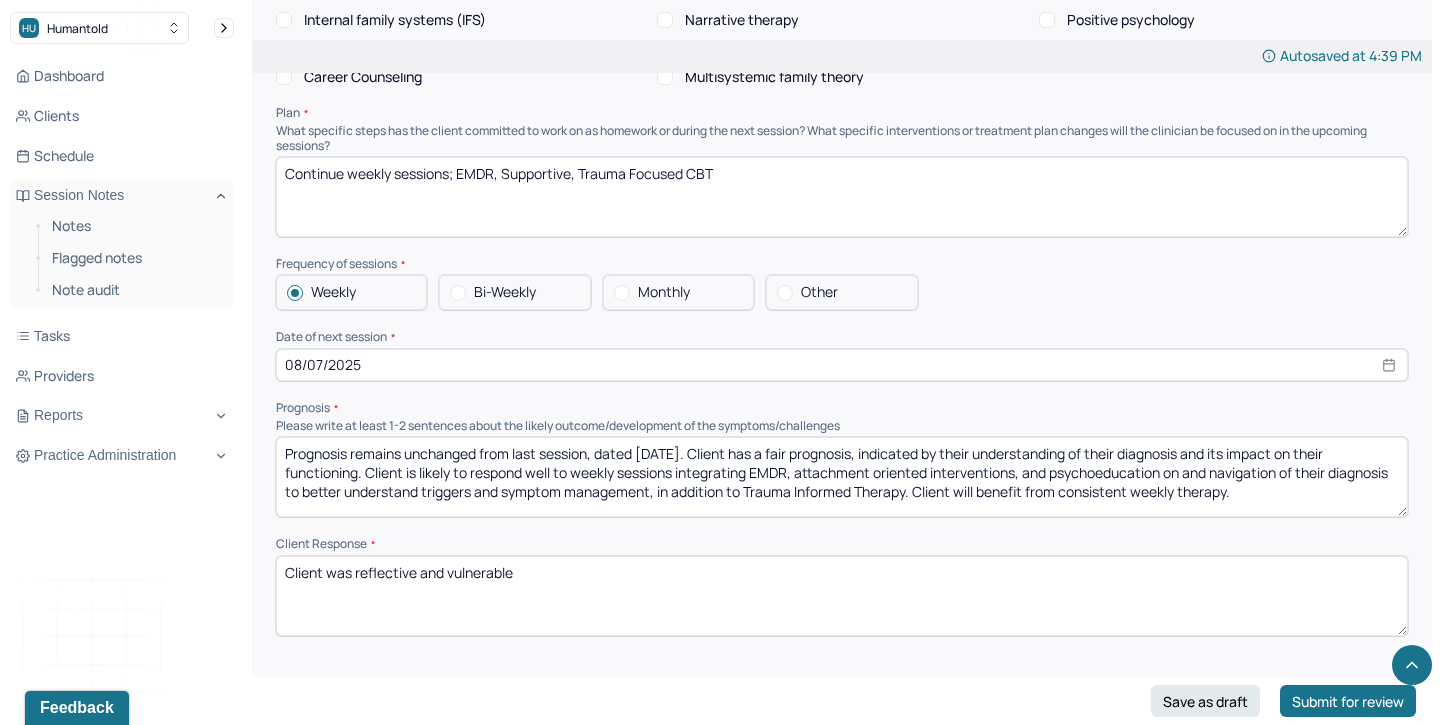 scroll, scrollTop: 2017, scrollLeft: 0, axis: vertical 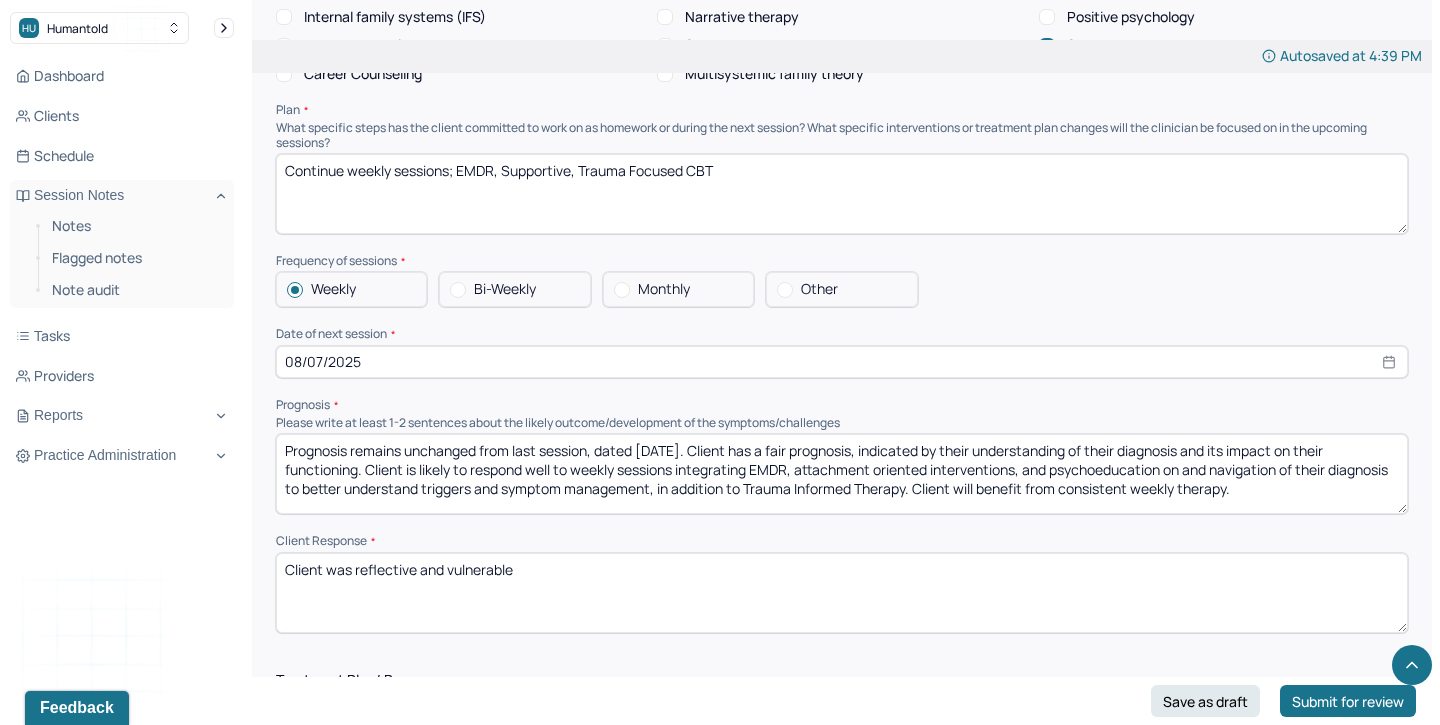 drag, startPoint x: 668, startPoint y: 441, endPoint x: 655, endPoint y: 441, distance: 13 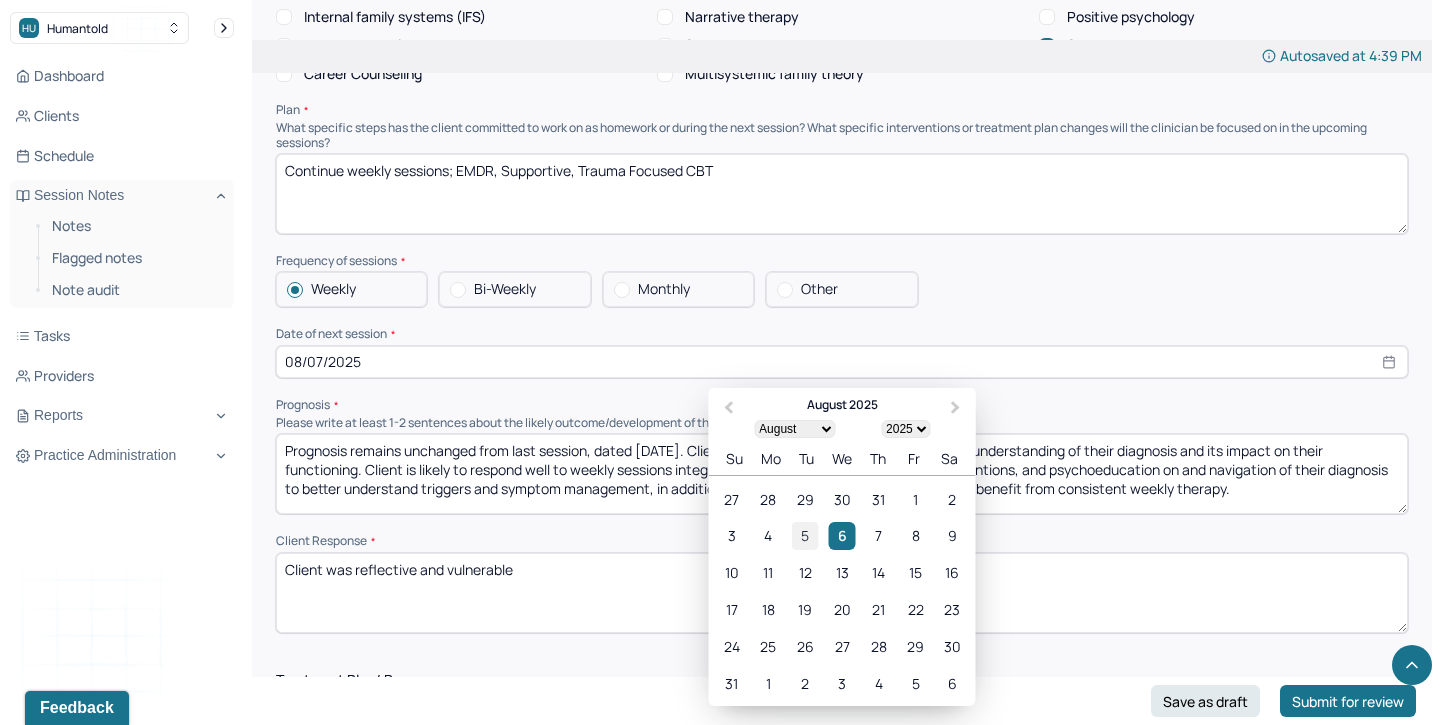 click on "5" at bounding box center [805, 535] 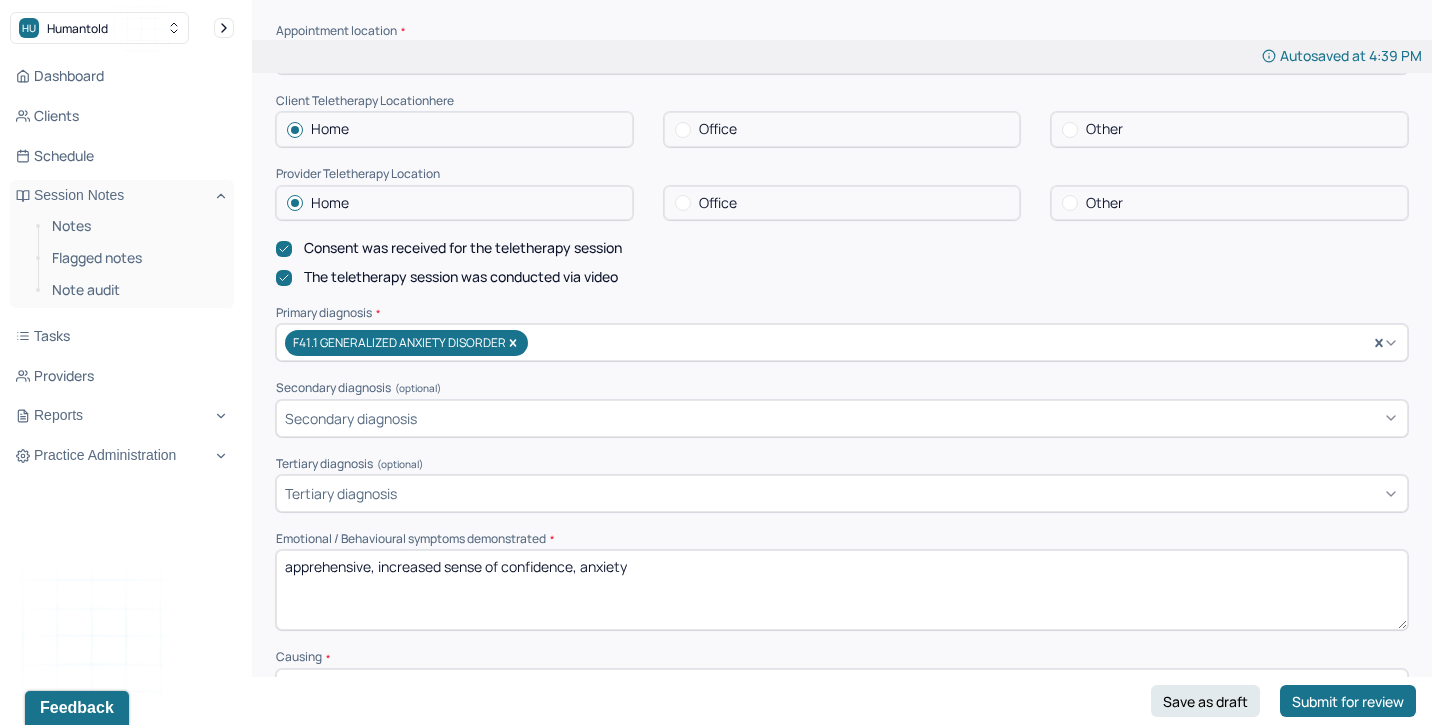 scroll, scrollTop: 685, scrollLeft: 0, axis: vertical 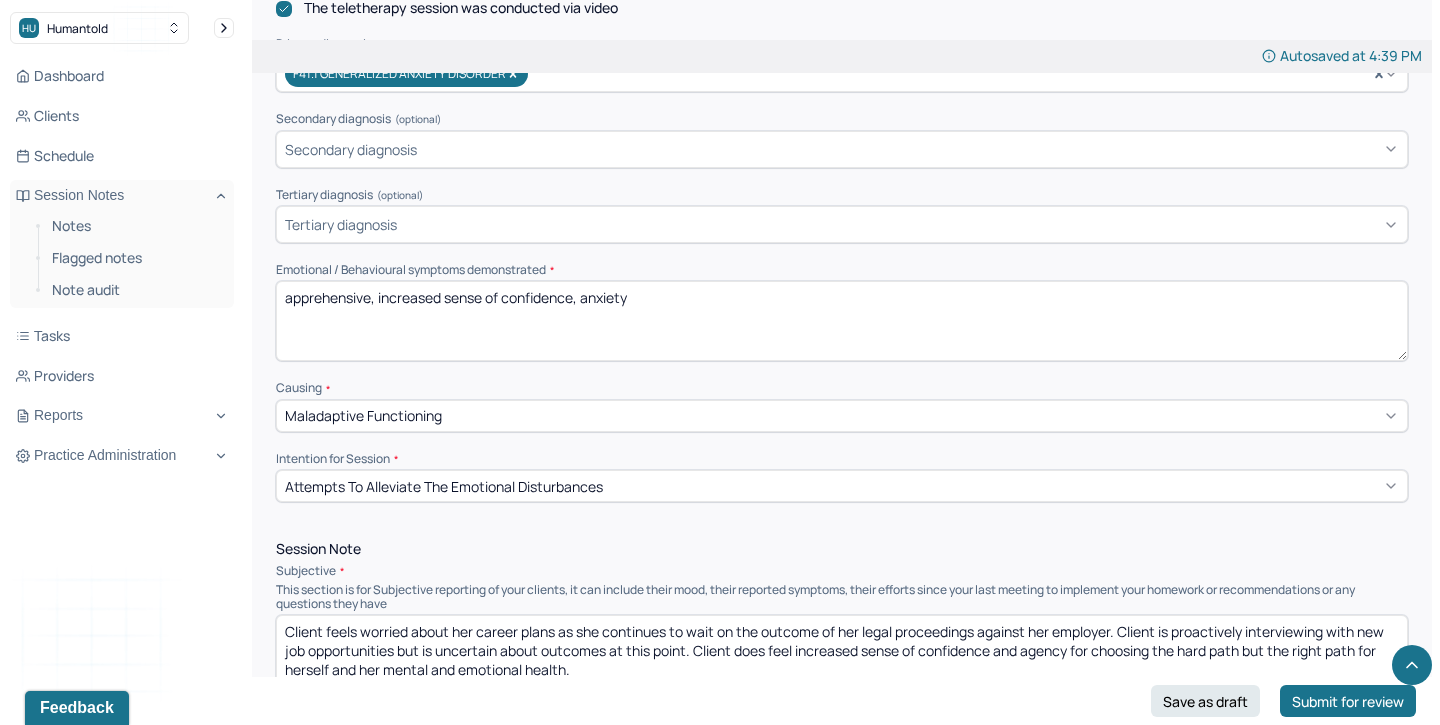 click on "apprehensive, increased sense of confidence, anxiety" at bounding box center (842, 321) 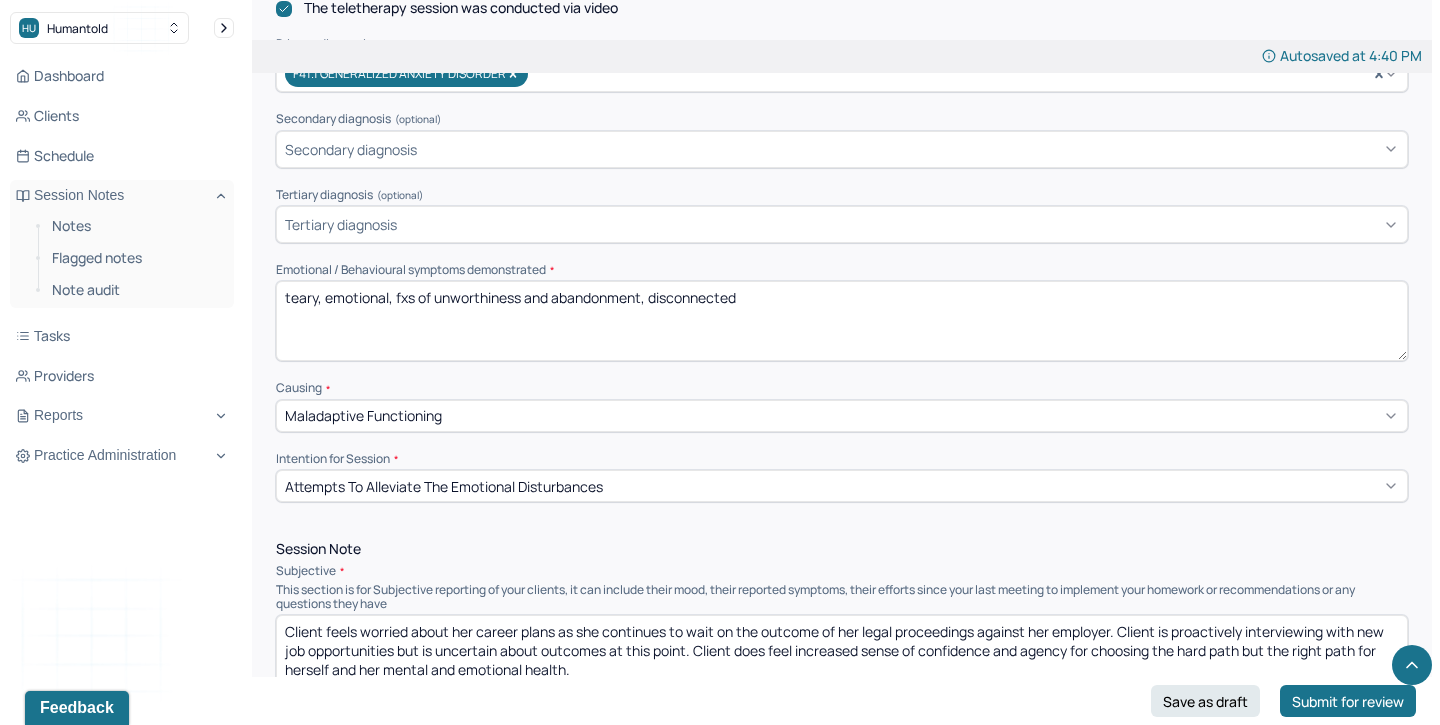 scroll, scrollTop: 780, scrollLeft: 0, axis: vertical 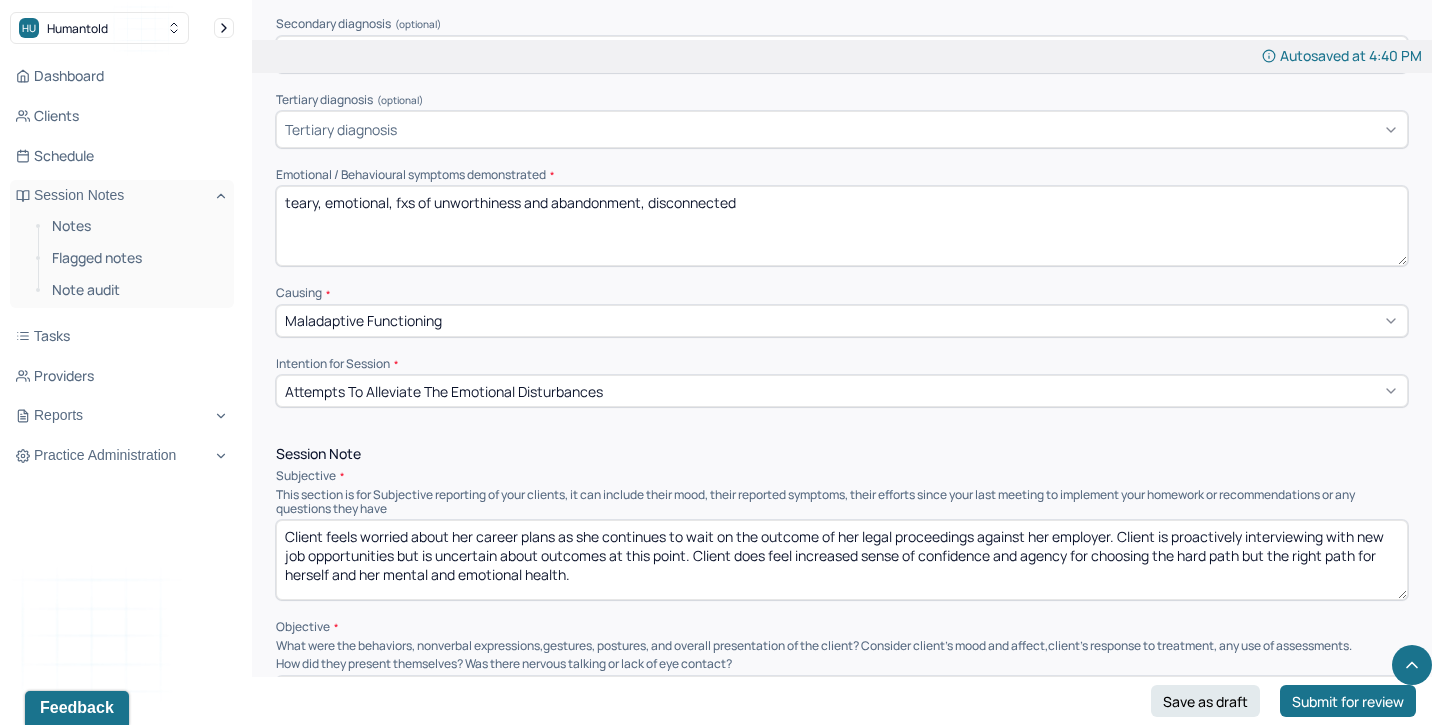 type on "teary, emotional, fxs of unworthiness and abandonment, disconnected" 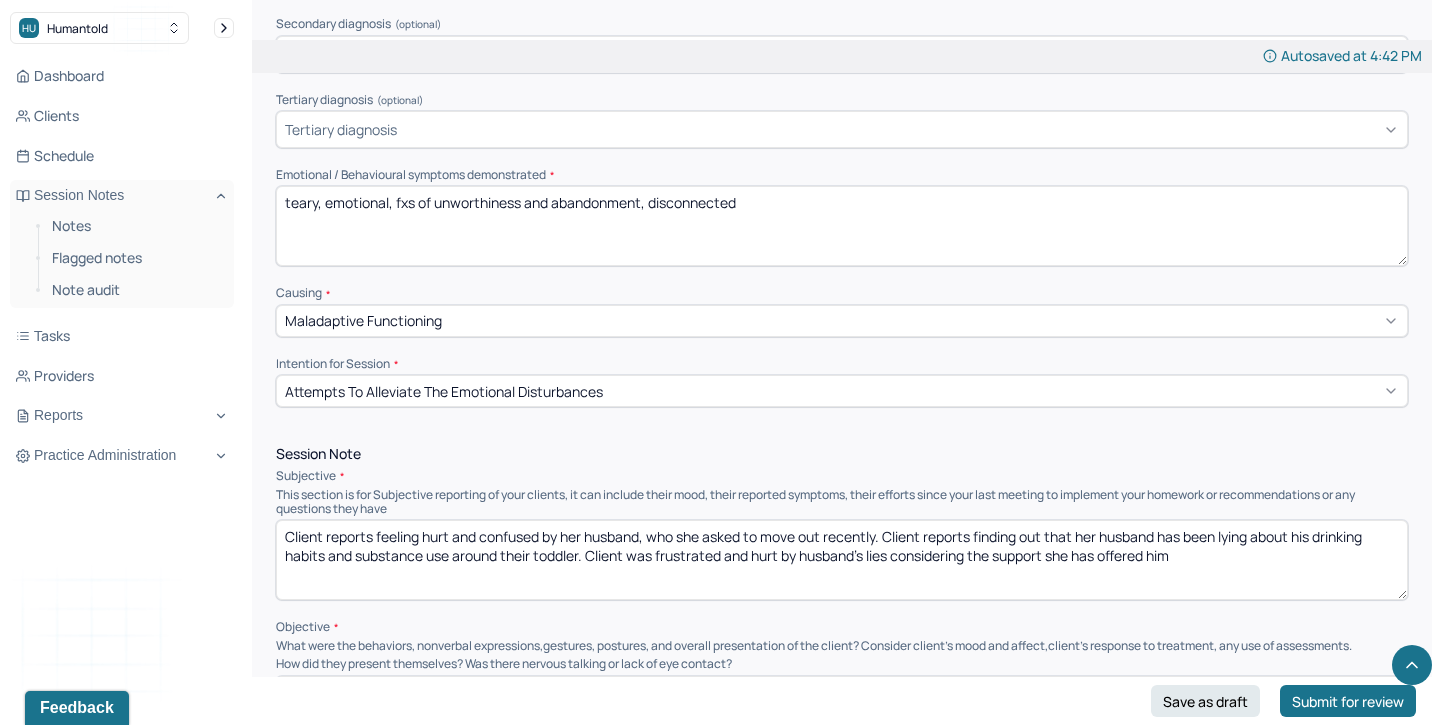 click on "Client reports feeling hurt and confused by her husband, who she asked to move out recently. Client reports finding out that her husband has been lying about his drinking habits and substance use around their toddler. Client was frustrated and hurt by husband's lies considering the support she has offered him" at bounding box center (842, 560) 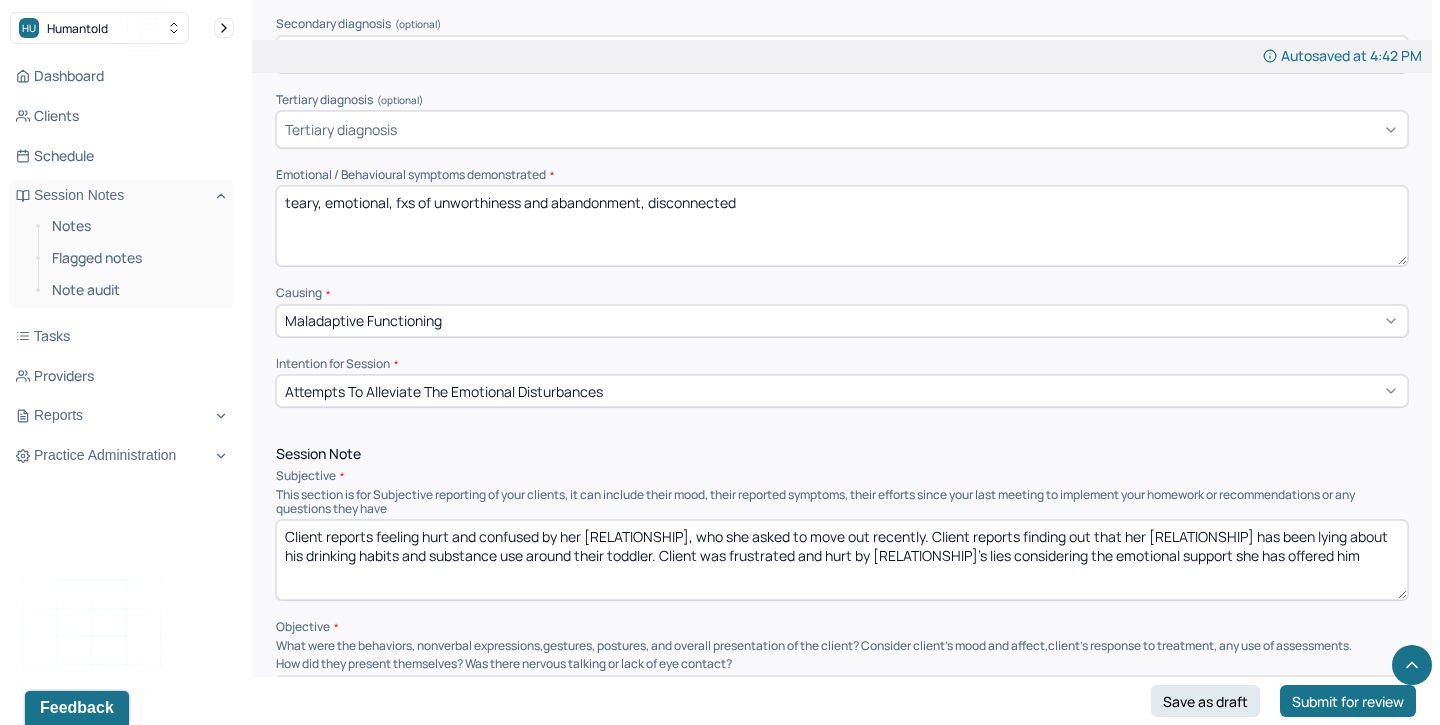 click on "Client reports feeling hurt and confused by her husband, who she asked to move out recently. Client reports finding out that her husband has been lying about his drinking habits and substance use around their toddler. Client was frustrated and hurt by husband's lies considering the support she has offered him" at bounding box center (842, 560) 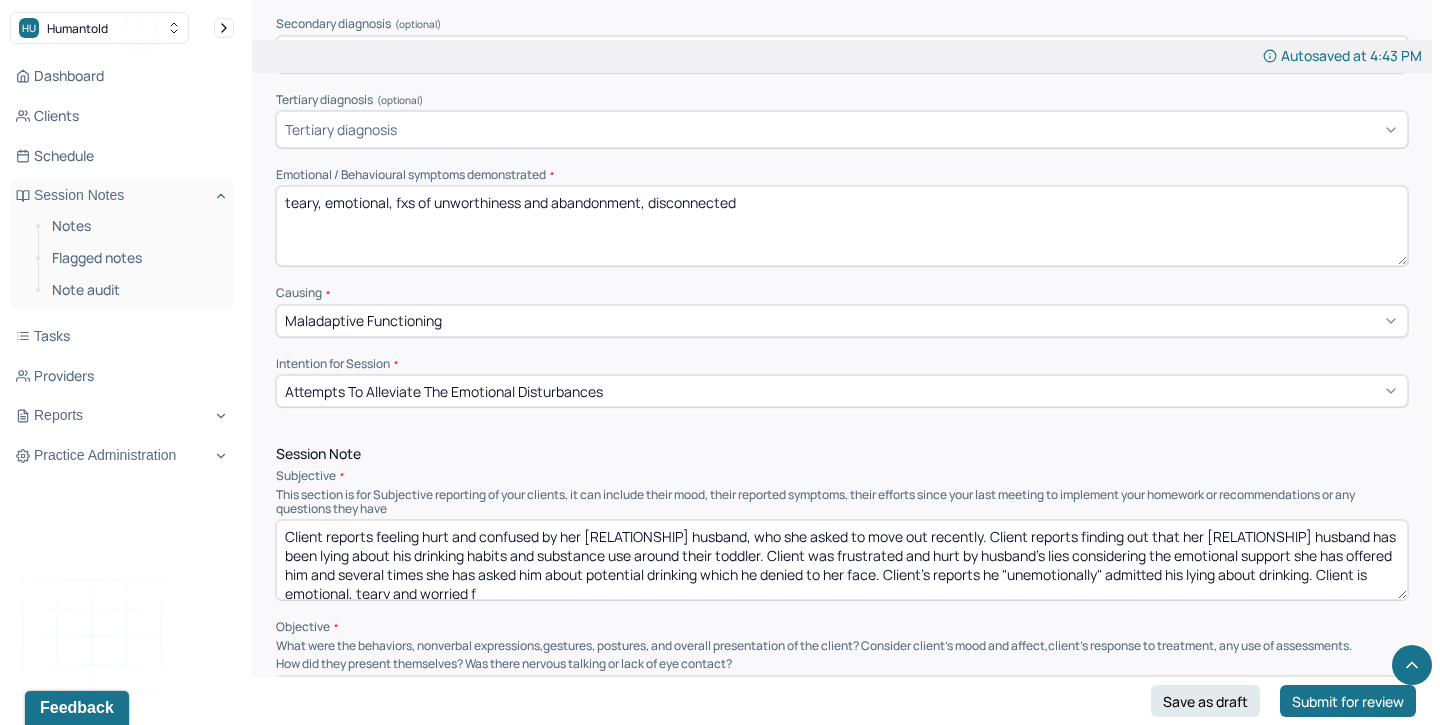scroll, scrollTop: 3, scrollLeft: 0, axis: vertical 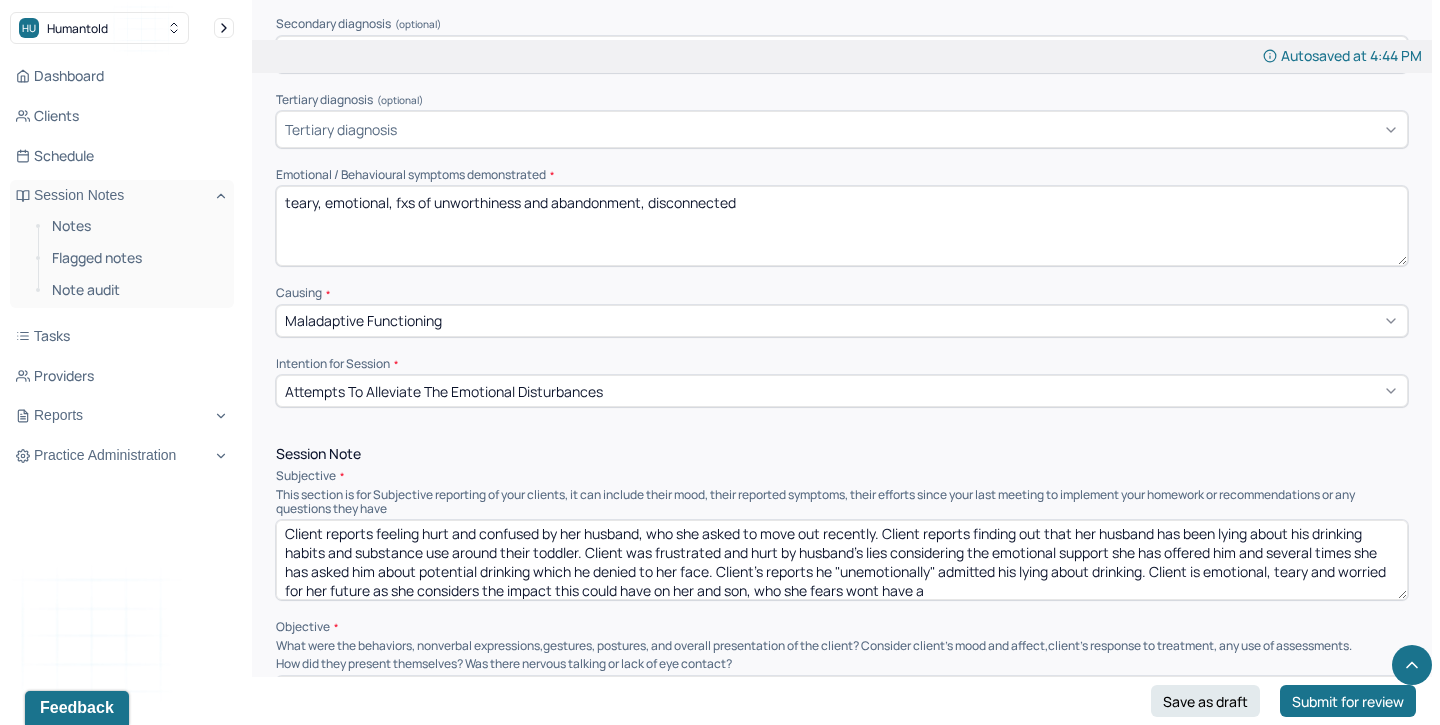 click on "Client reports feeling hurt and confused by her husband, who she asked to move out recently. Client reports finding out that her husband has been lying about his drinking habits and substance use around their toddler. Client was frustrated and hurt by husband's lies considering the emotional support she has offered him and several times she has asked him about potential drinking which he denied to her face. Client's reports he "unemotionally" admitted his lying about drinking. Client is emotional, teary and worried for her future as she considers the impact thsi could have on her and son, who she fears wont have a" at bounding box center [842, 560] 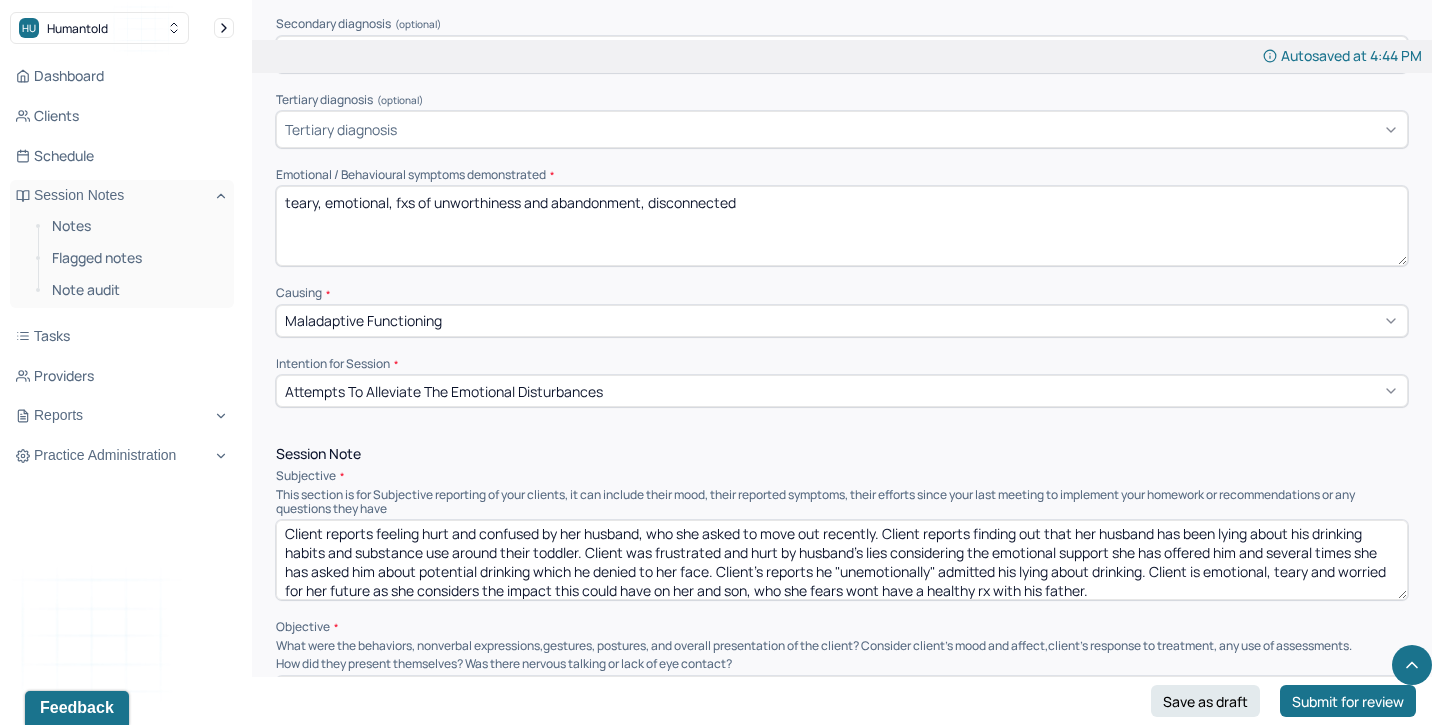 click on "Client reports feeling hurt and confused by her husband, who she asked to move out recently. Client reports finding out that her husband has been lying about his drinking habits and substance use around their toddler. Client was frustrated and hurt by husband's lies considering the emotional support she has offered him and several times she has asked him about potential drinking which he denied to her face. Client's reports he "unemotionally" admitted his lying about drinking. Client is emotional, teary and worried for her future as she considers the impact thsi could have on her and son, who she fears wont have a" at bounding box center (842, 560) 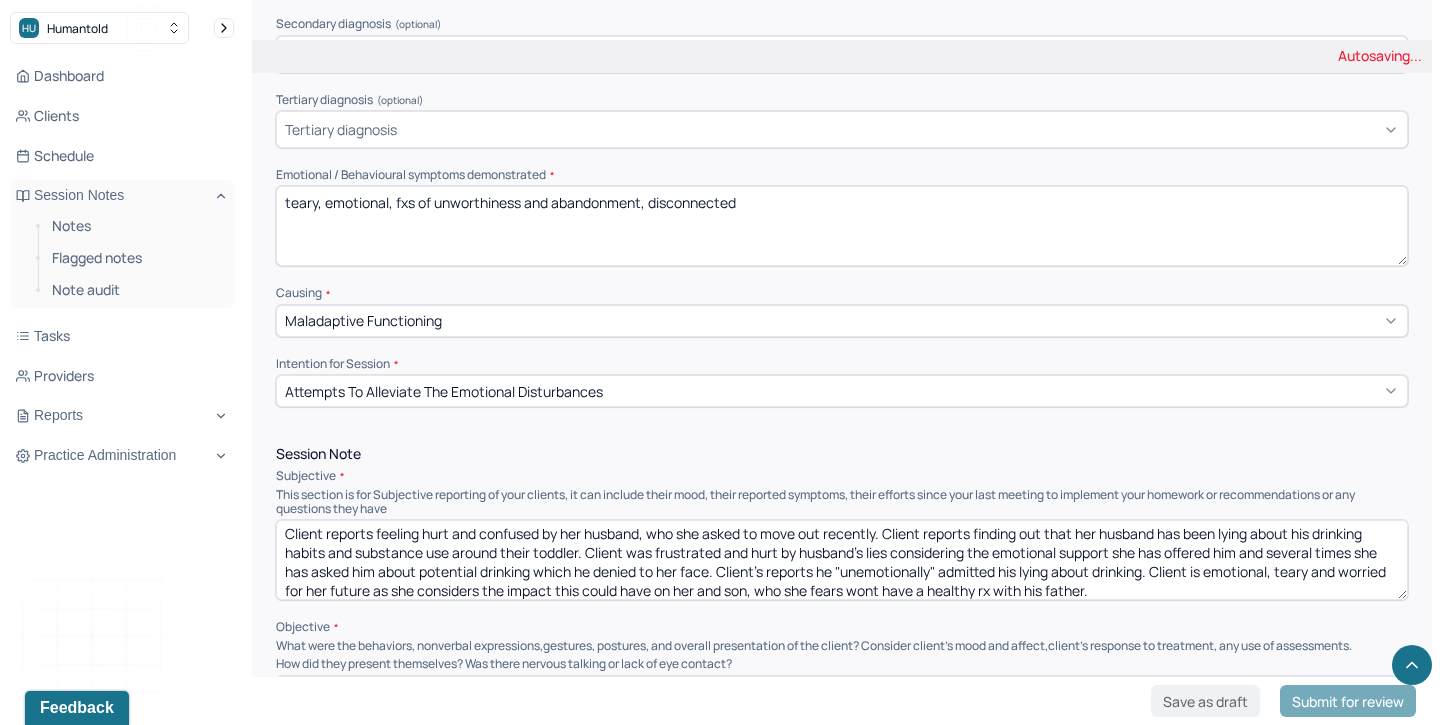 click on "Client reports feeling hurt and confused by her husband, who she asked to move out recently. Client reports finding out that her husband has been lying about his drinking habits and substance use around their toddler. Client was frustrated and hurt by husband's lies considering the emotional support she has offered him and several times she has asked him about potential drinking which he denied to her face. Client's reports he "unemotionally" admitted his lying about drinking. Client is emotional, teary and worried for her future as she considers the impact thsi could have on her and son, who she fears wont have a" at bounding box center [842, 560] 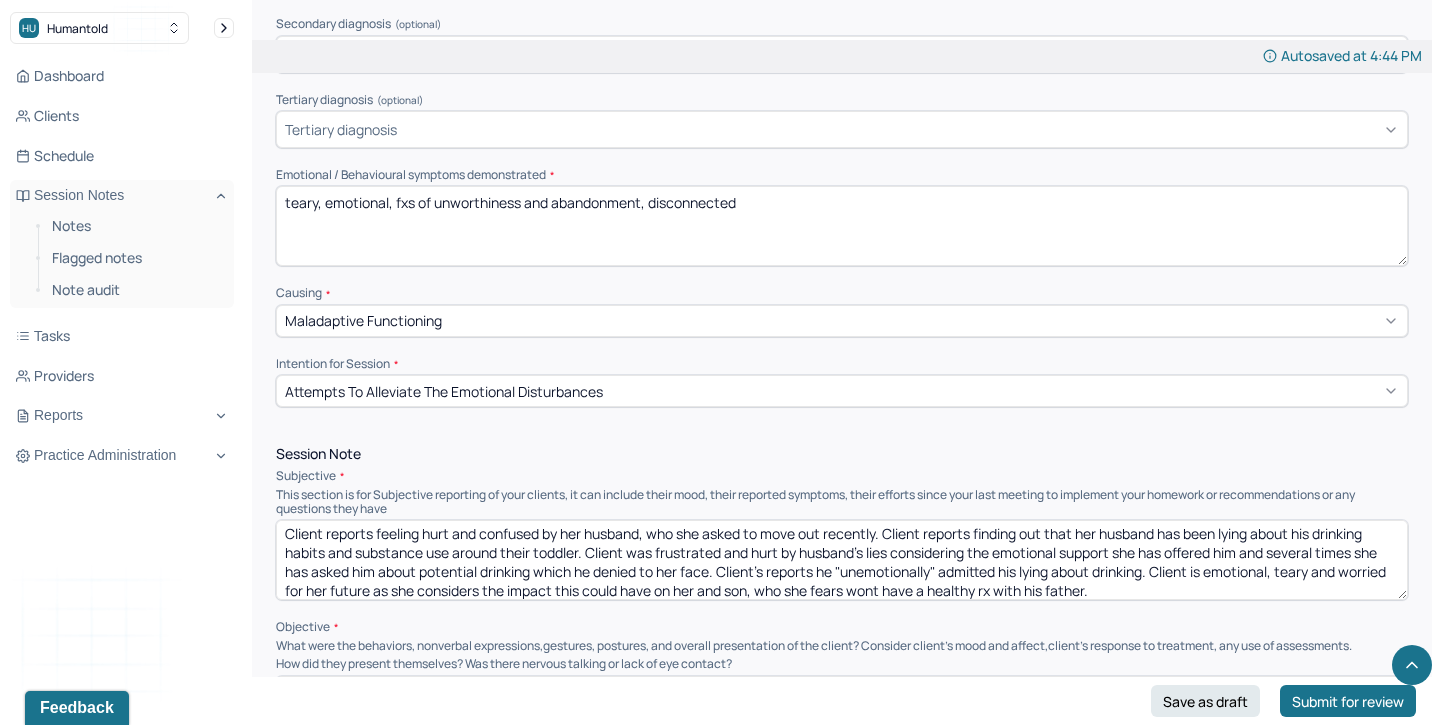 click on "Client reports feeling hurt and confused by her husband, who she asked to move out recently. Client reports finding out that her husband has been lying about his drinking habits and substance use around their toddler. Client was frustrated and hurt by husband's lies considering the emotional support she has offered him and several times she has asked him about potential drinking which he denied to her face. Client's reports he "unemotionally" admitted his lying about drinking. Client is emotional, teary and worried for her future as she considers the impact this could have on her and son, who she fears wont have a healthy rx with his father." at bounding box center (842, 560) 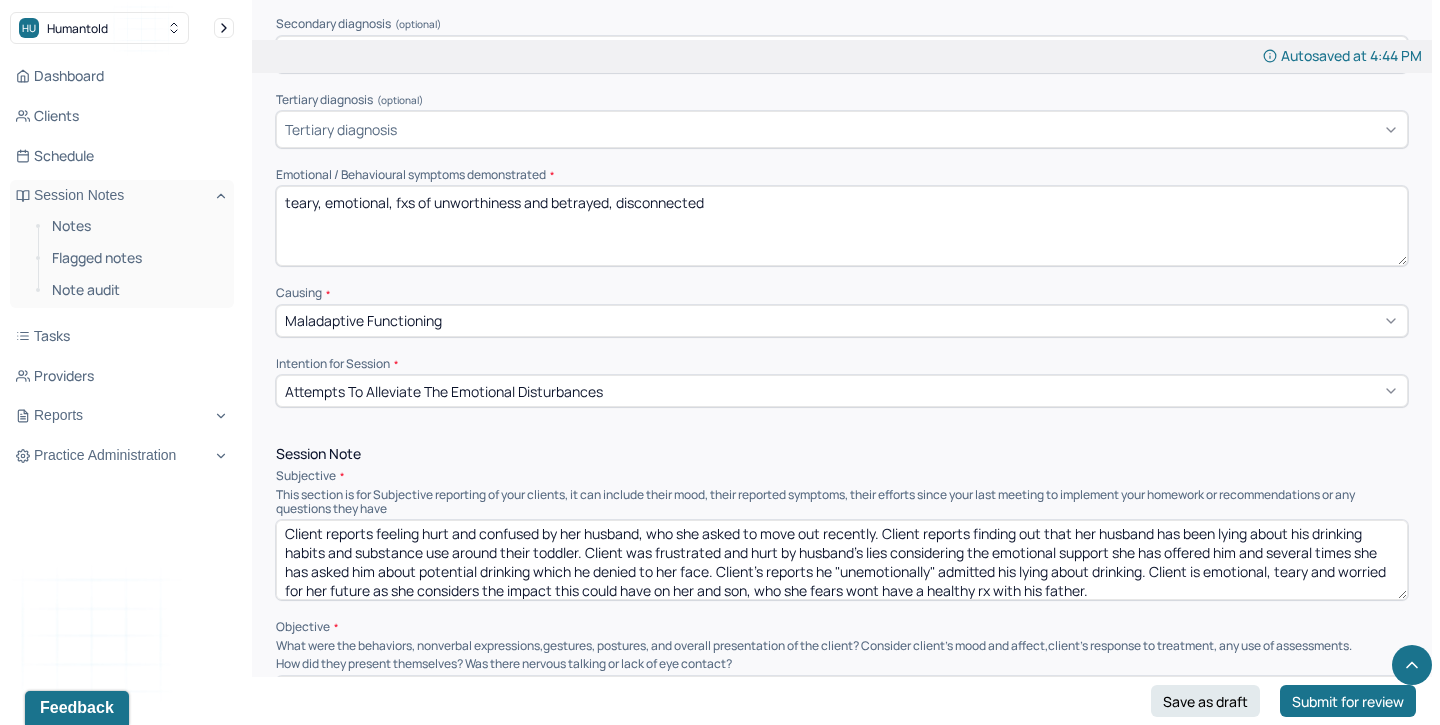 type on "teary, emotional, fxs of unworthiness and betrayed, disconnected" 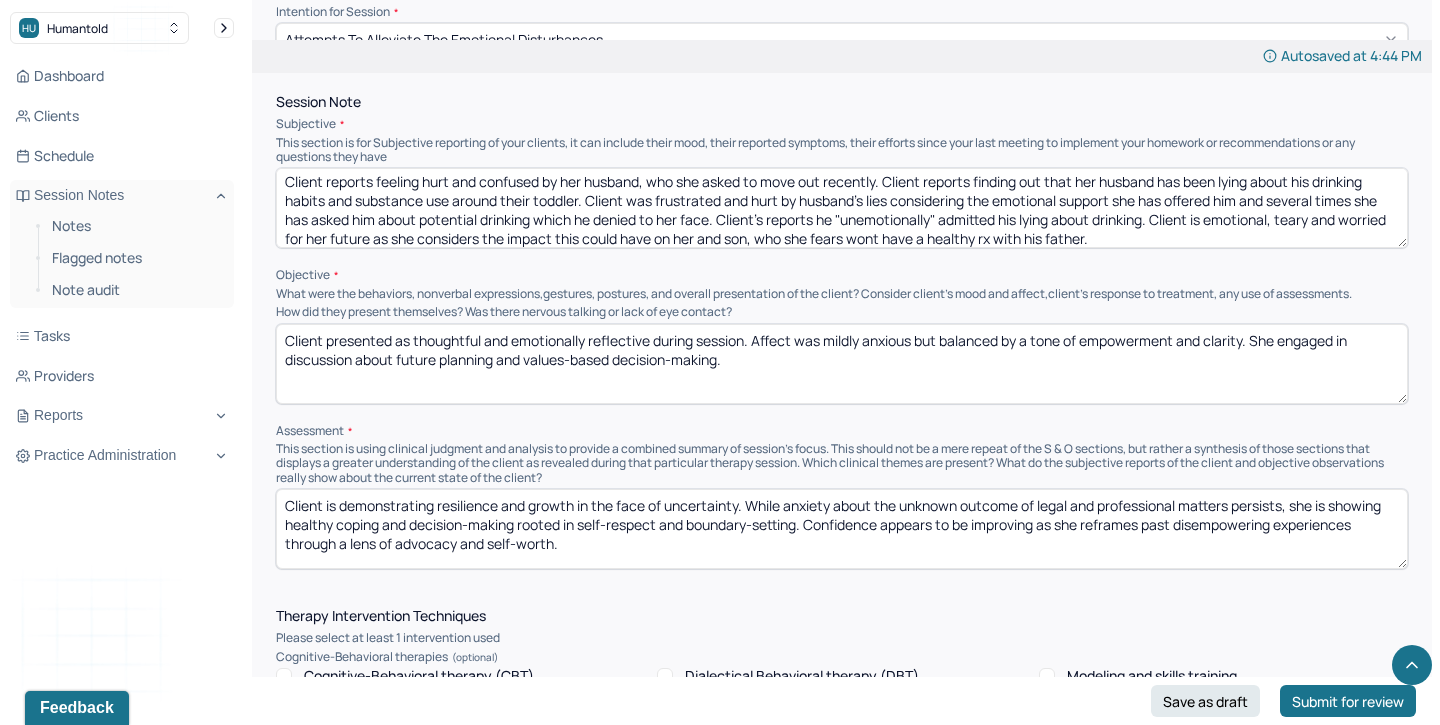 scroll, scrollTop: 1225, scrollLeft: 0, axis: vertical 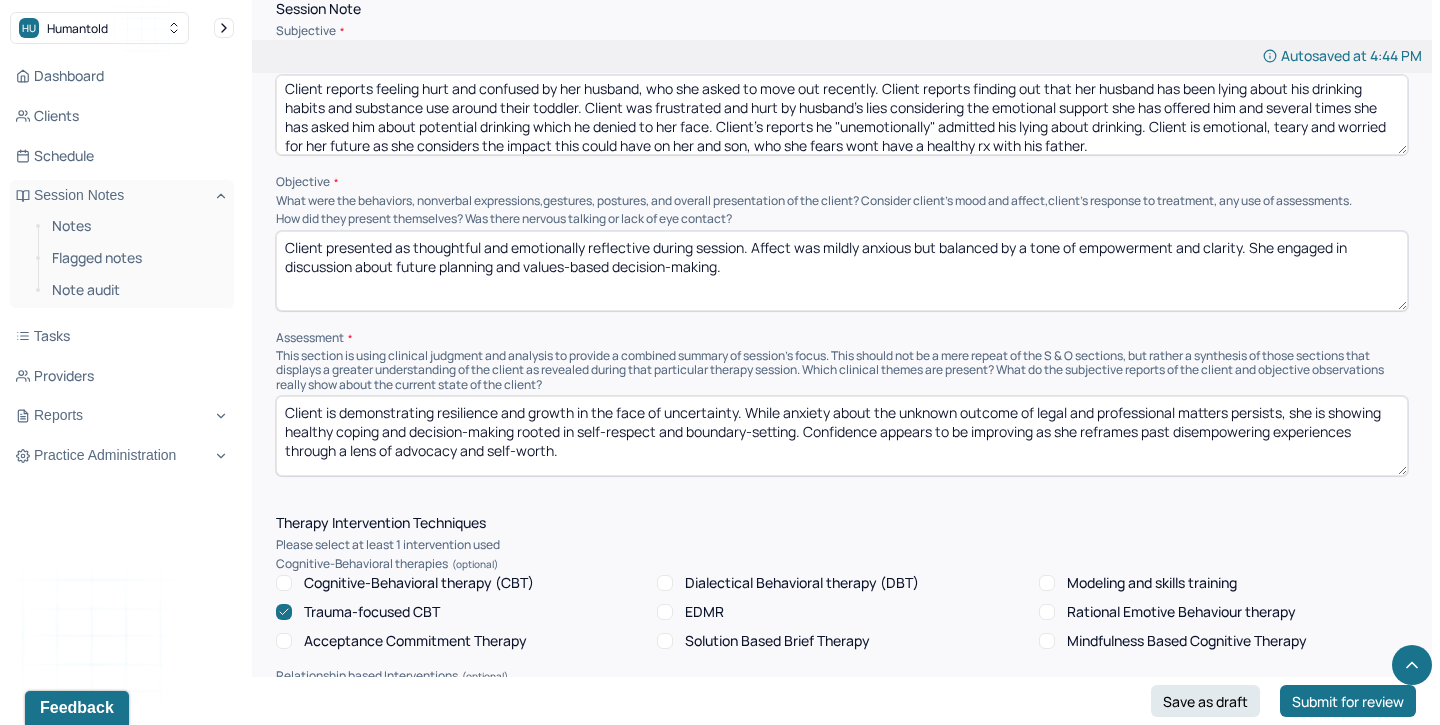 click on "Client presented as thoughtful and emotionally reflective during session. Affect was mildly anxious but balanced by a tone of empowerment and clarity. She engaged in discussion about future planning and values-based decision-making." at bounding box center [842, 271] 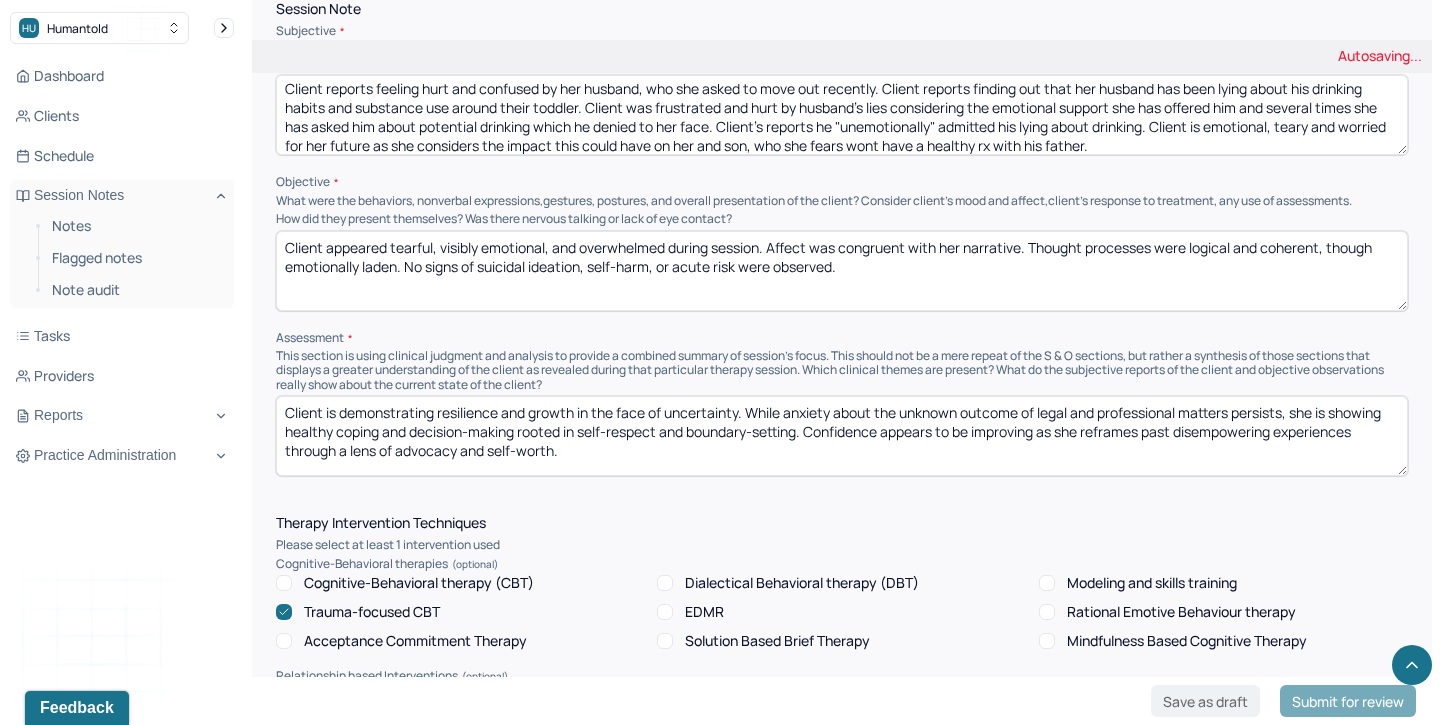 type on "Client appeared tearful, visibly emotional, and overwhelmed during session. Affect was congruent with her narrative. Thought processes were logical and coherent, though emotionally laden. No signs of suicidal ideation, self-harm, or acute risk were observed." 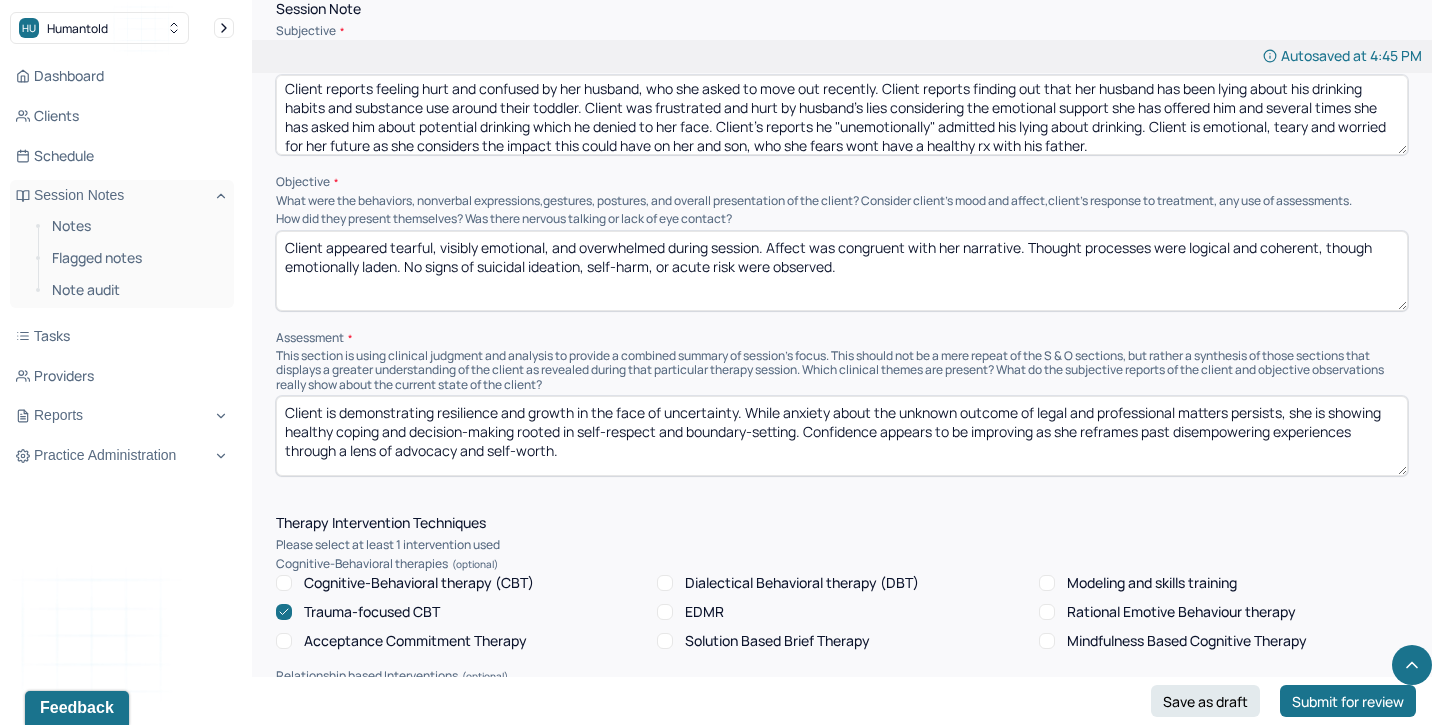 click on "Client is demonstrating resilience and growth in the face of uncertainty. While anxiety about the unknown outcome of legal and professional matters persists, she is showing healthy coping and decision-making rooted in self-respect and boundary-setting. Confidence appears to be improving as she reframes past disempowering experiences through a lens of advocacy and self-worth." at bounding box center [842, 436] 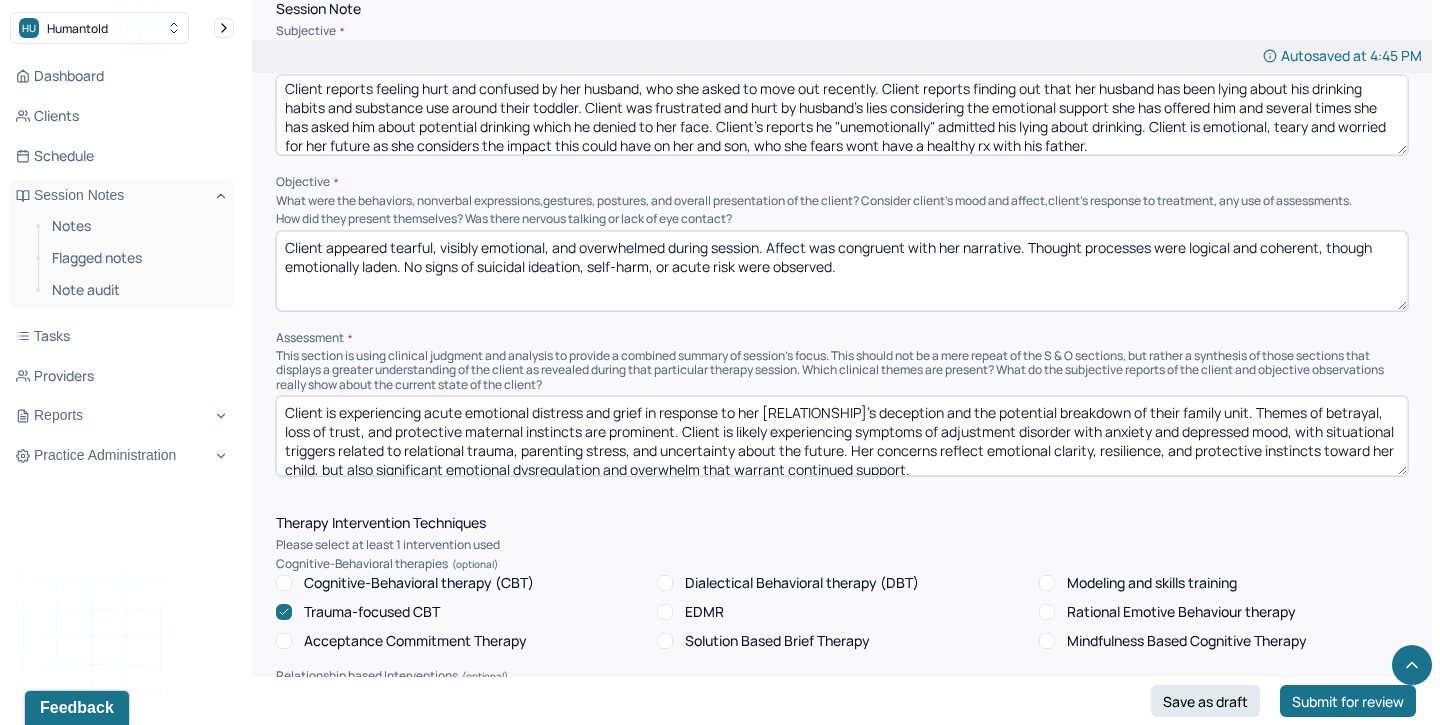 scroll, scrollTop: 3, scrollLeft: 0, axis: vertical 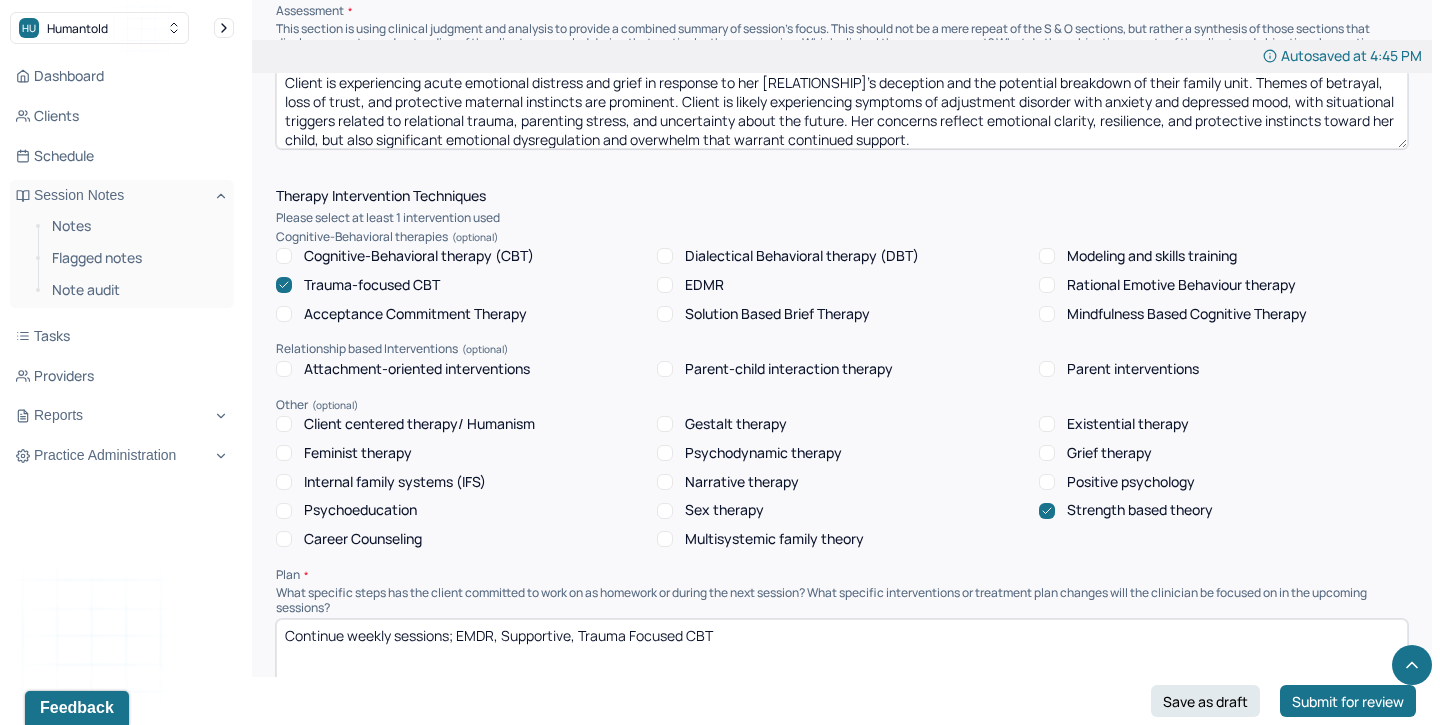 type on "Client is experiencing acute emotional distress and grief in response to her husband’s deception and the potential breakdown of their family unit. Themes of betrayal, loss of trust, and protective maternal instincts are prominent. Client is likely experiencing symptoms of adjustment disorder with anxiety and depressed mood, with situational triggers related to relational trauma, parenting stress, and uncertainty about the future. Her concerns reflect emotional clarity, resilience, and protective instincts toward her child, but also significant emotional dysregulation and overwhelm that warrant continued support." 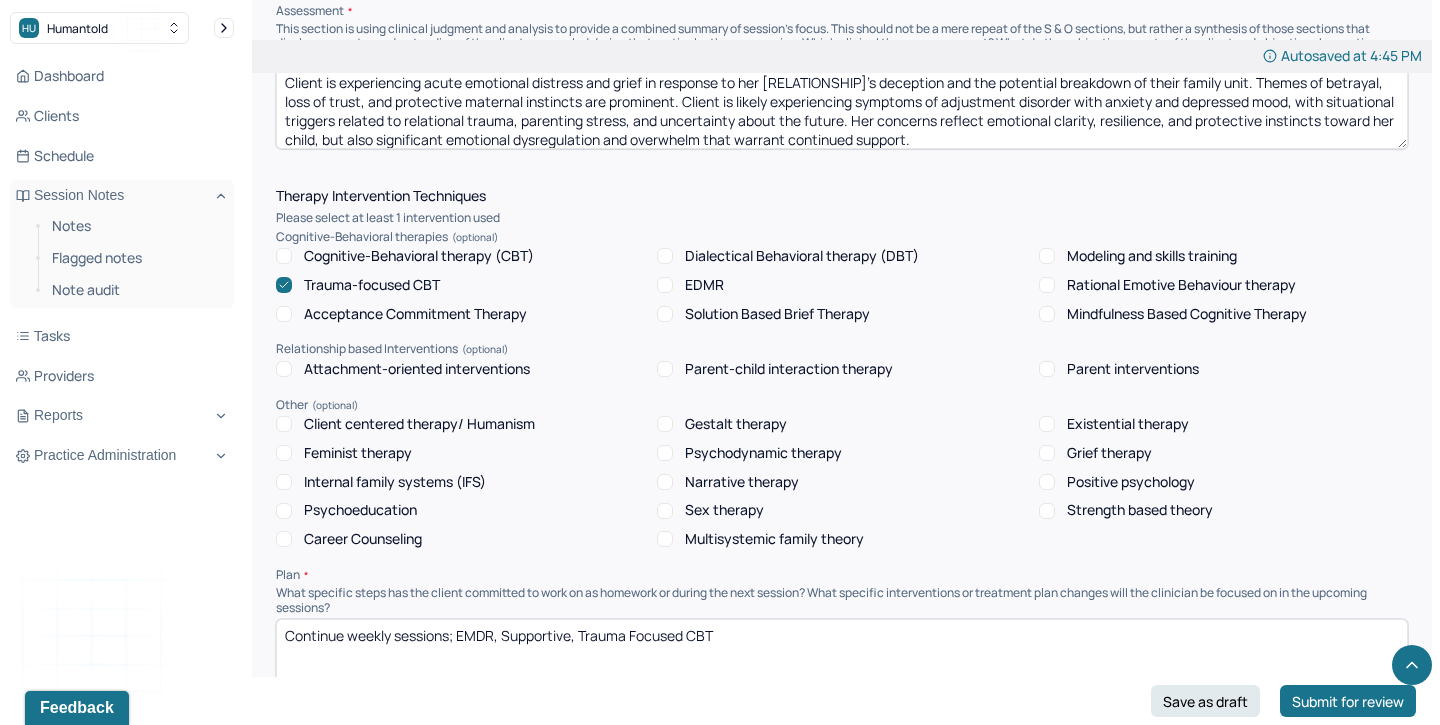 scroll, scrollTop: 1549, scrollLeft: 0, axis: vertical 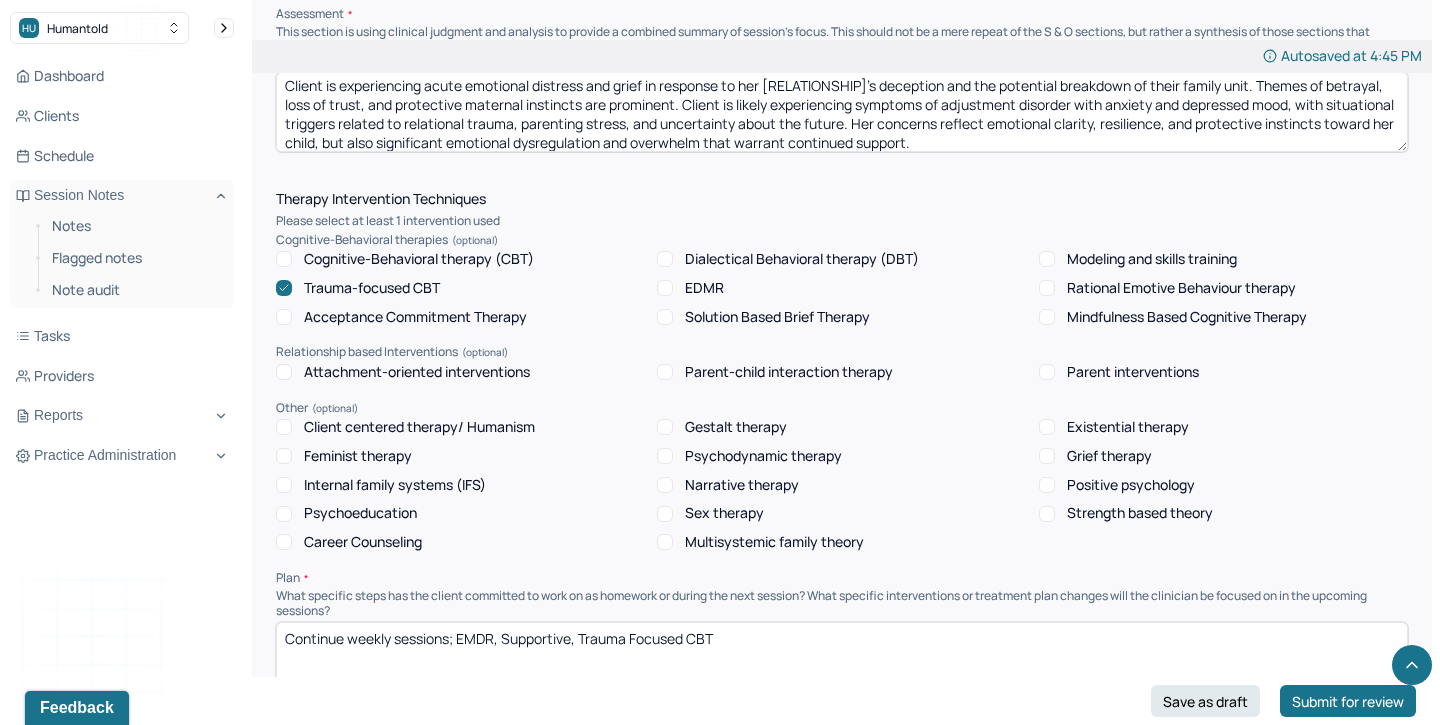 click on "Psychodynamic therapy" at bounding box center (763, 456) 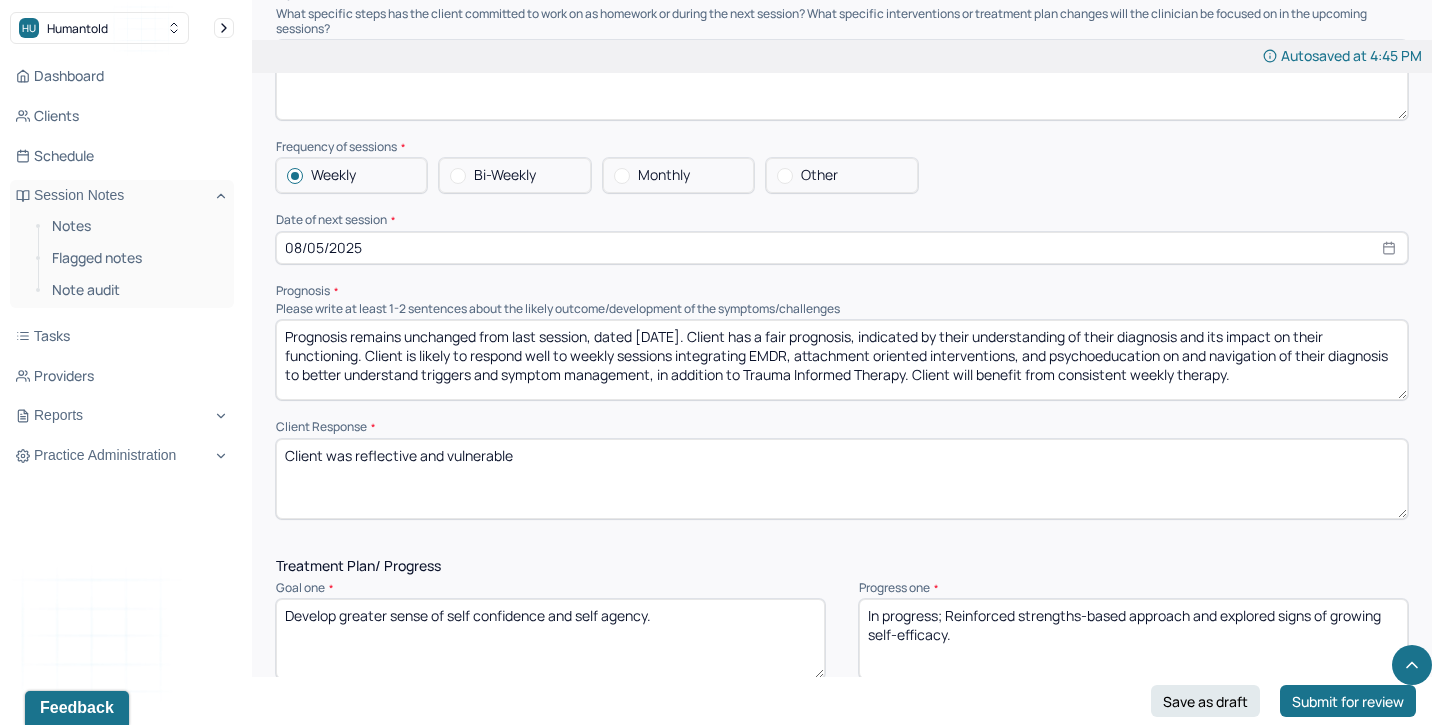 scroll, scrollTop: 2144, scrollLeft: 0, axis: vertical 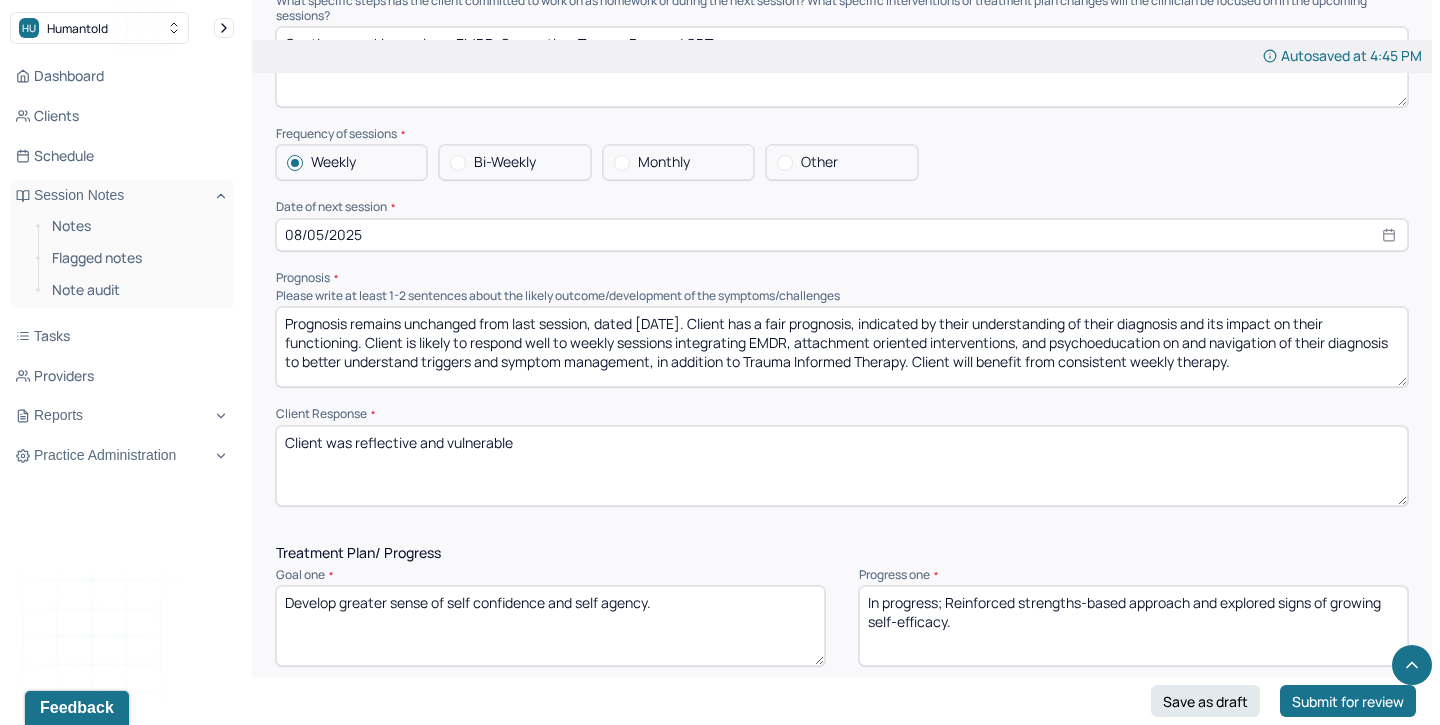 click on "Client was reflective and vulnerable" at bounding box center [842, 466] 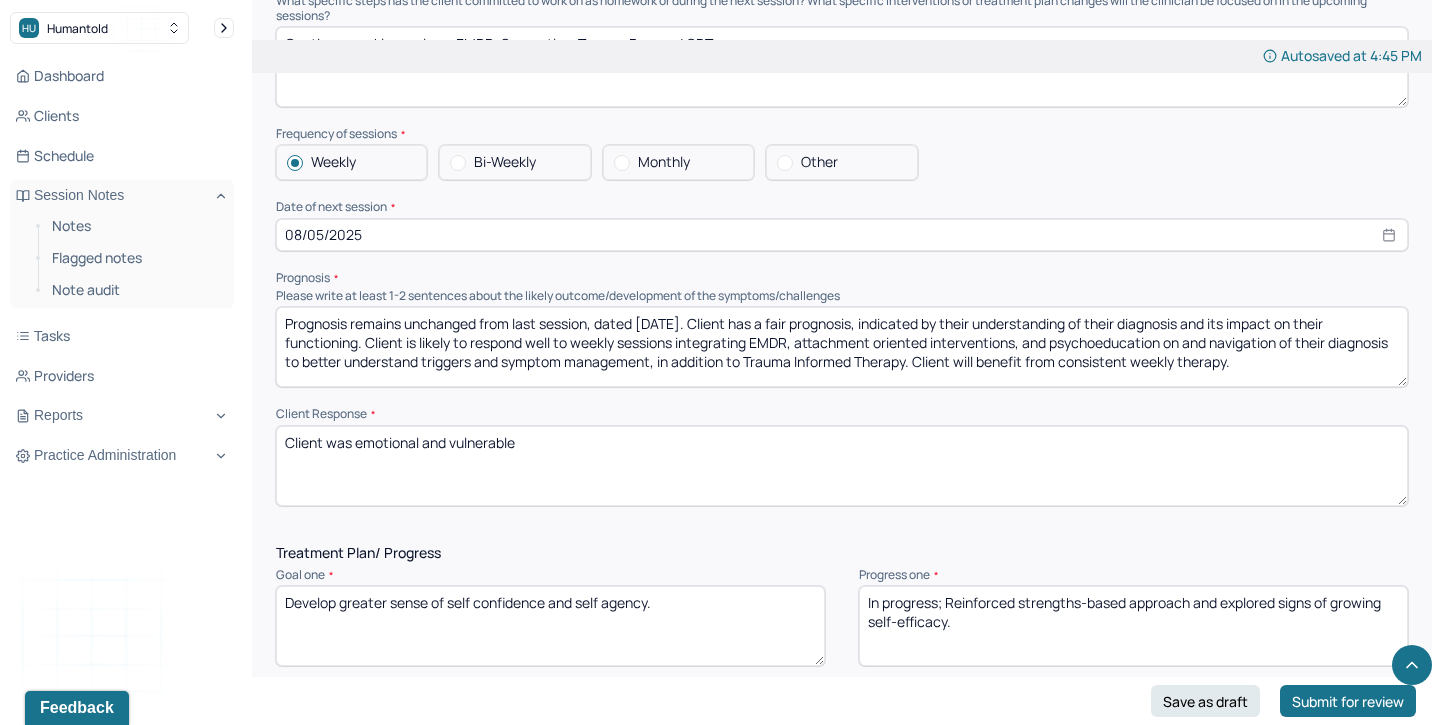 type on "Client was emotional and vulnerable" 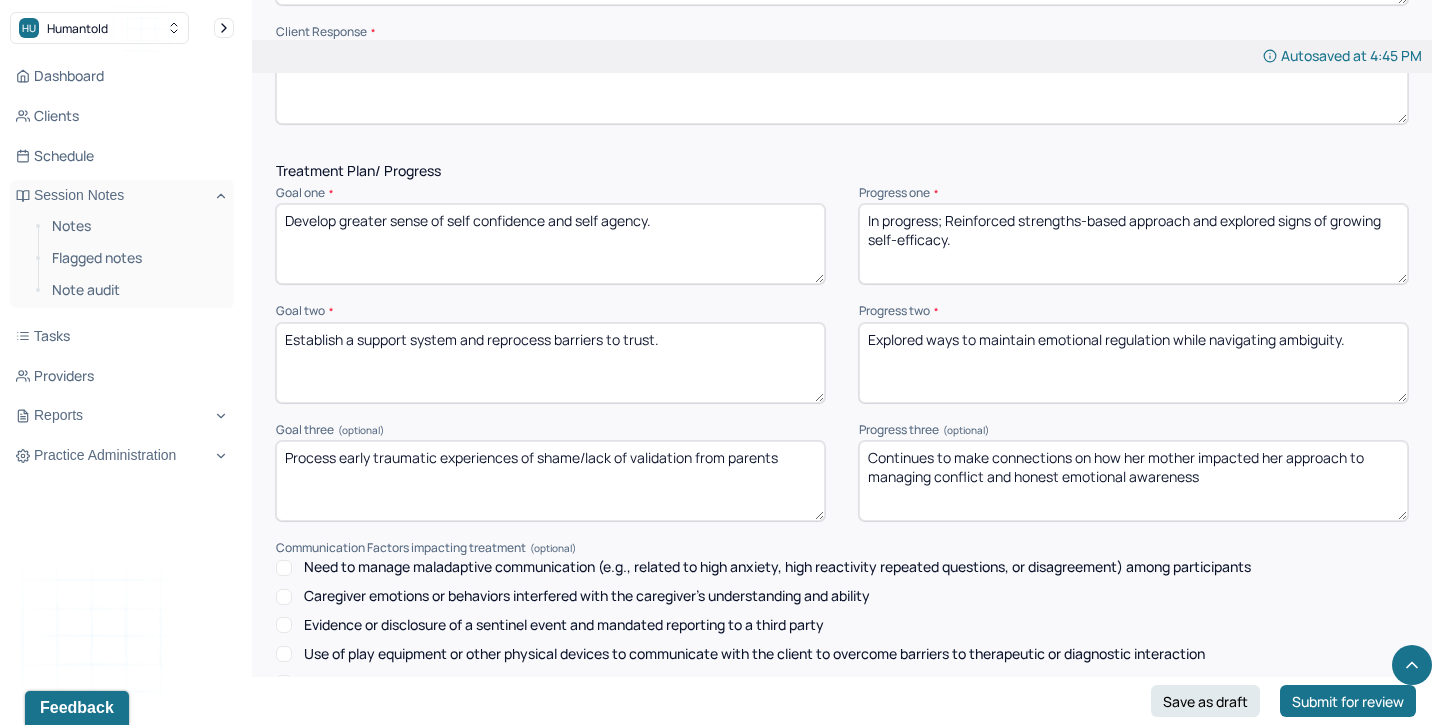 scroll, scrollTop: 2527, scrollLeft: 0, axis: vertical 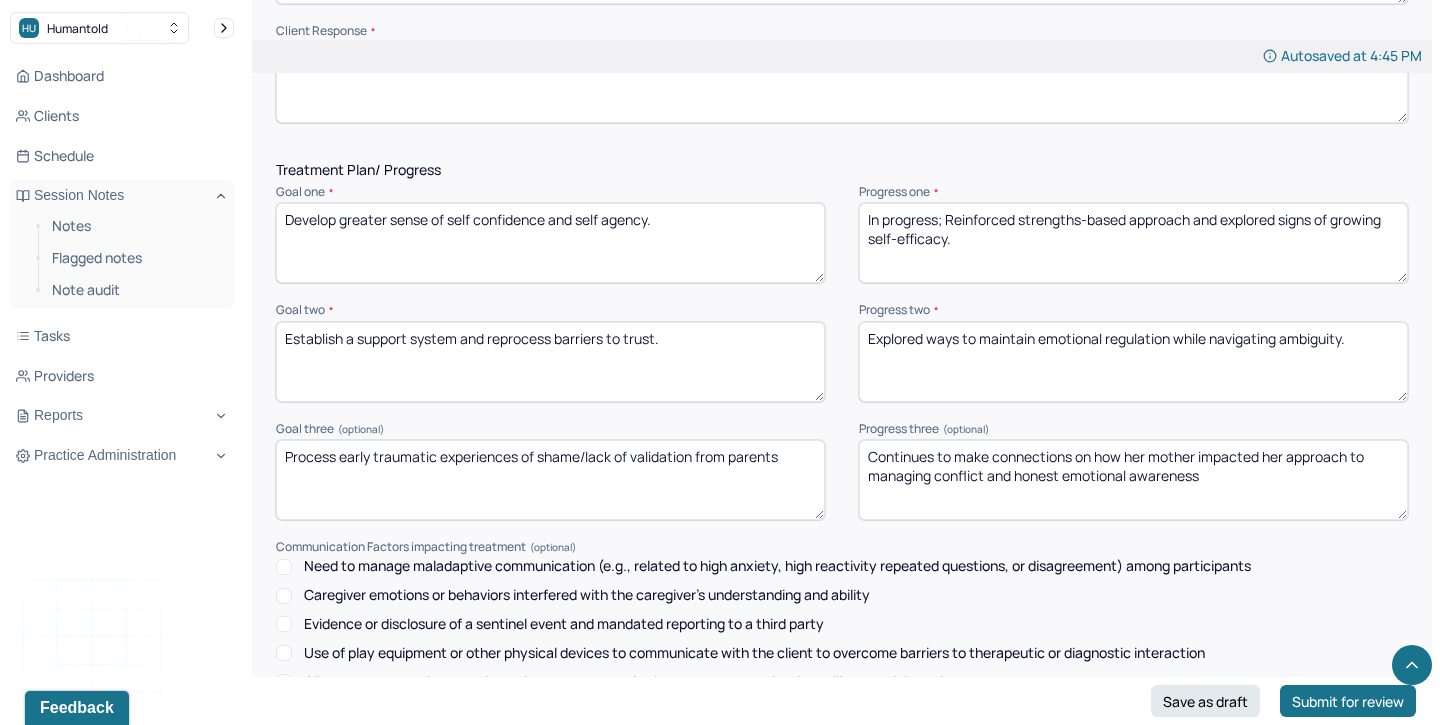drag, startPoint x: 1318, startPoint y: 325, endPoint x: 842, endPoint y: 340, distance: 476.2363 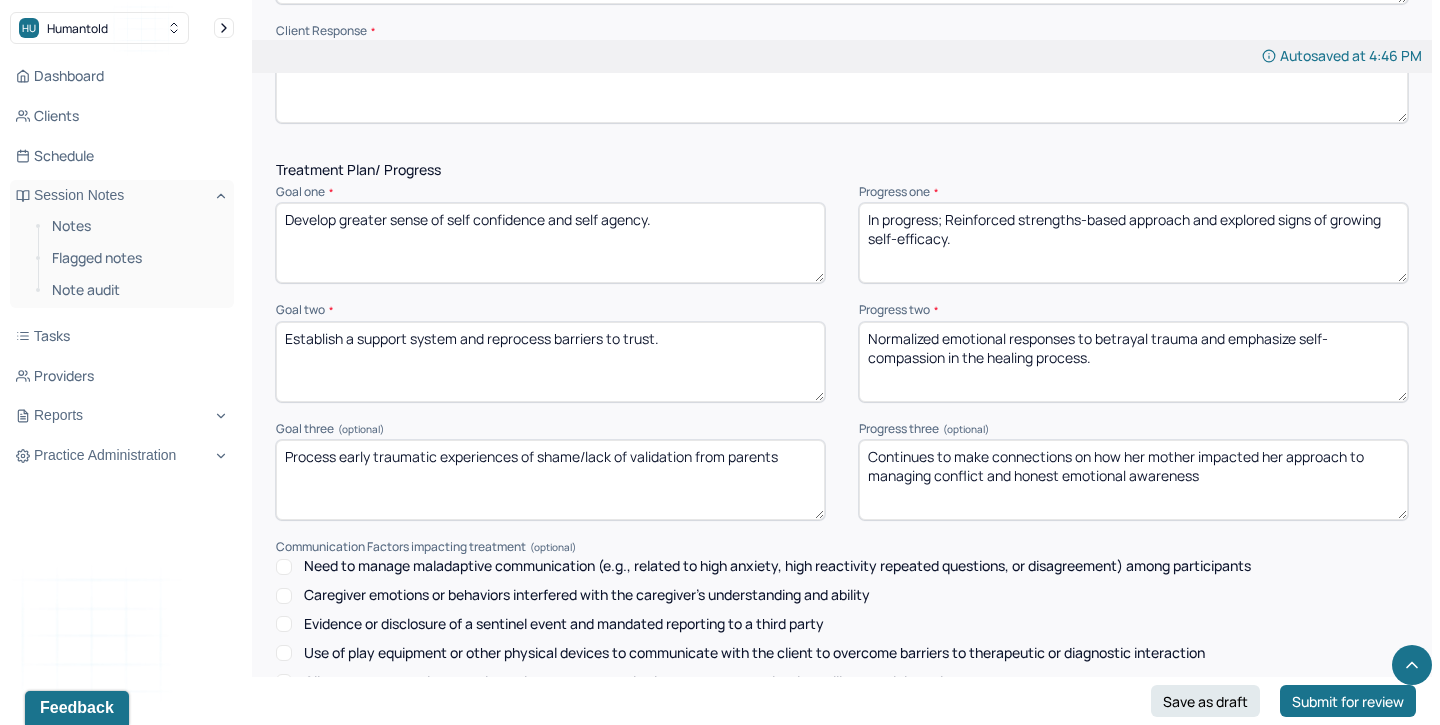 drag, startPoint x: 1152, startPoint y: 375, endPoint x: 837, endPoint y: 314, distance: 320.852 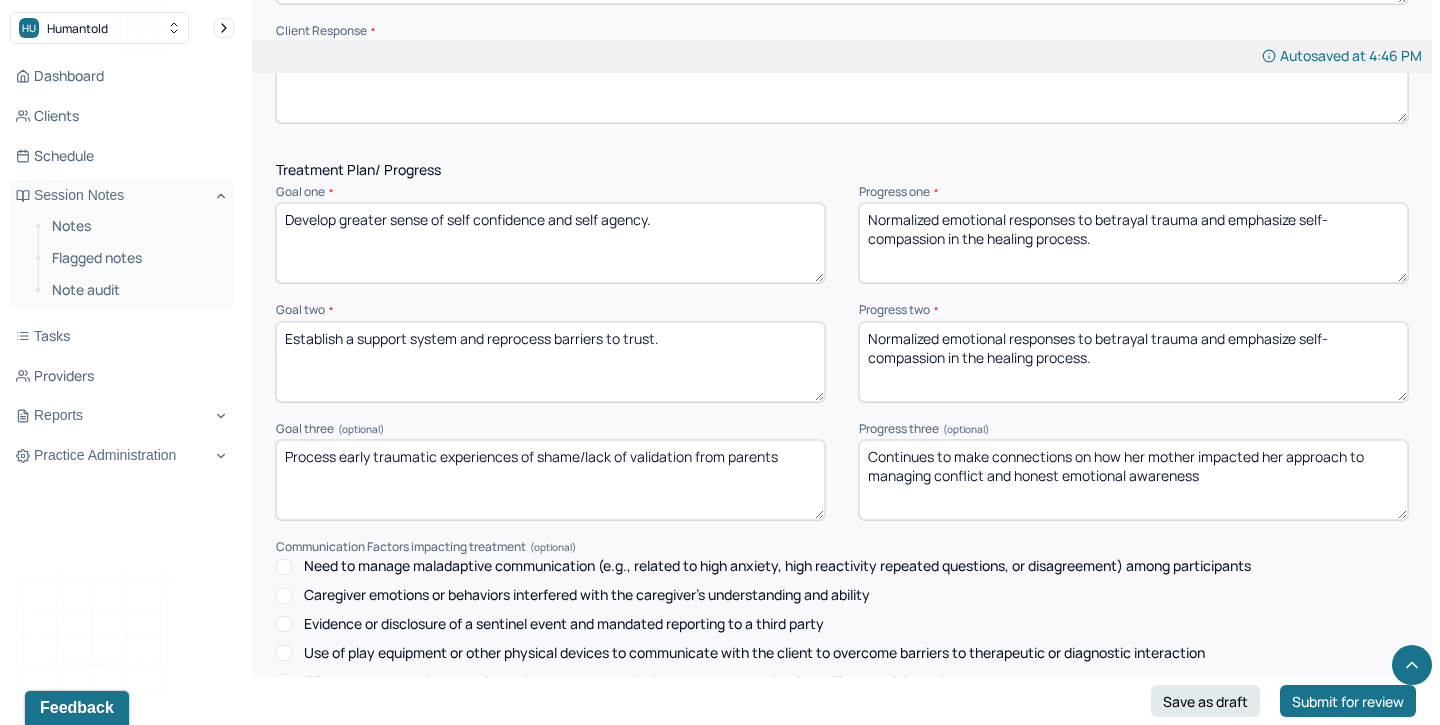 type on "Normalized emotional responses to betrayal trauma and emphasize self-compassion in the healing process." 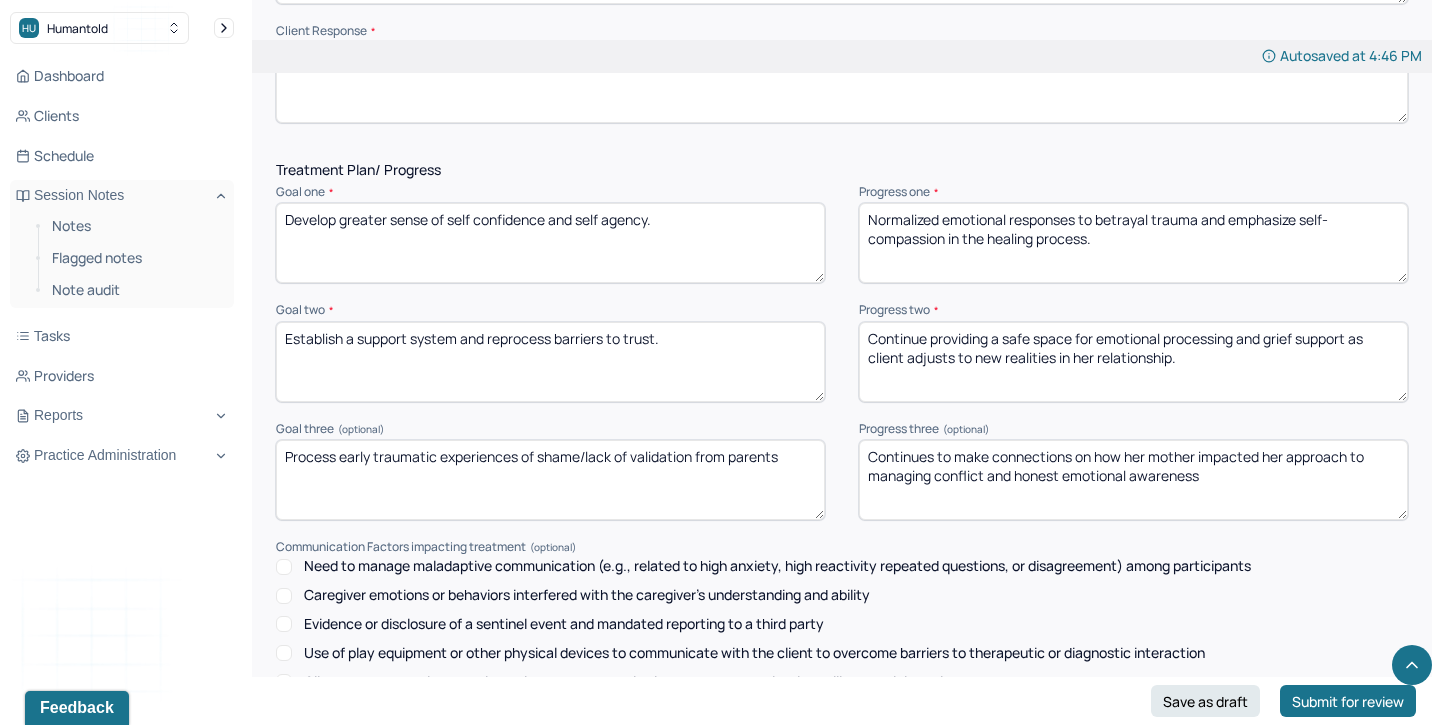 click on "Continue providing a safe space for emotional processing and grief support as client adjusts to new realities in her relationship." at bounding box center [1133, 362] 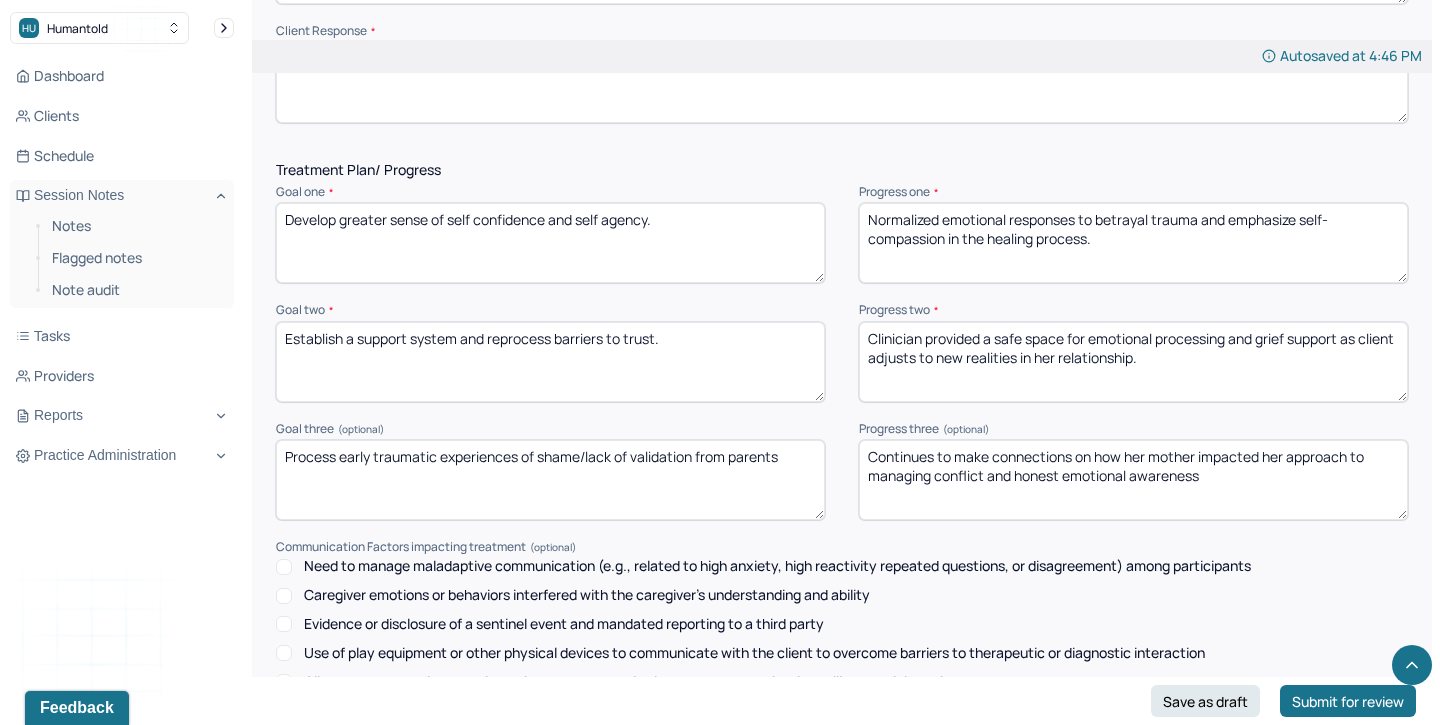 type on "Clinician provided a safe space for emotional processing and grief support as client adjusts to new realities in her relationship." 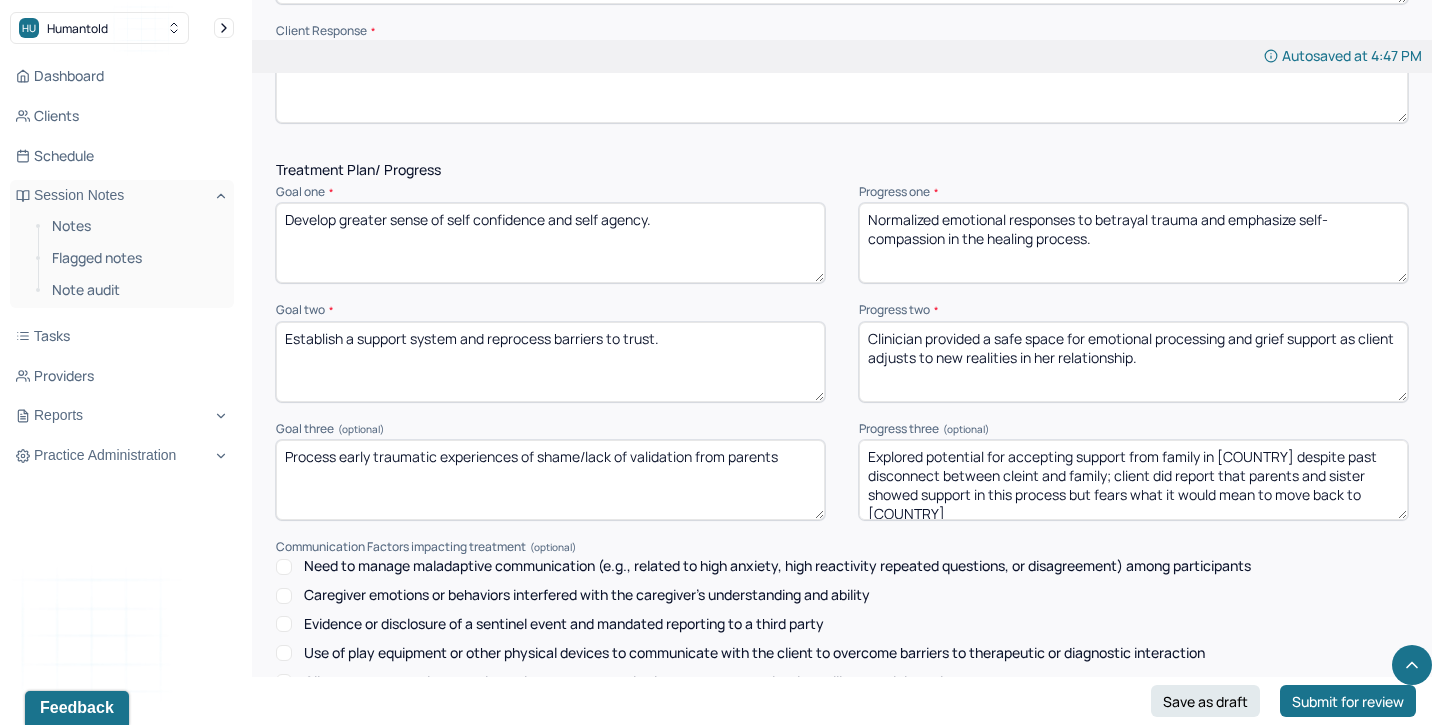 scroll, scrollTop: 3, scrollLeft: 0, axis: vertical 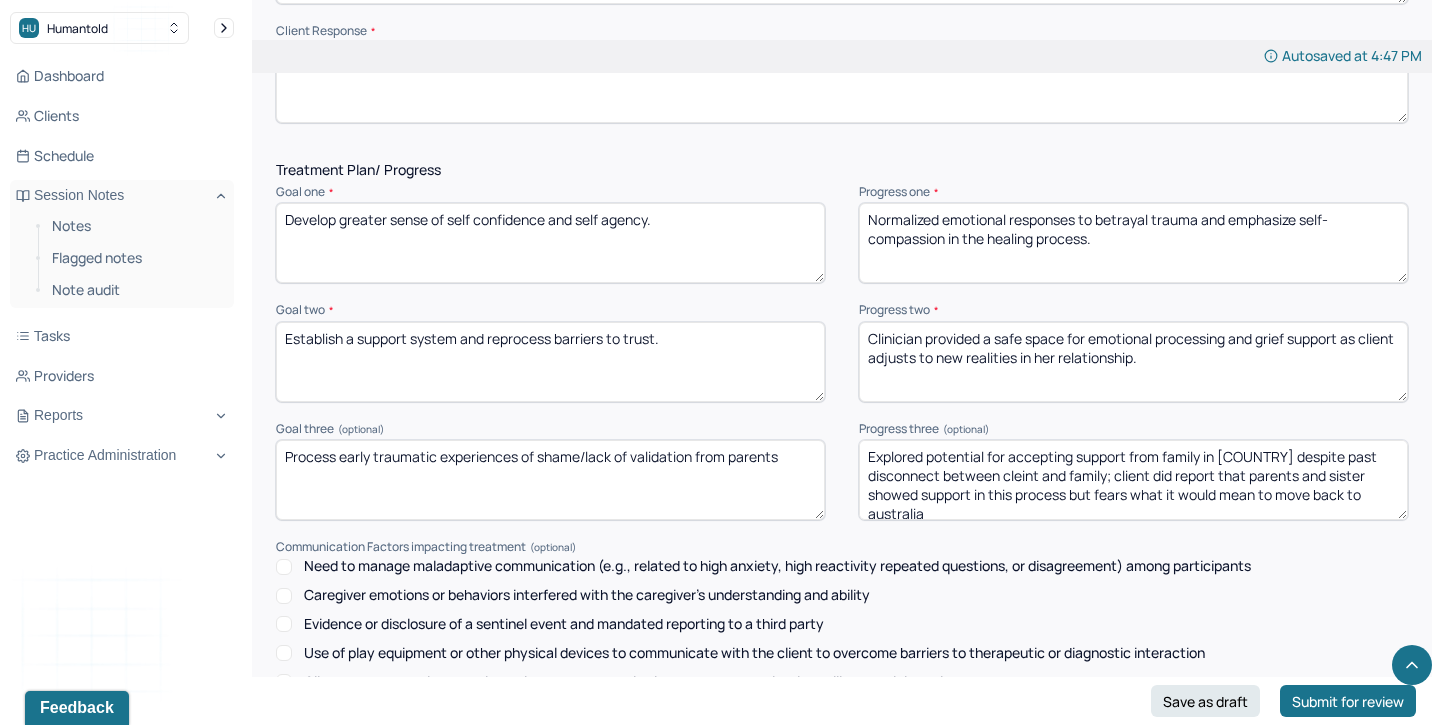 click on "Explored potential for accepting support from family in Australia despite past disconnect between cleint and family; client did report that parents and sister showed support in this process but fears what it would mean to move back to australia" at bounding box center [1133, 480] 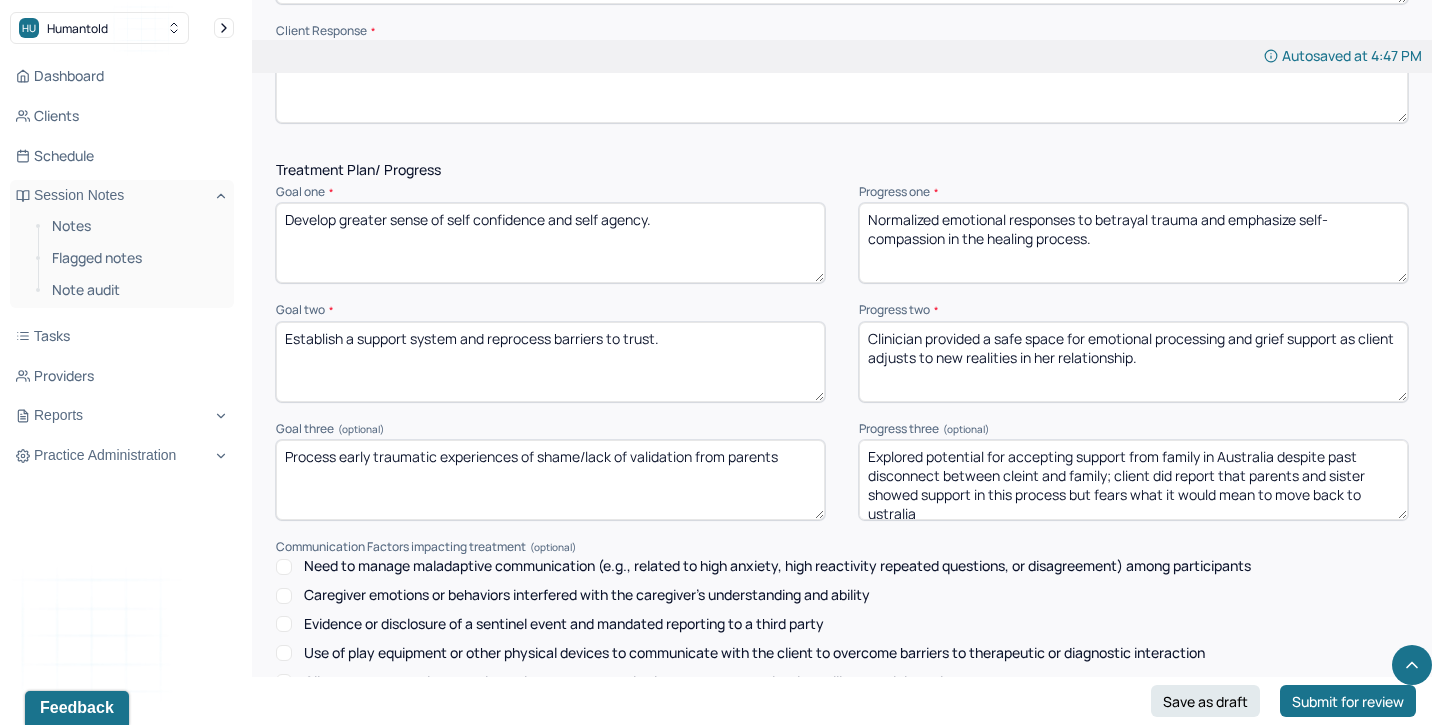 scroll, scrollTop: 3, scrollLeft: 0, axis: vertical 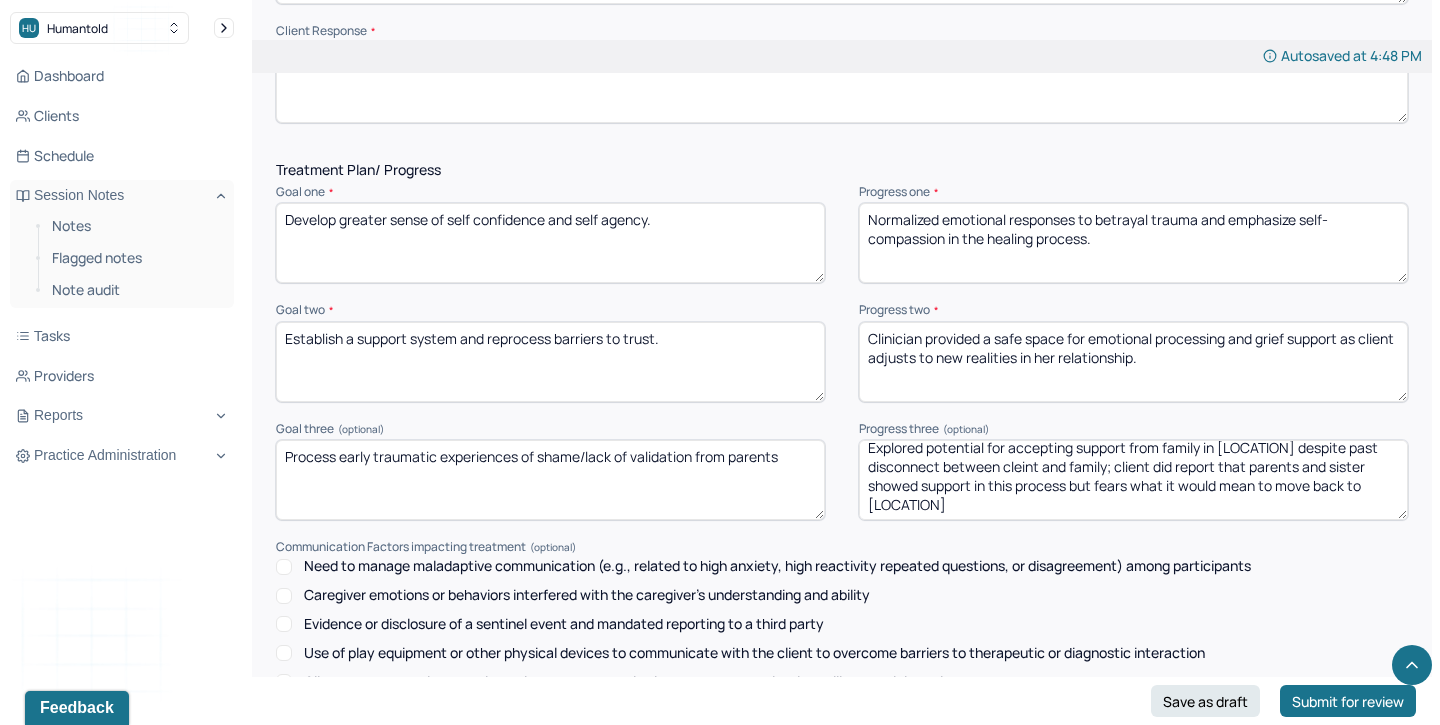 click on "Explored potential for accepting support from family in Australia despite past disconnect between cleint and family; client did report that parents and sister showed support in this process but fears what it would mean to move back to Australia" at bounding box center (1133, 480) 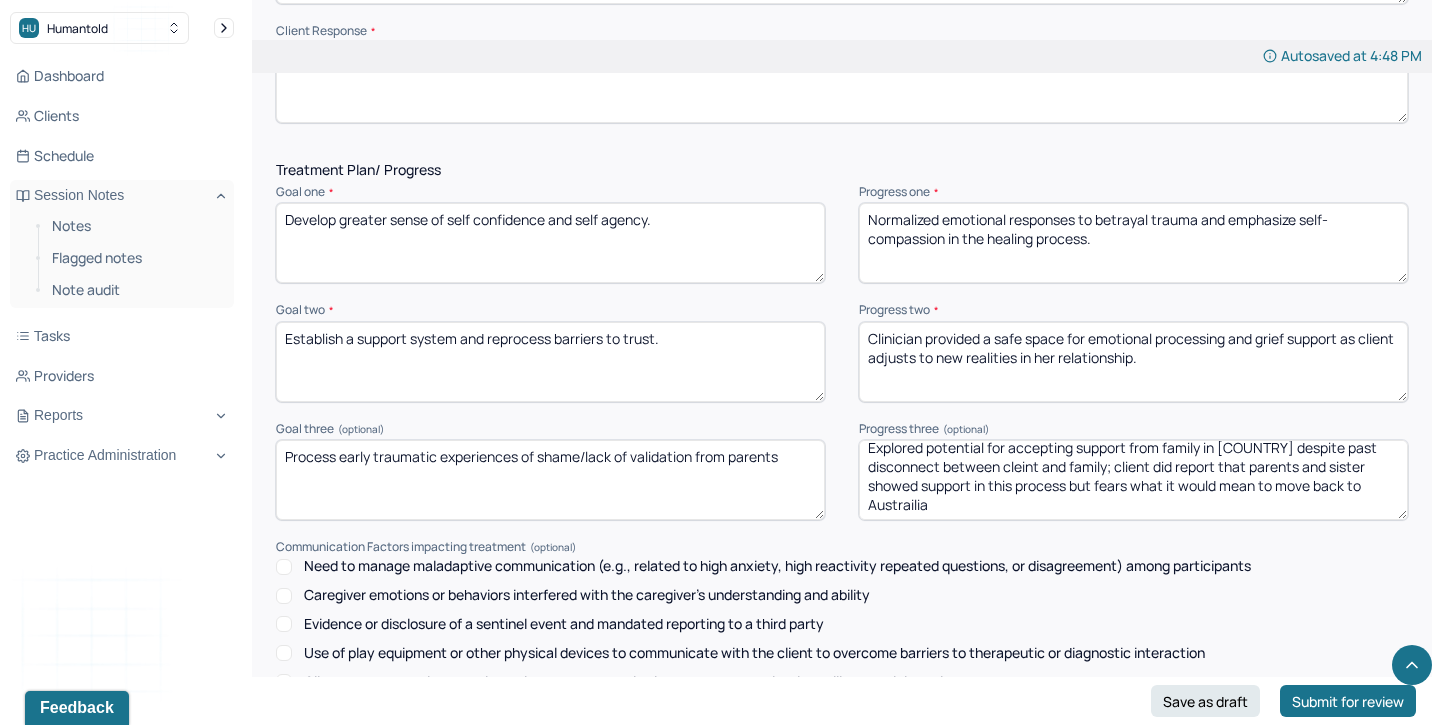 click on "Explored potential for accepting support from family in Australia despite past disconnect between cleint and family; client did report that parents and sister showed support in this process but fears what it would mean to move back to Australia" at bounding box center [1133, 480] 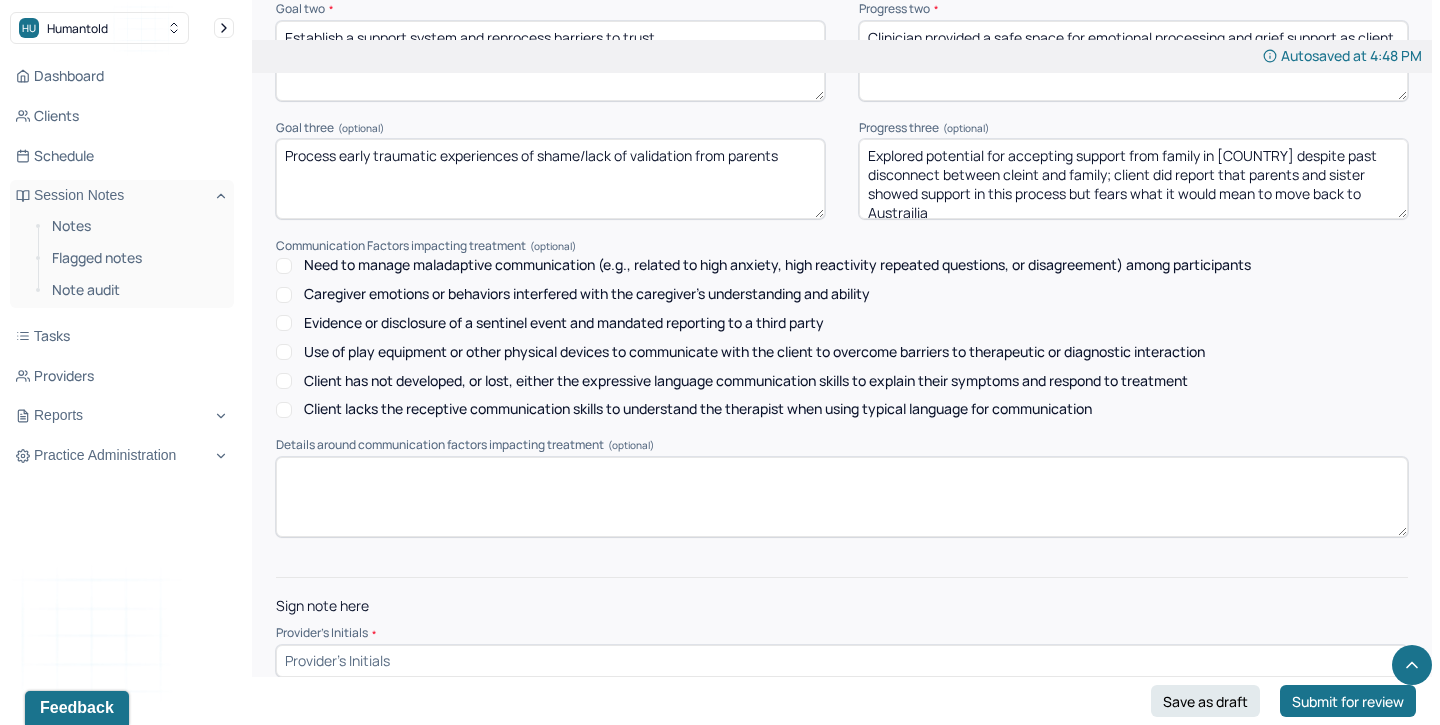 scroll, scrollTop: 2848, scrollLeft: 0, axis: vertical 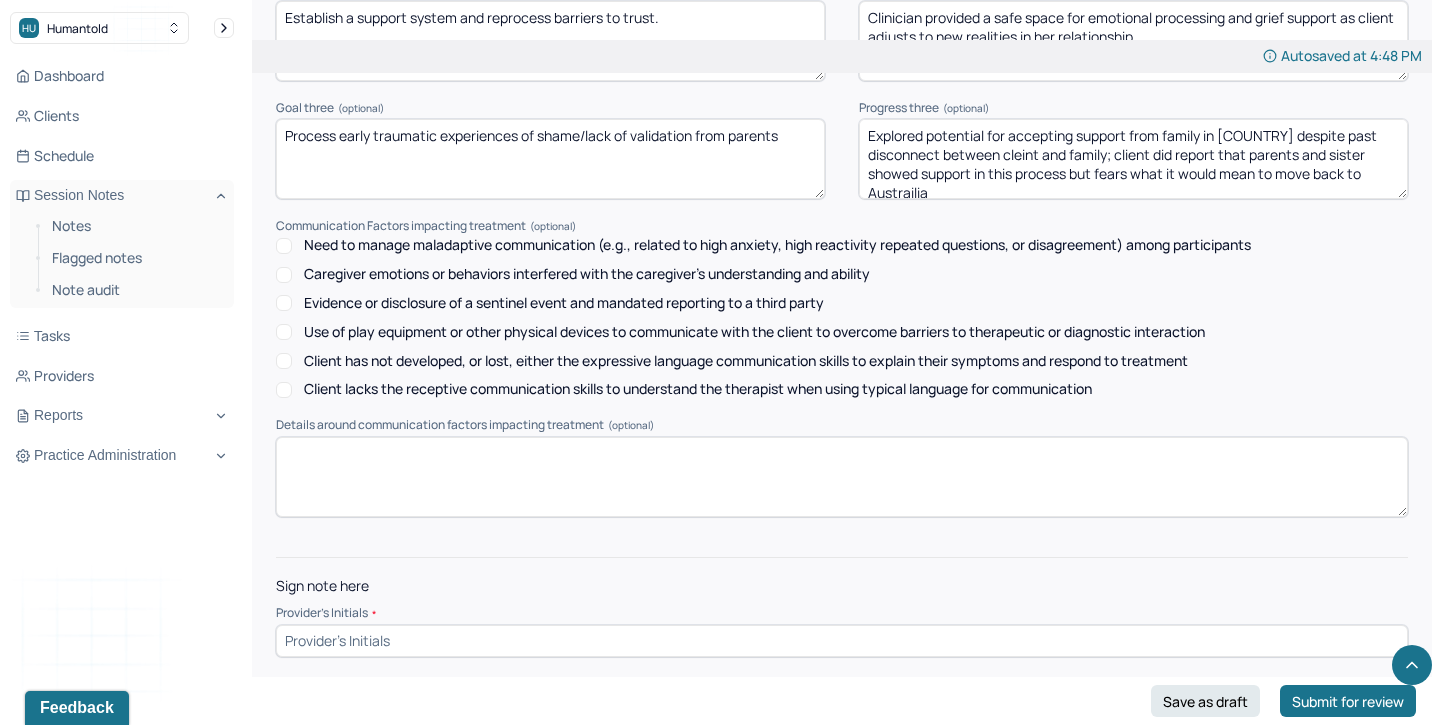 type on "Explored potential for accepting support from family in Australia despite past disconnect between cleint and family; client did report that parents and sister showed support in this process but fears what it would mean to move back to Austrailia" 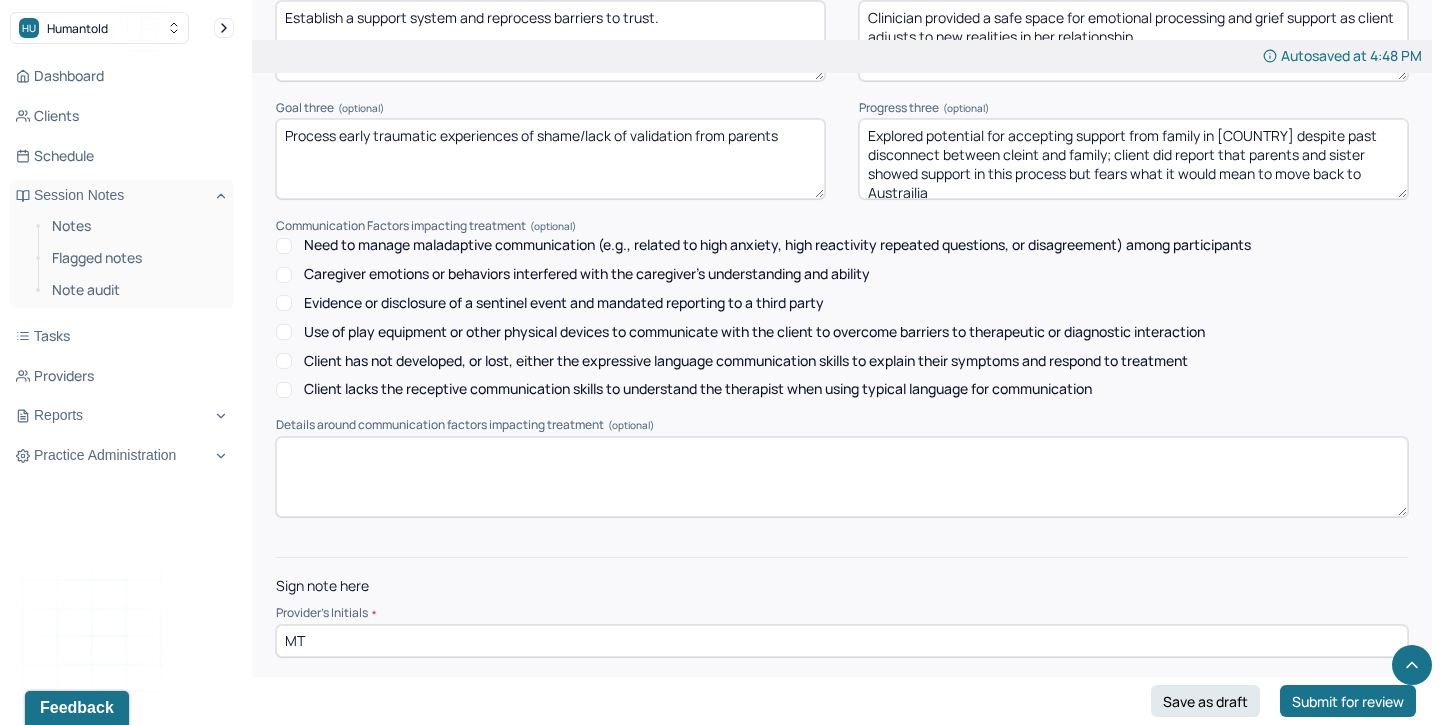 type on "MT" 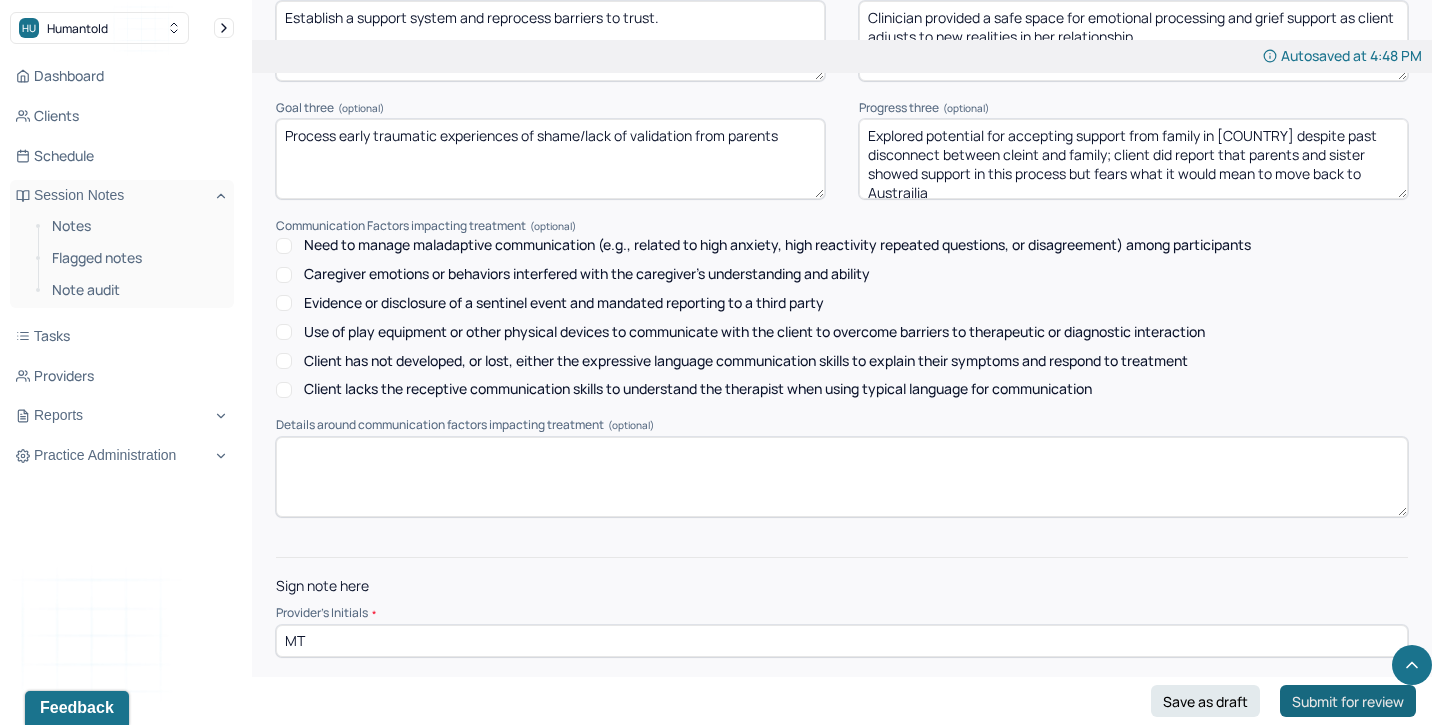 click on "Submit for review" at bounding box center [1348, 701] 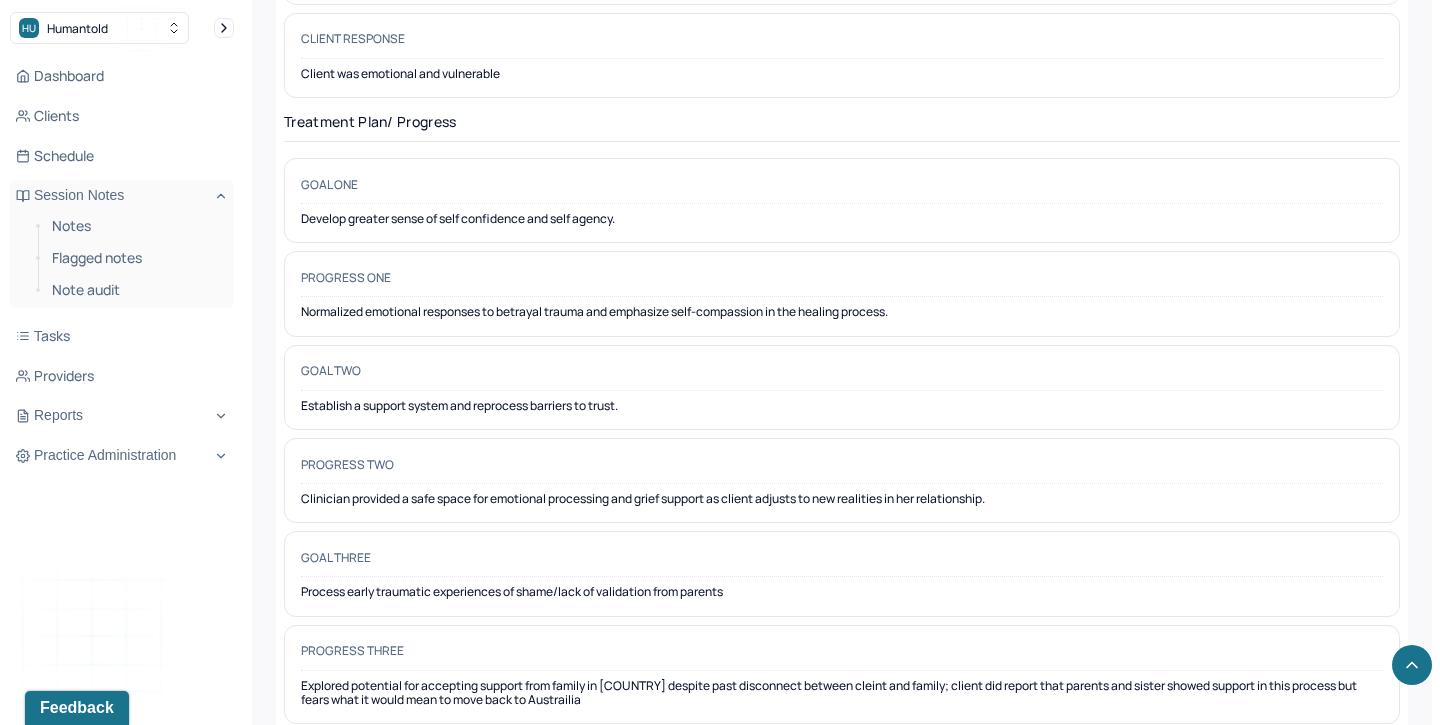 scroll, scrollTop: 3169, scrollLeft: 0, axis: vertical 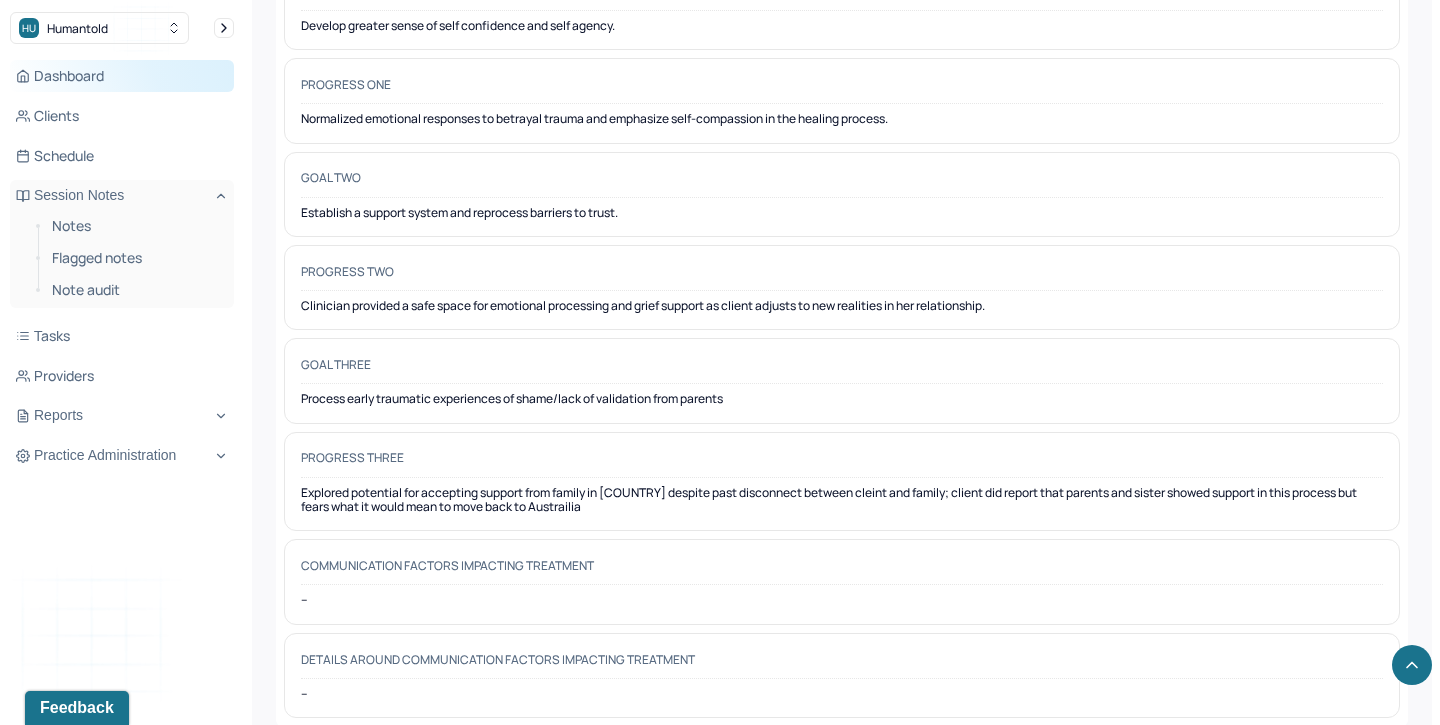 click on "Dashboard" at bounding box center [122, 76] 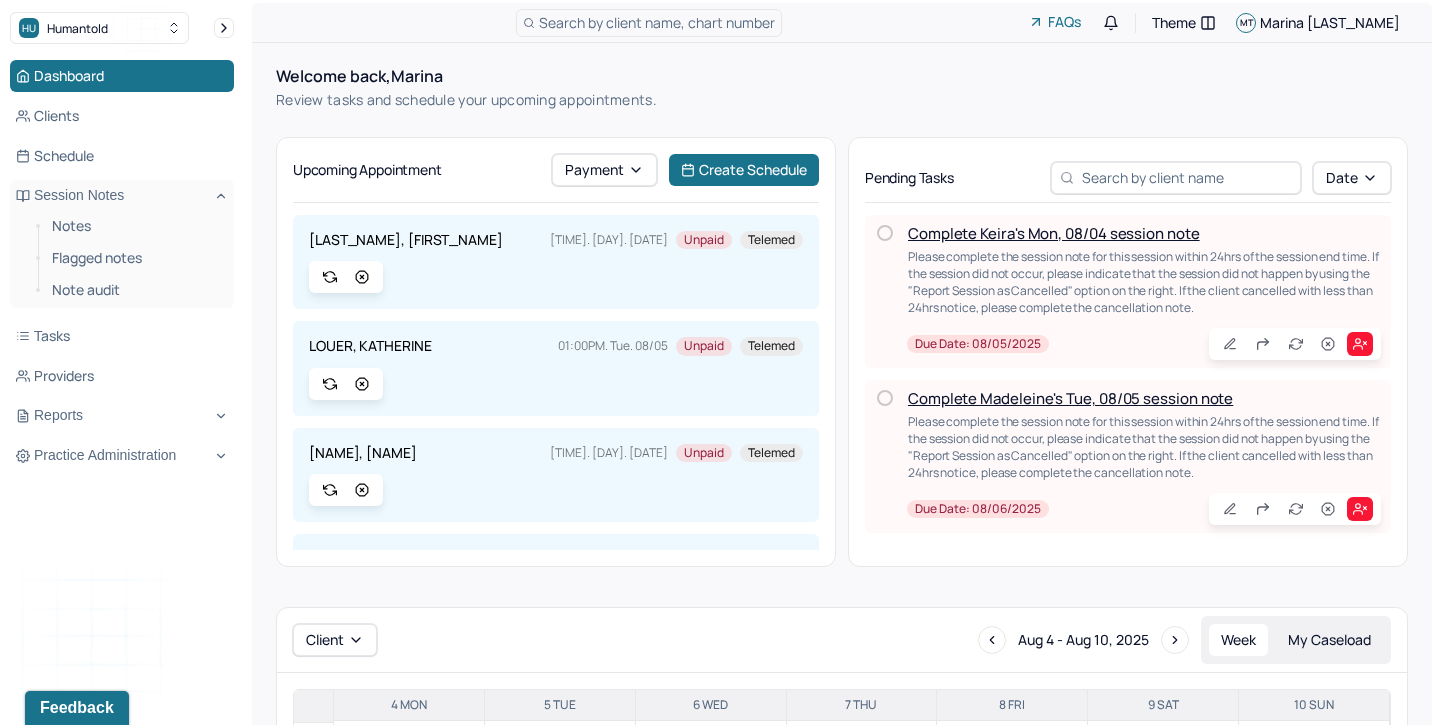 scroll, scrollTop: 0, scrollLeft: 0, axis: both 